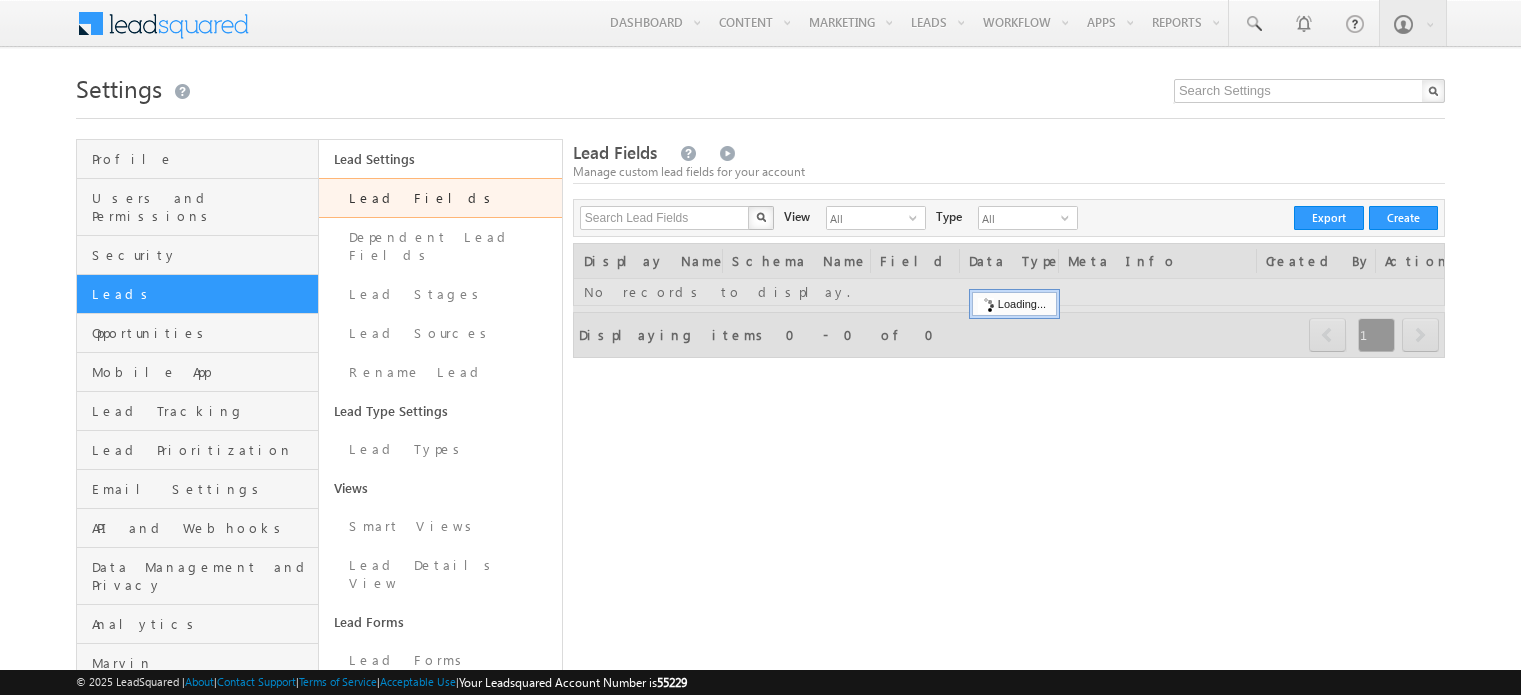 scroll, scrollTop: 0, scrollLeft: 0, axis: both 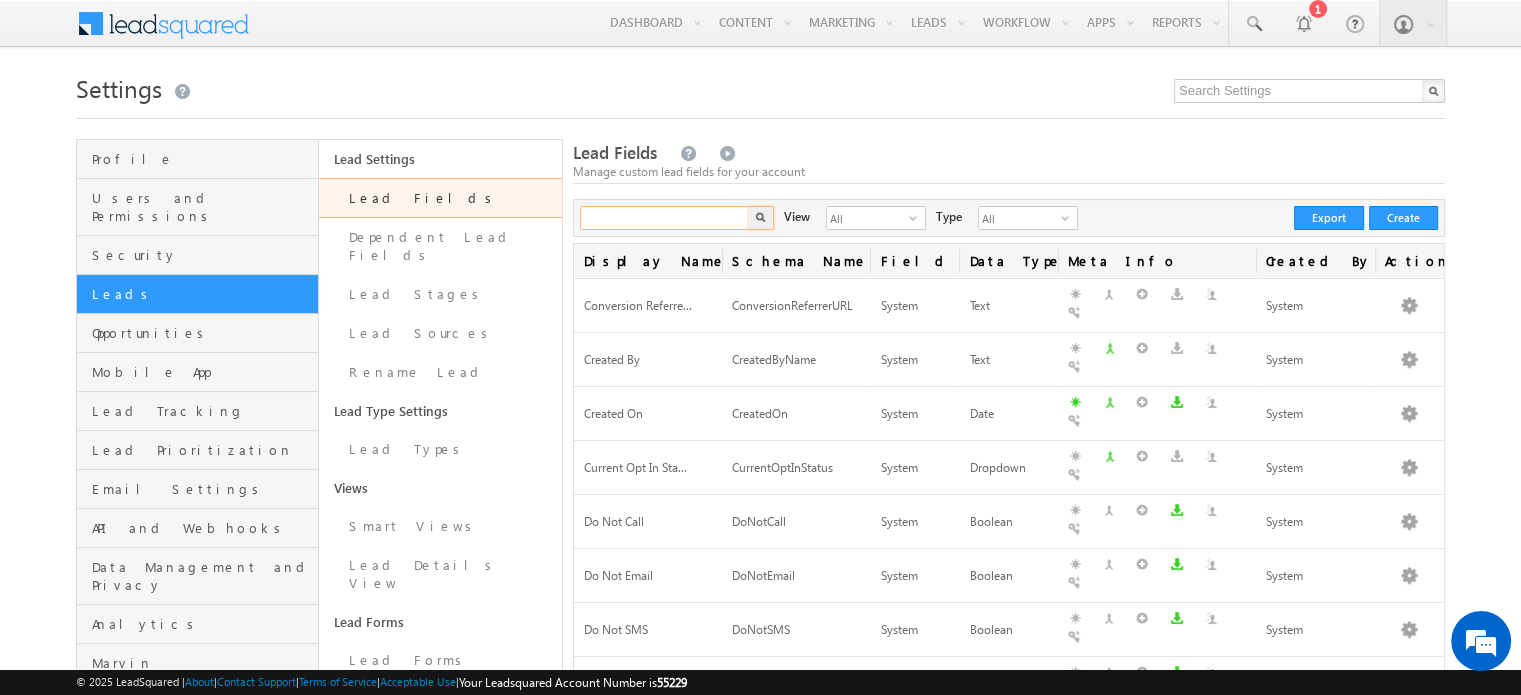 click at bounding box center (665, 218) 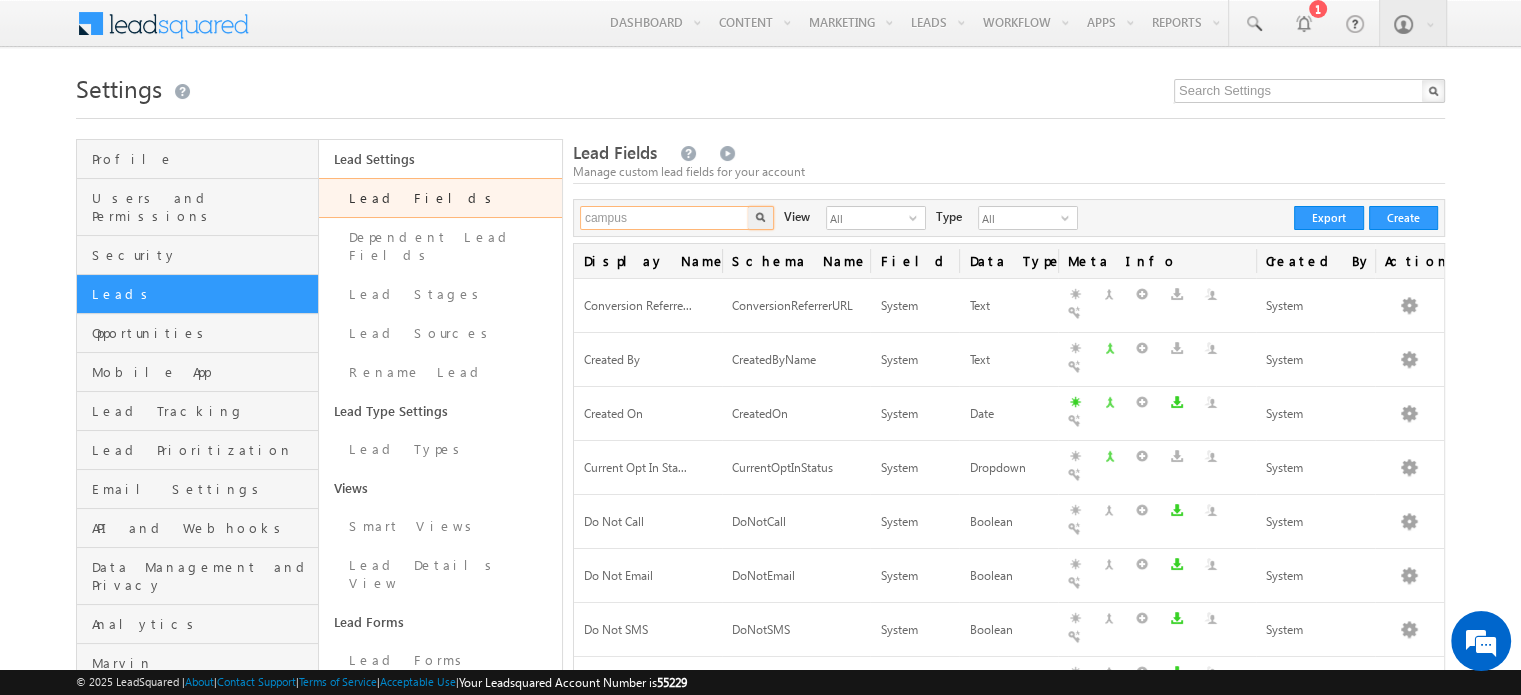 type on "campus" 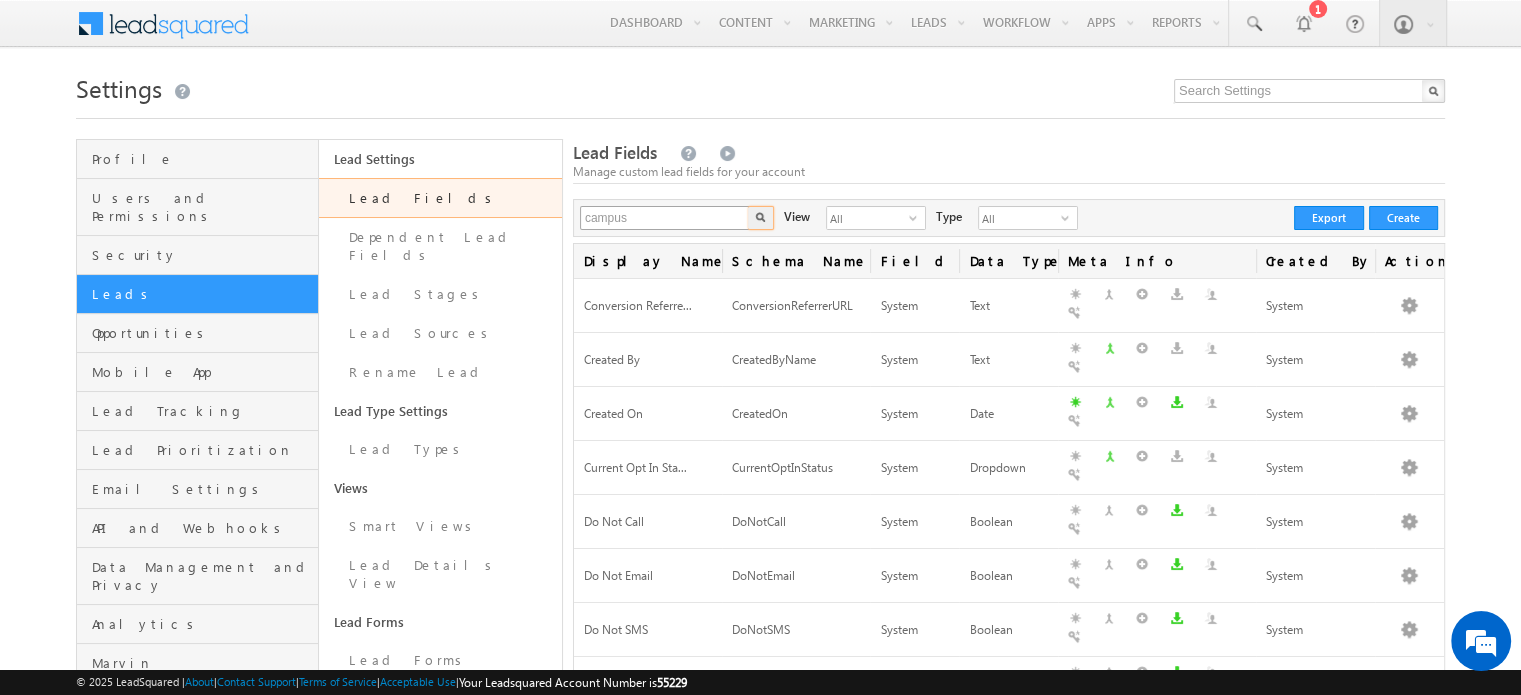 click at bounding box center [761, 218] 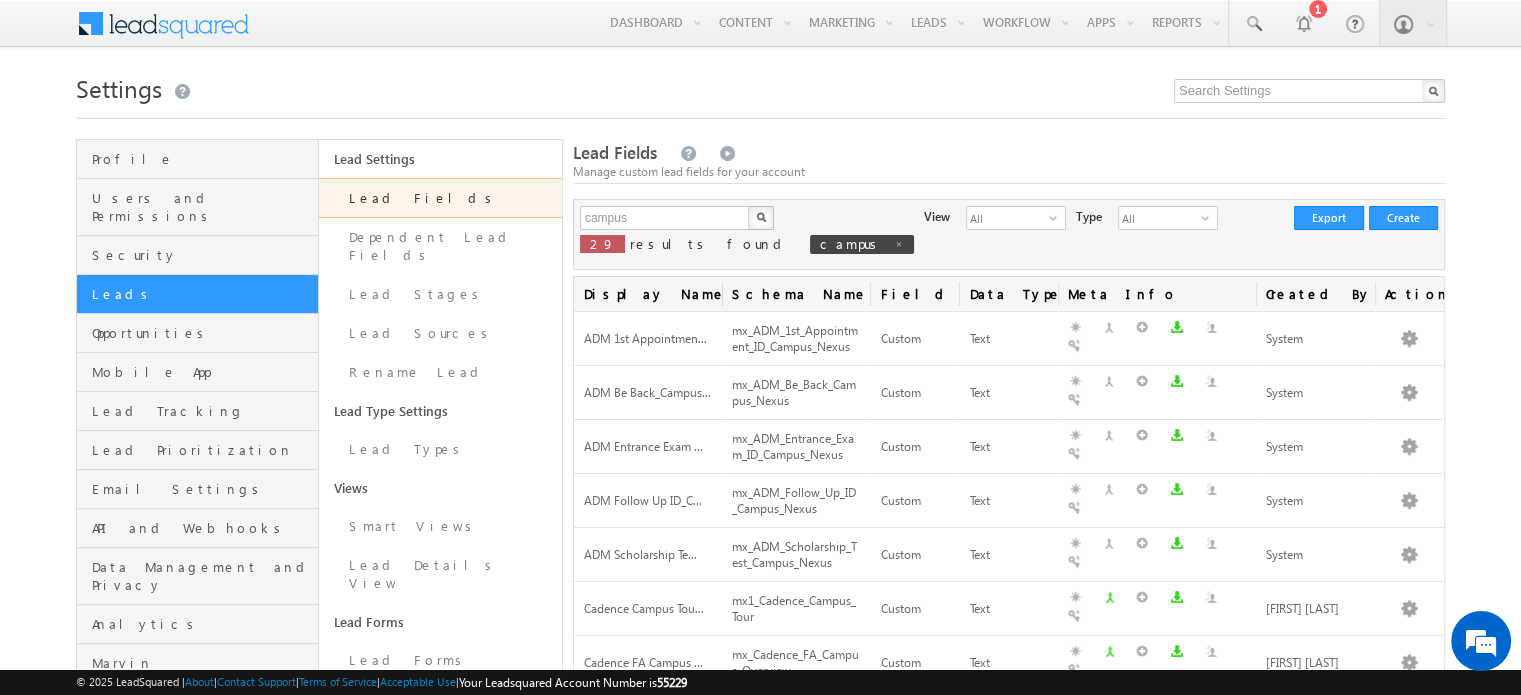 scroll, scrollTop: 0, scrollLeft: 0, axis: both 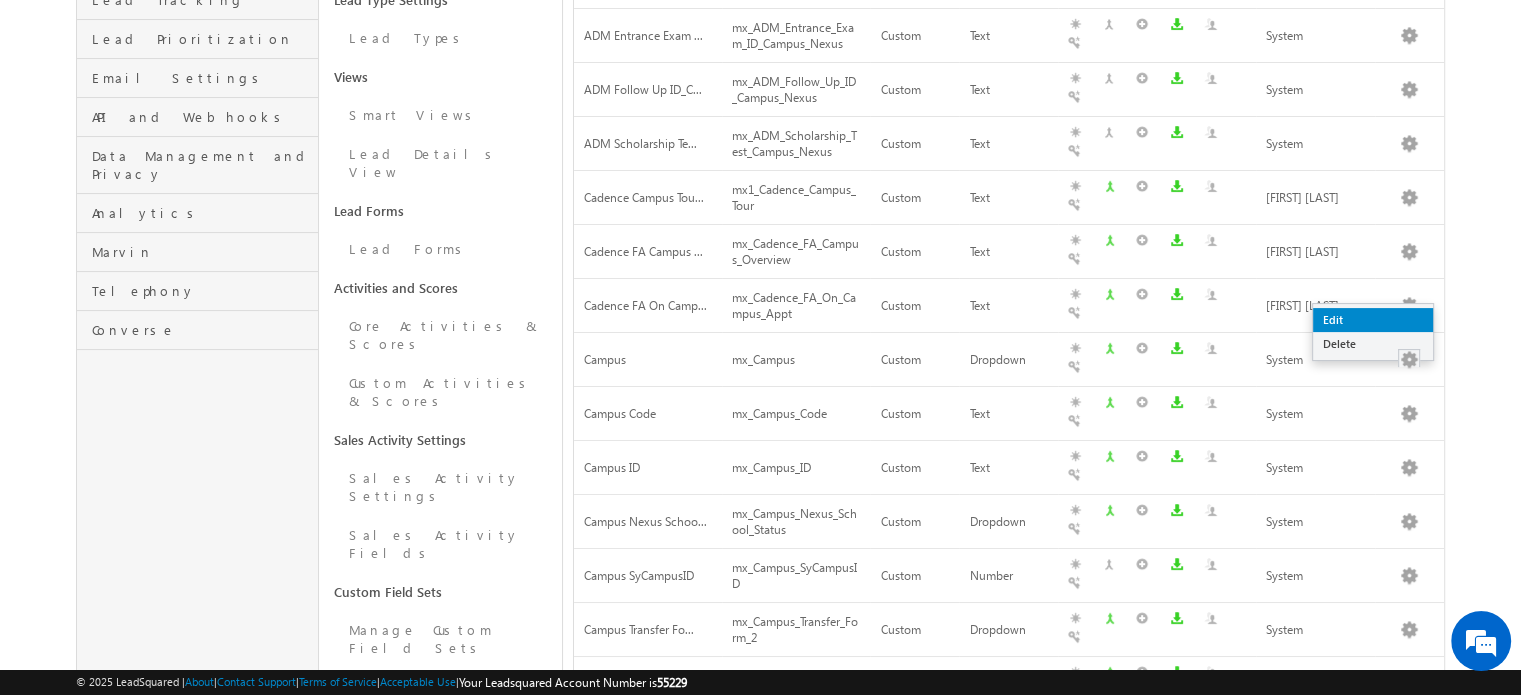 click on "Edit" at bounding box center (1373, 320) 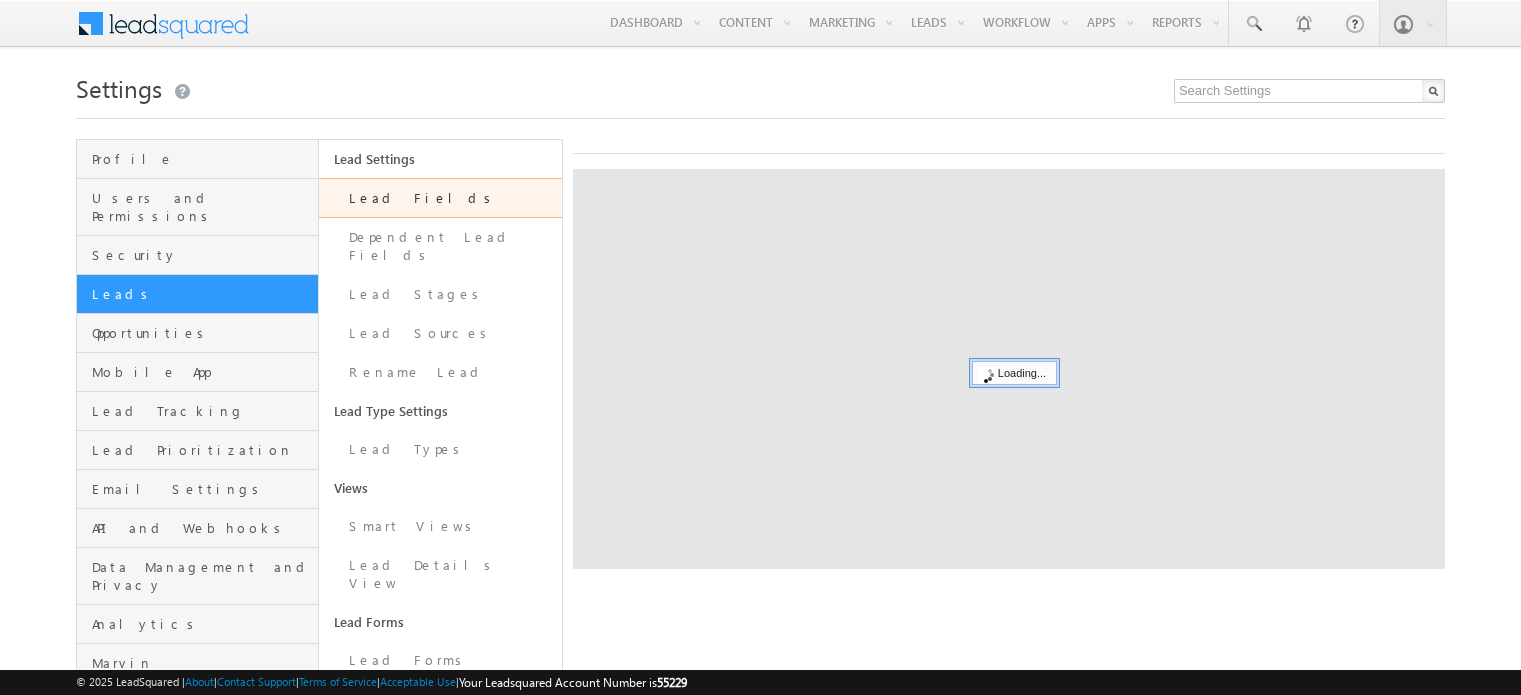scroll, scrollTop: 0, scrollLeft: 0, axis: both 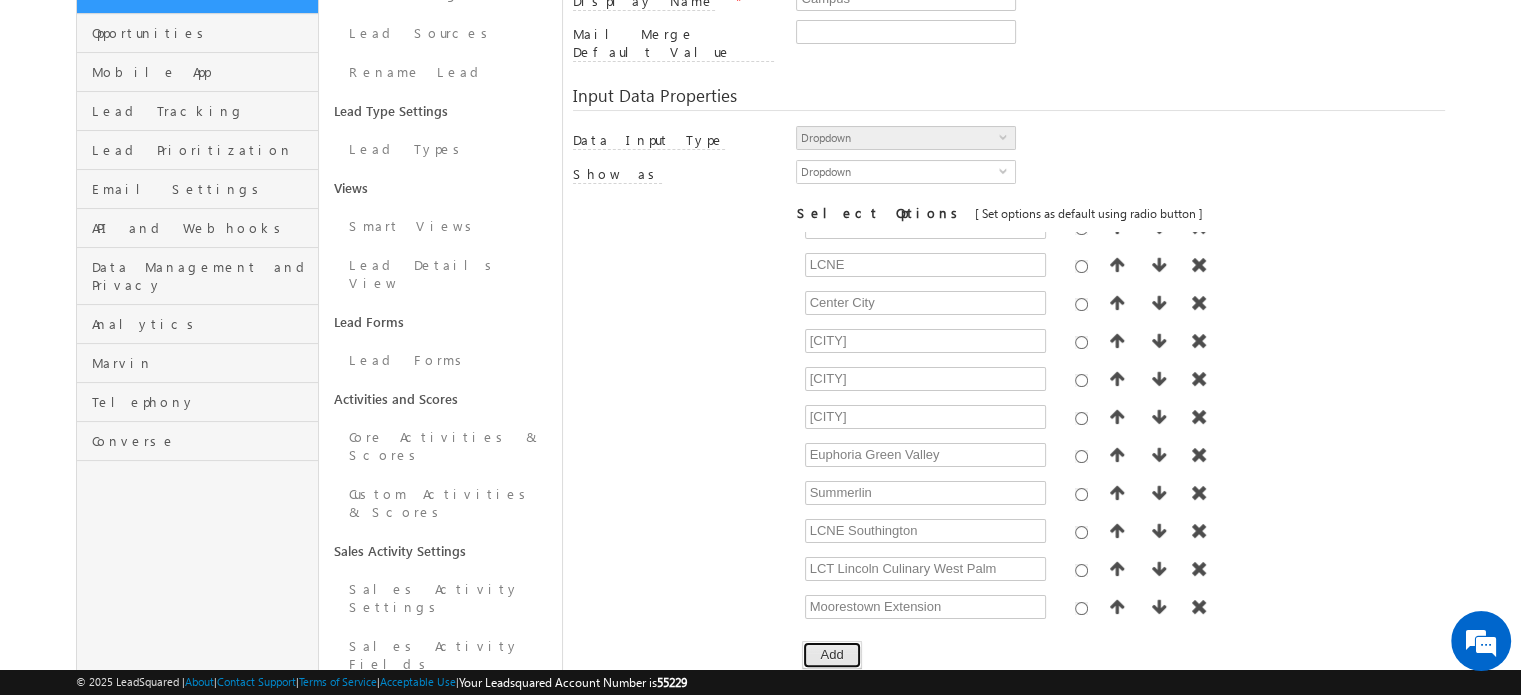 click on "Add" at bounding box center [831, 655] 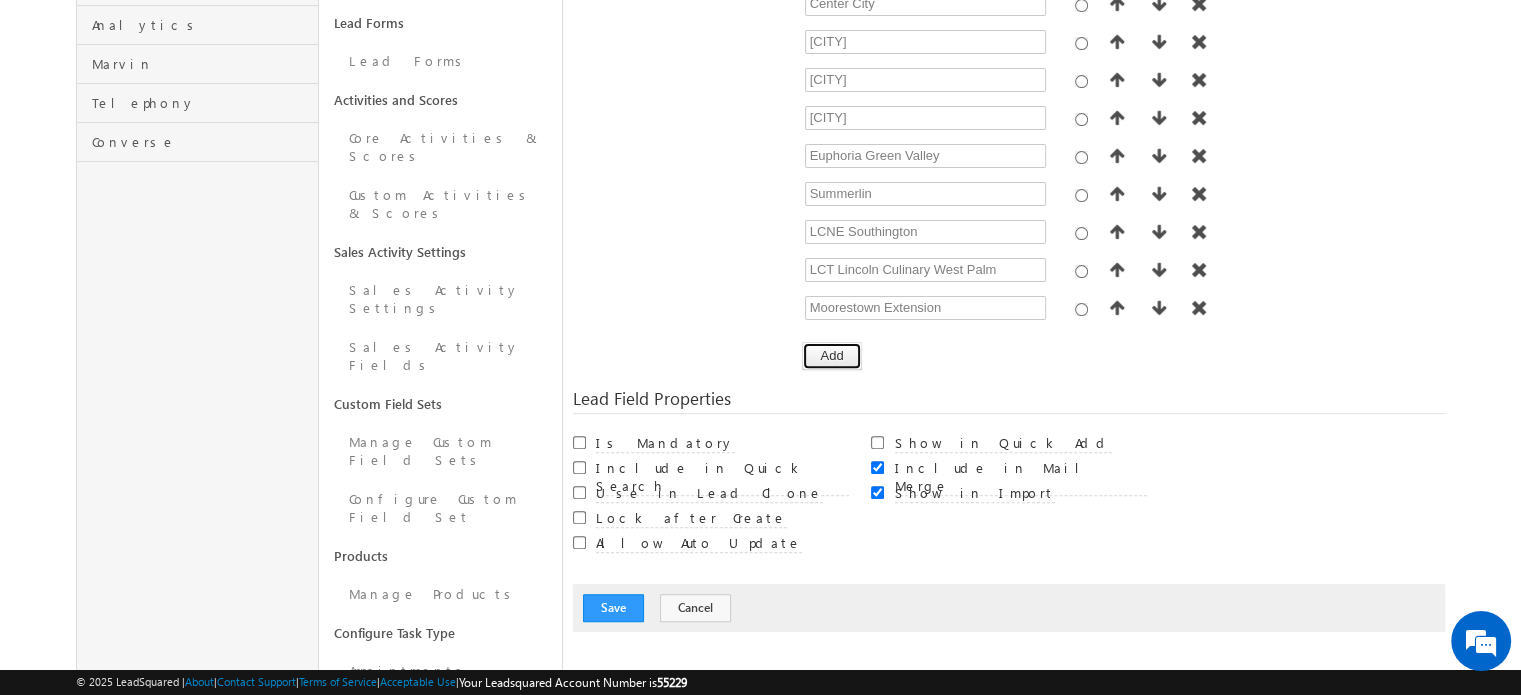 scroll, scrollTop: 600, scrollLeft: 0, axis: vertical 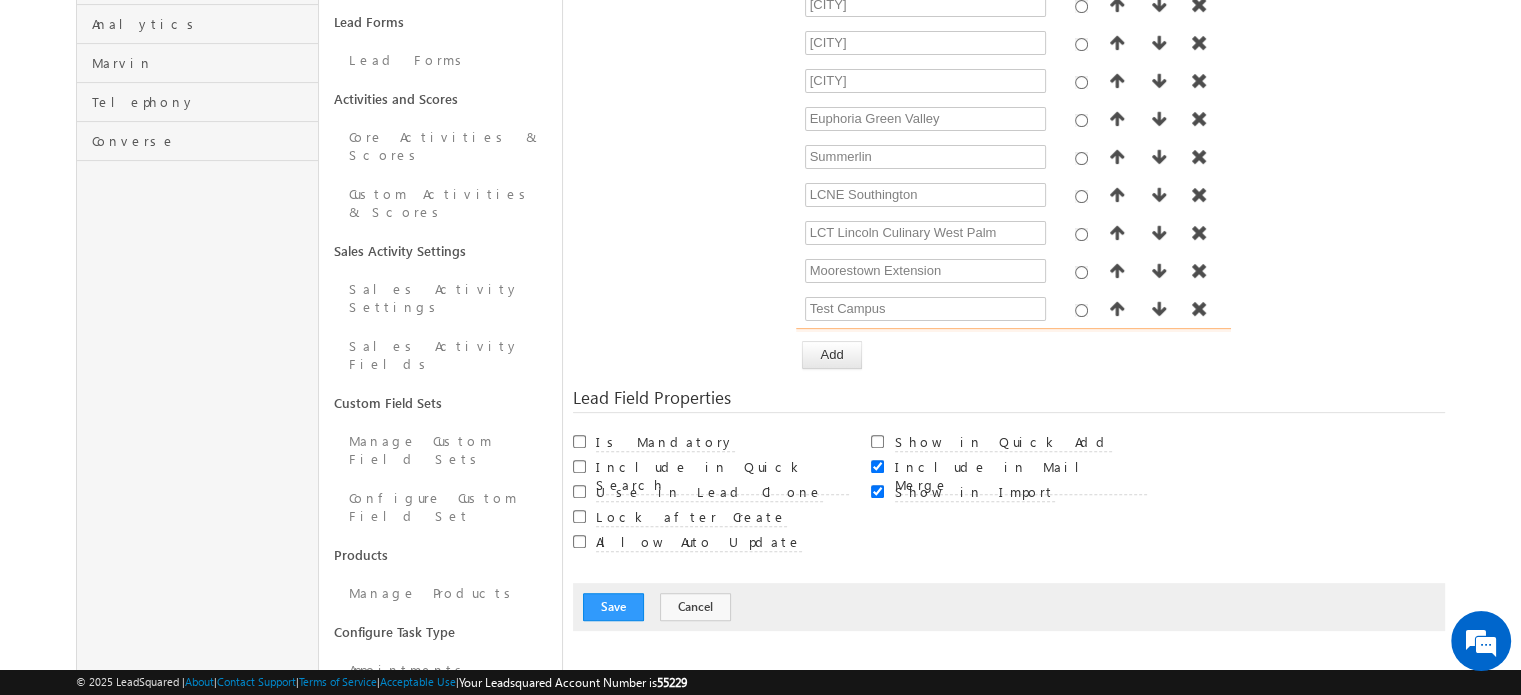 click at bounding box center [925, 347] 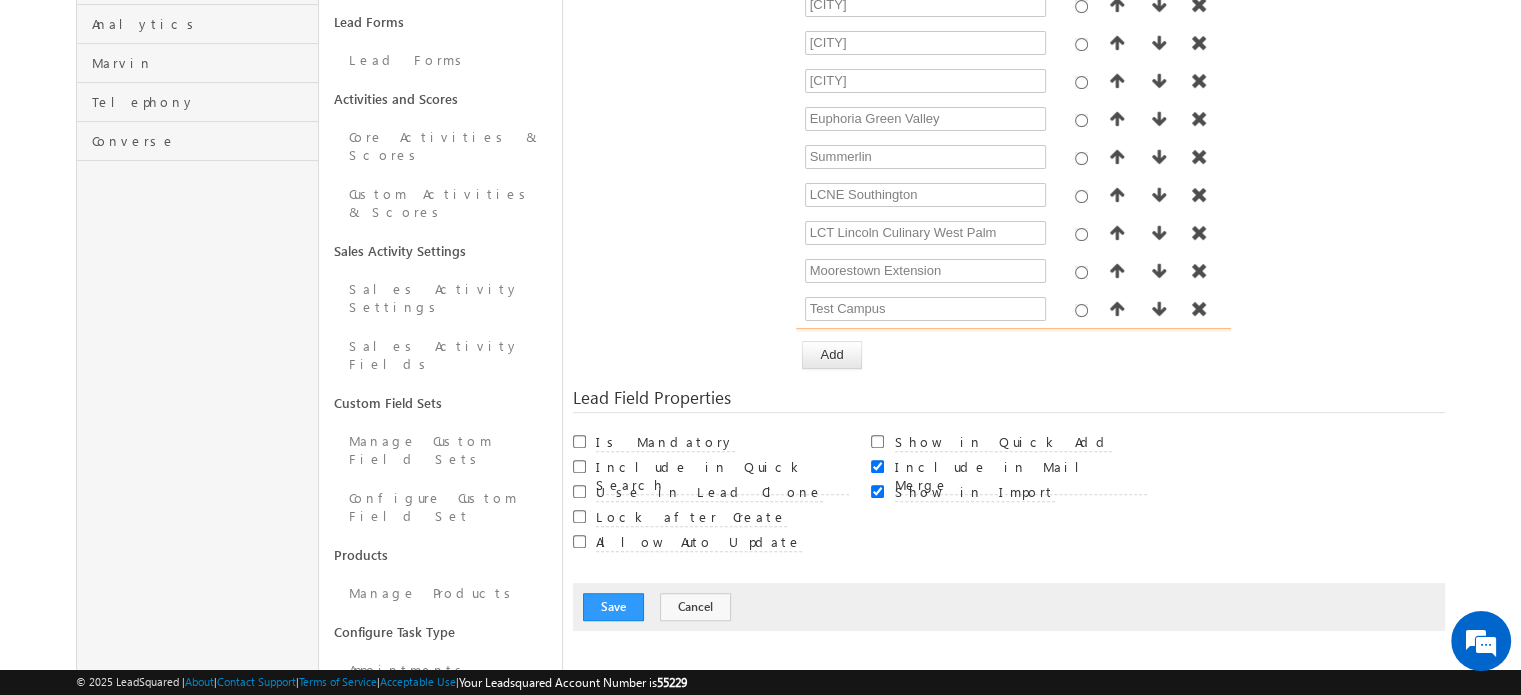type on "P" 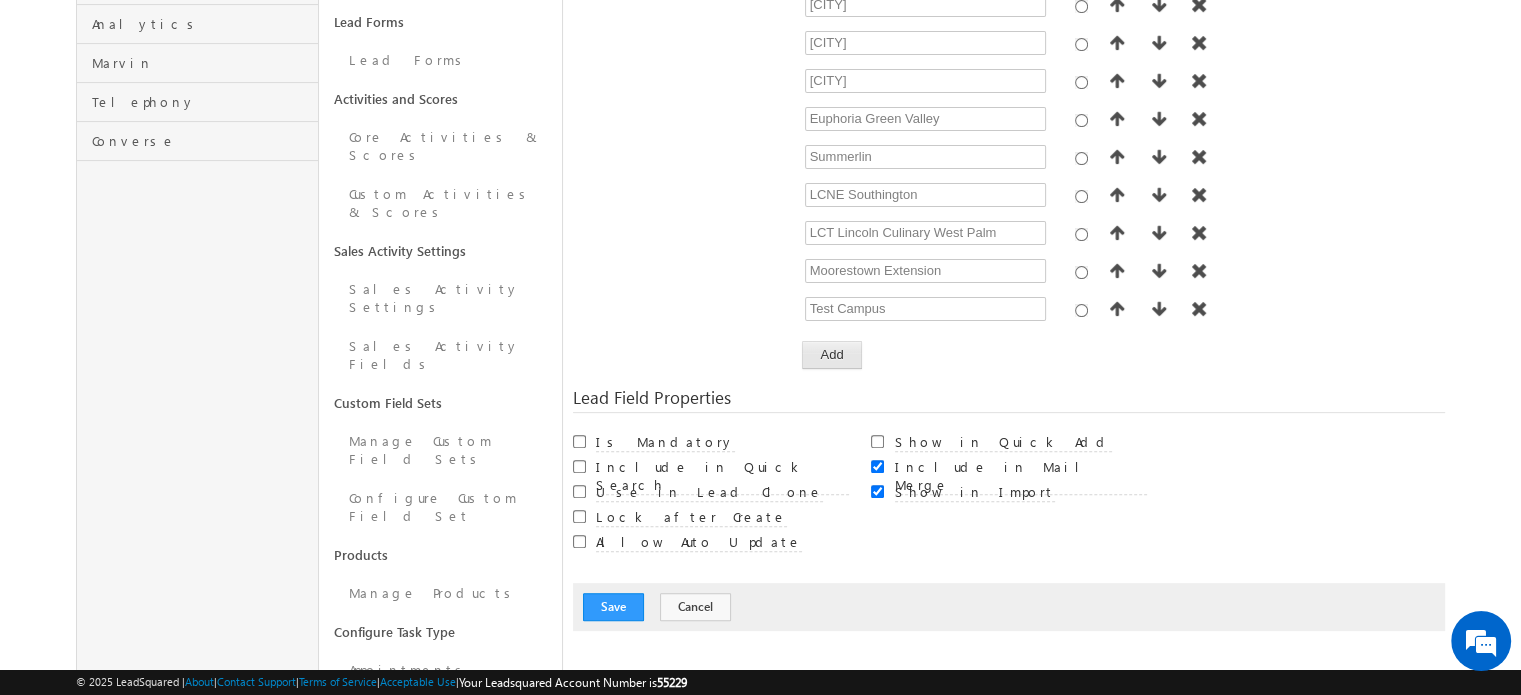 type on "[CITY]" 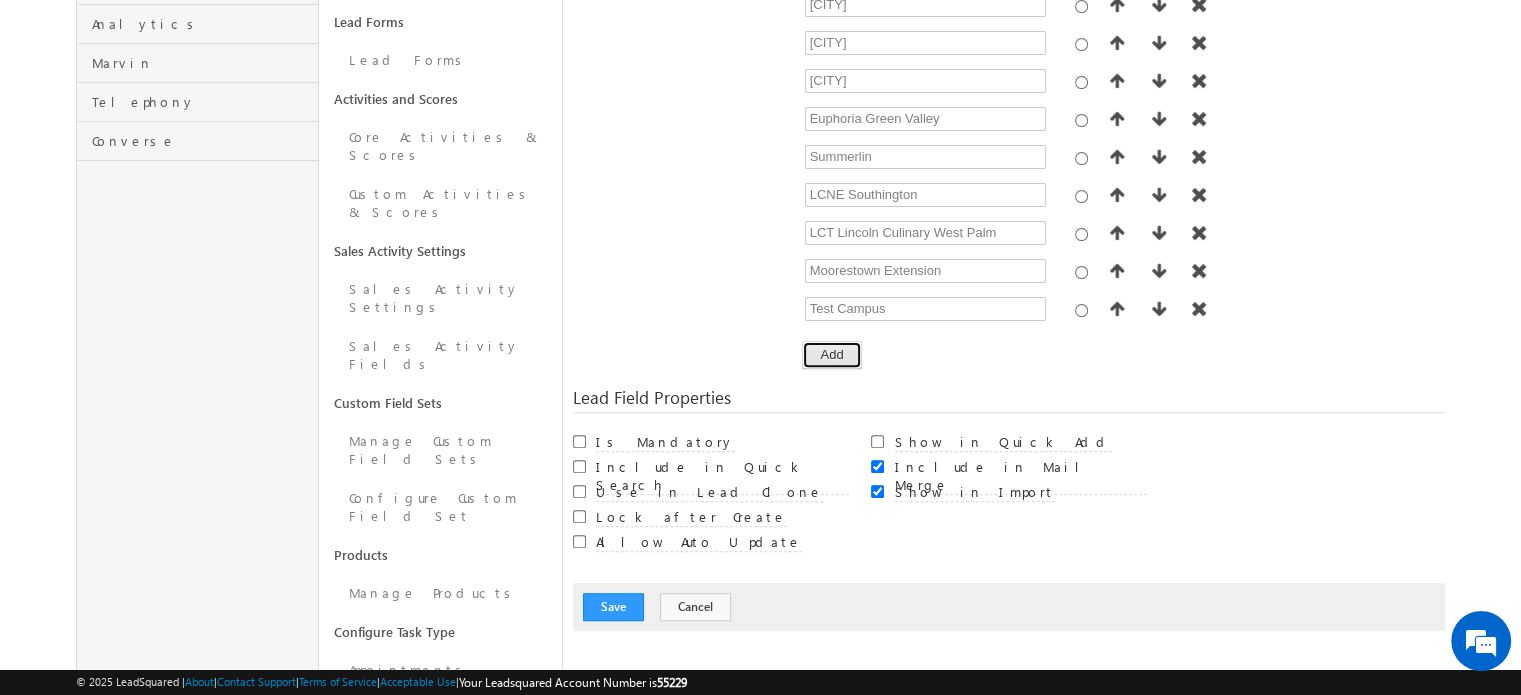 click on "Add" at bounding box center (831, 355) 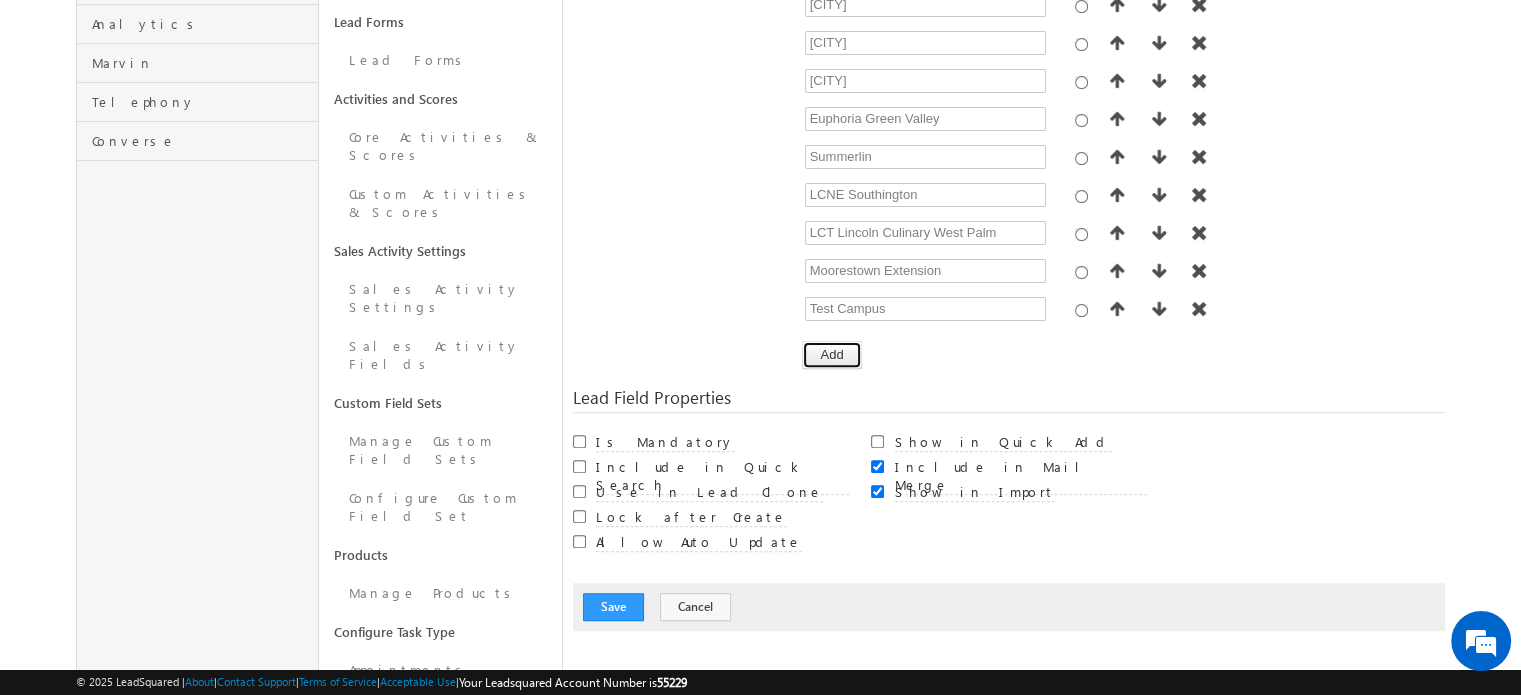 scroll, scrollTop: 1162, scrollLeft: 0, axis: vertical 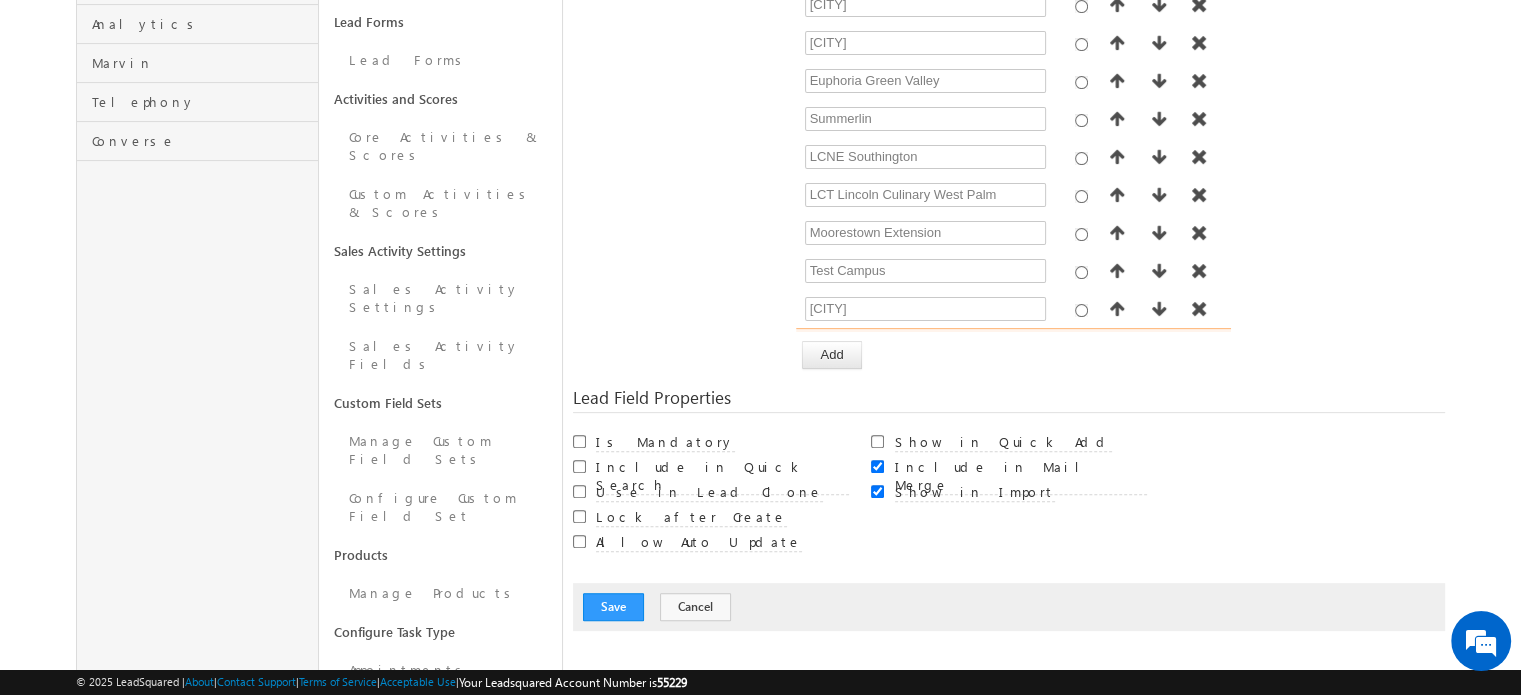 click at bounding box center (1199, 347) 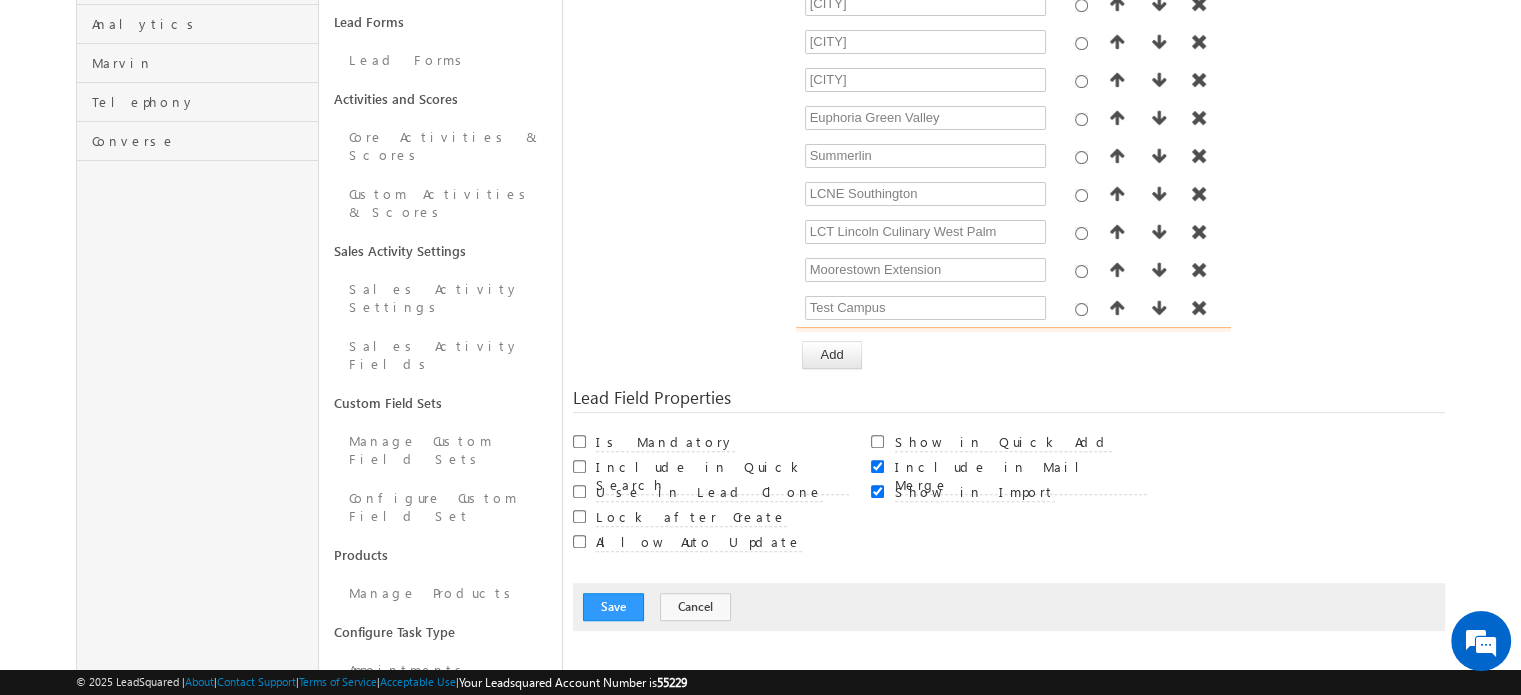 click at bounding box center (1117, 346) 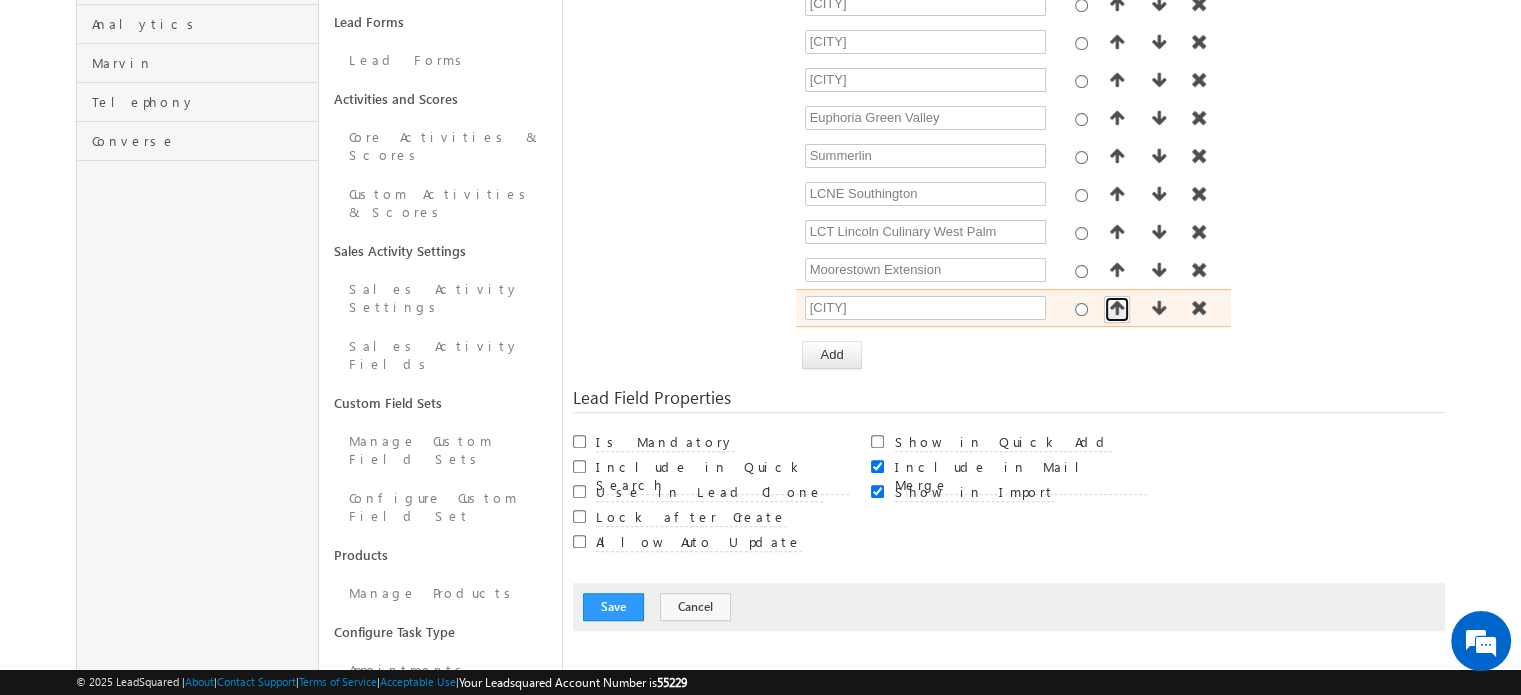 click at bounding box center (1117, 308) 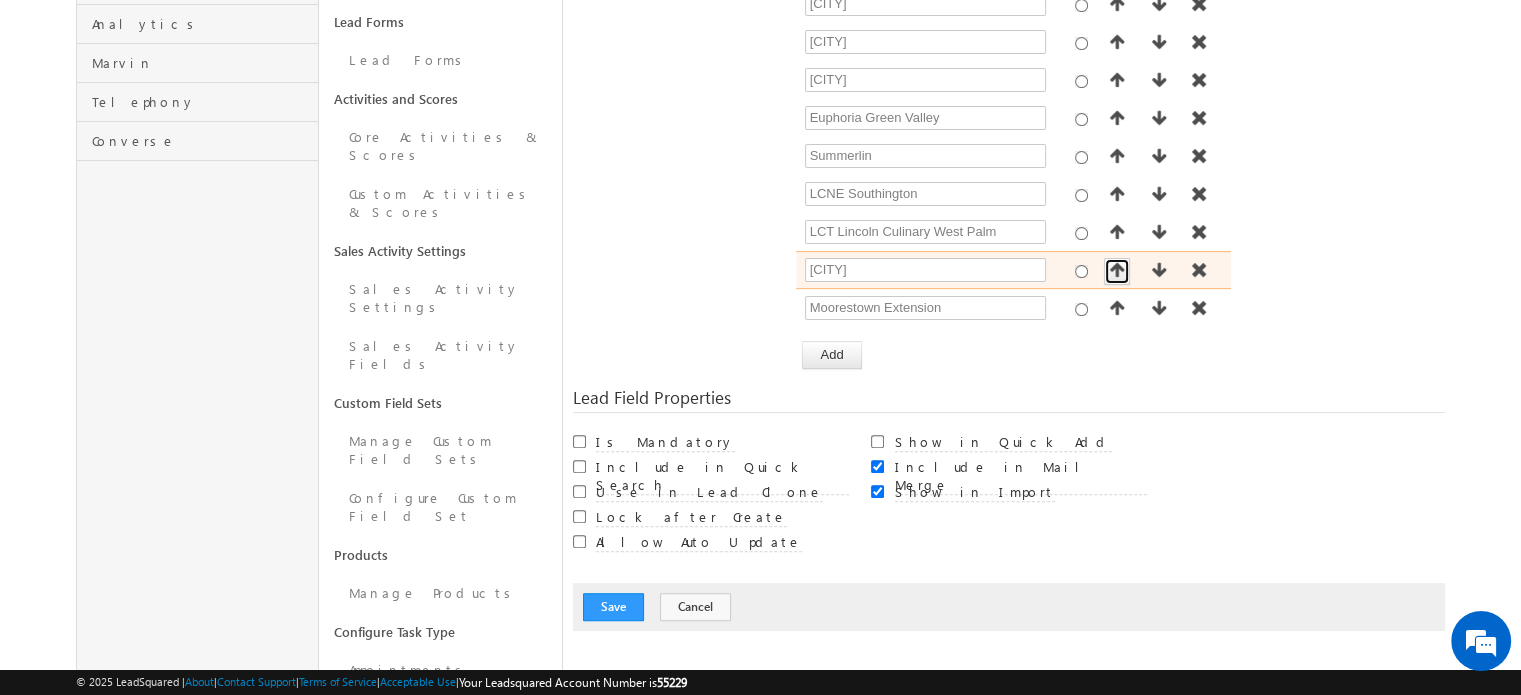 click at bounding box center [1117, 270] 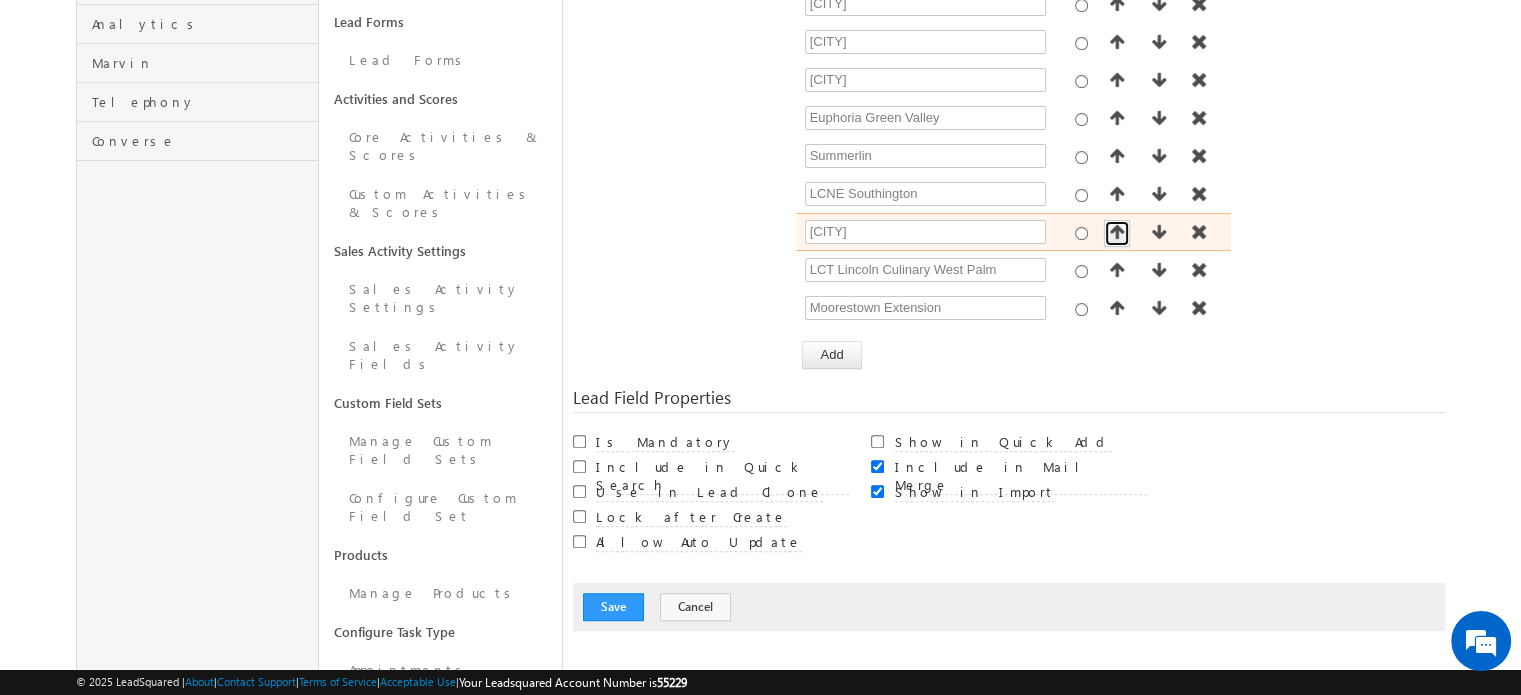 click at bounding box center (1117, 232) 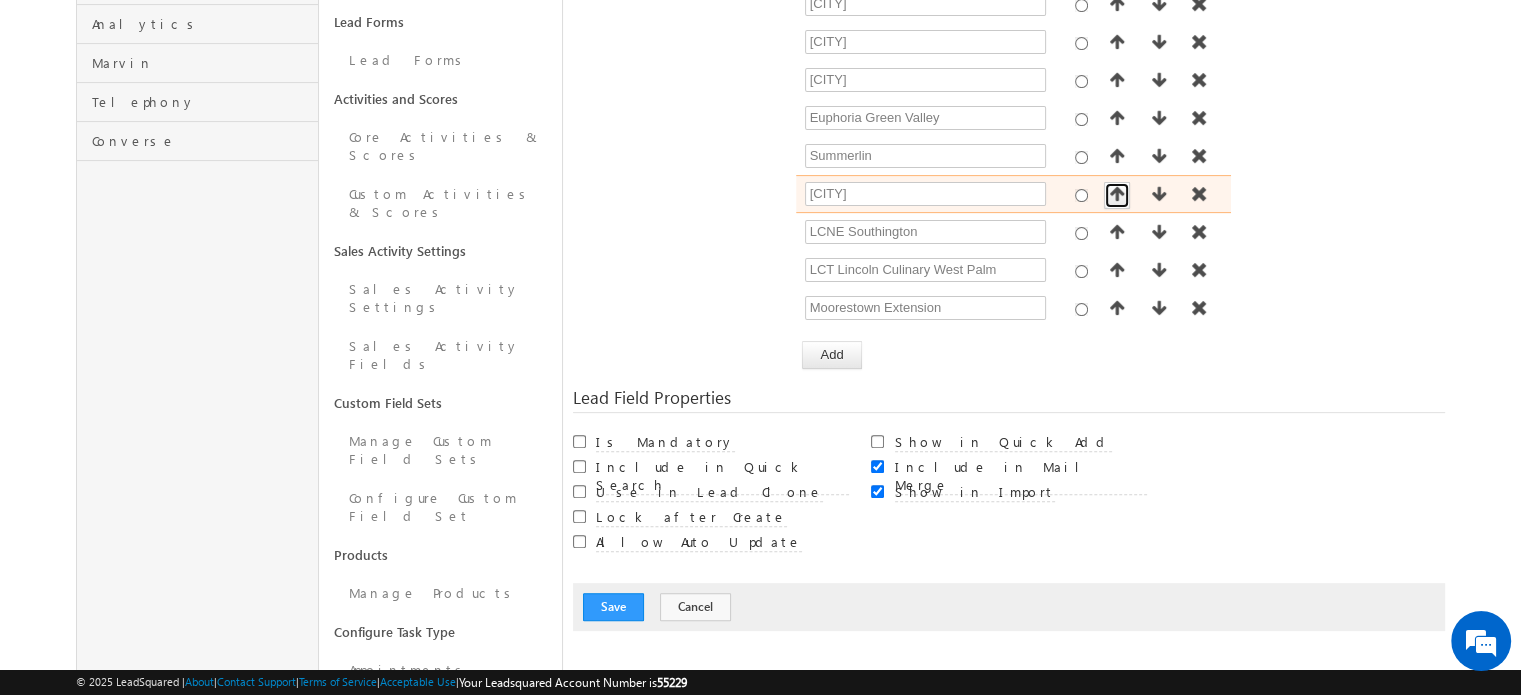 click at bounding box center (1117, 194) 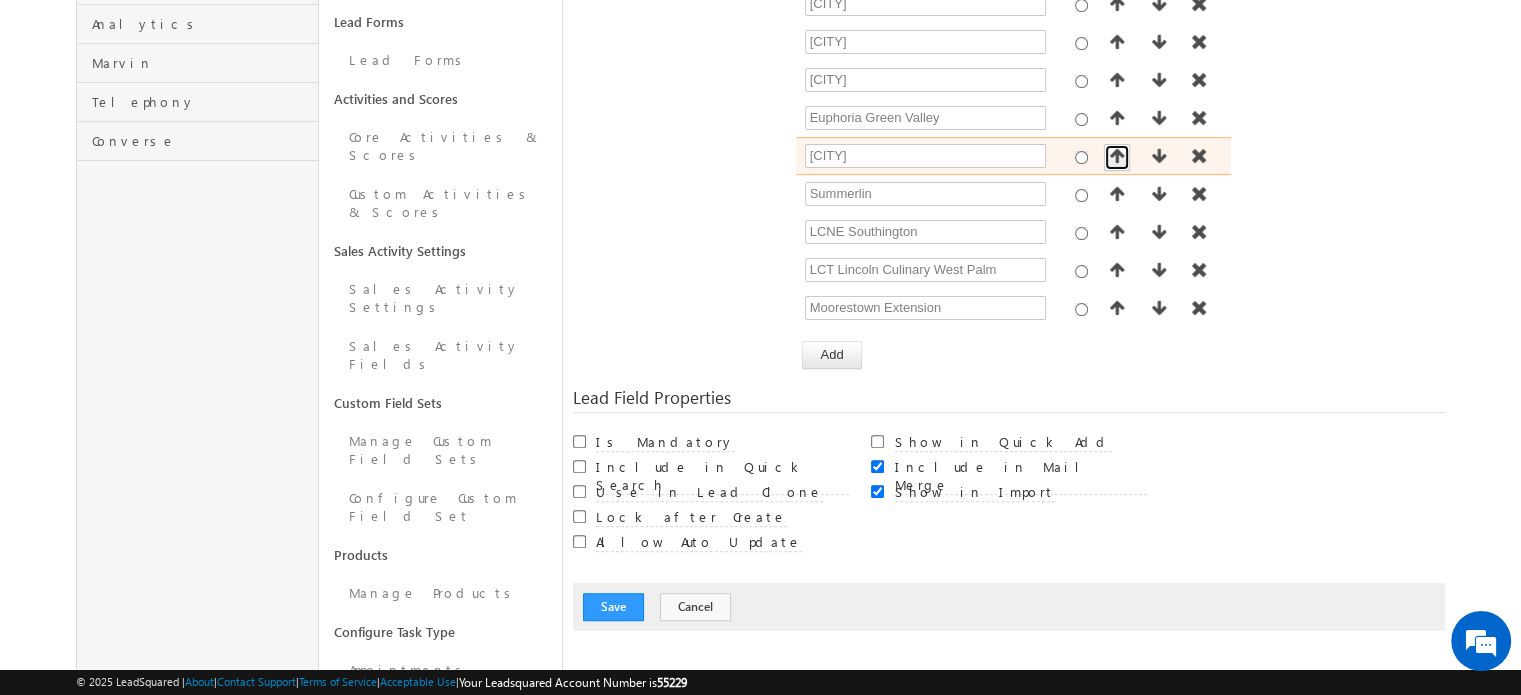 click at bounding box center (1117, 156) 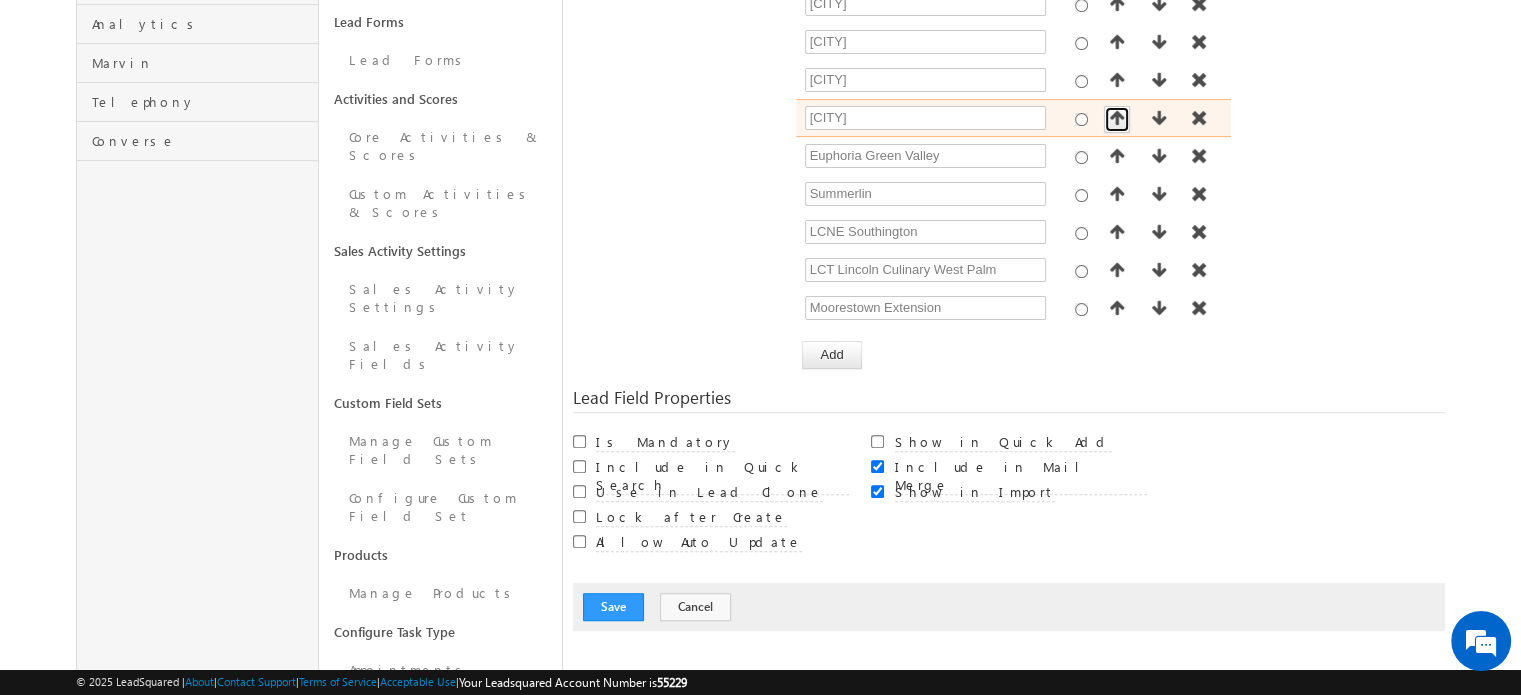 click at bounding box center (1117, 118) 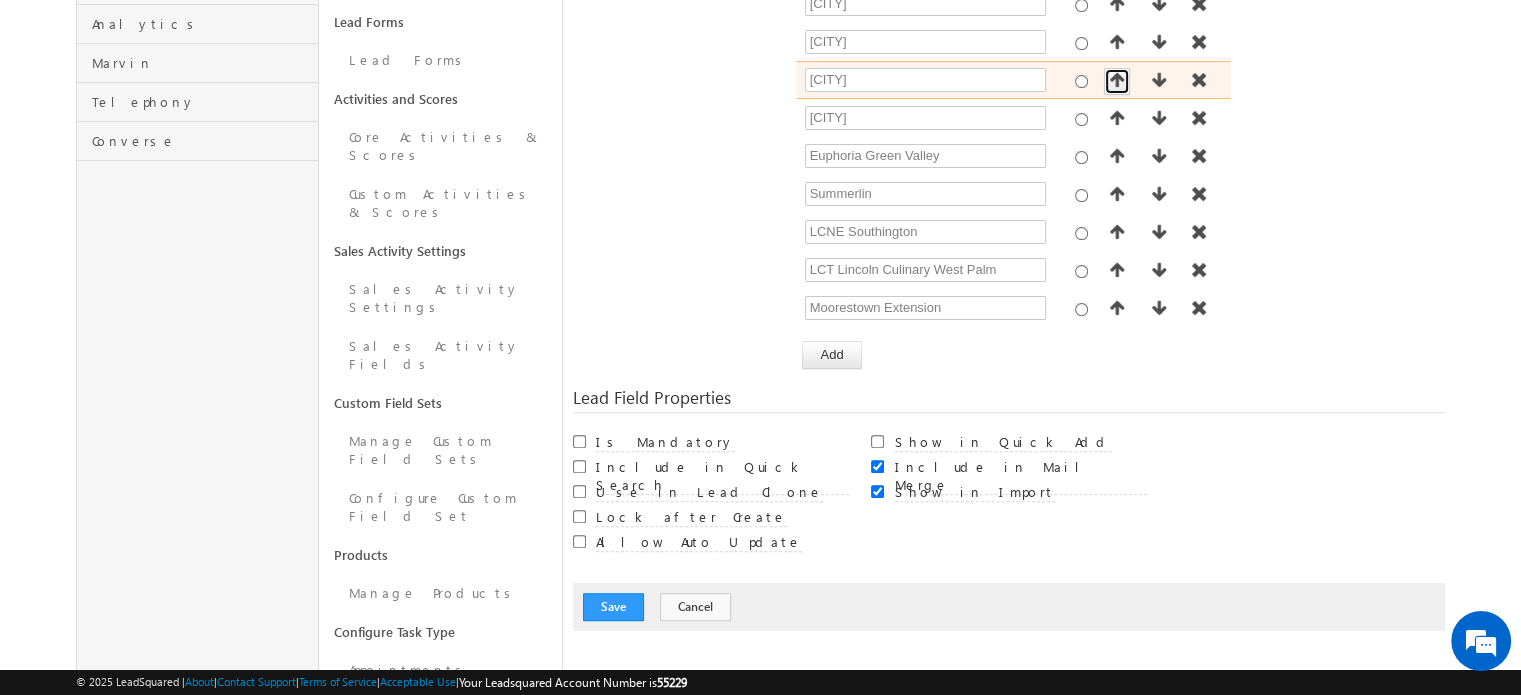 click at bounding box center [1117, 80] 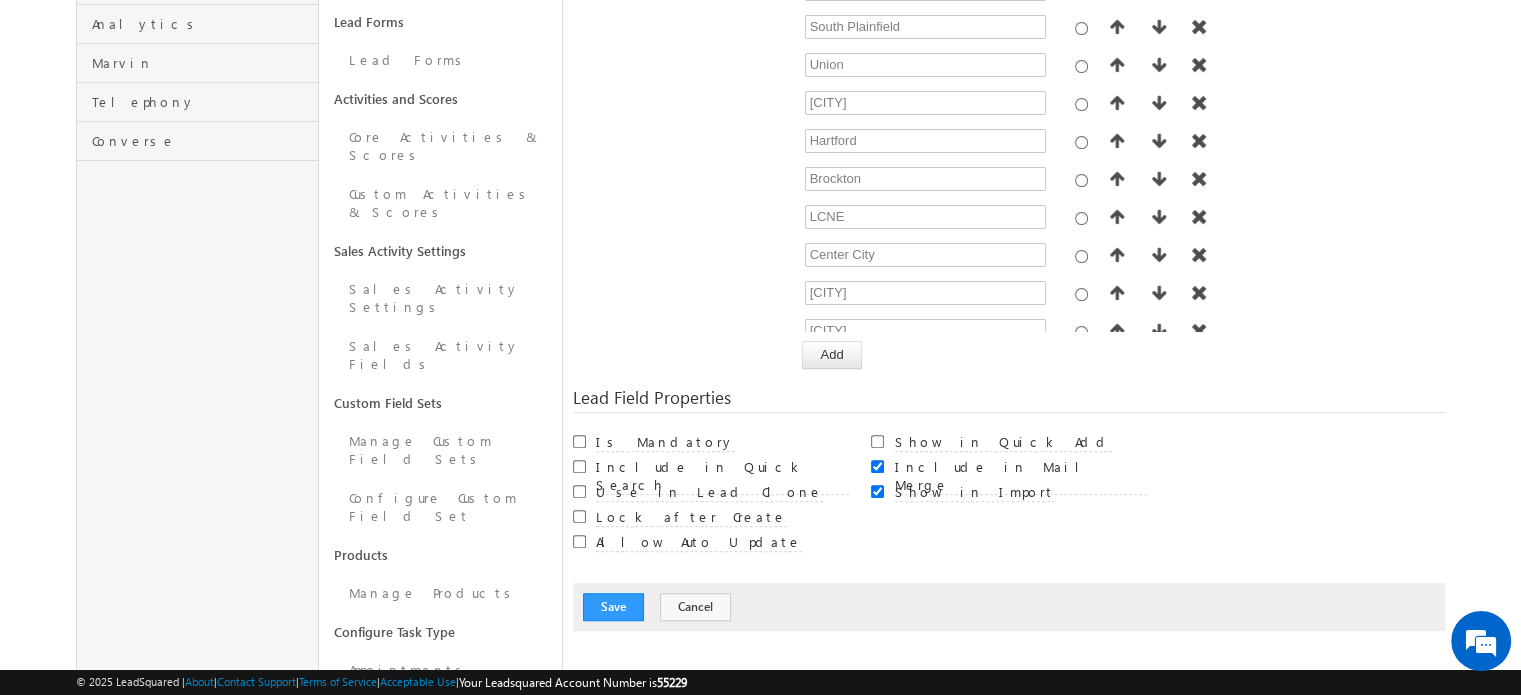 scroll, scrollTop: 840, scrollLeft: 0, axis: vertical 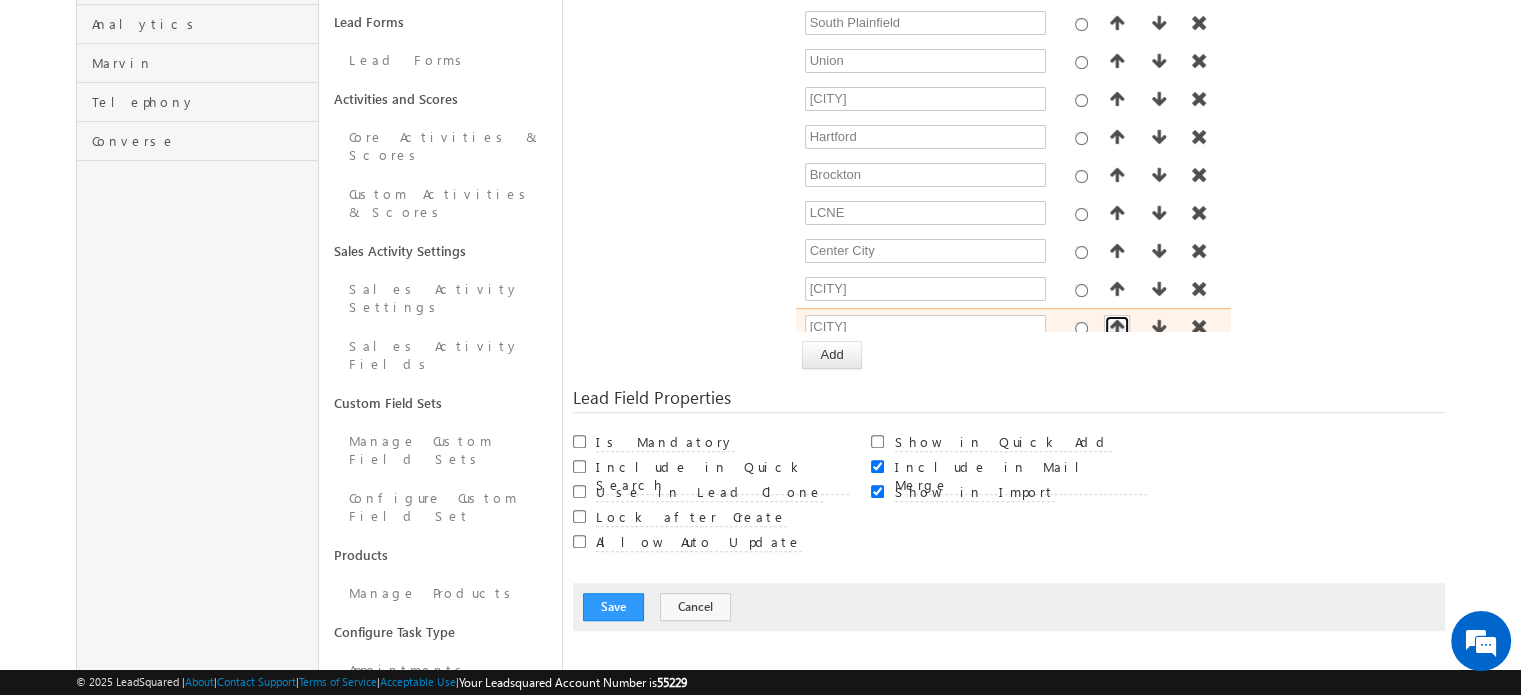 click at bounding box center (1117, 327) 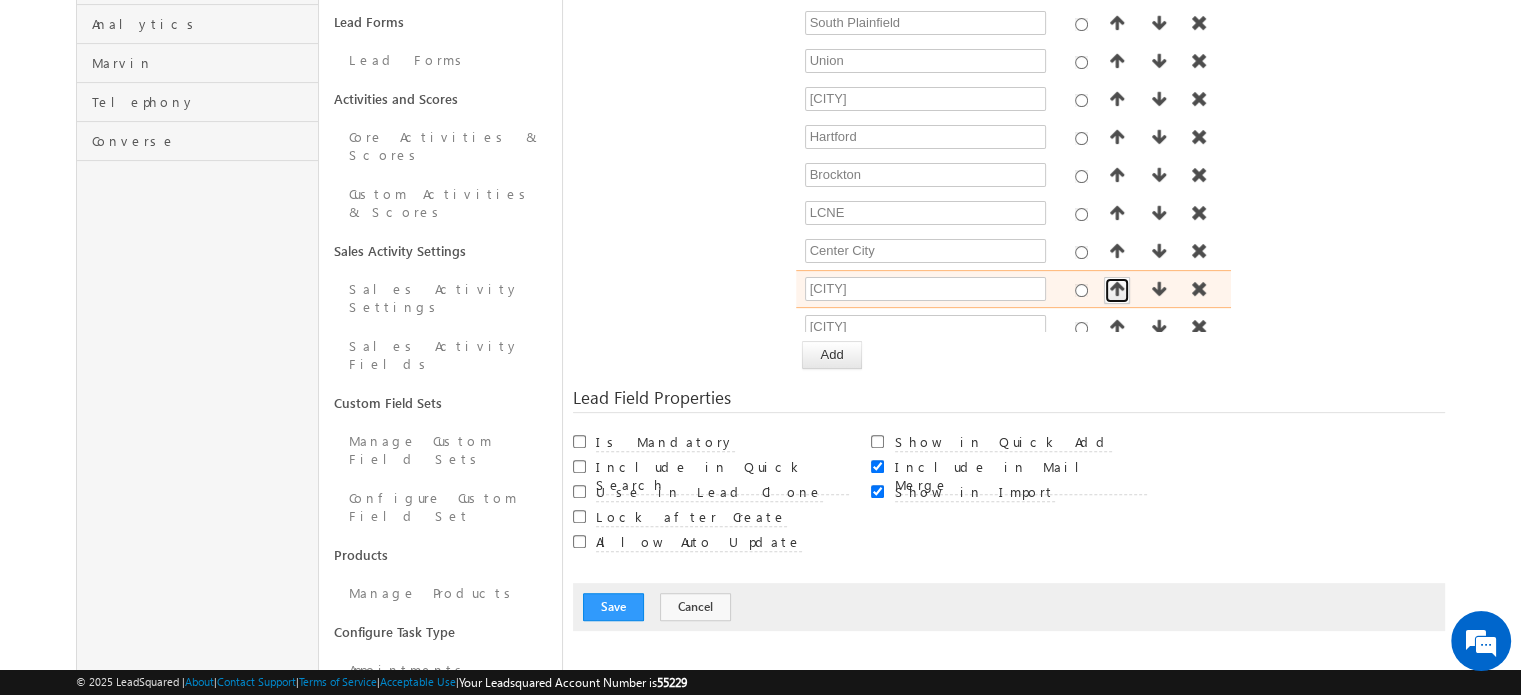 click at bounding box center [1117, 289] 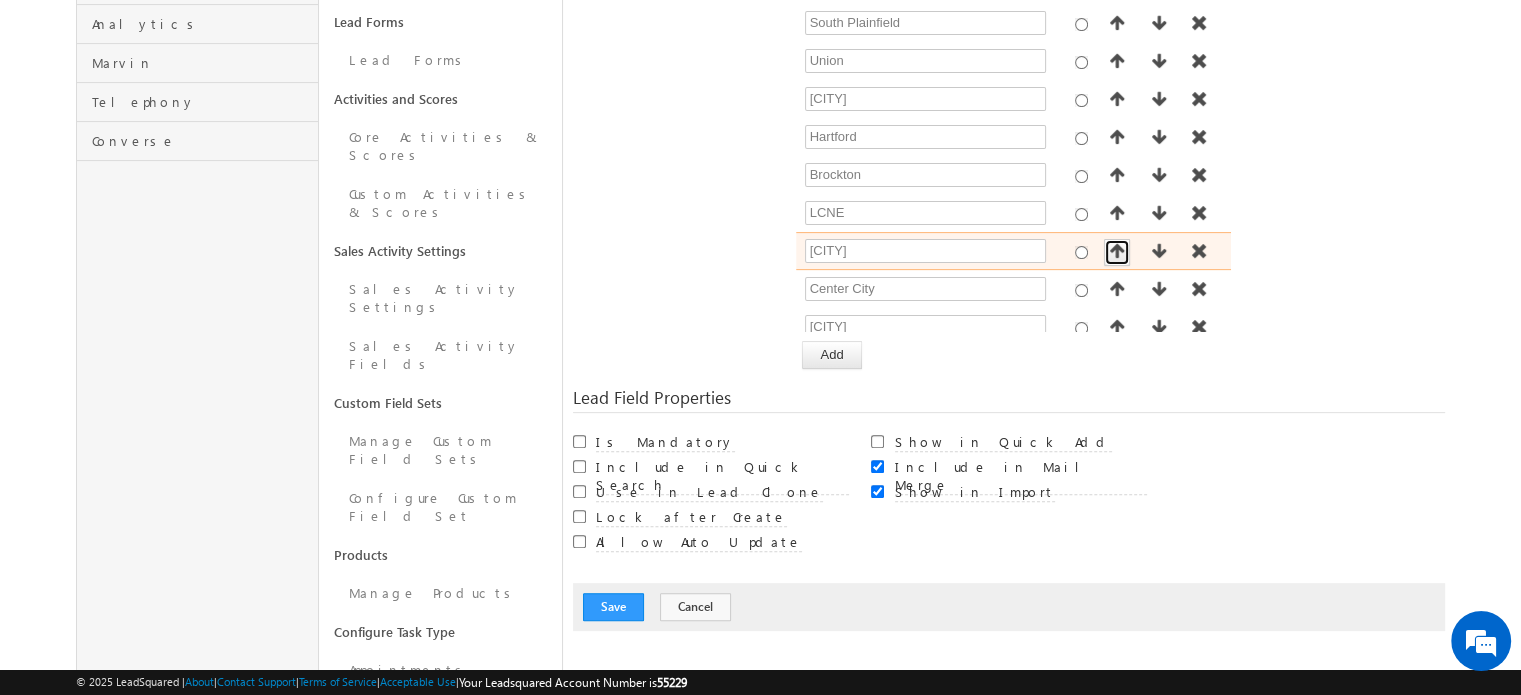 click at bounding box center (1117, 251) 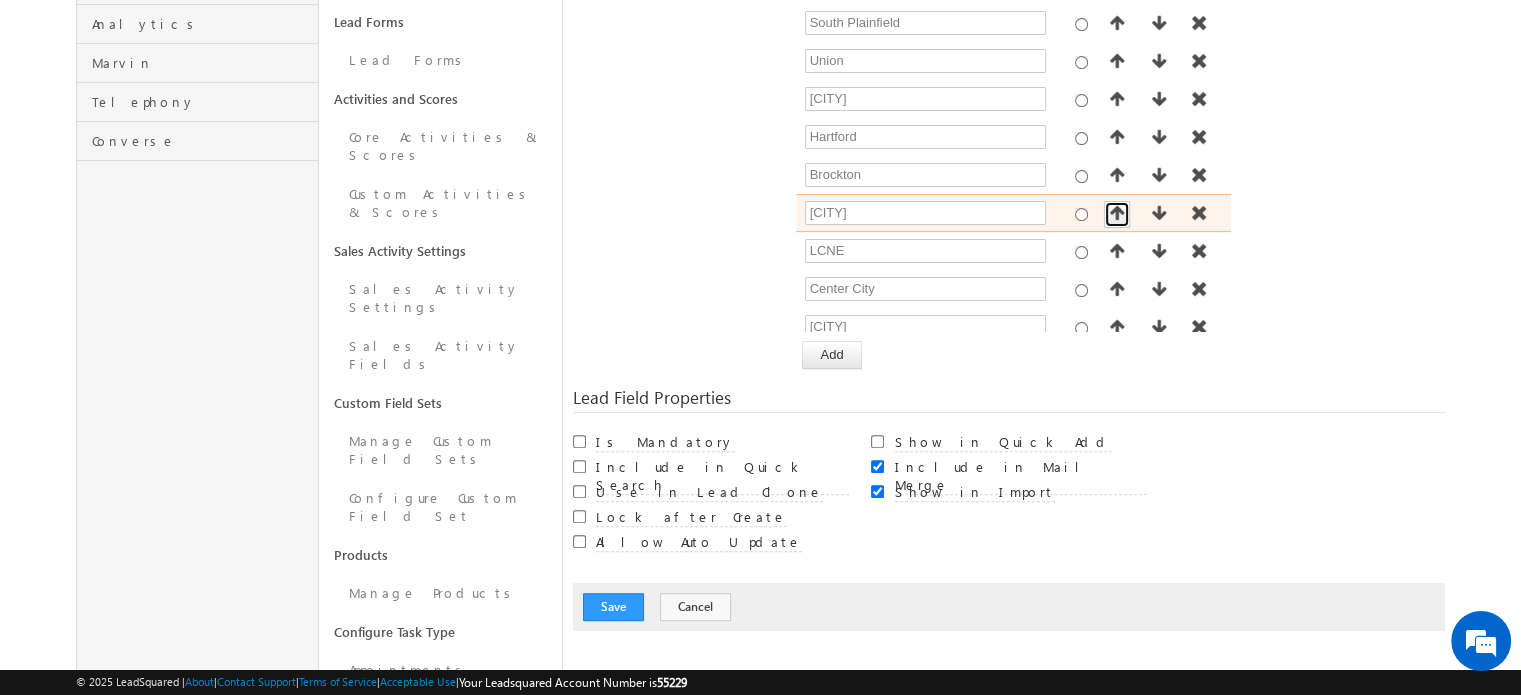 click at bounding box center (1117, 213) 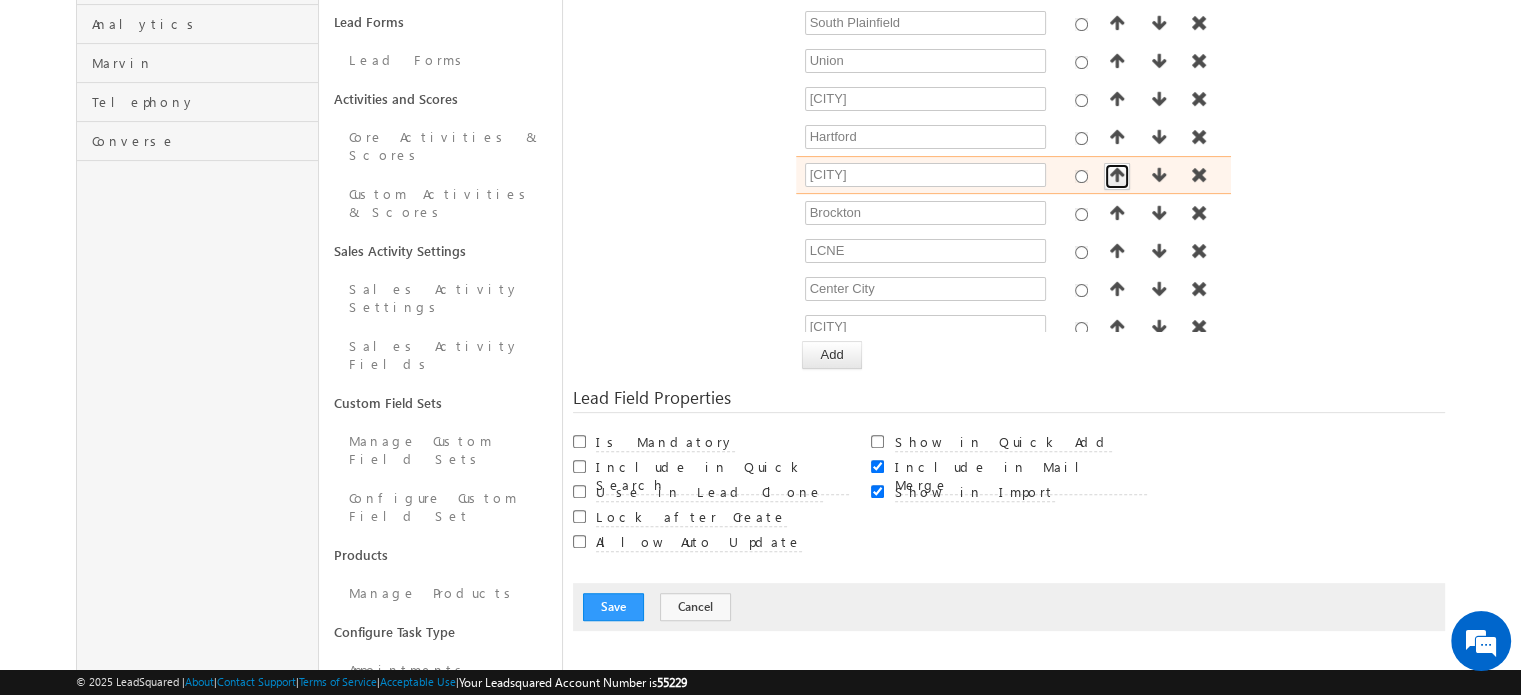 click at bounding box center [1117, 175] 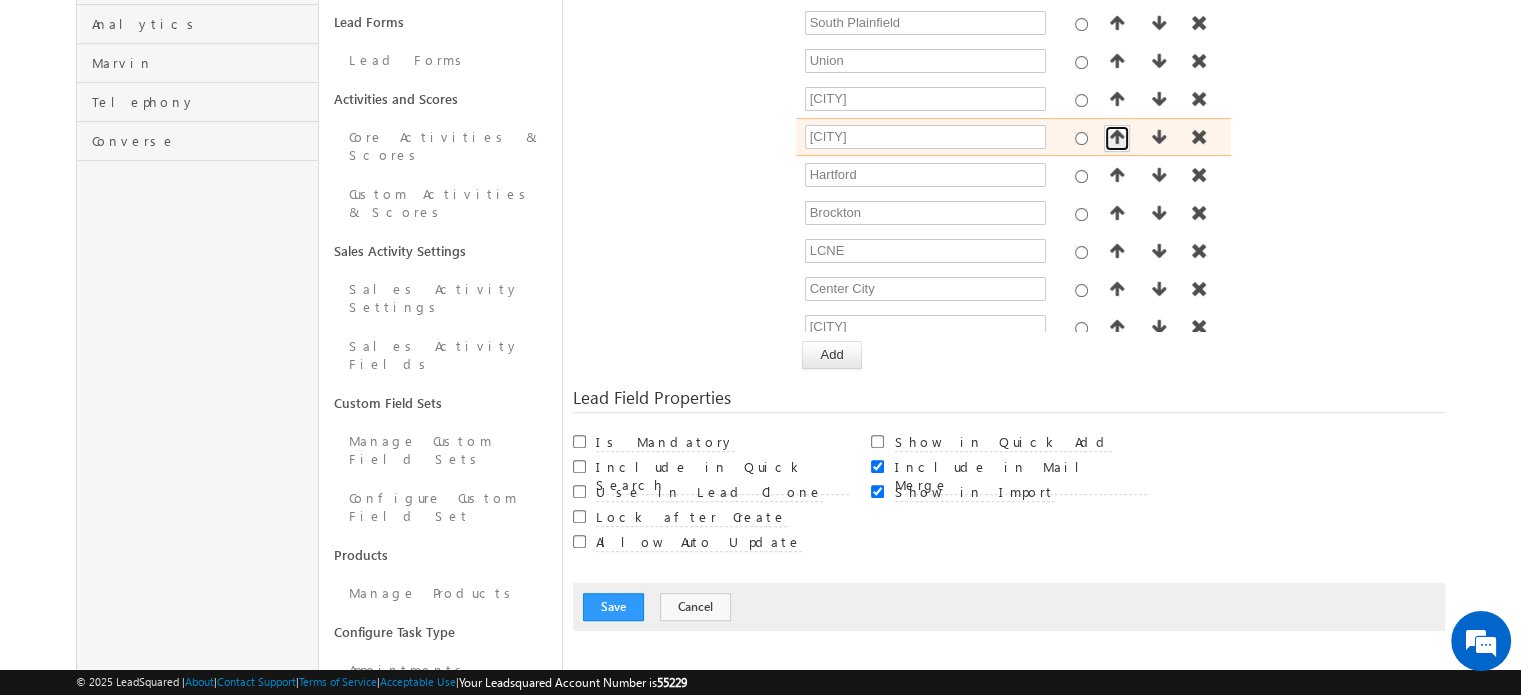 click at bounding box center (1117, 137) 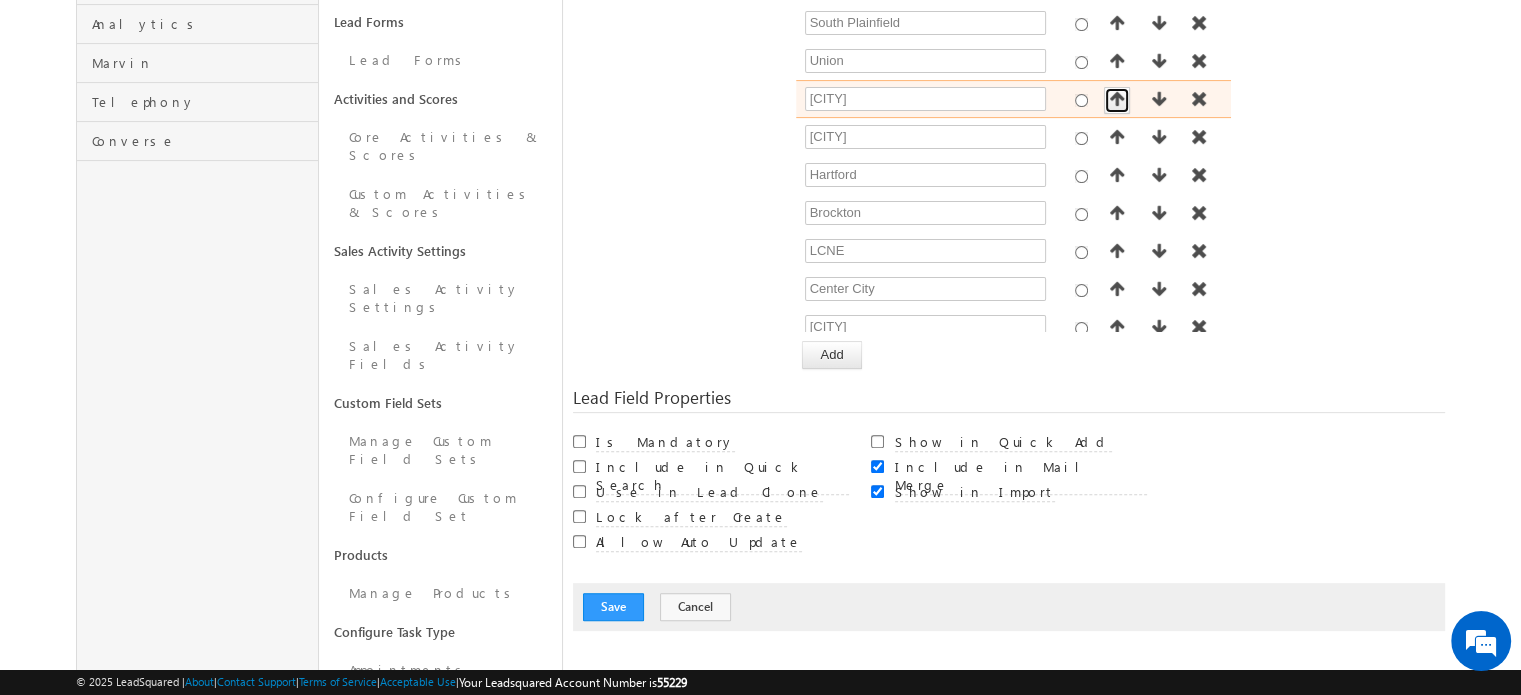 click at bounding box center [1117, 100] 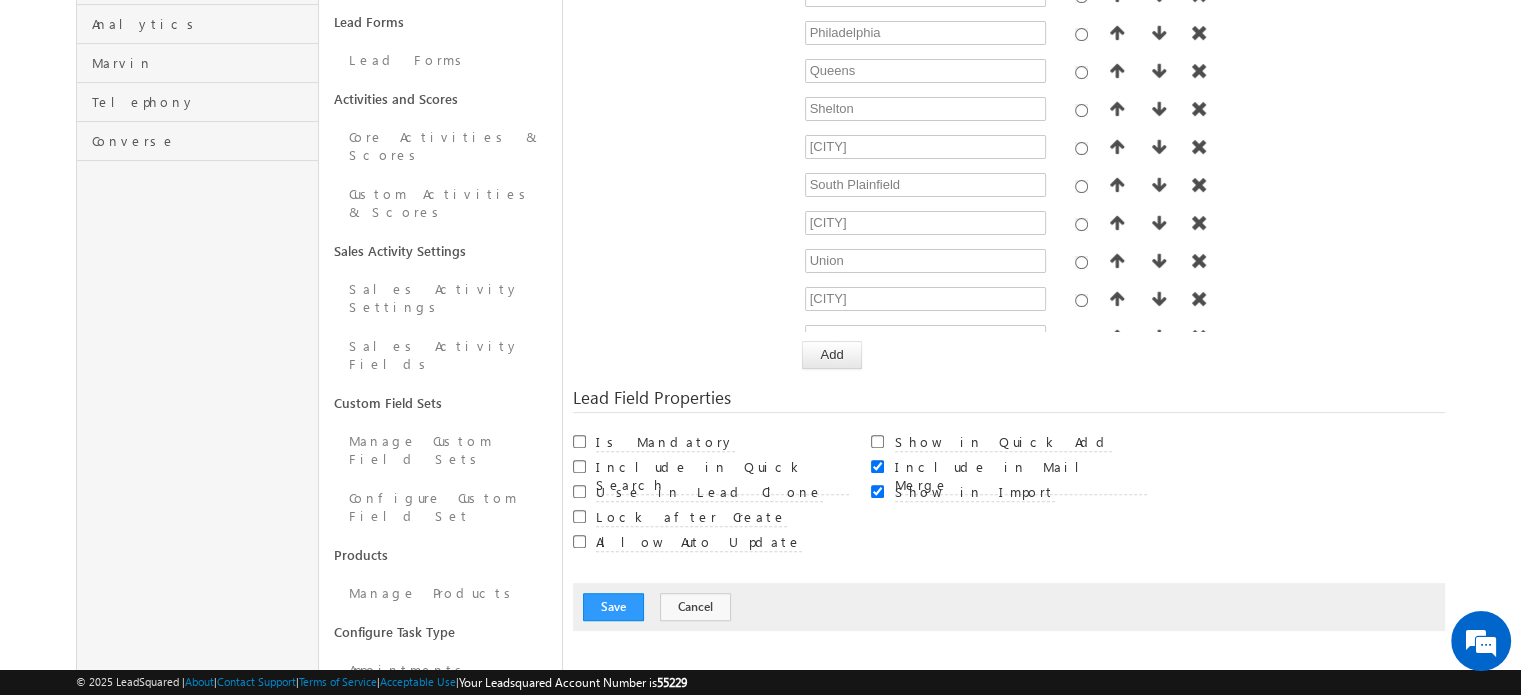 scroll, scrollTop: 645, scrollLeft: 0, axis: vertical 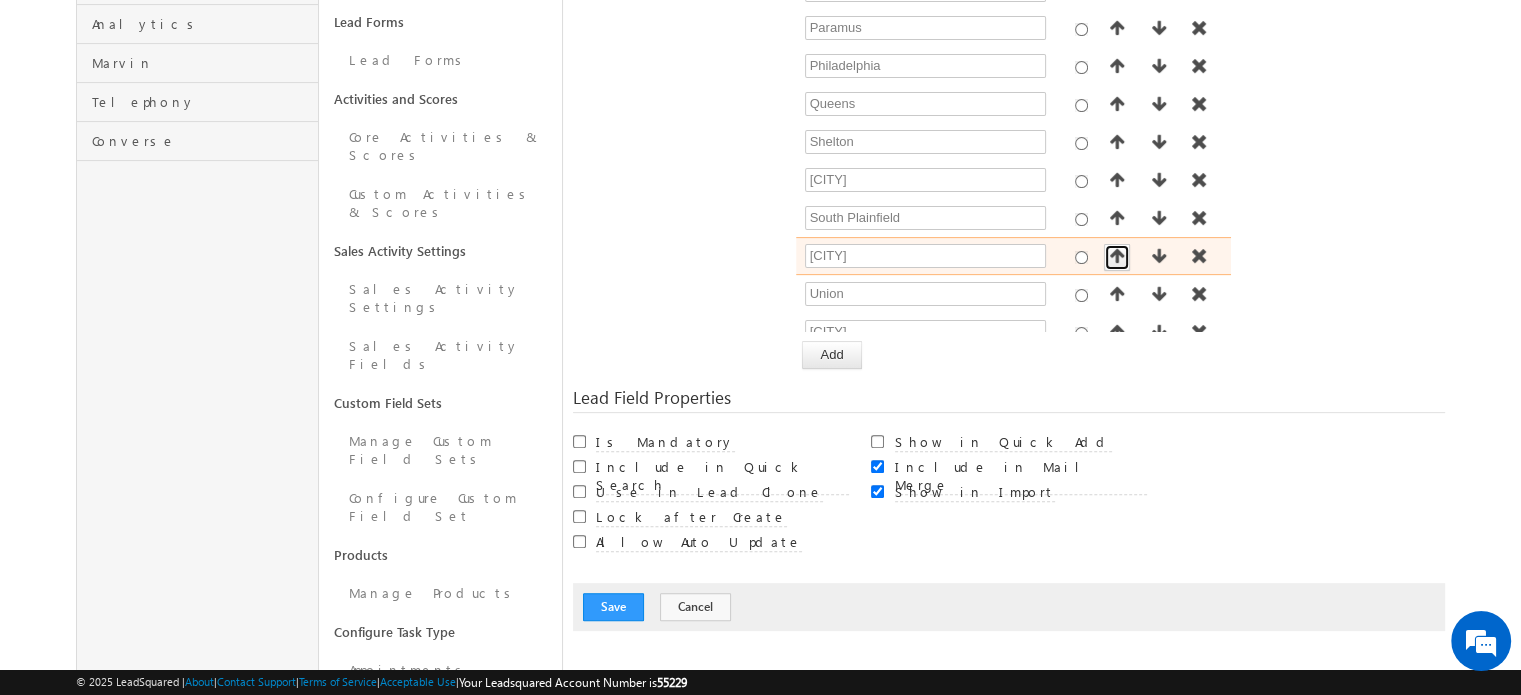 click at bounding box center [1117, 256] 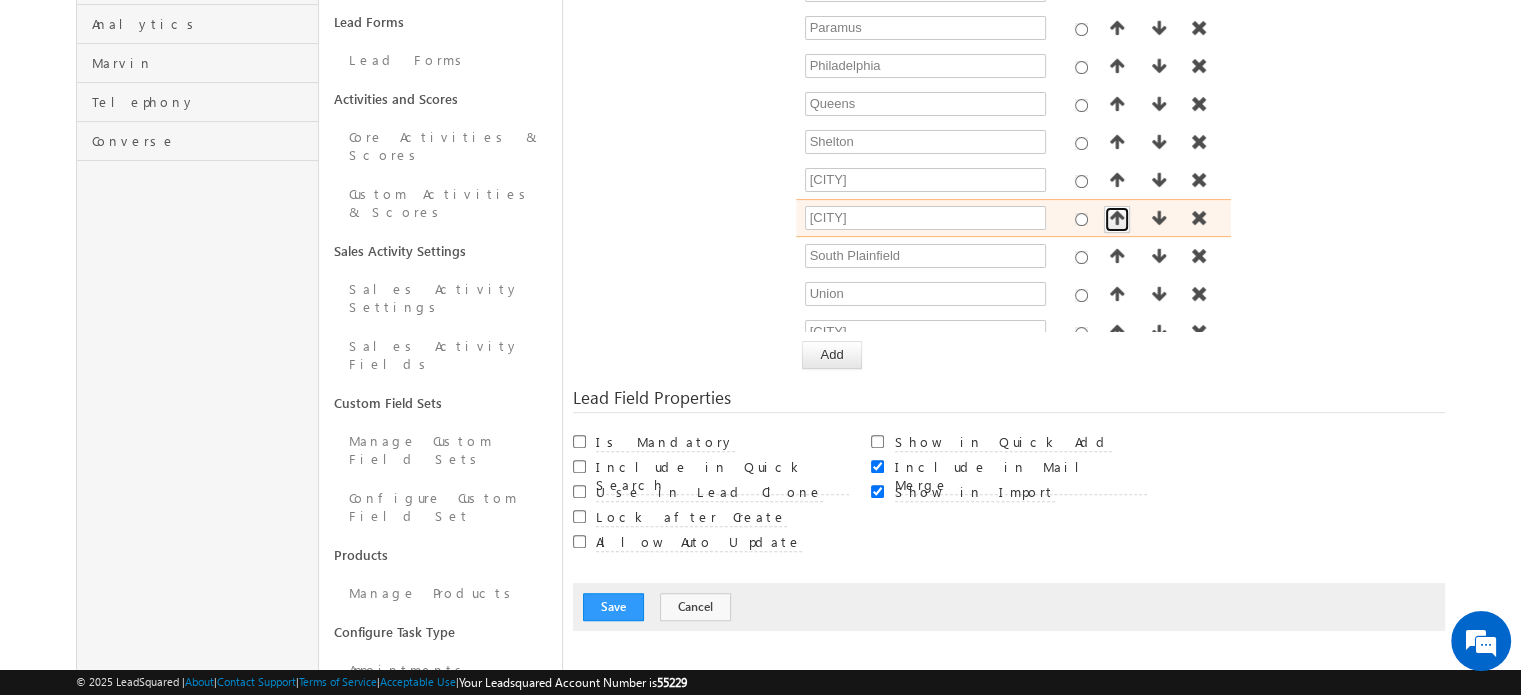 click at bounding box center [1117, 218] 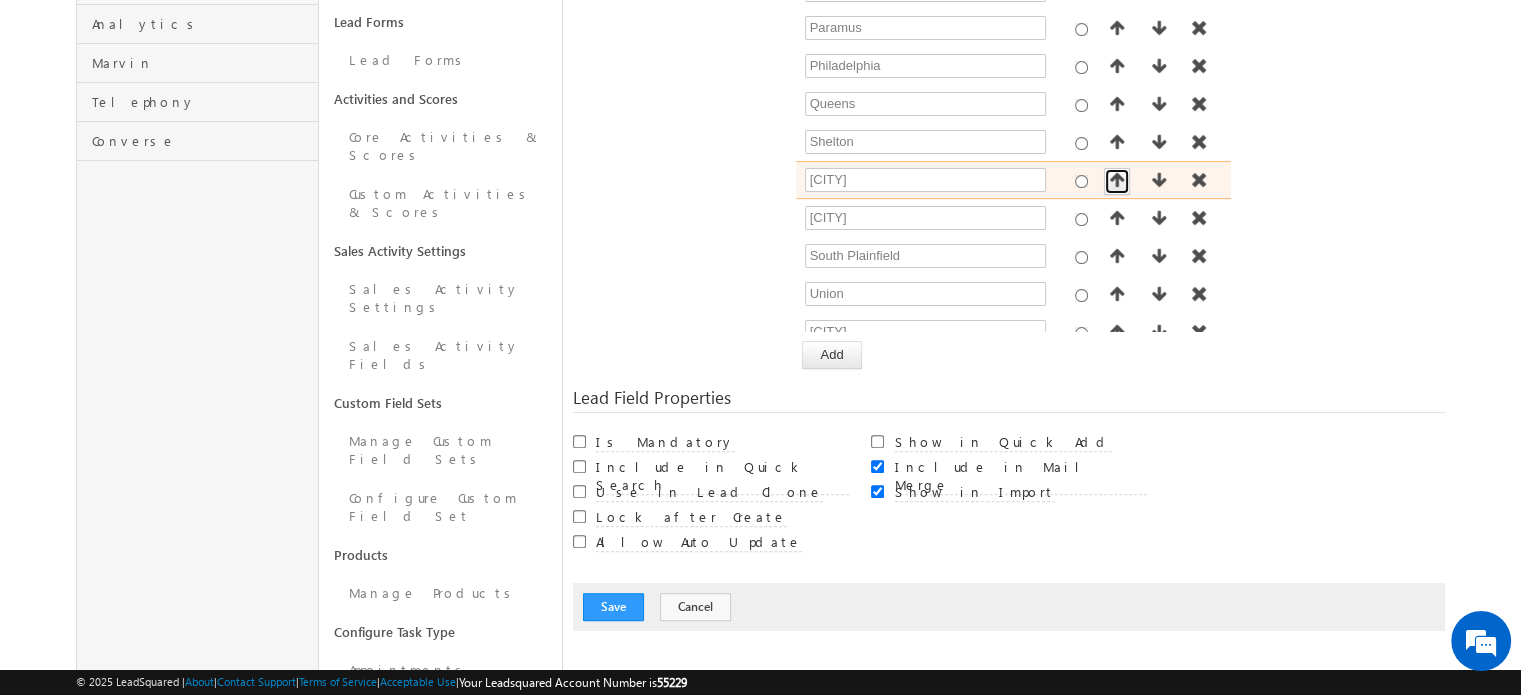 click at bounding box center [1117, 180] 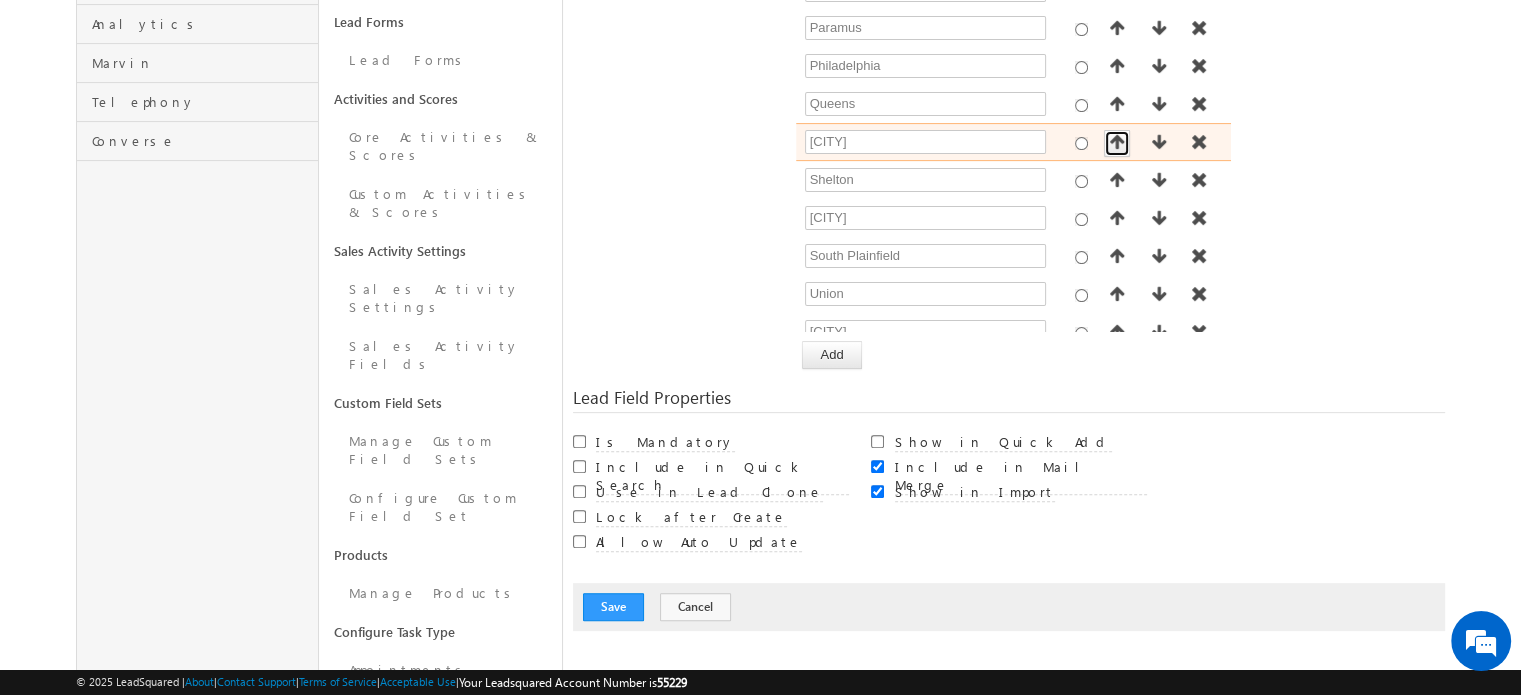 click at bounding box center [1117, 142] 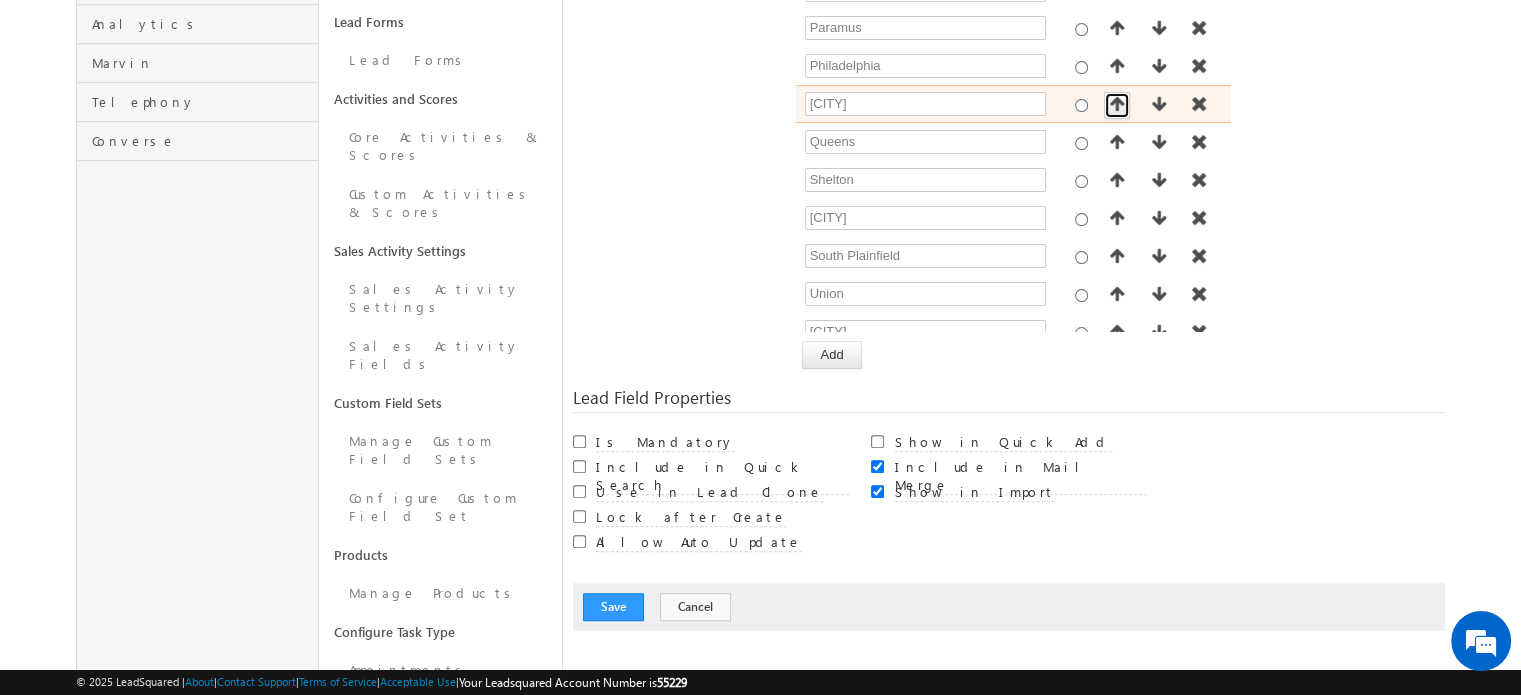 click at bounding box center (1117, 104) 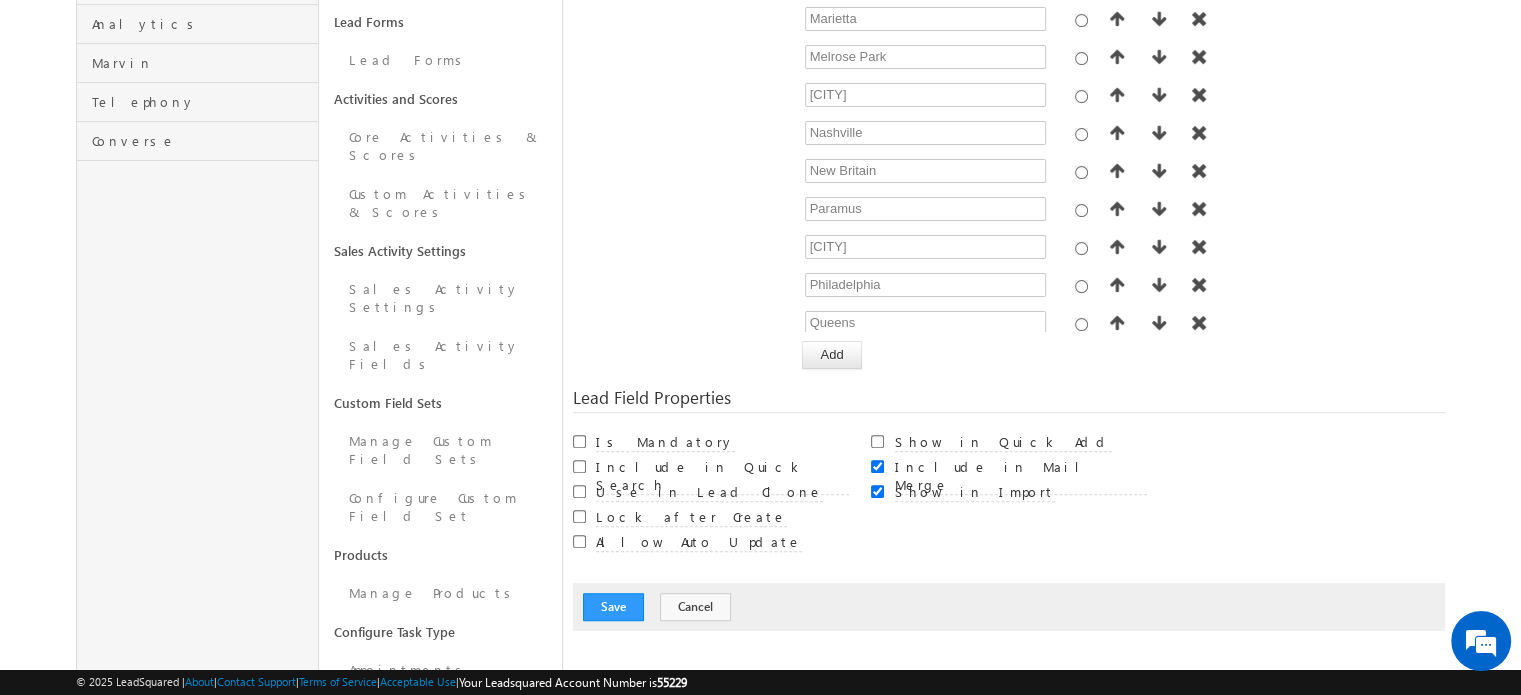 scroll, scrollTop: 446, scrollLeft: 0, axis: vertical 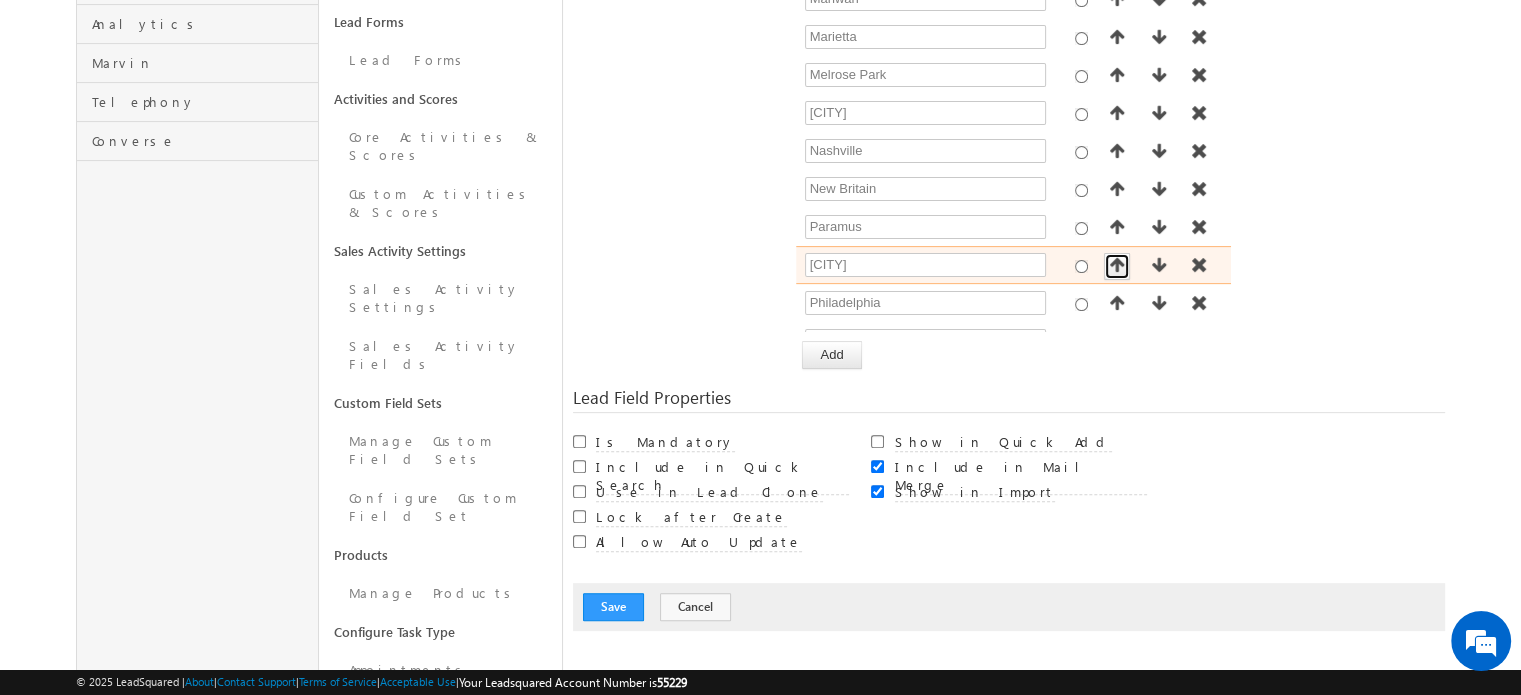 click at bounding box center [1117, 265] 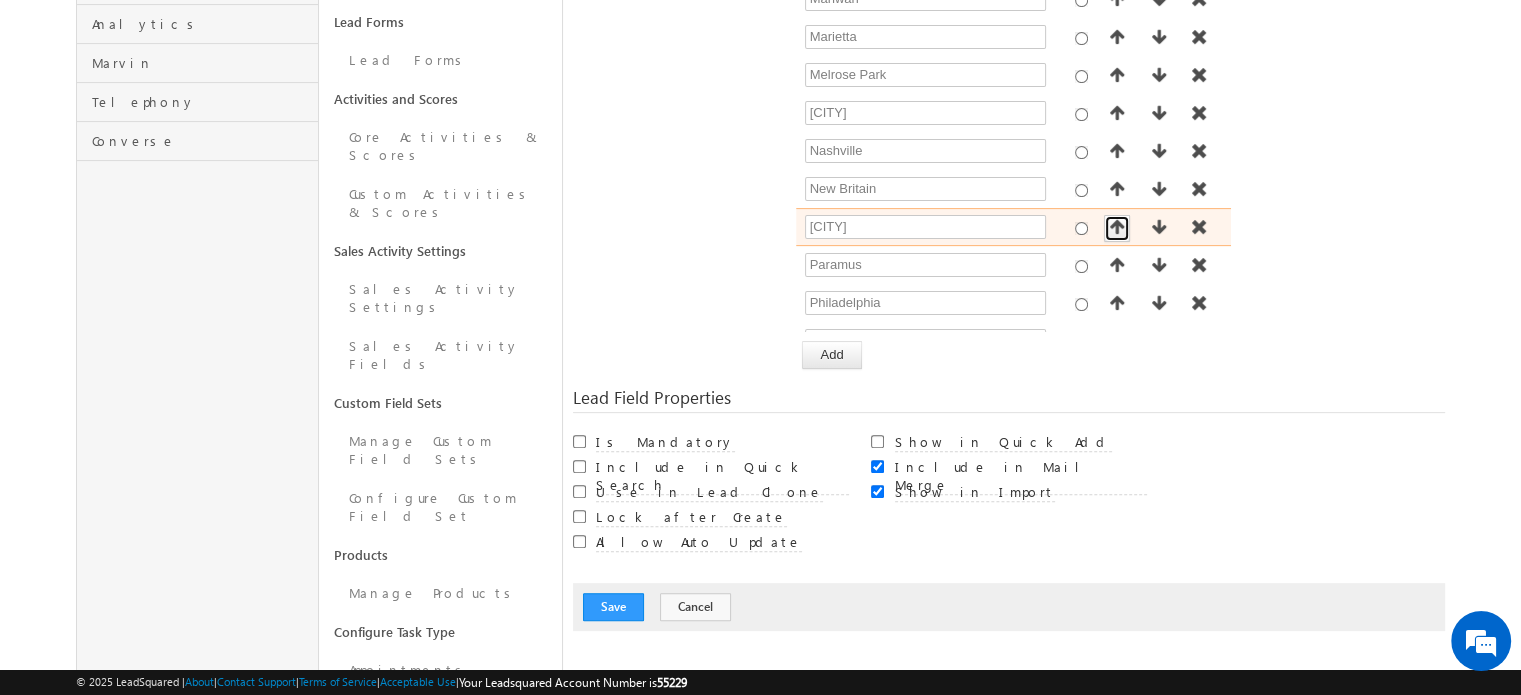 click at bounding box center (1117, 227) 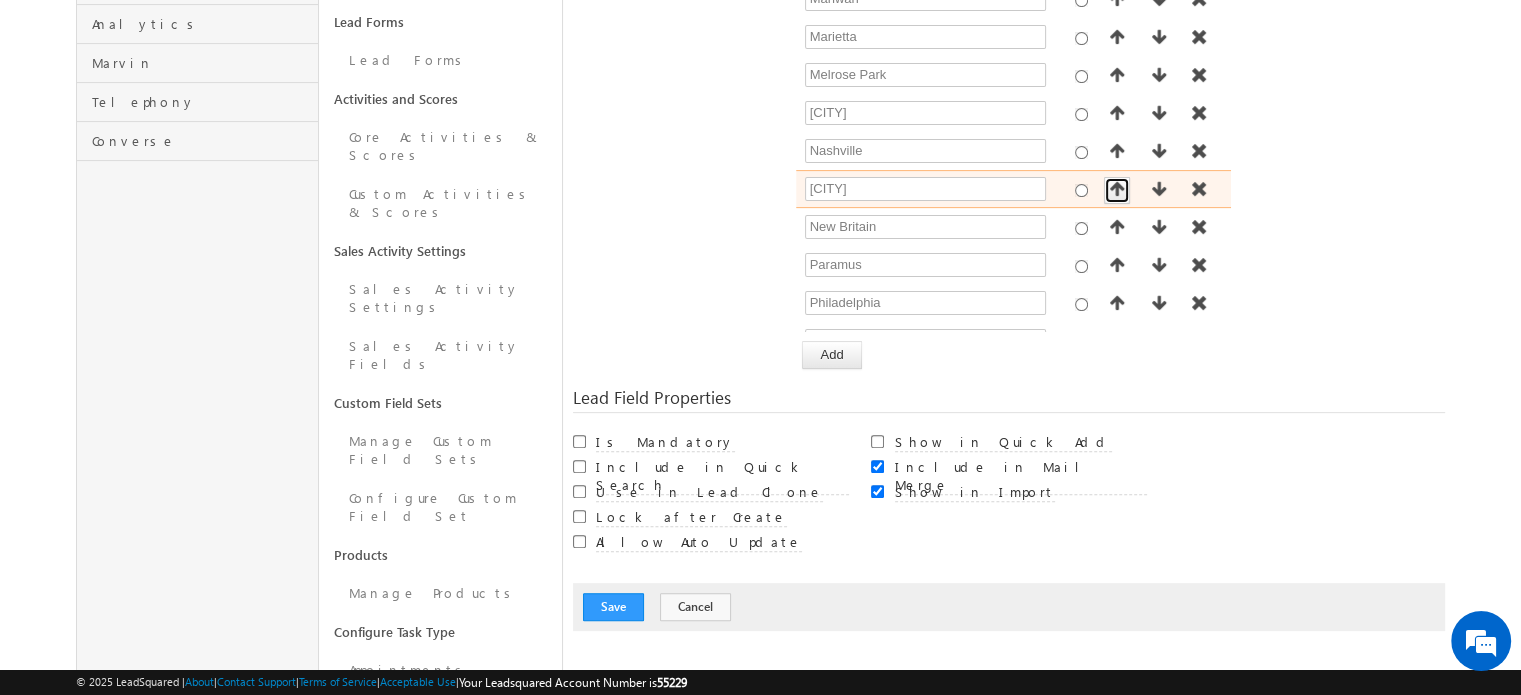 click at bounding box center [1117, 189] 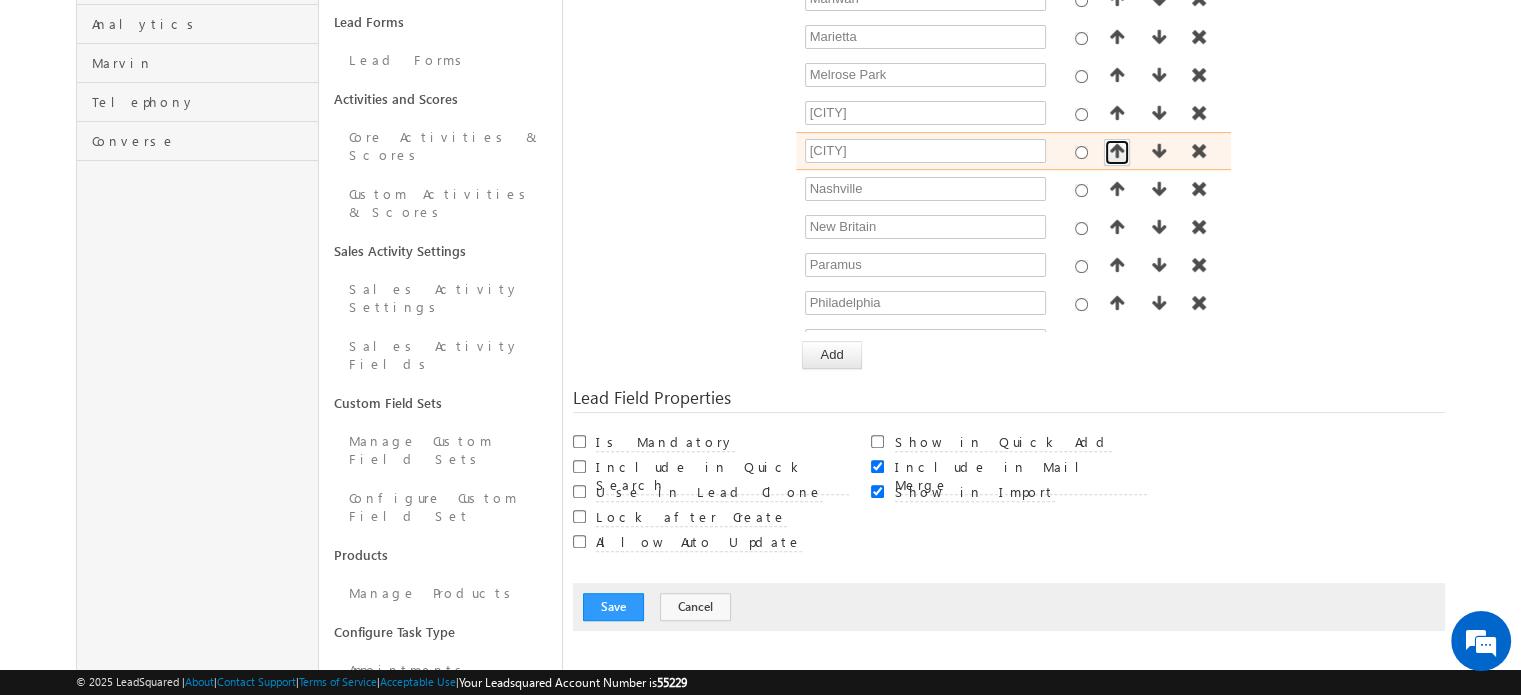 click at bounding box center [1117, 151] 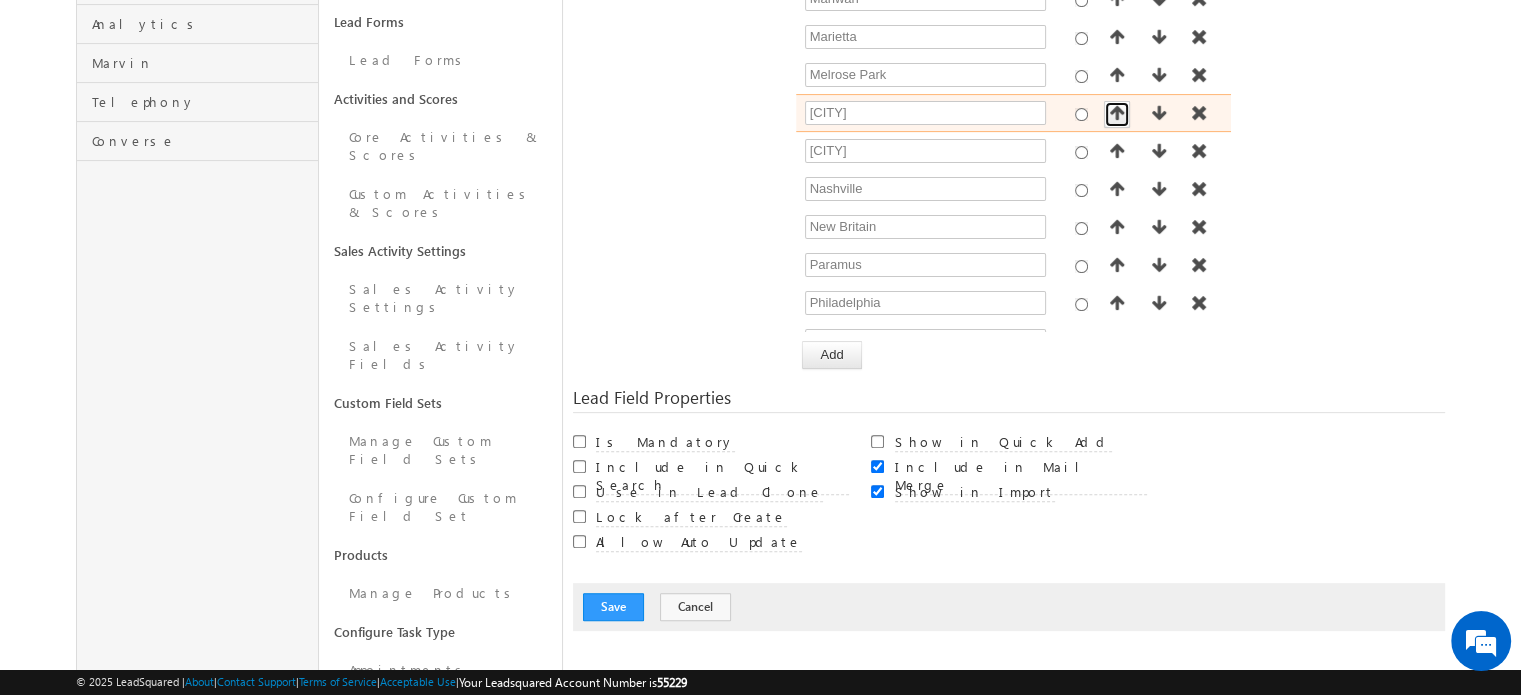 click at bounding box center (1117, 114) 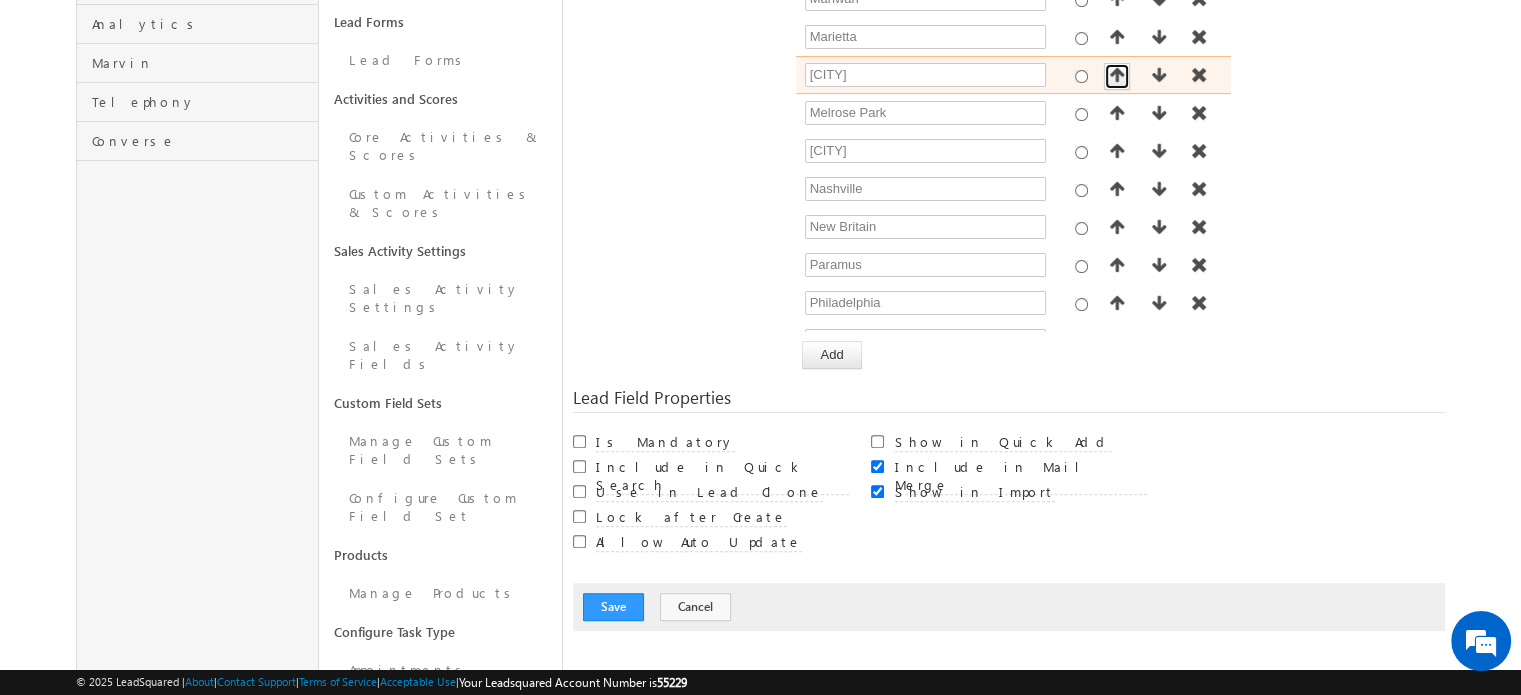 click at bounding box center (1117, 75) 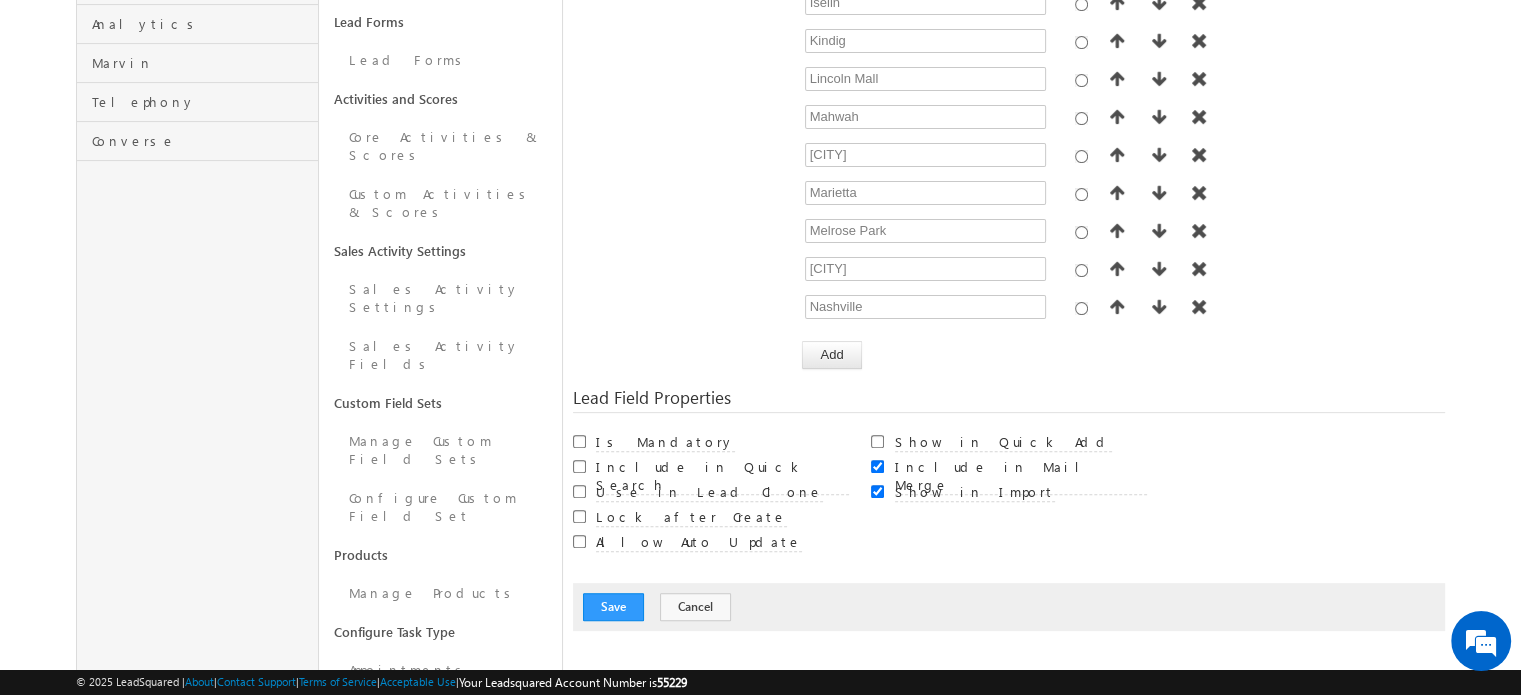 scroll, scrollTop: 319, scrollLeft: 0, axis: vertical 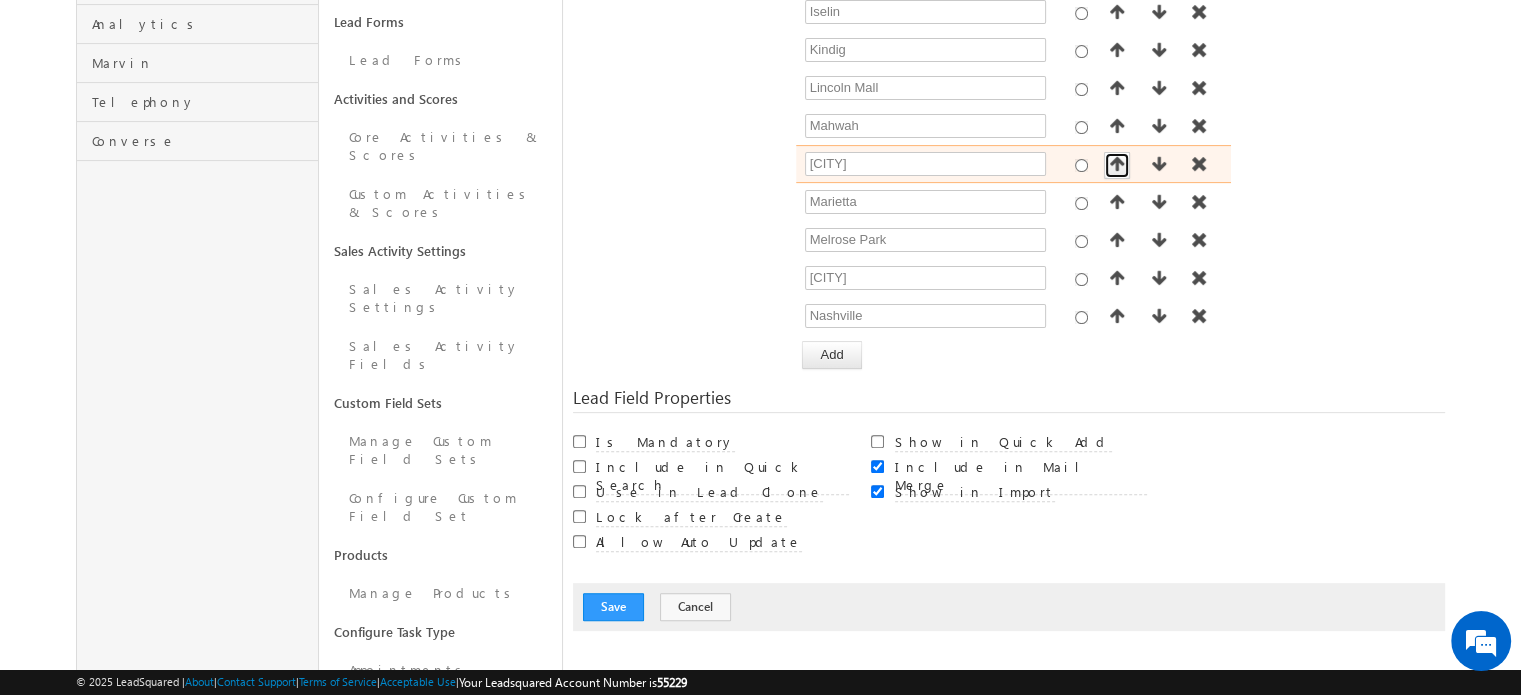 click at bounding box center (1117, 164) 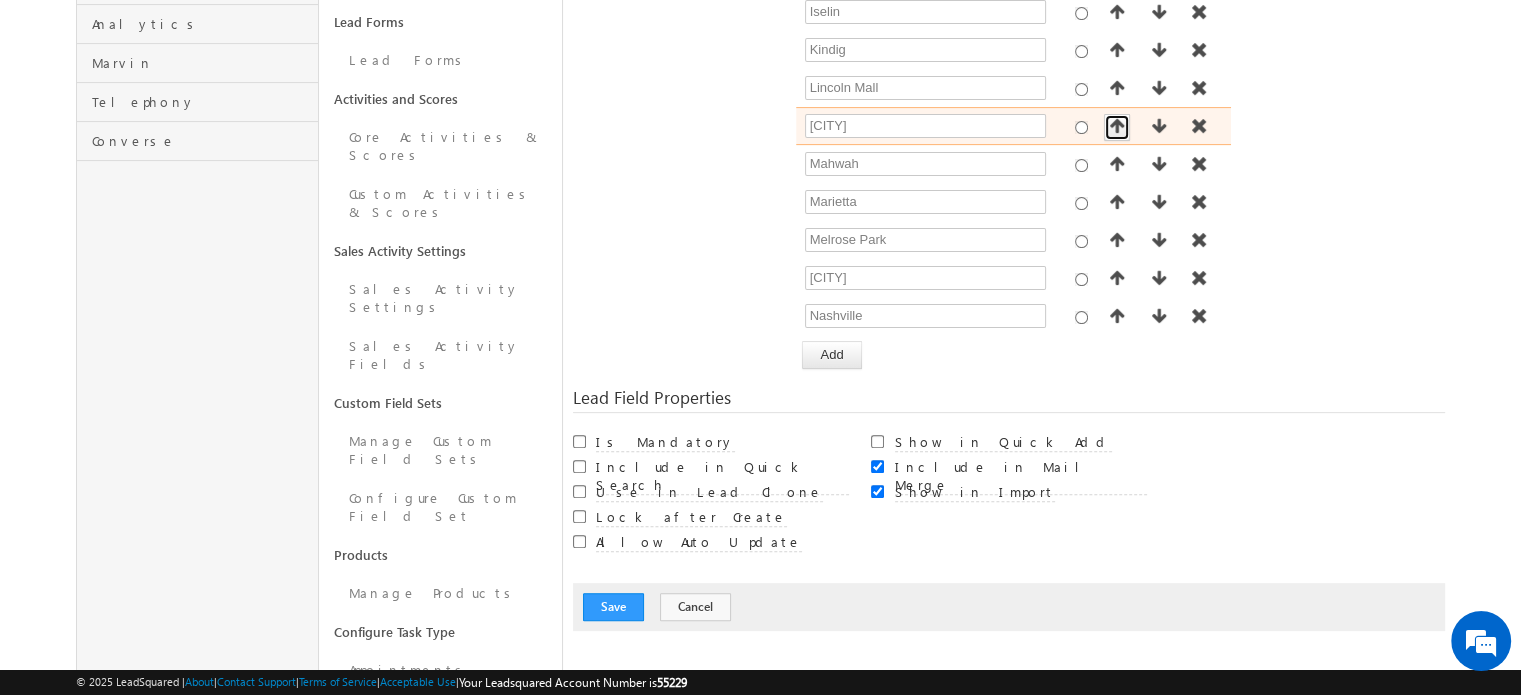 click at bounding box center [1117, 127] 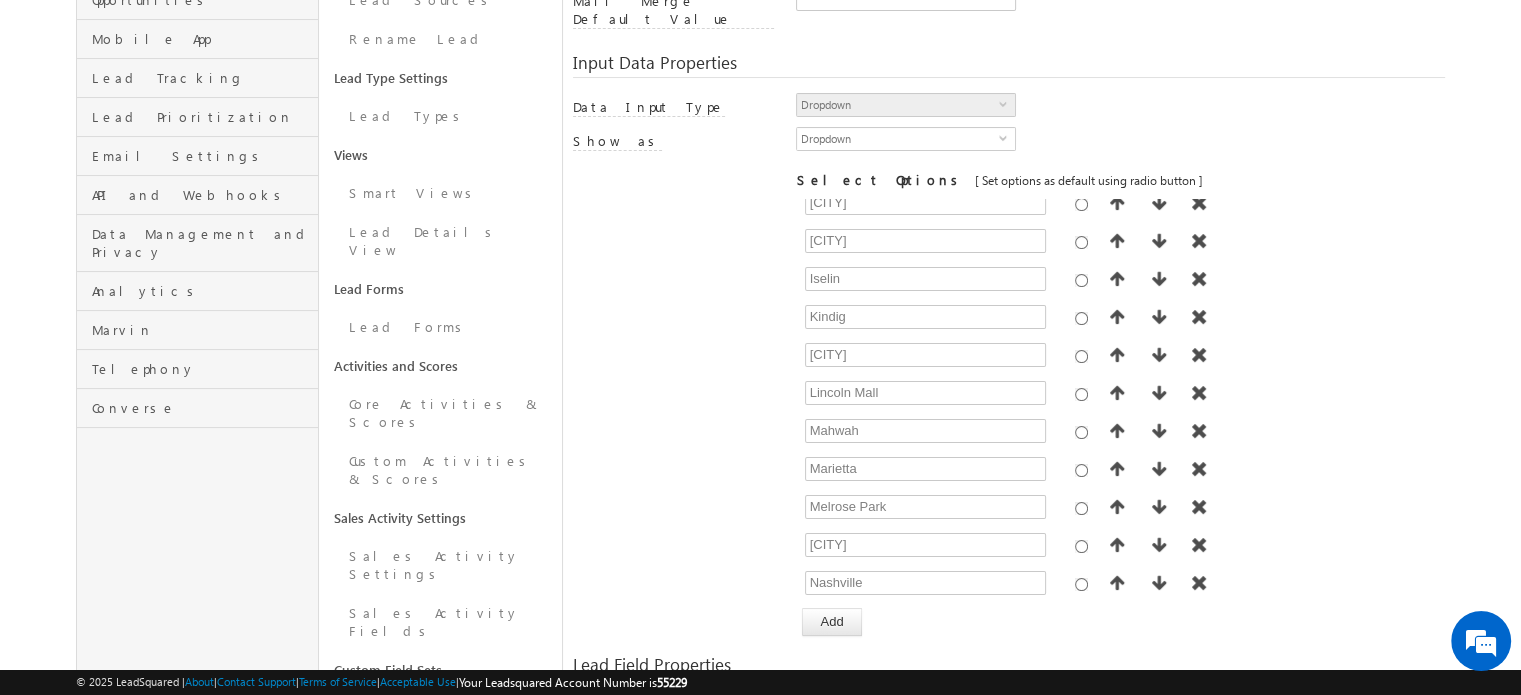 scroll, scrollTop: 324, scrollLeft: 0, axis: vertical 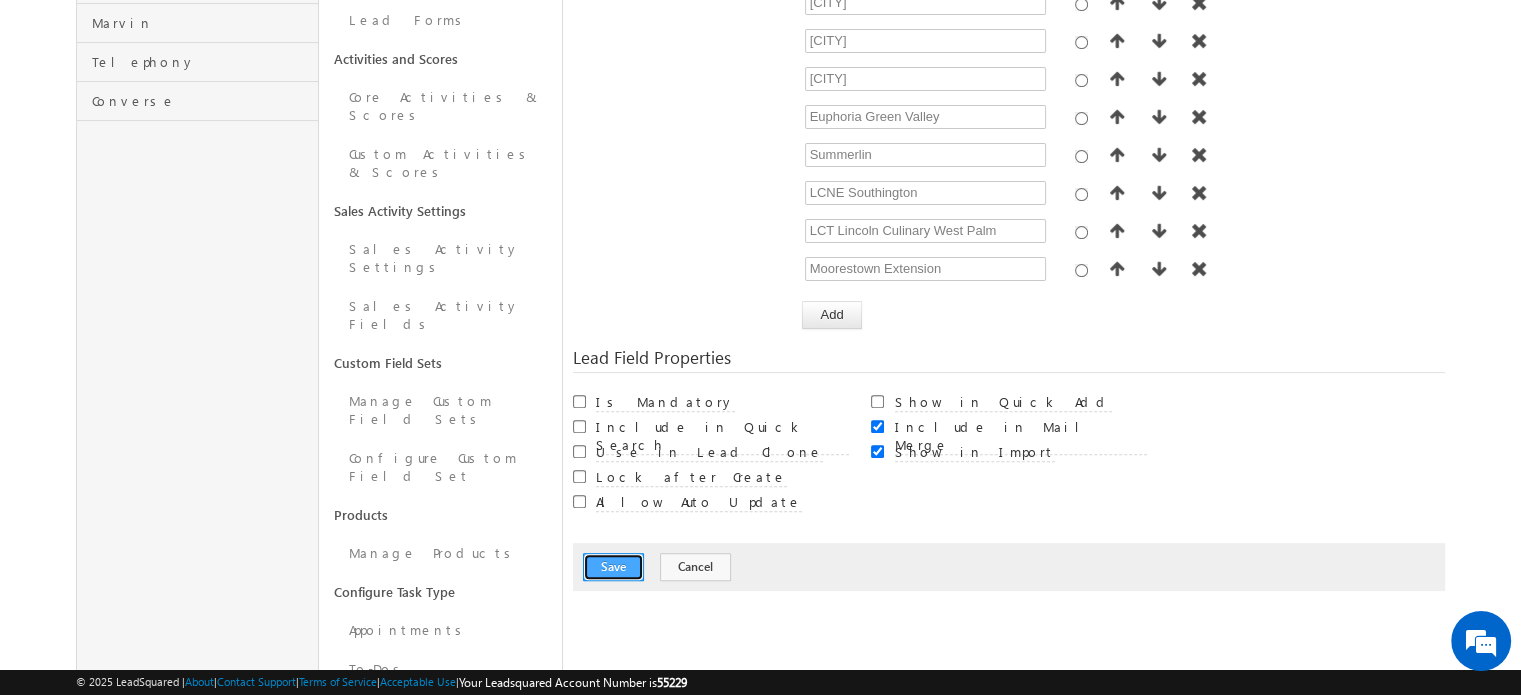 click on "Save" at bounding box center [613, 567] 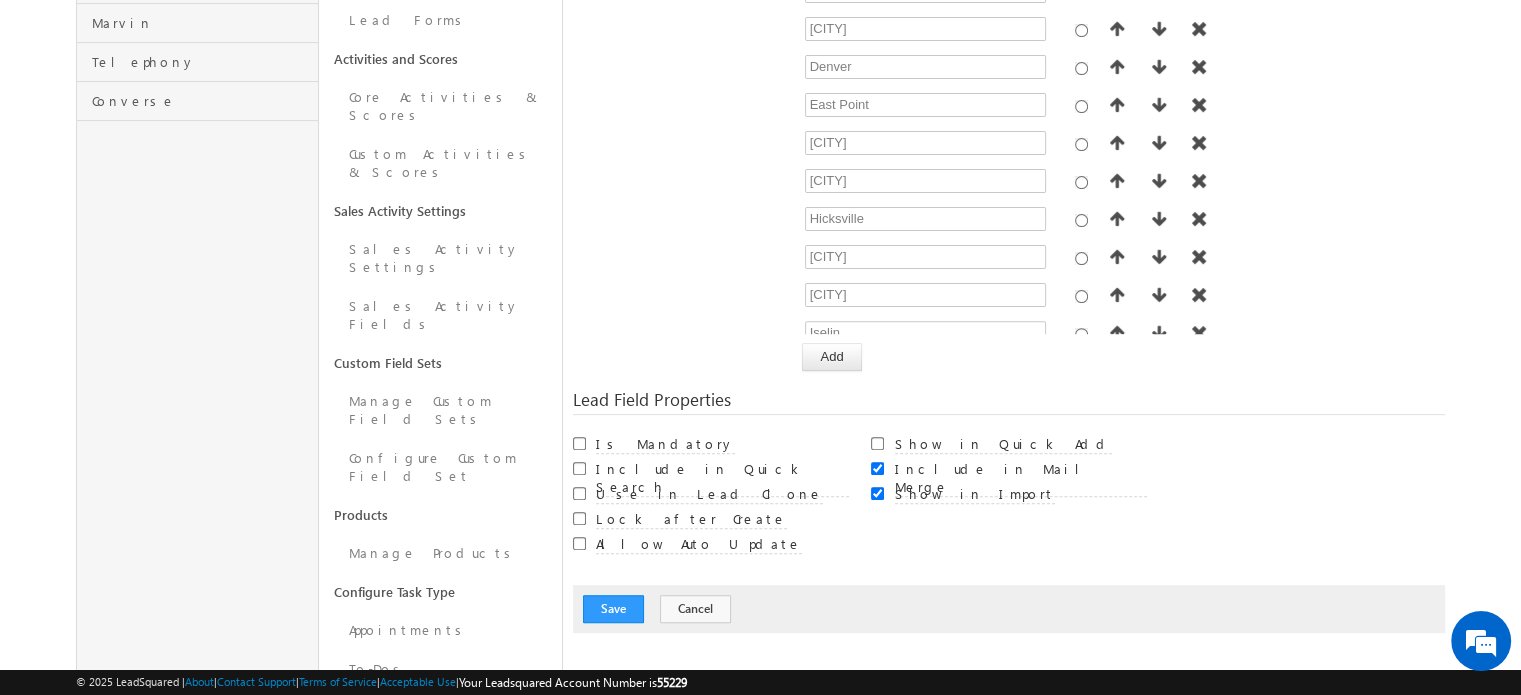 scroll, scrollTop: 149, scrollLeft: 0, axis: vertical 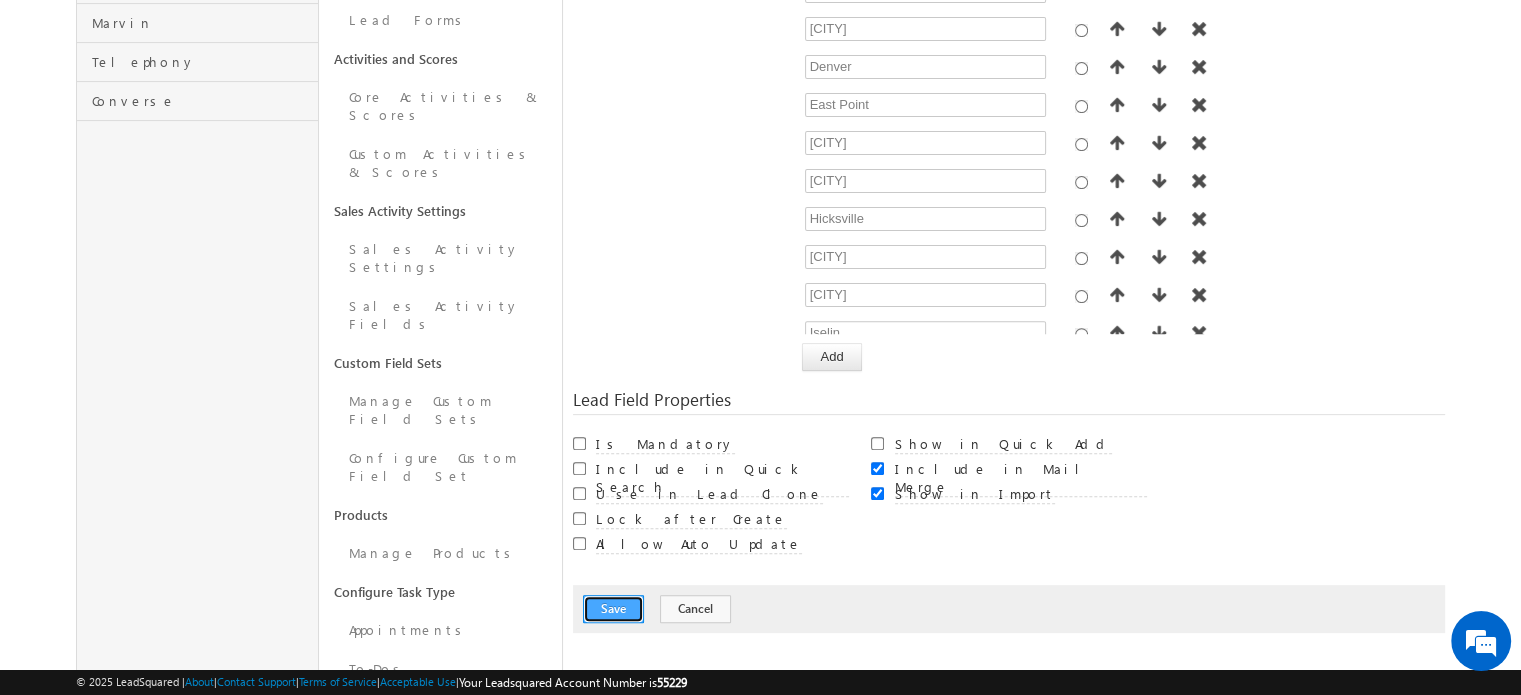 click on "Save" at bounding box center (613, 609) 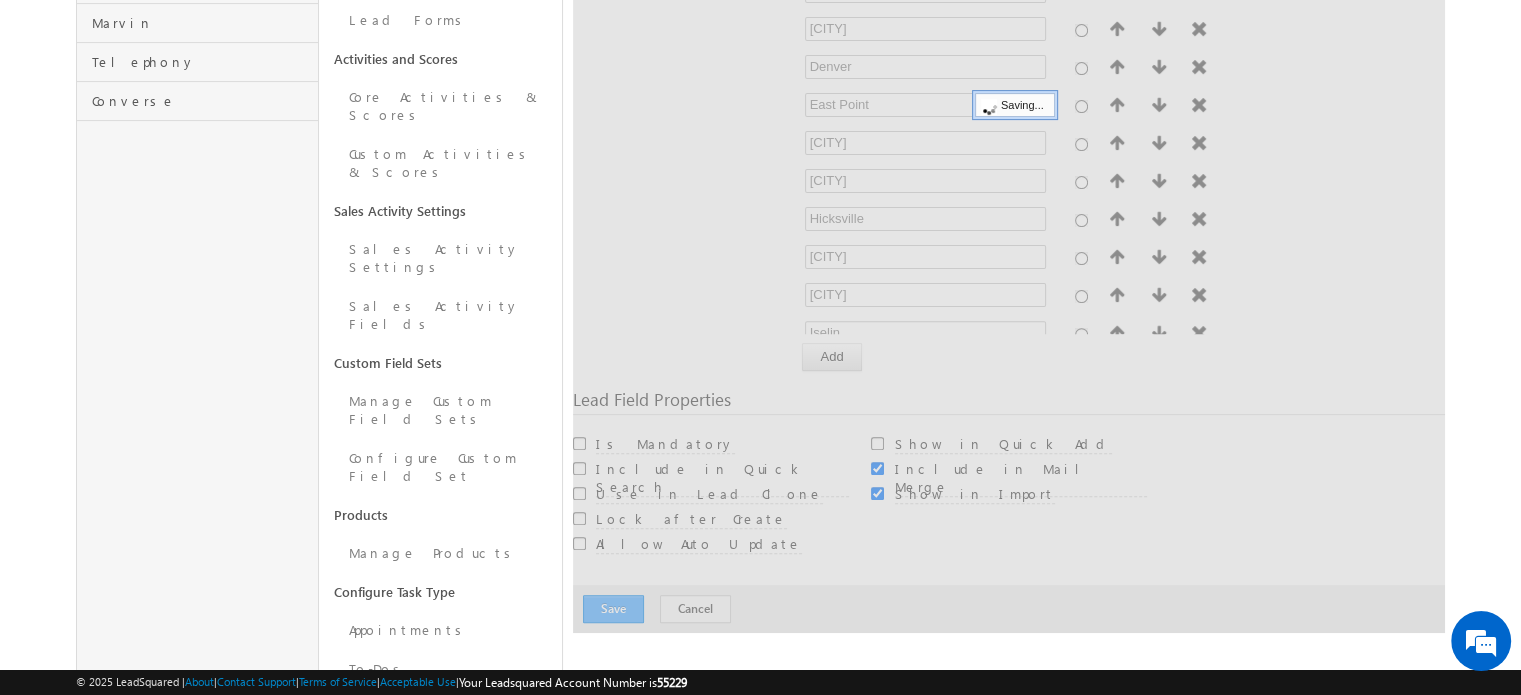 scroll, scrollTop: 149, scrollLeft: 0, axis: vertical 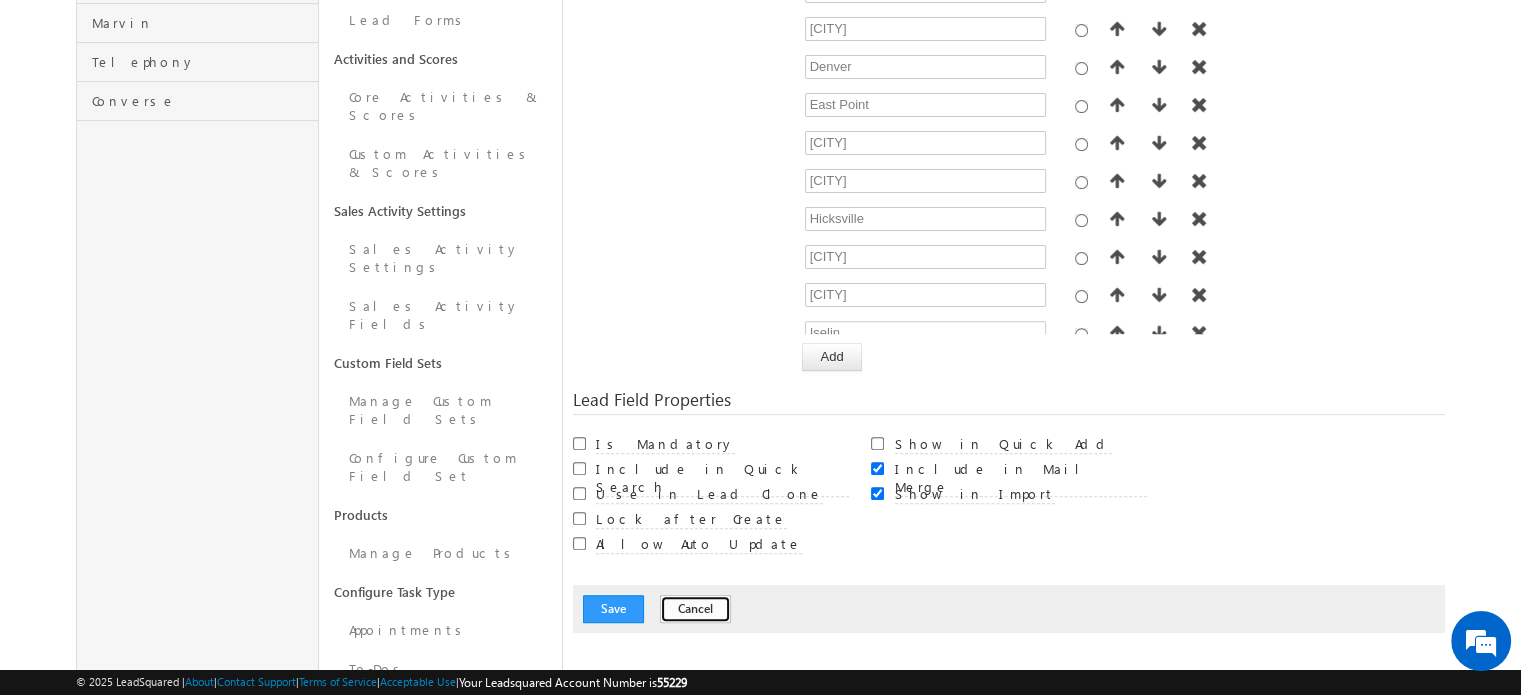 click on "Cancel" at bounding box center [695, 609] 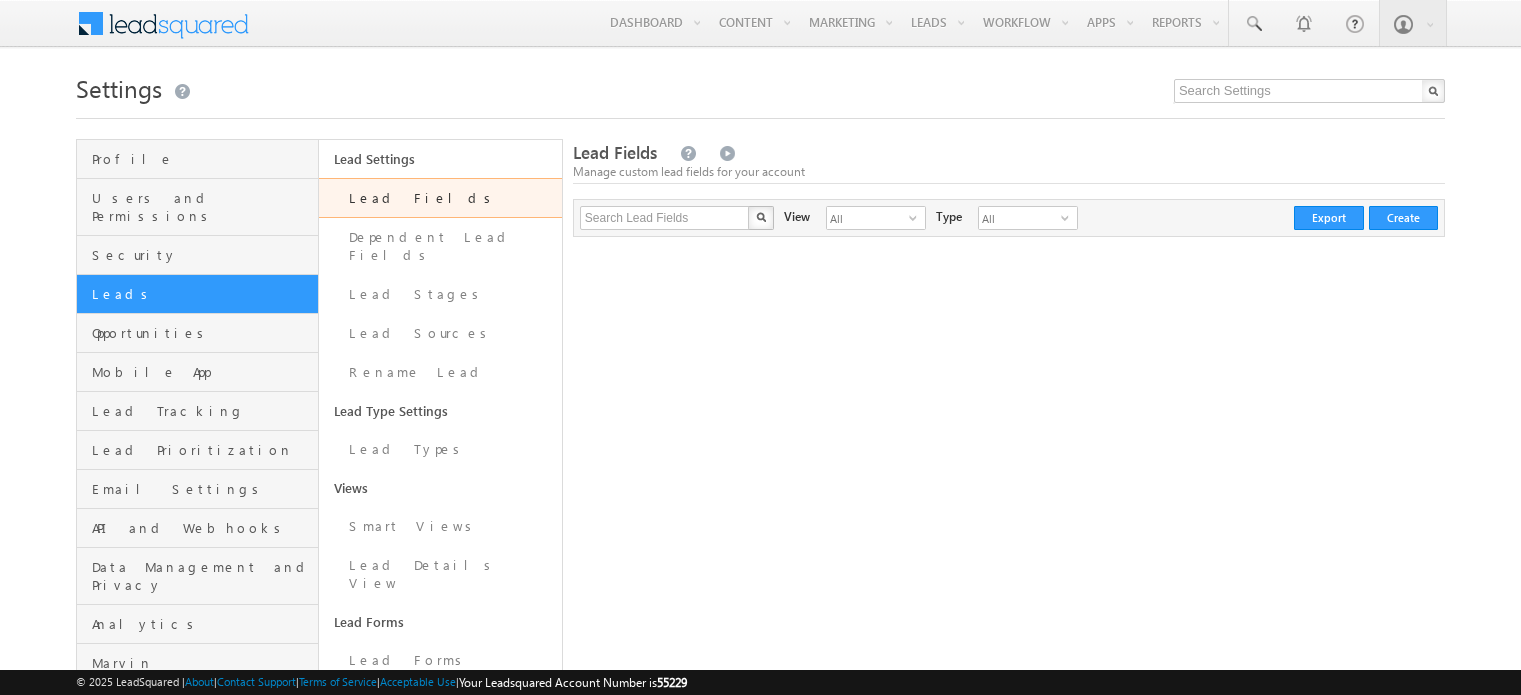 scroll, scrollTop: 0, scrollLeft: 0, axis: both 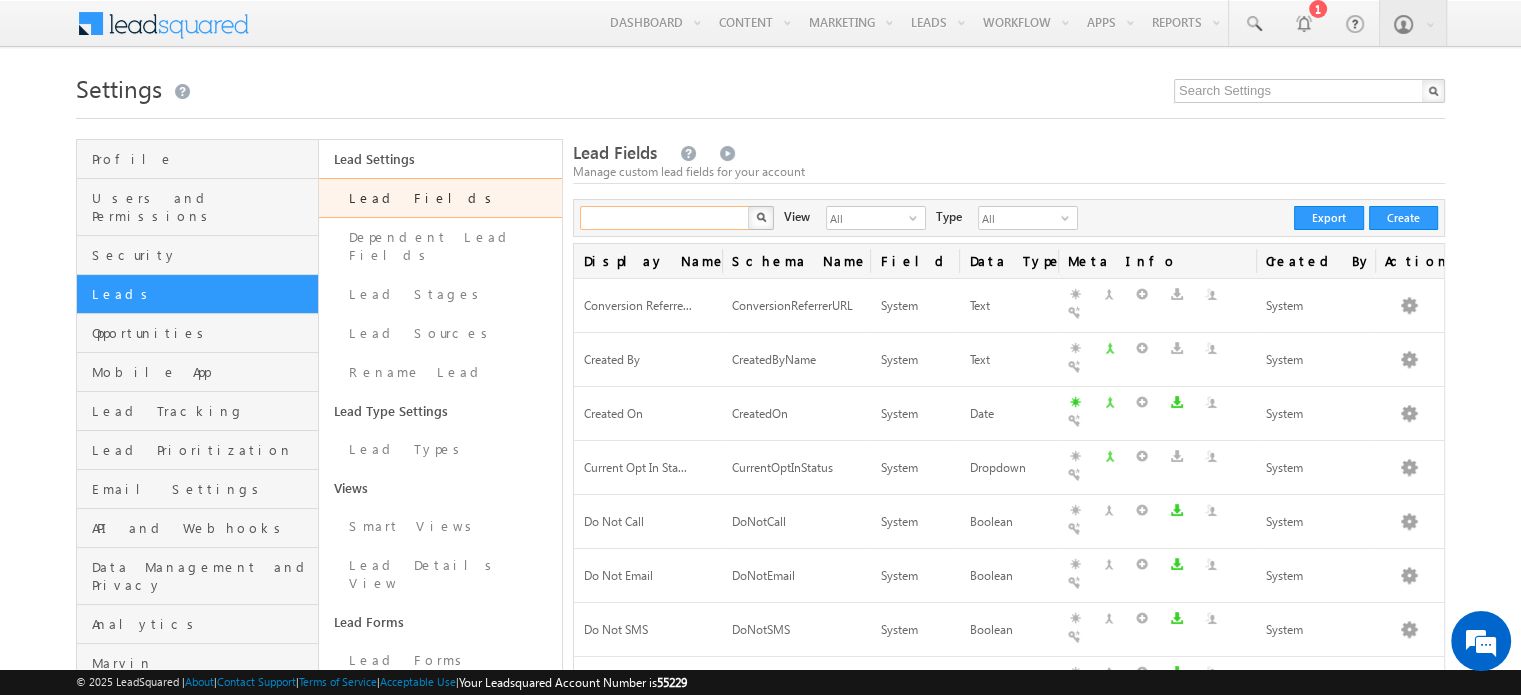 click at bounding box center [665, 218] 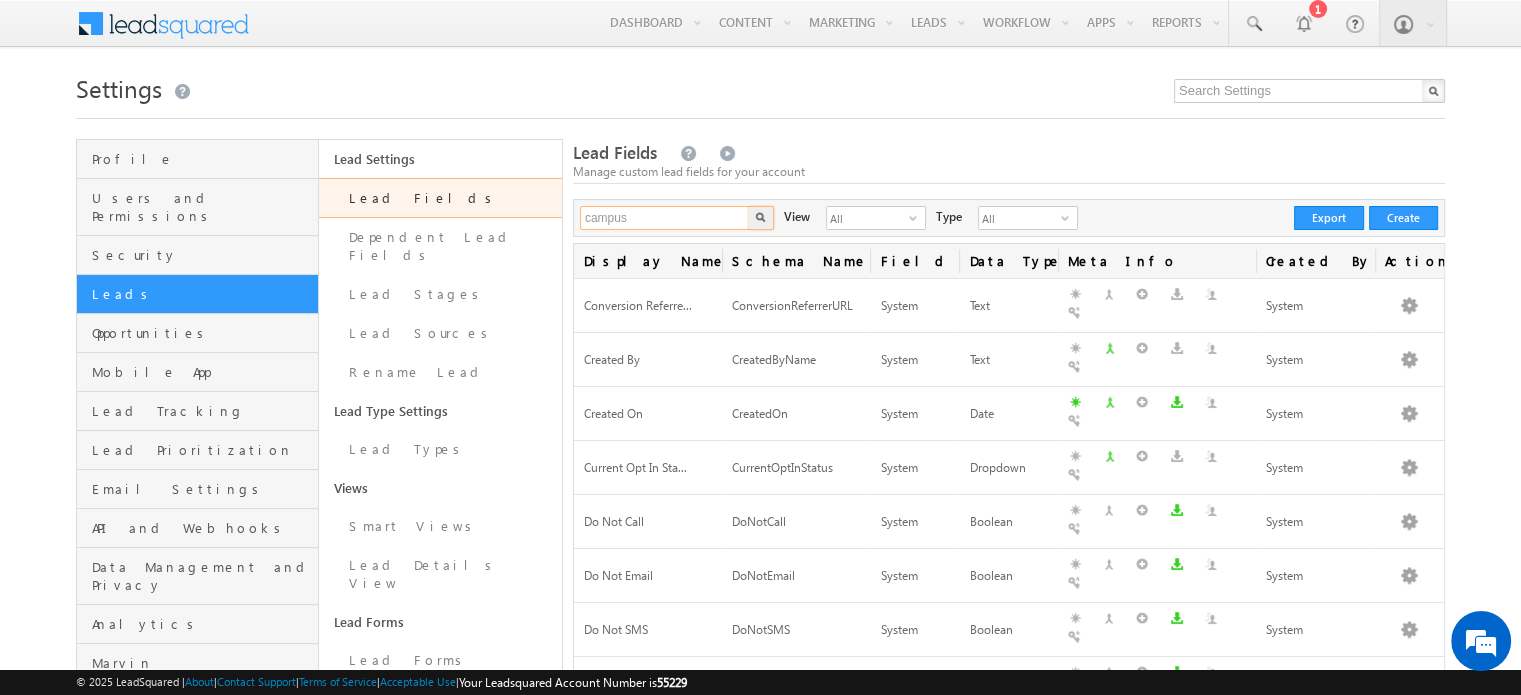 type on "campus" 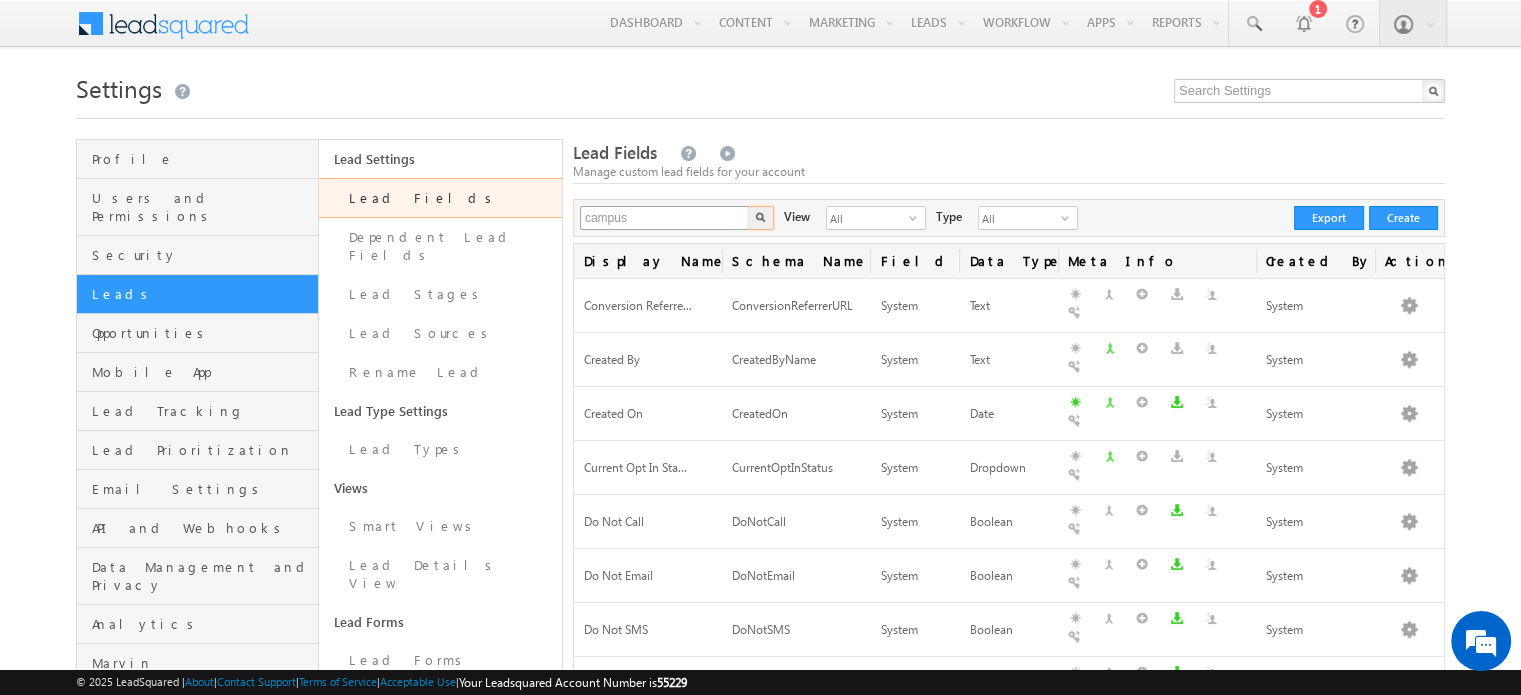 click at bounding box center (761, 218) 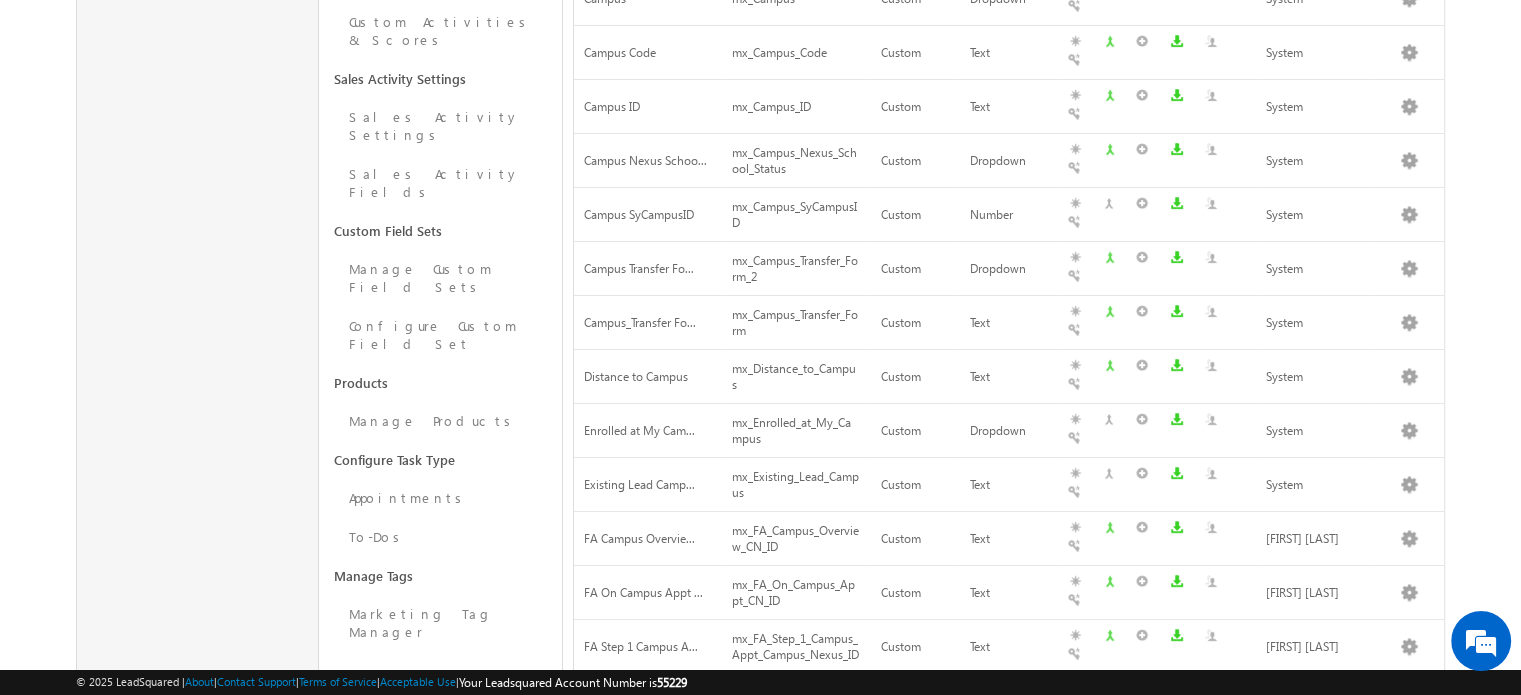 scroll, scrollTop: 817, scrollLeft: 0, axis: vertical 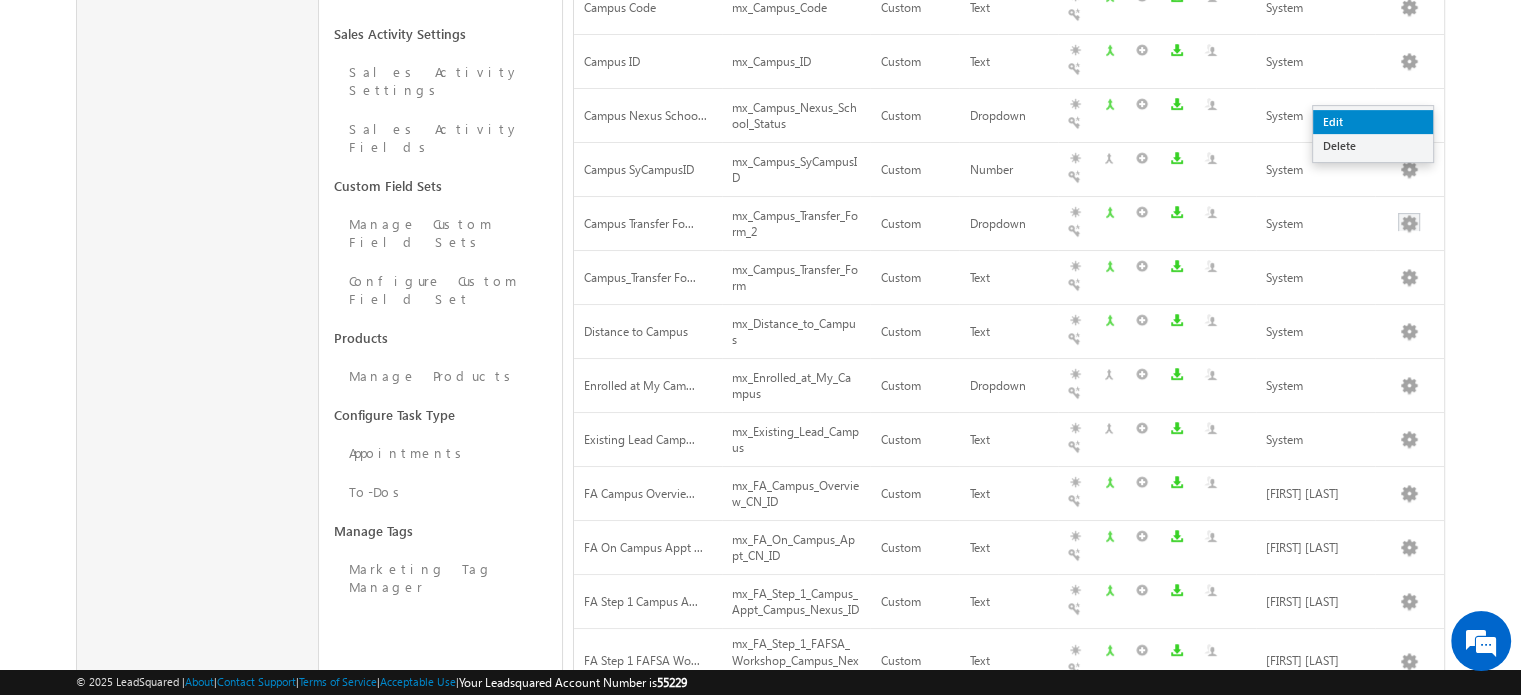 click on "Edit" at bounding box center [1373, 122] 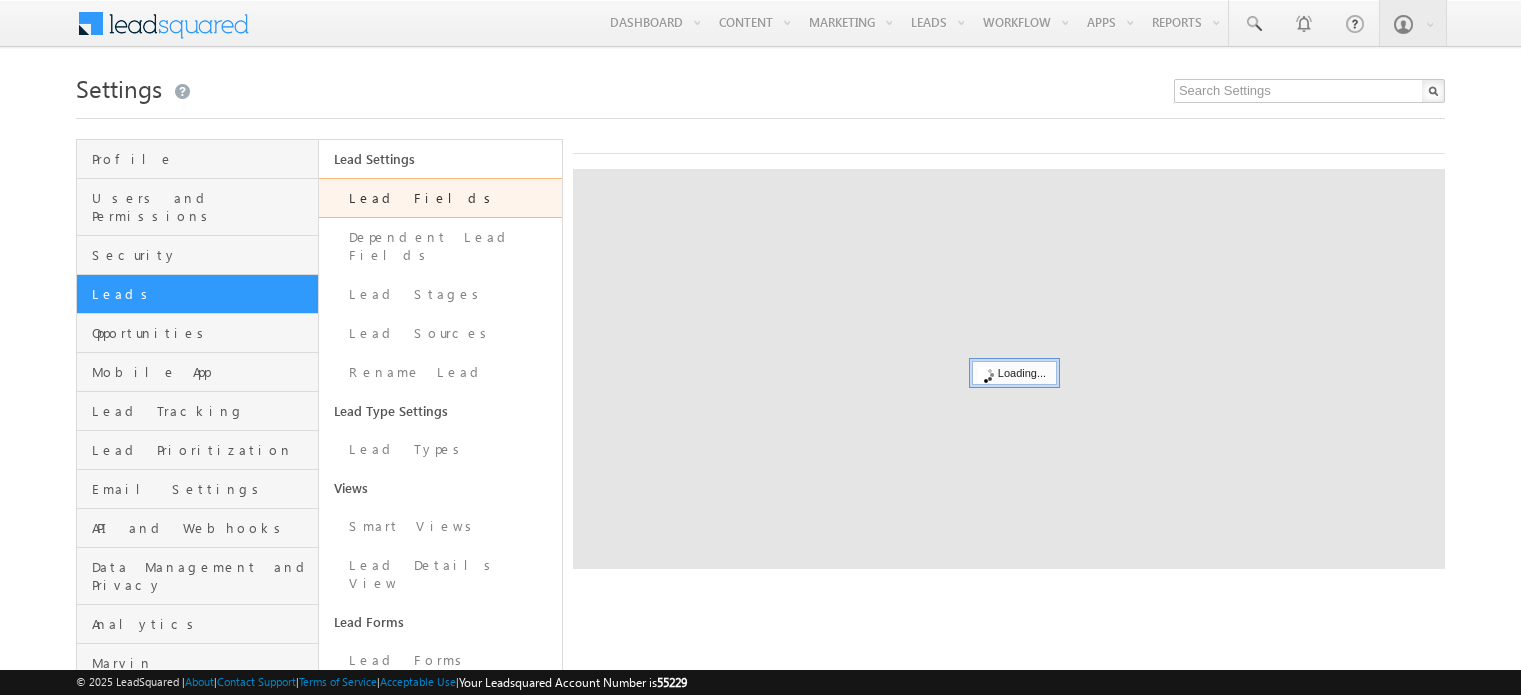 scroll, scrollTop: 0, scrollLeft: 0, axis: both 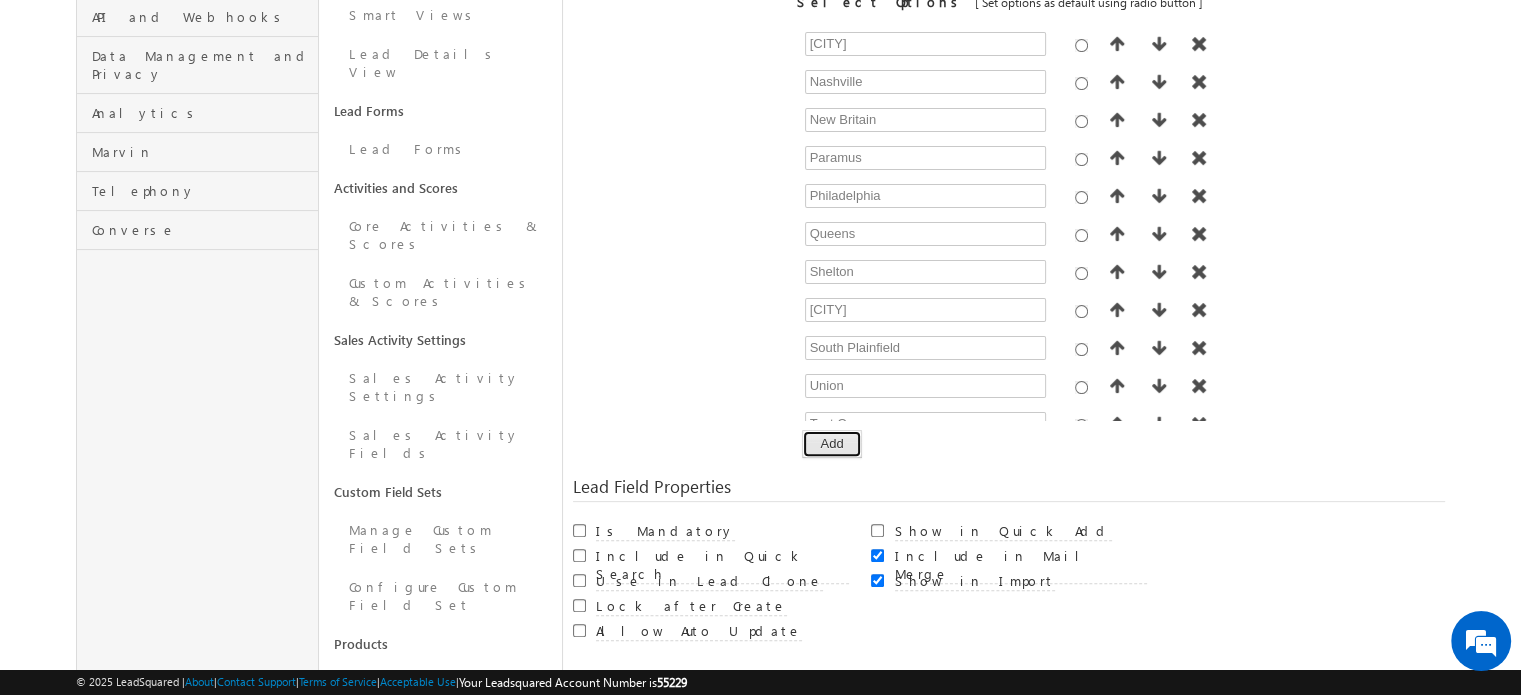 click on "Add" at bounding box center [831, 444] 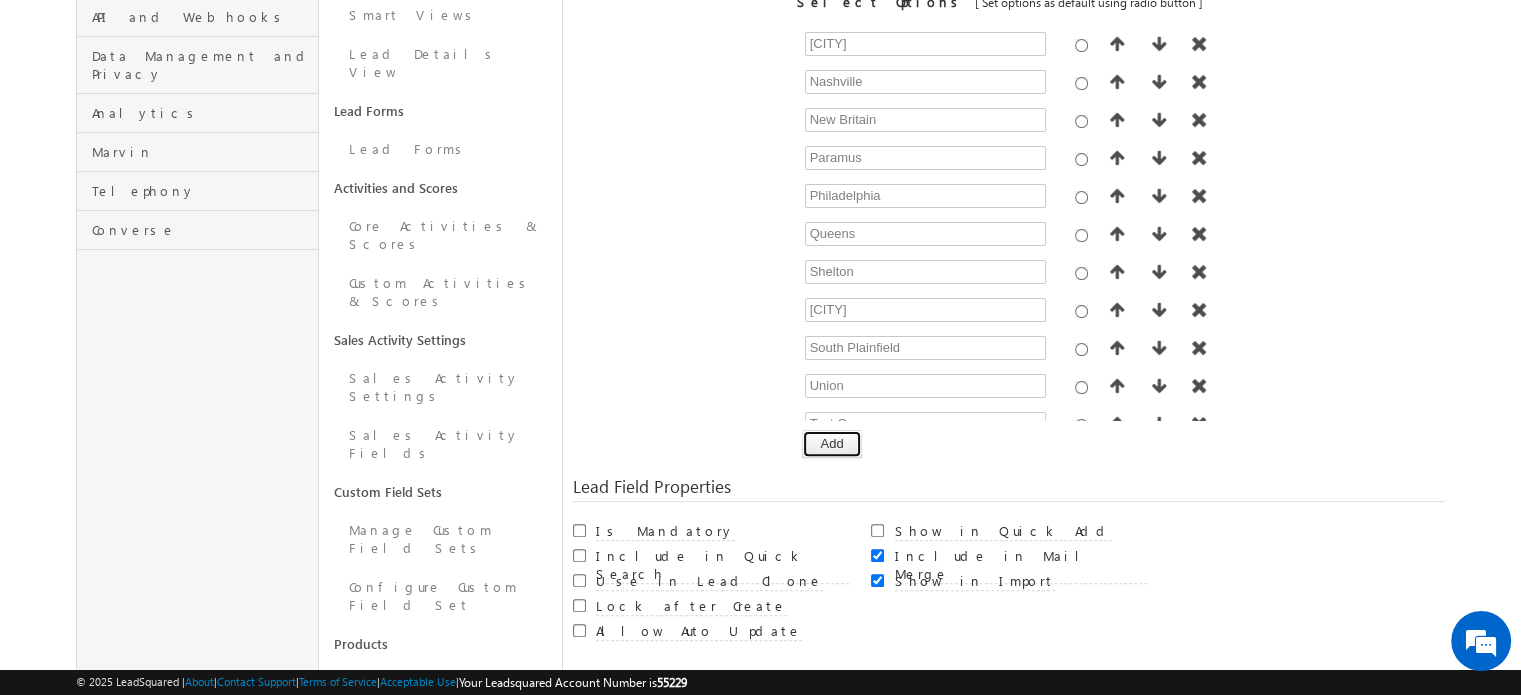 scroll, scrollTop: 641, scrollLeft: 0, axis: vertical 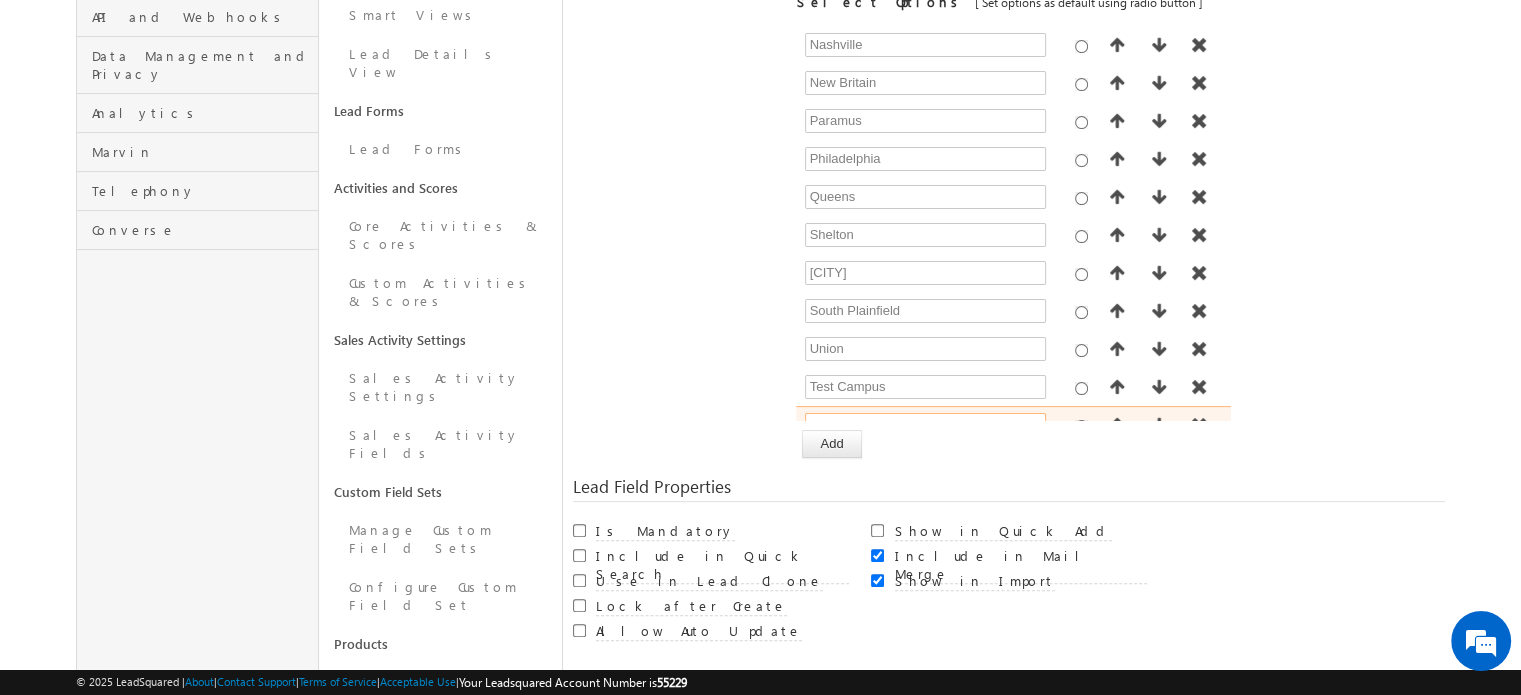 click at bounding box center [925, 425] 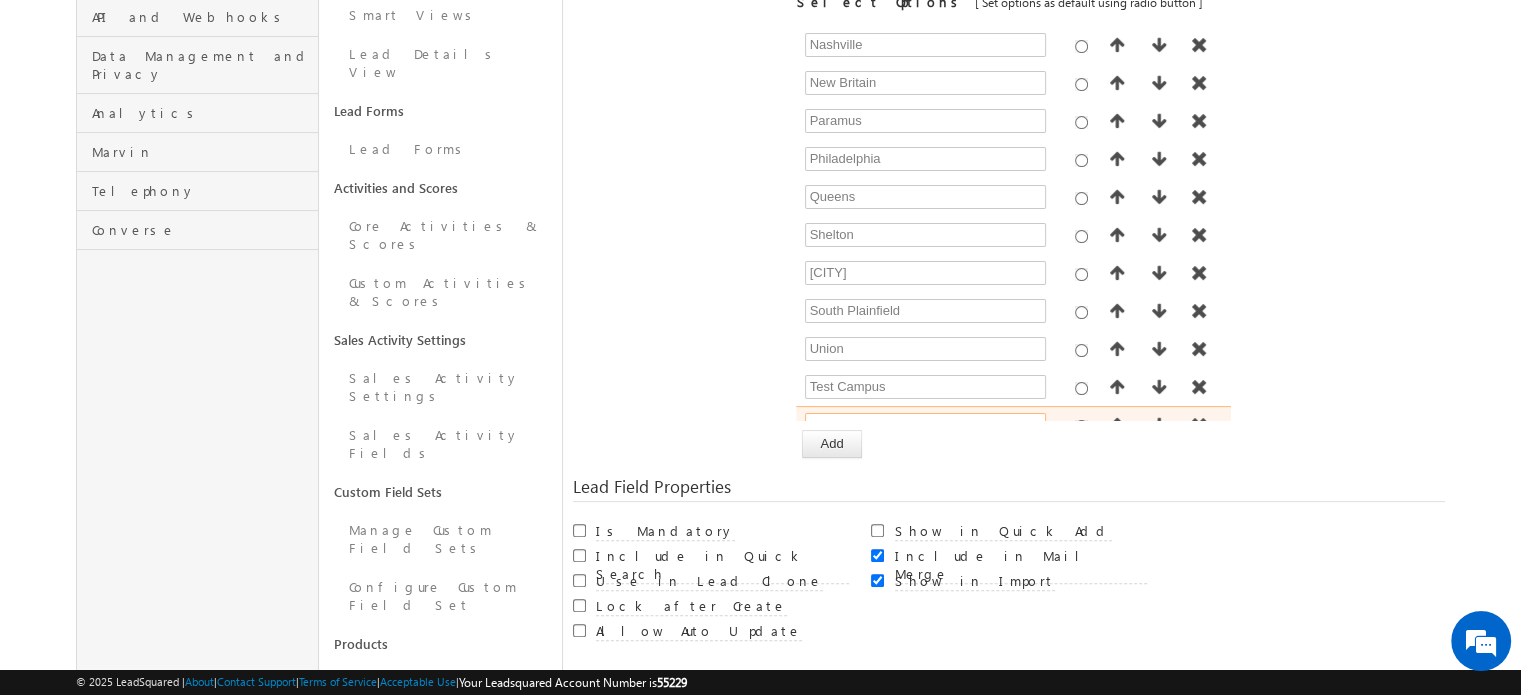 paste on "[CITY]" 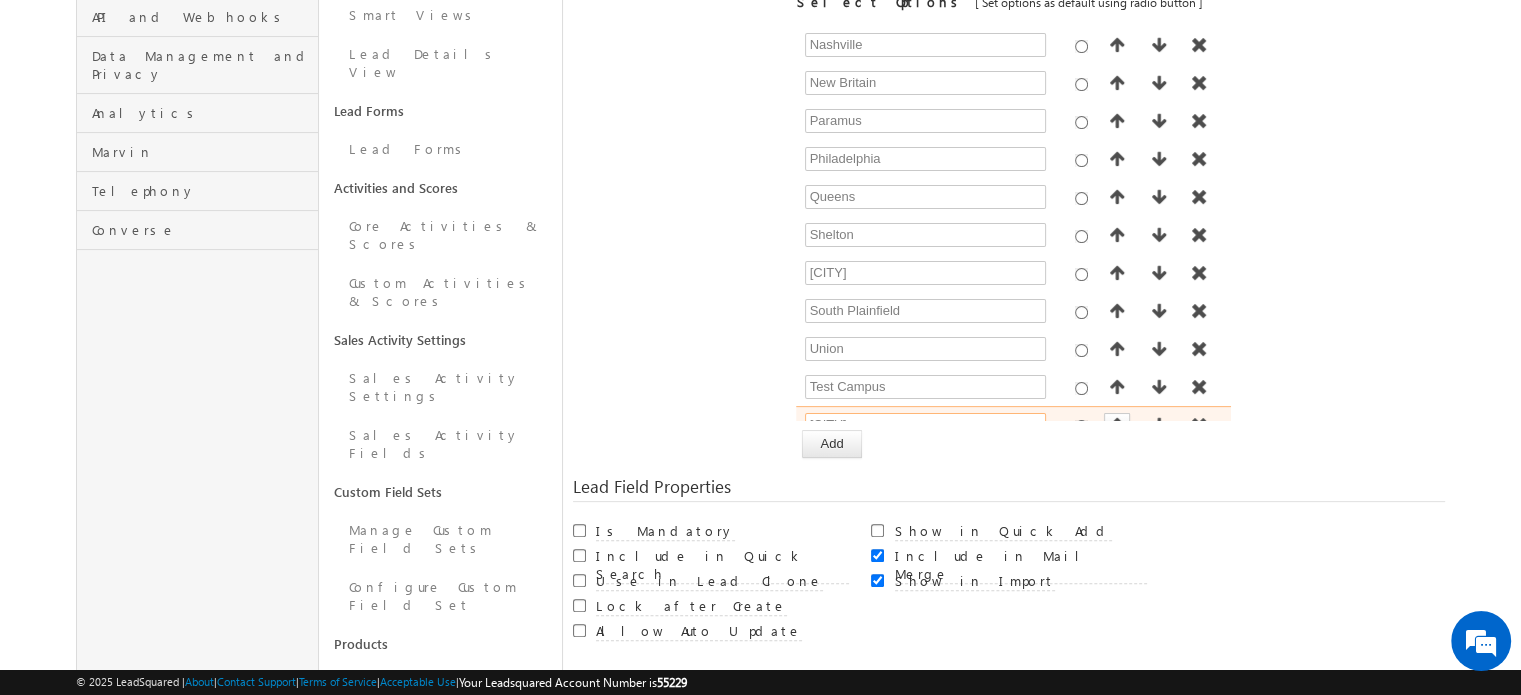 type on "Levittown" 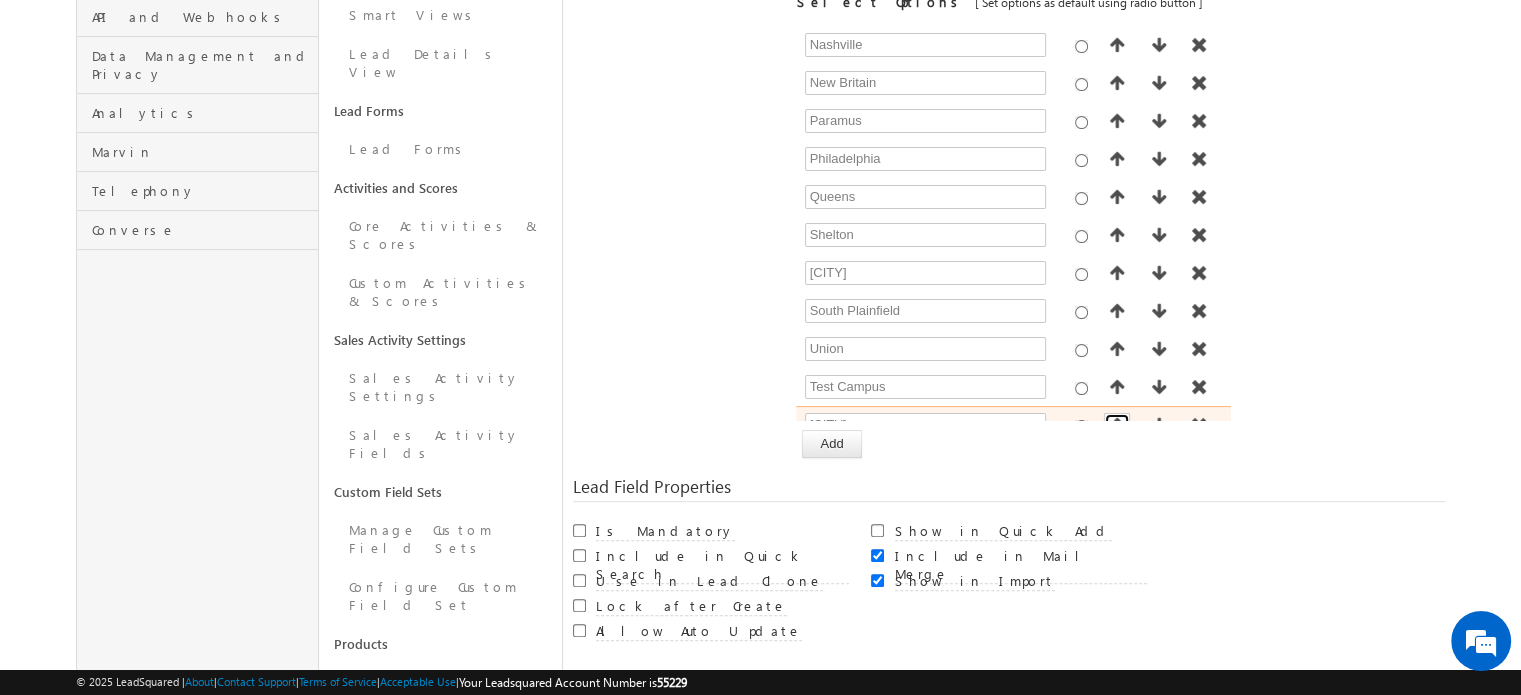 click at bounding box center (1117, 425) 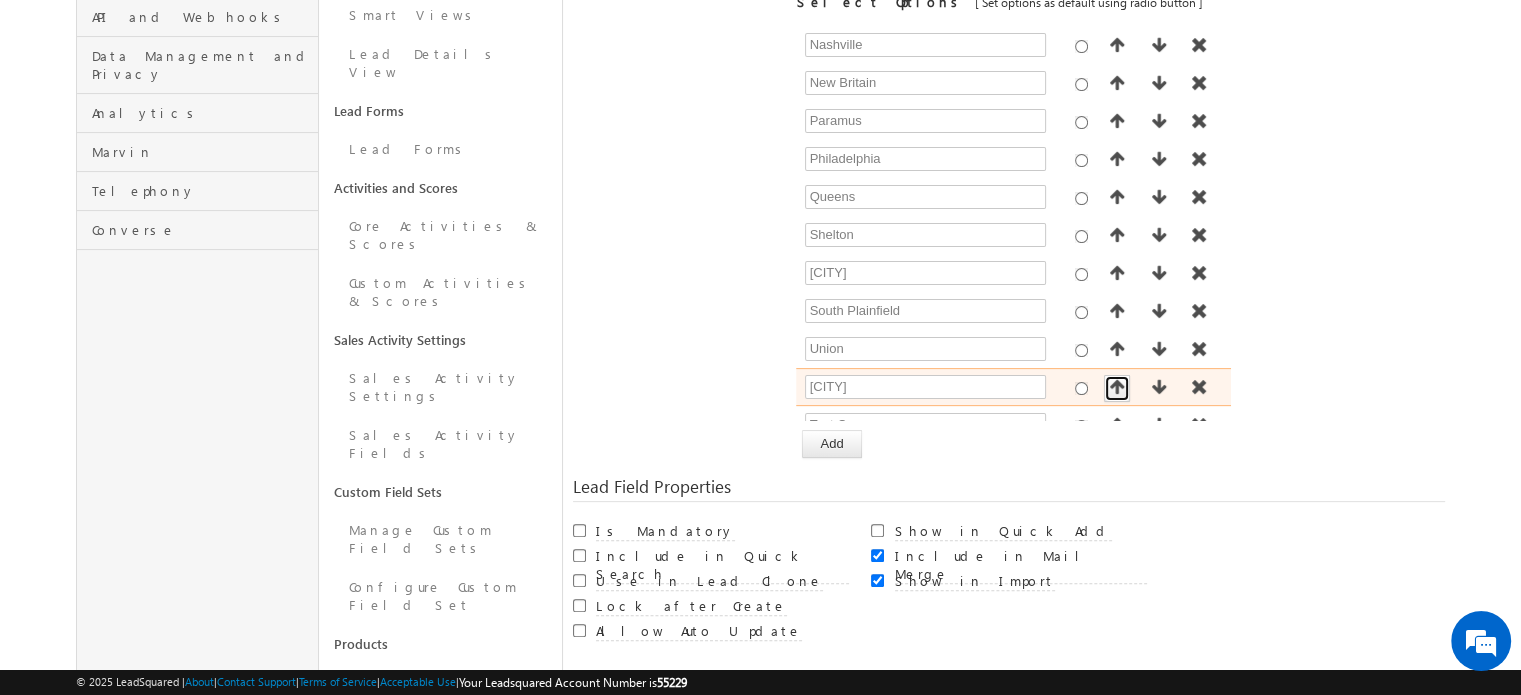 click at bounding box center (1117, 387) 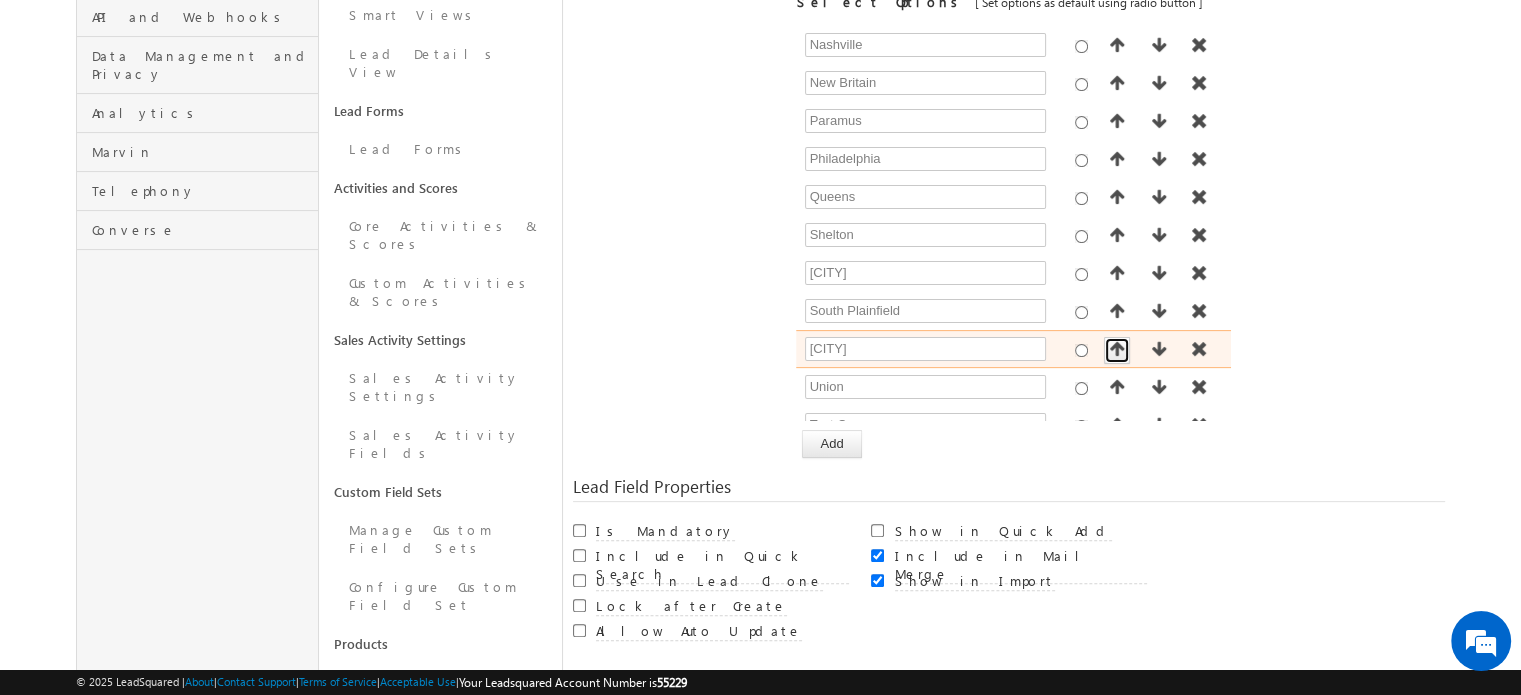 click at bounding box center (1117, 349) 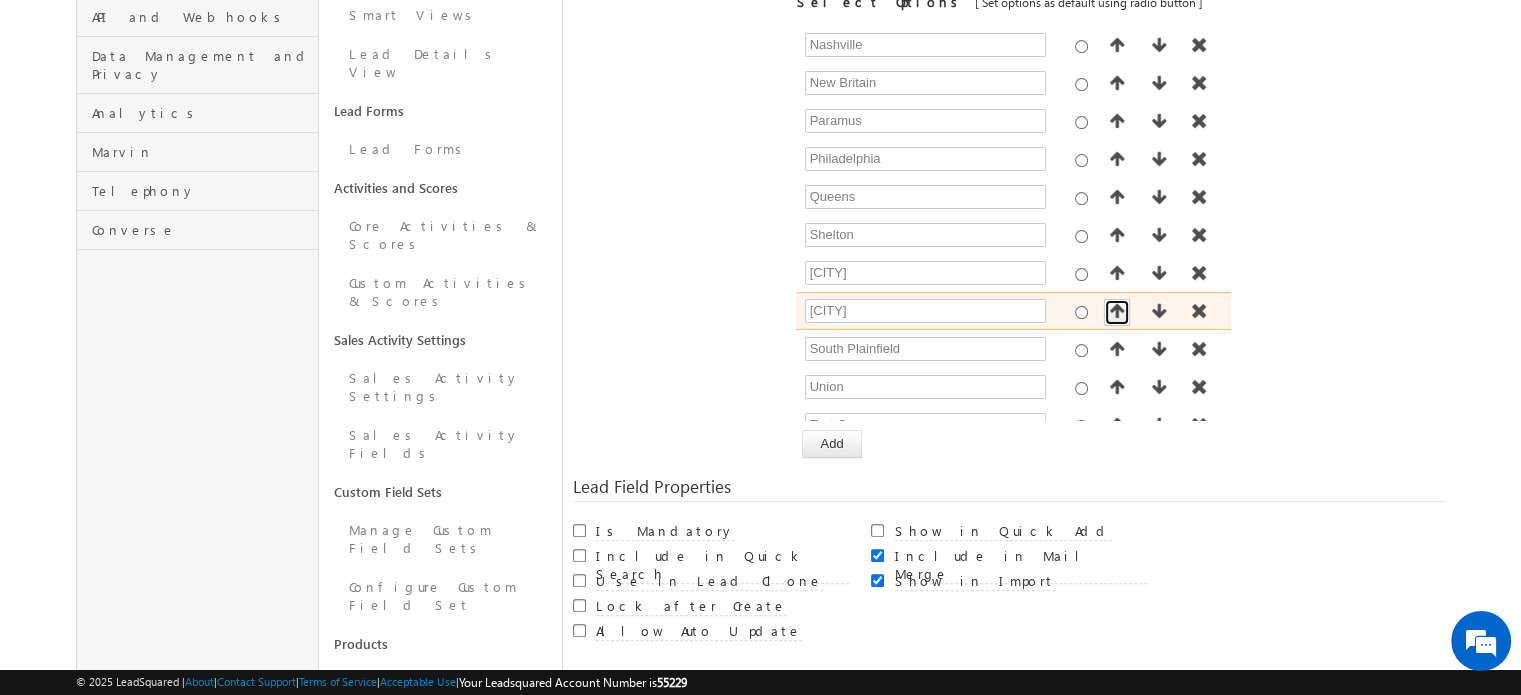 click at bounding box center (1117, 311) 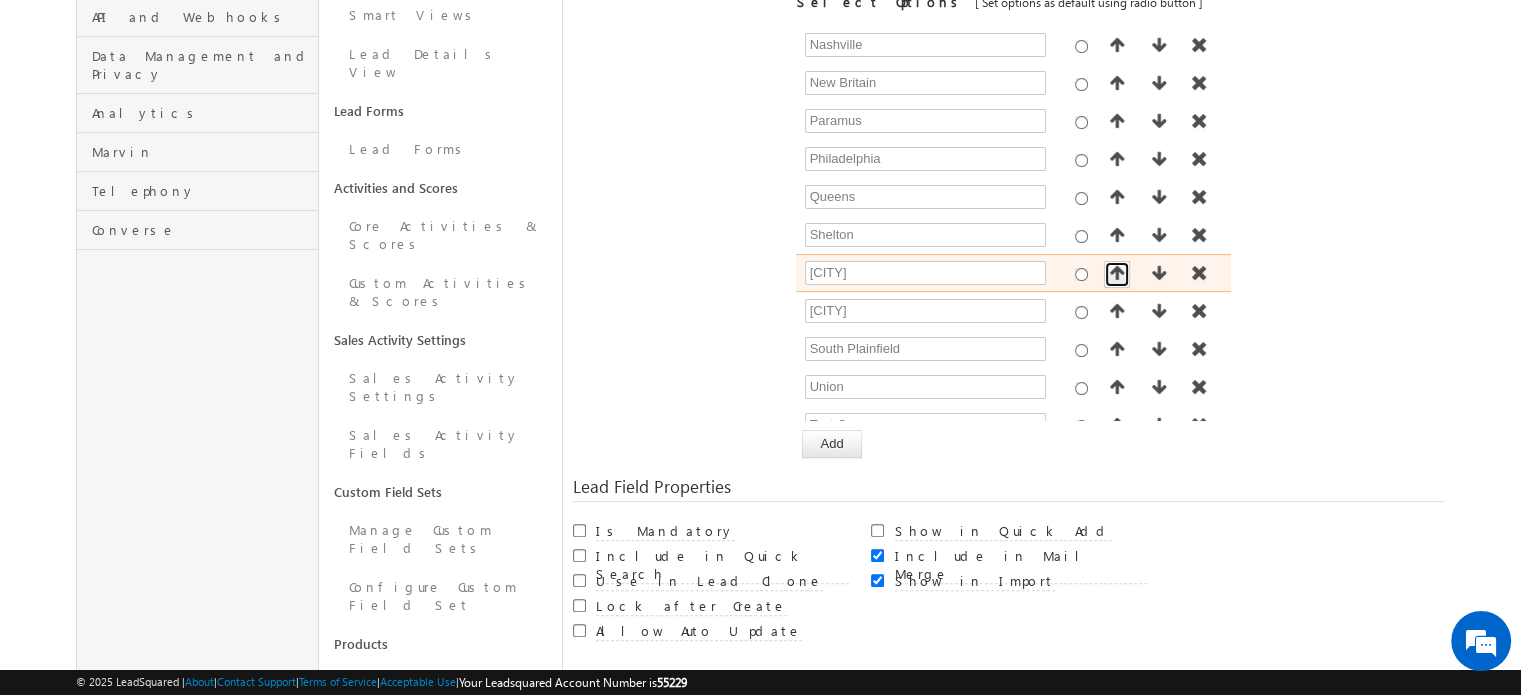 click at bounding box center [1117, 273] 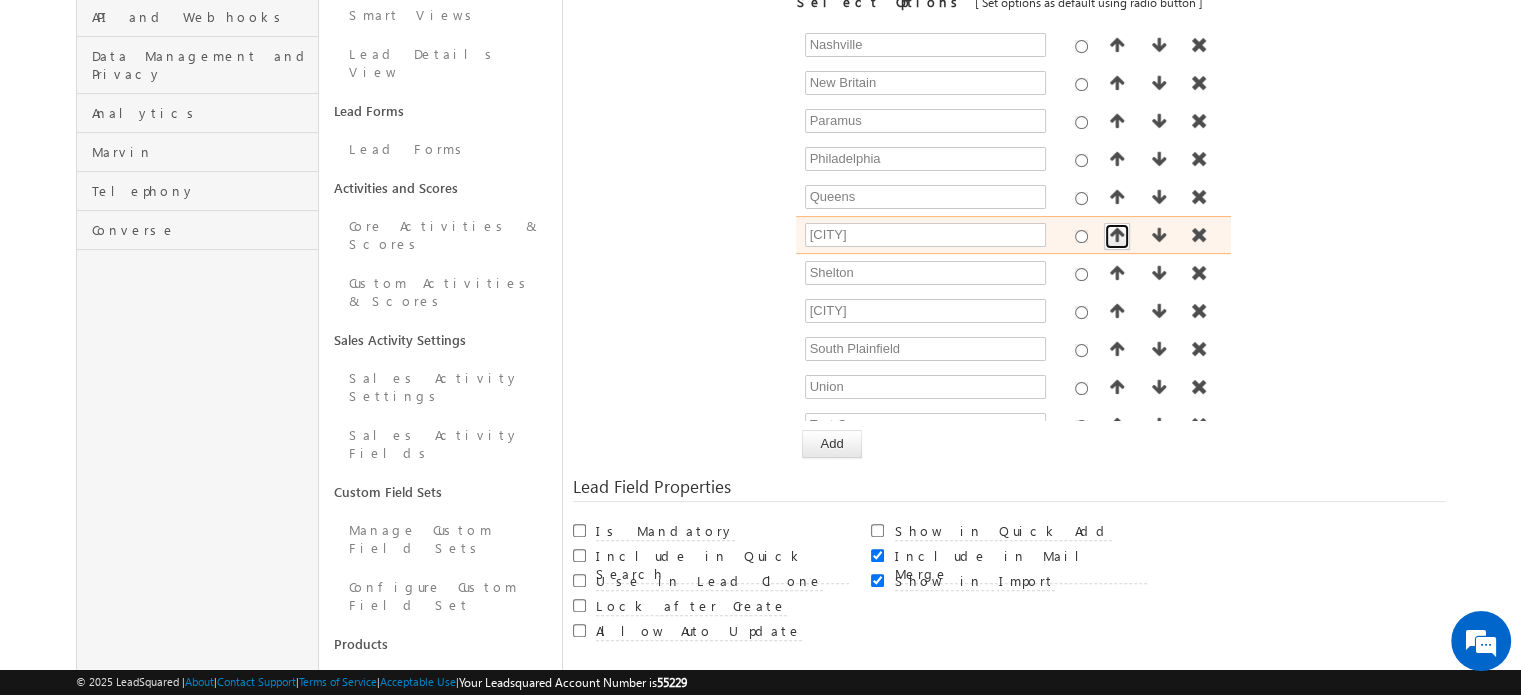 click at bounding box center (1117, 235) 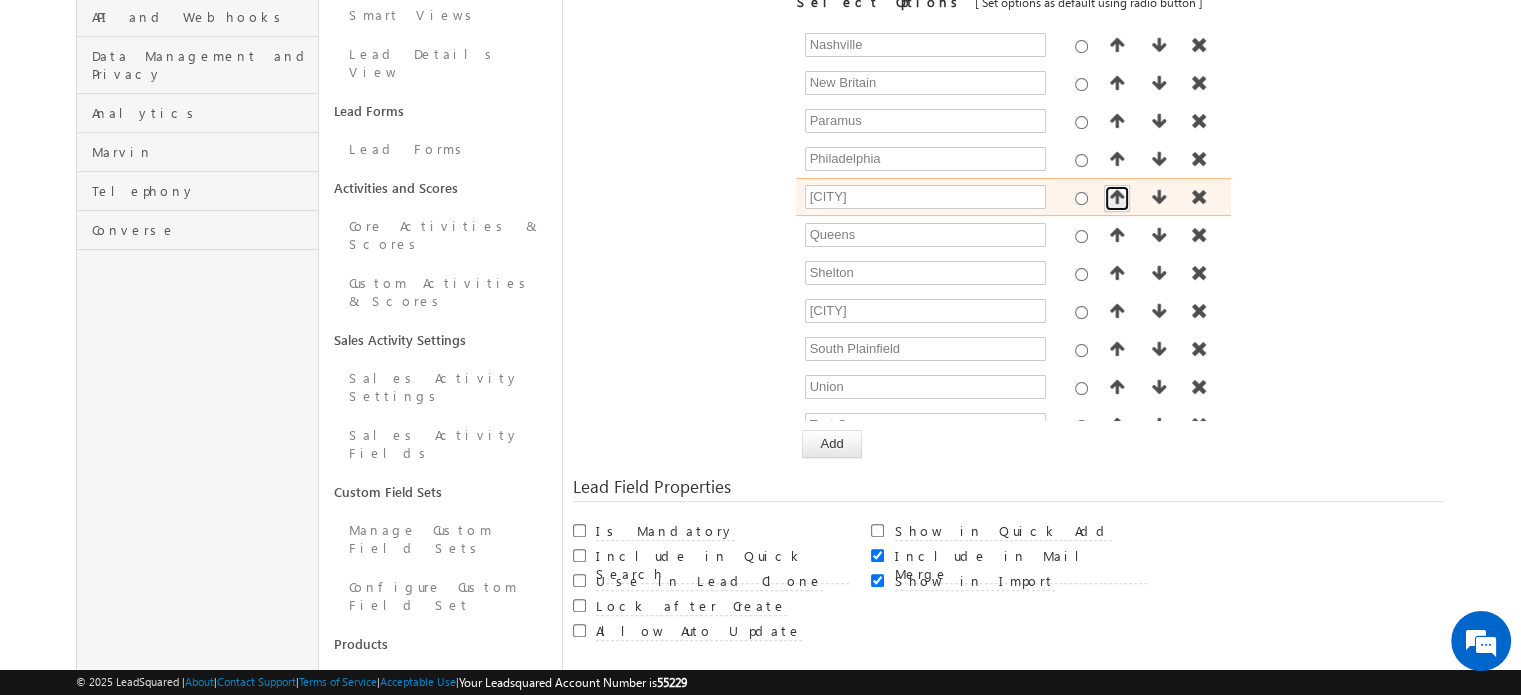 click at bounding box center (1117, 197) 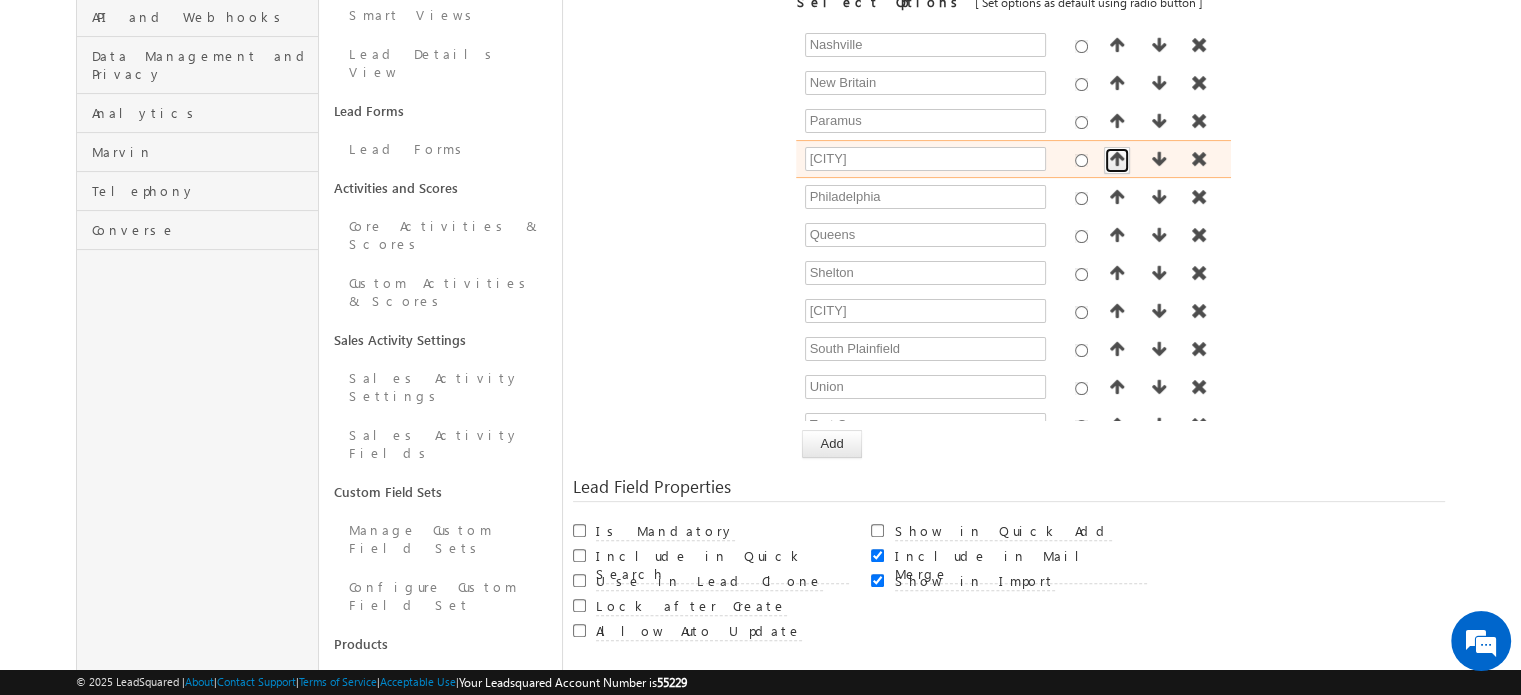 click at bounding box center (1117, 159) 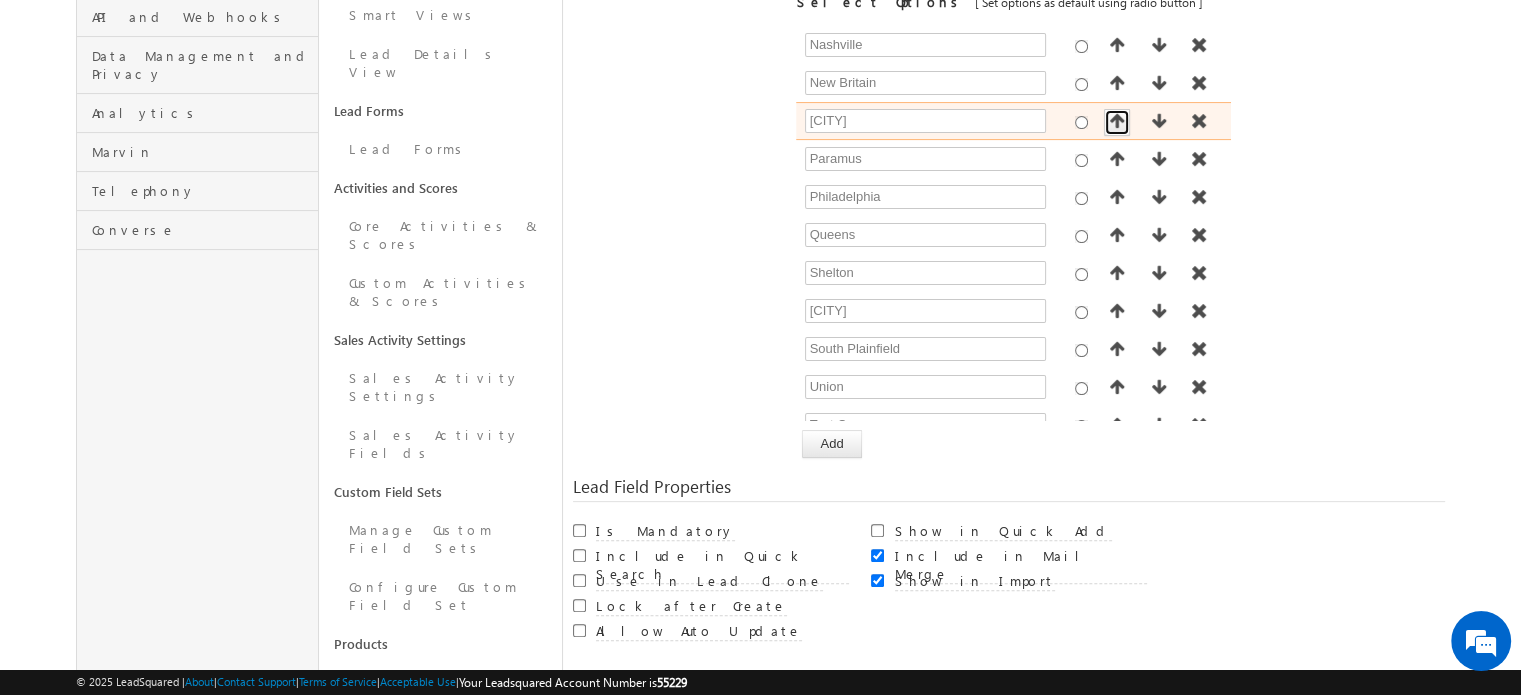 click at bounding box center (1117, 121) 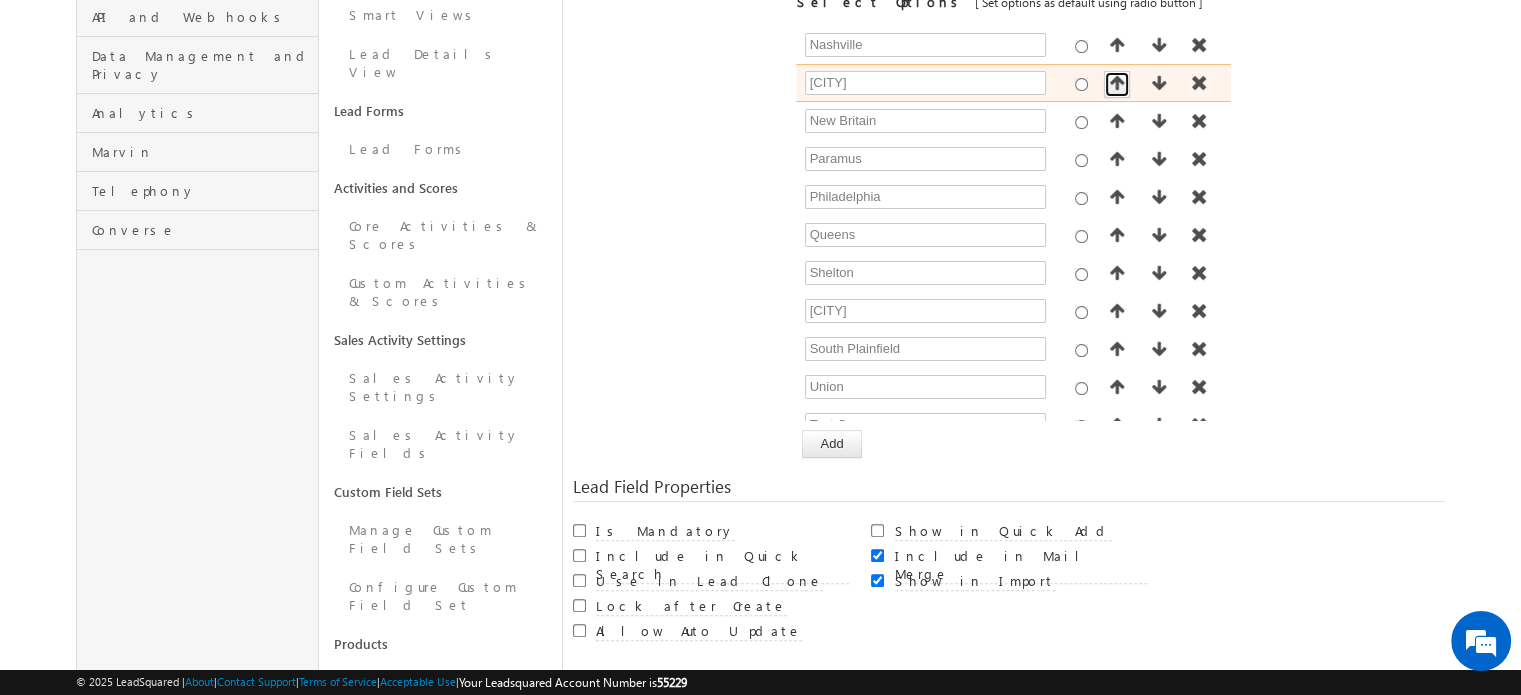 click at bounding box center (1117, 84) 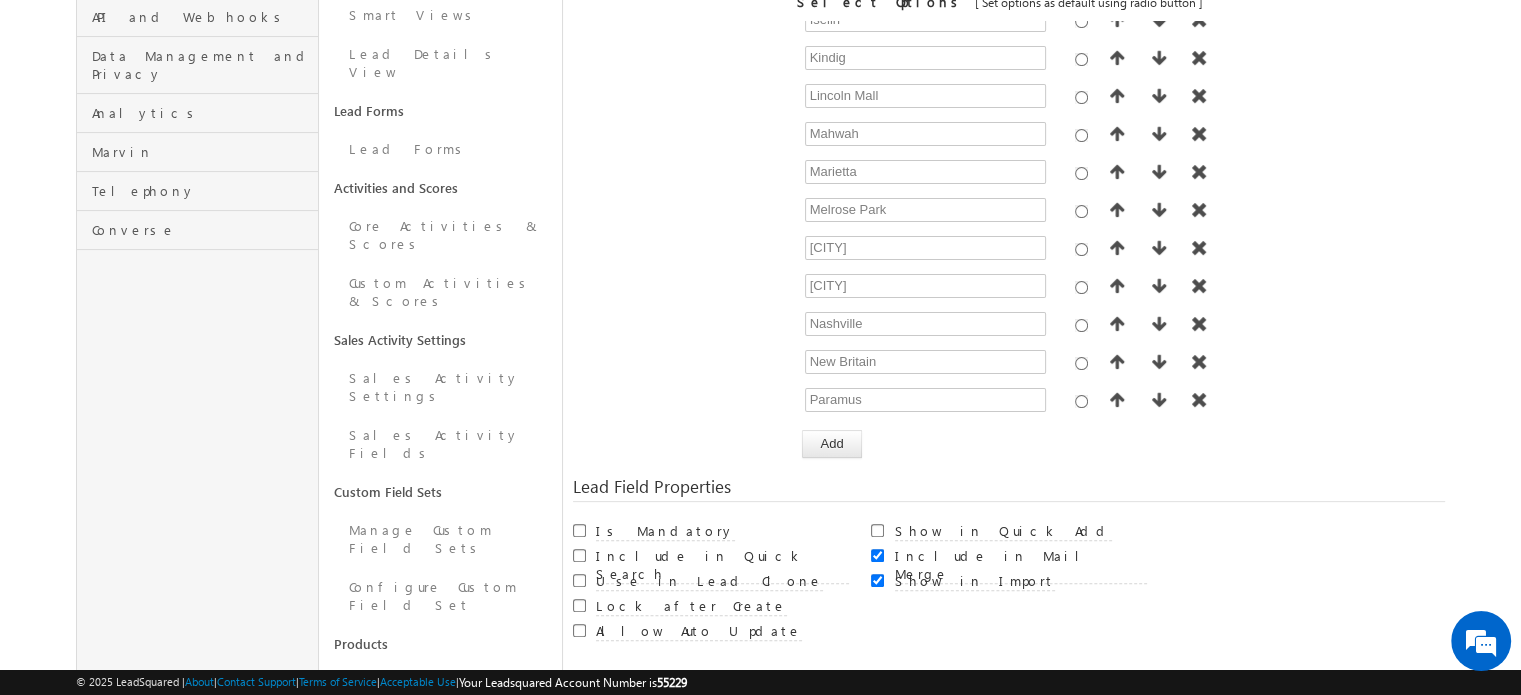 scroll, scrollTop: 396, scrollLeft: 0, axis: vertical 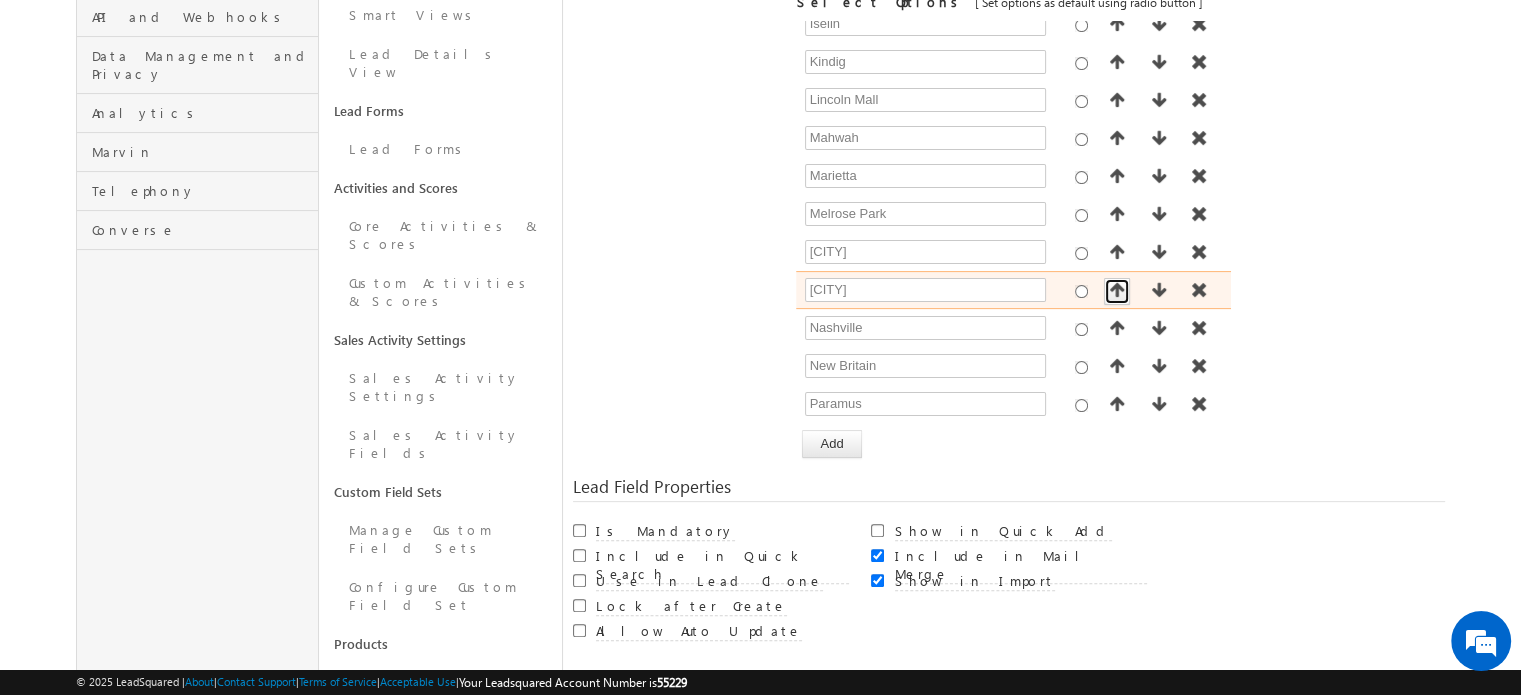 click at bounding box center (1117, 291) 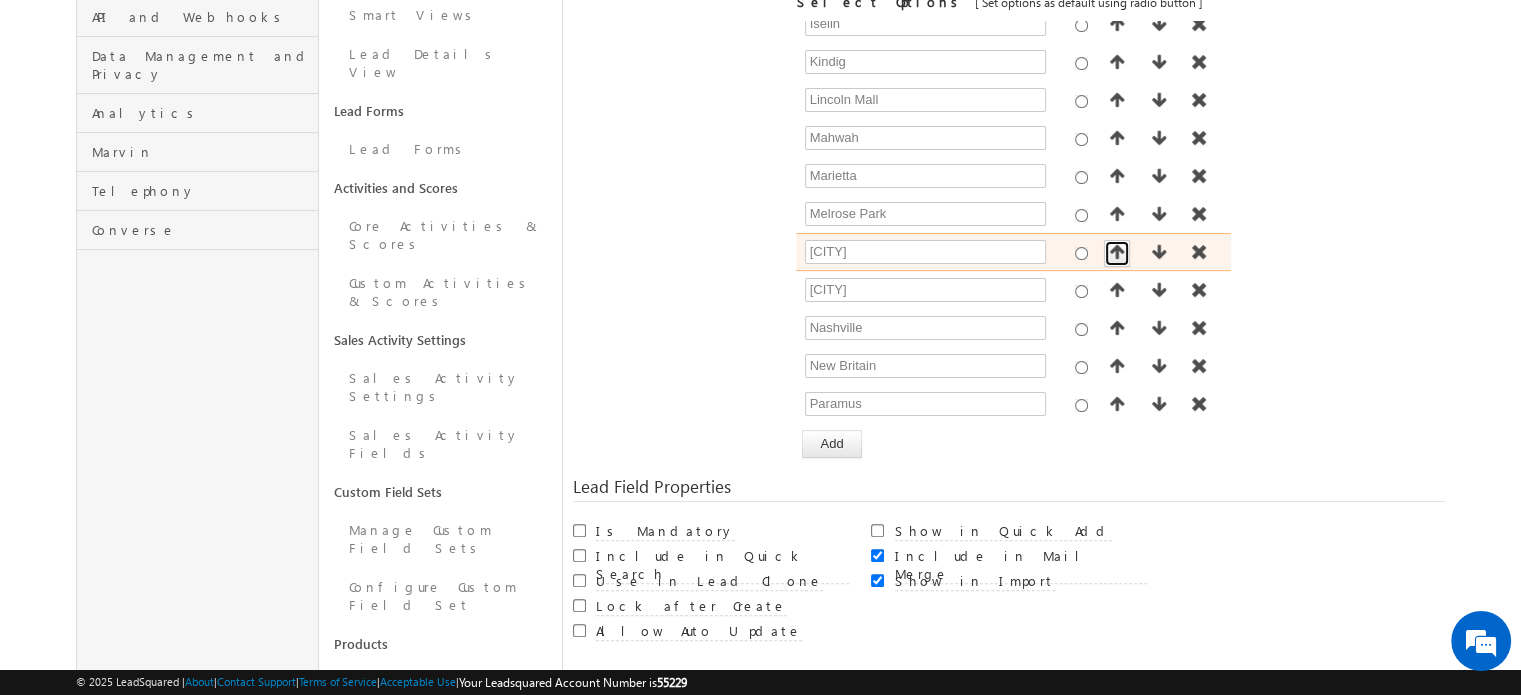 click at bounding box center (1117, 252) 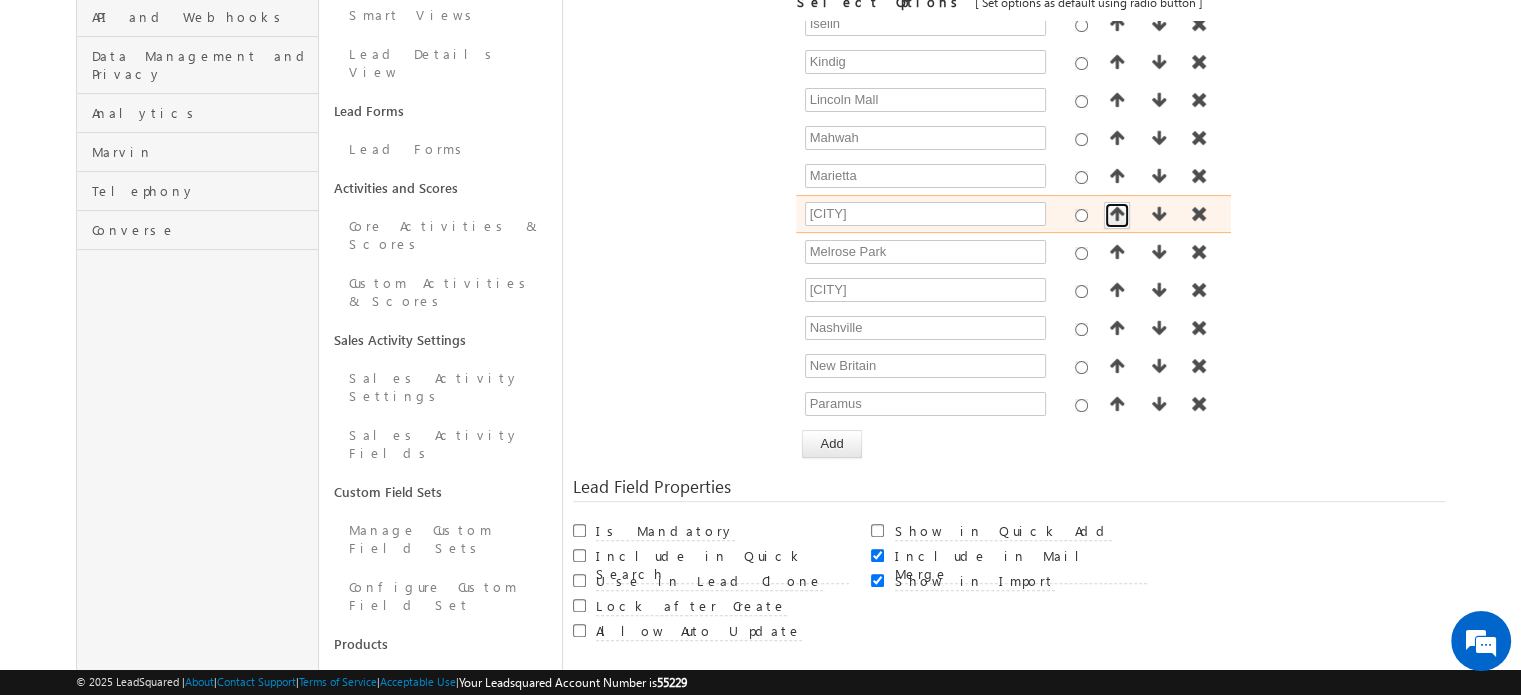 click at bounding box center [1117, 215] 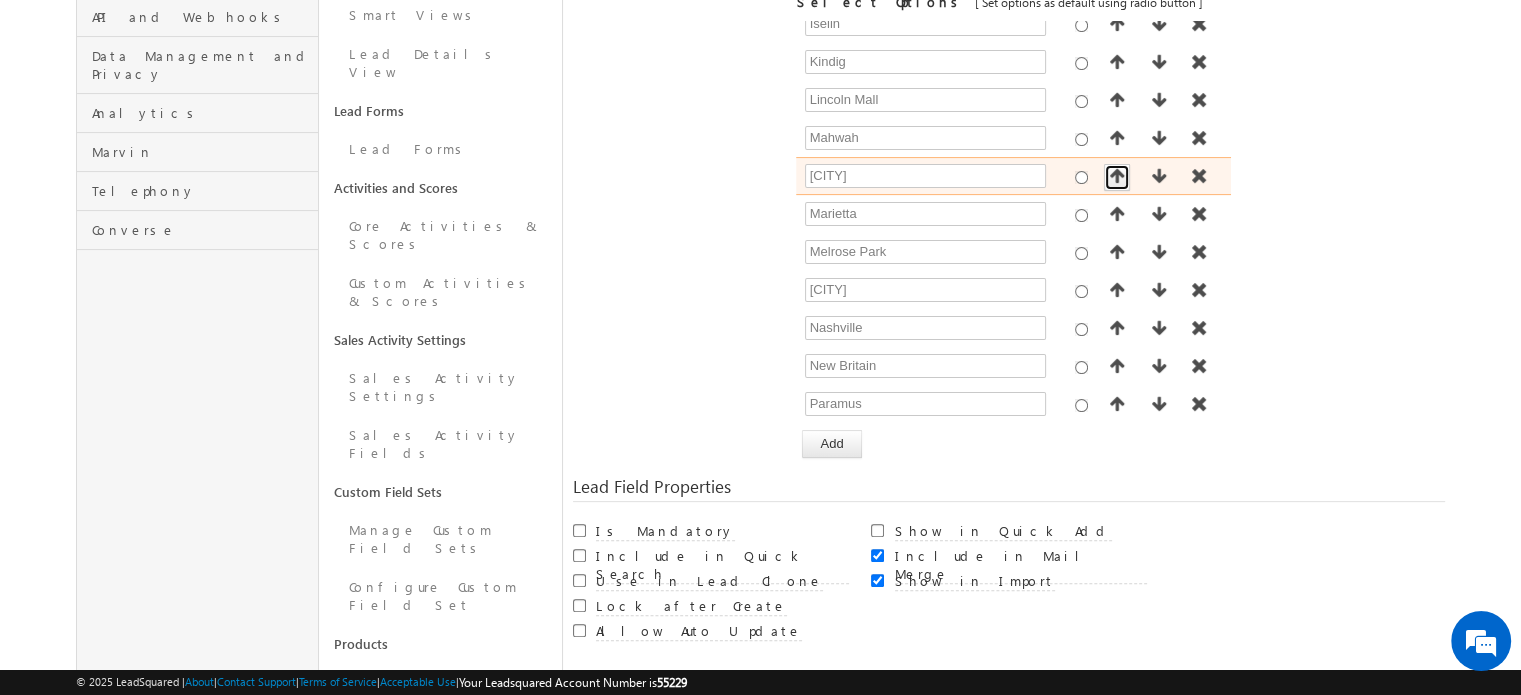 click at bounding box center [1117, 176] 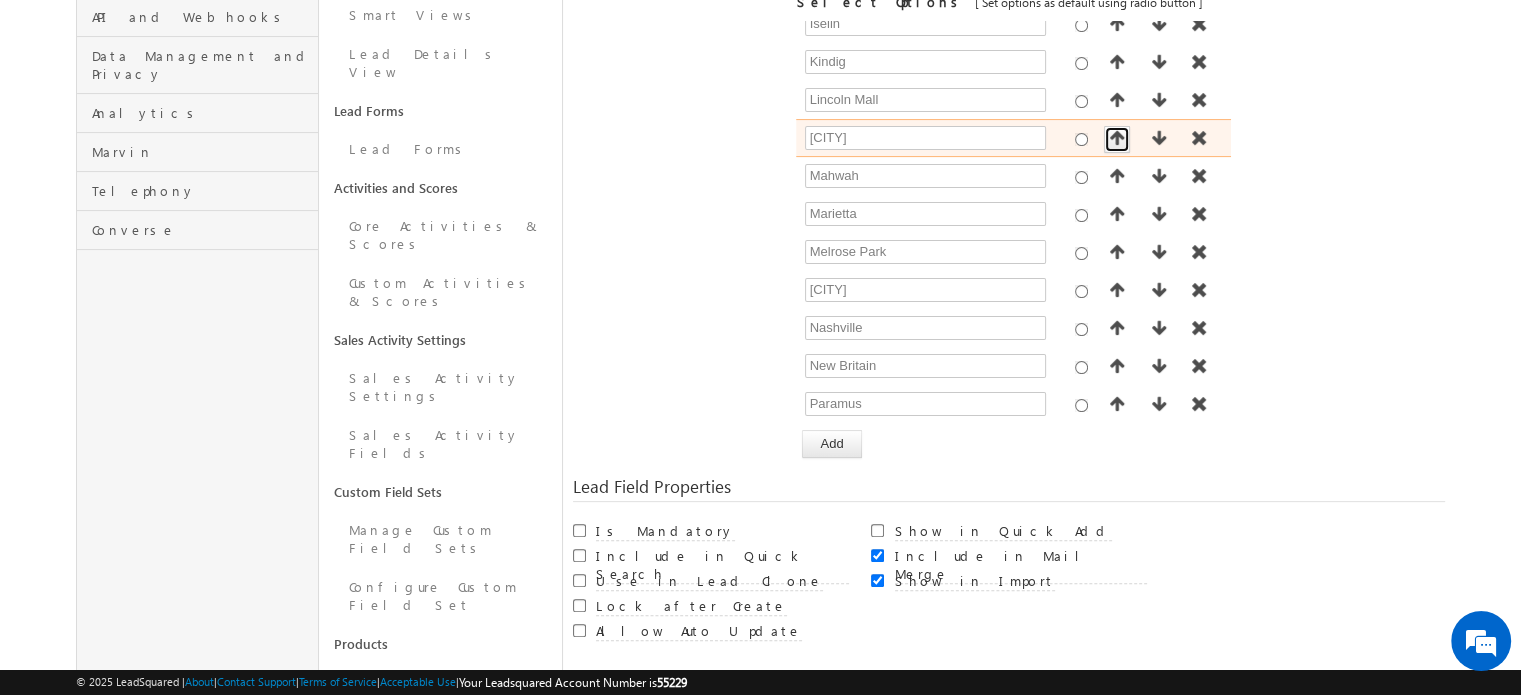 click at bounding box center (1117, 138) 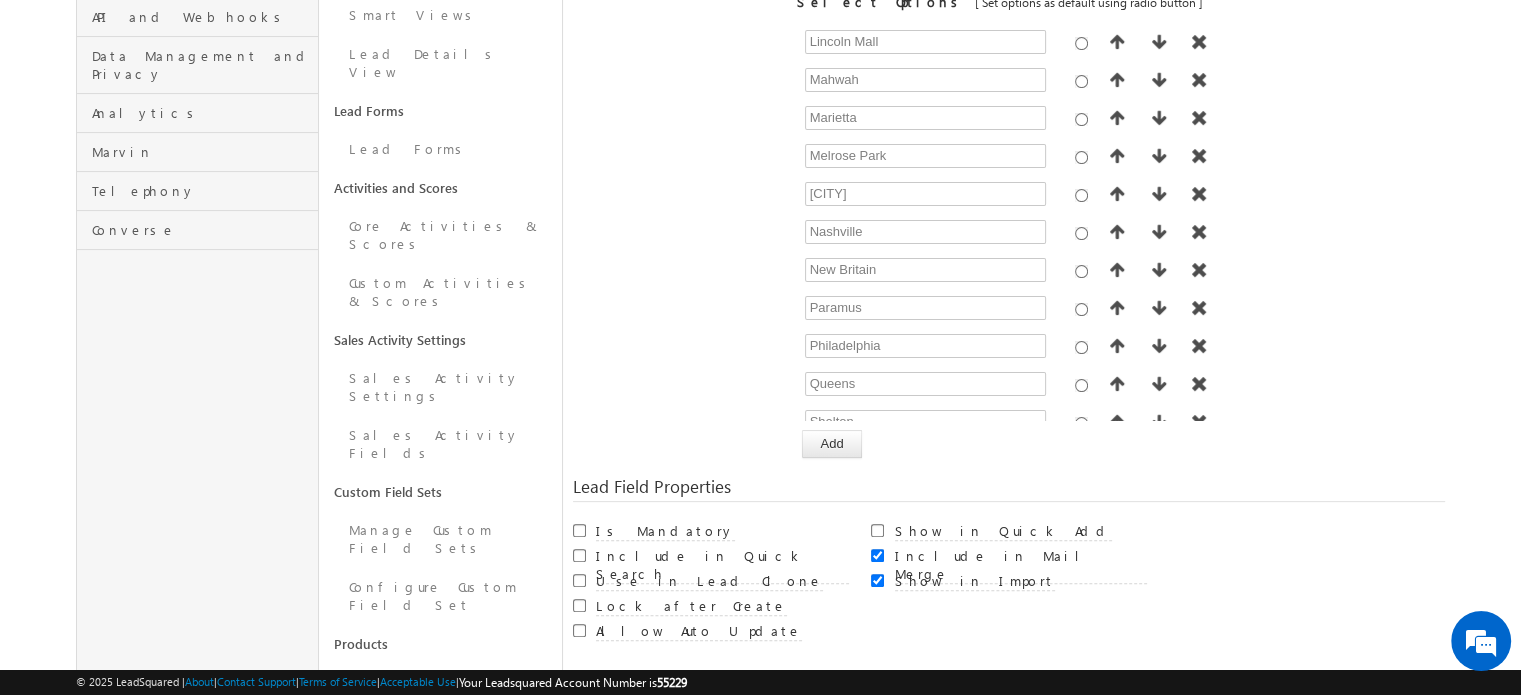 scroll, scrollTop: 641, scrollLeft: 0, axis: vertical 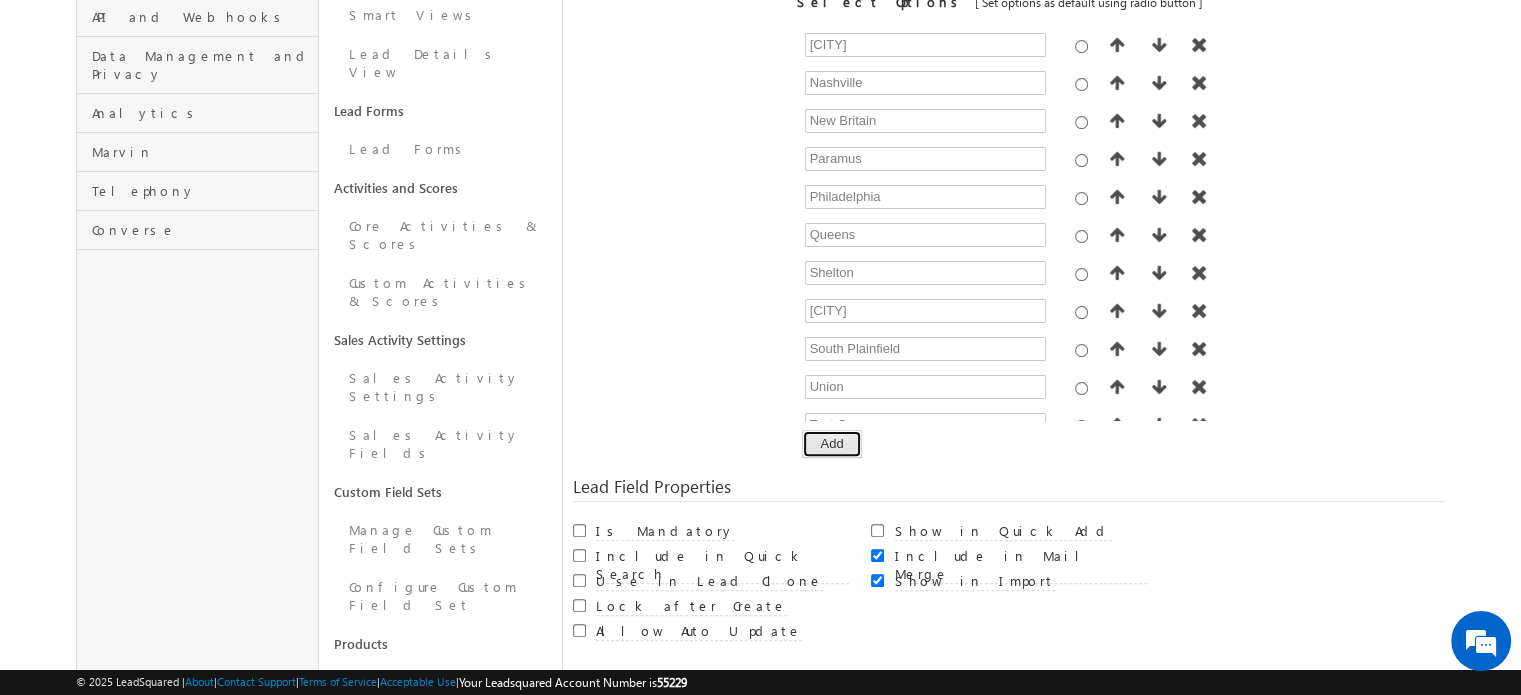 click on "Add" at bounding box center (831, 444) 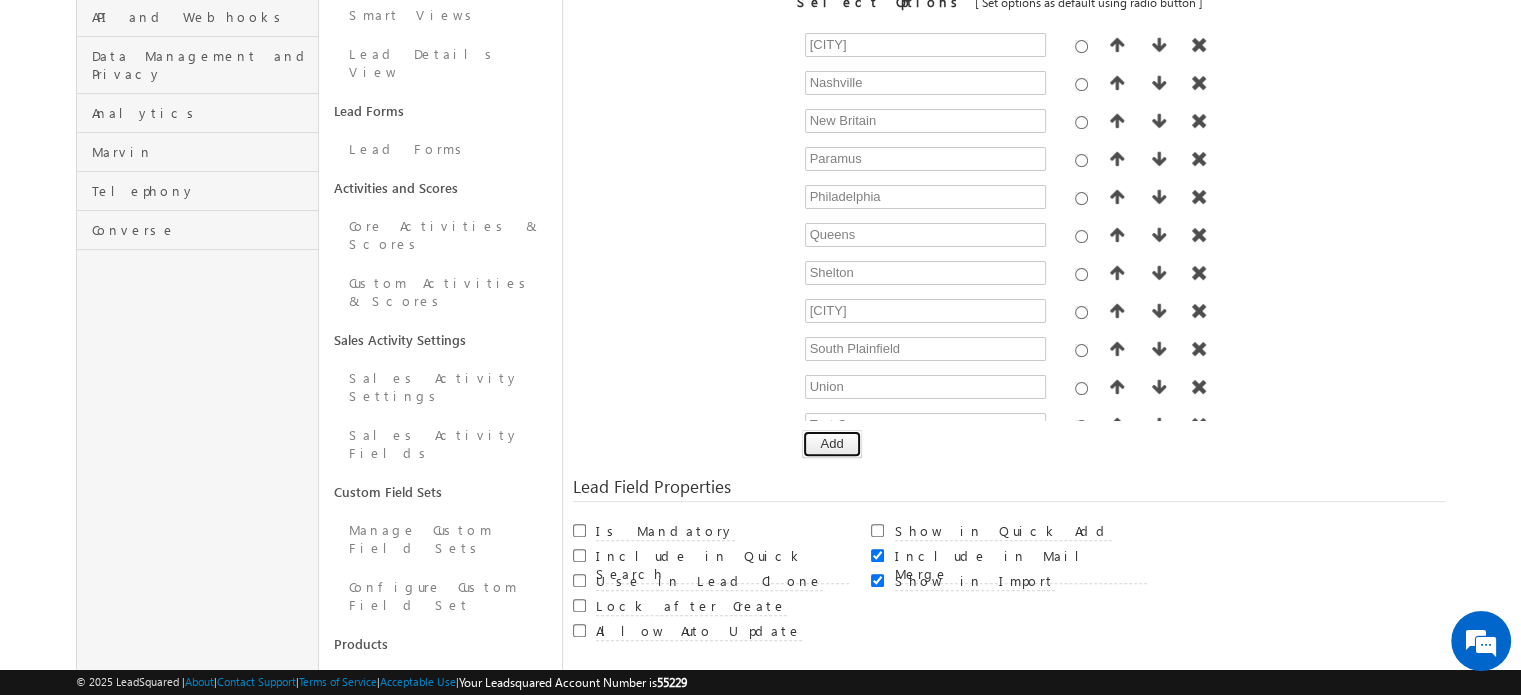 scroll, scrollTop: 678, scrollLeft: 0, axis: vertical 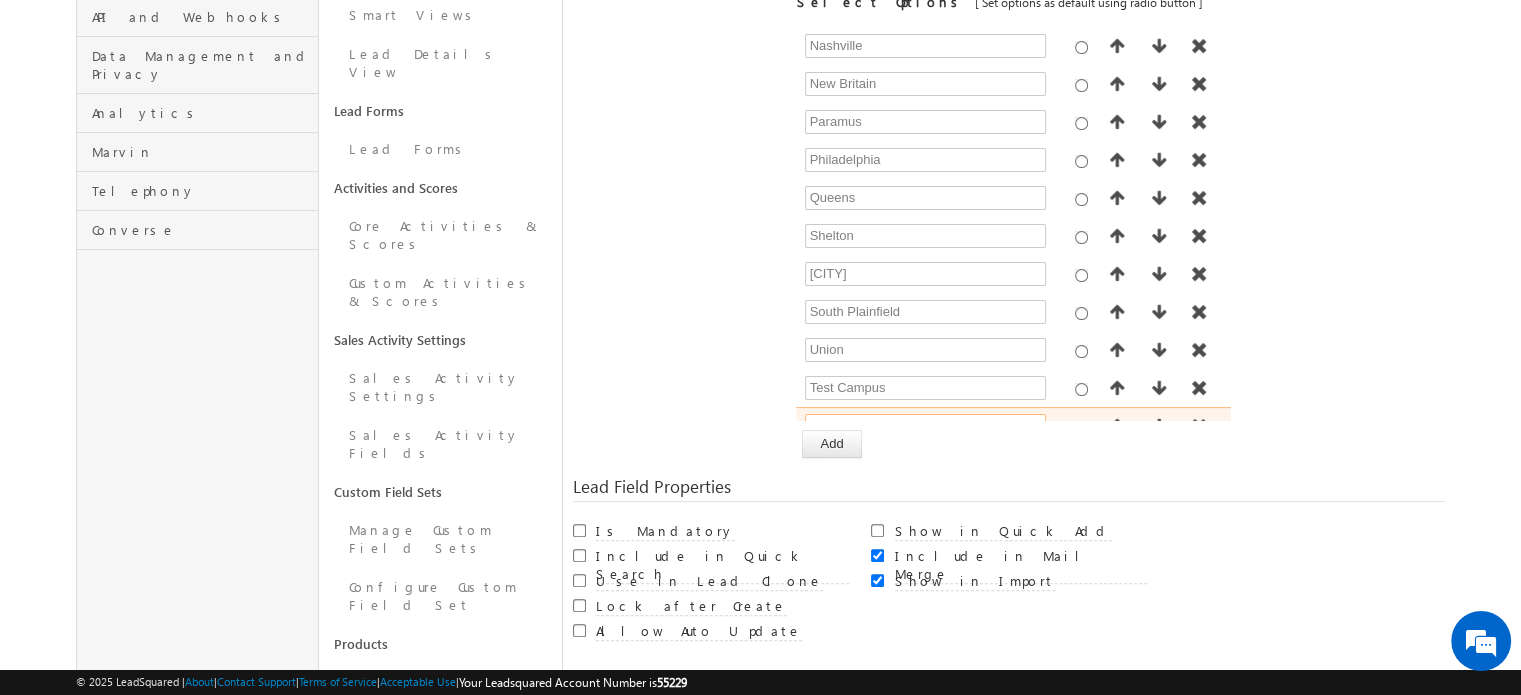 click at bounding box center (925, 426) 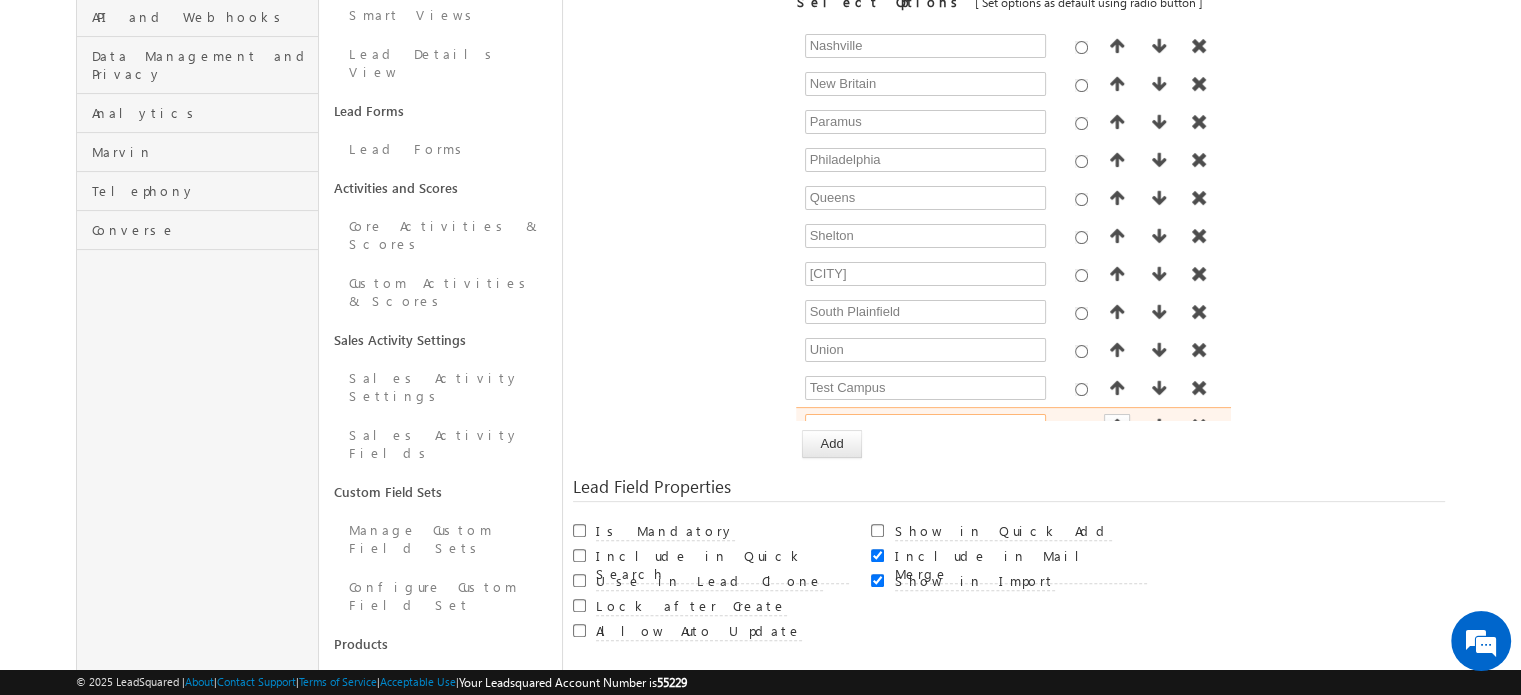 type on "East Point" 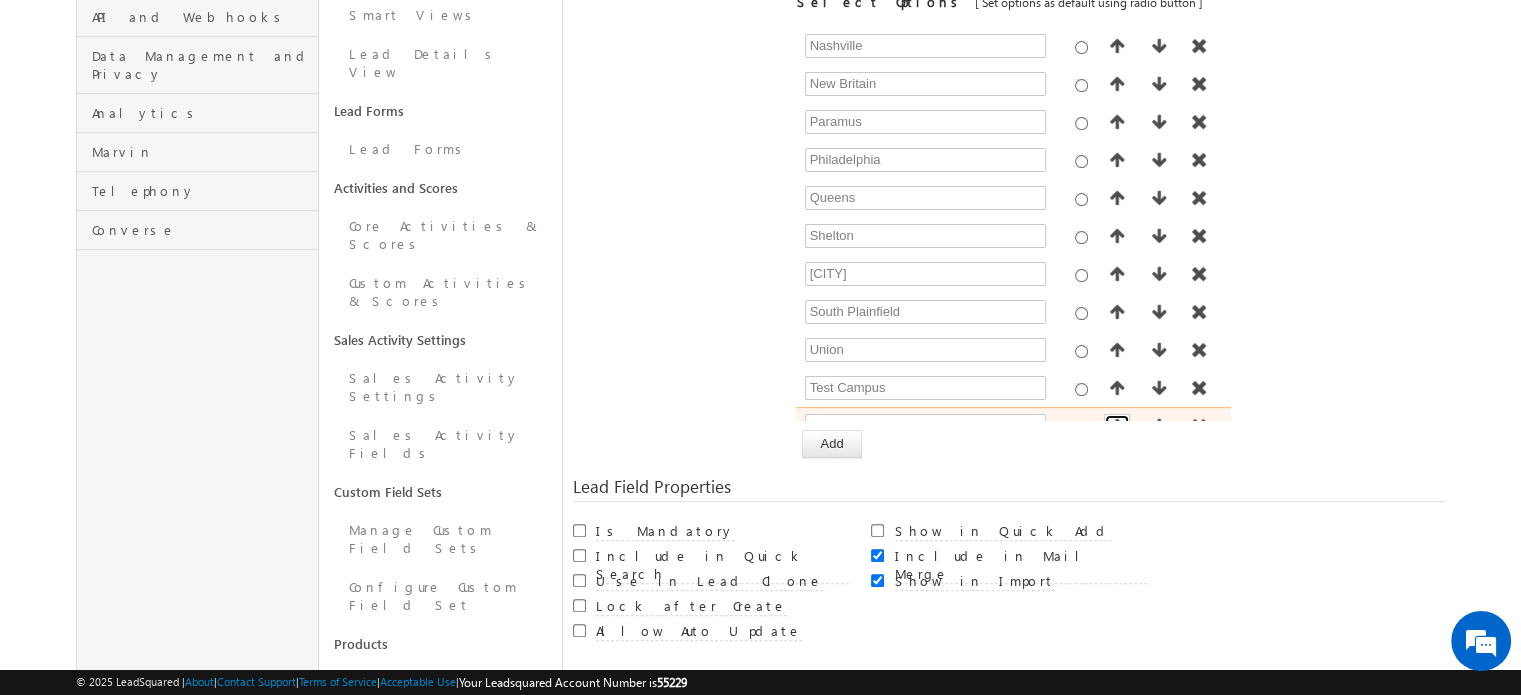 click at bounding box center (1117, 426) 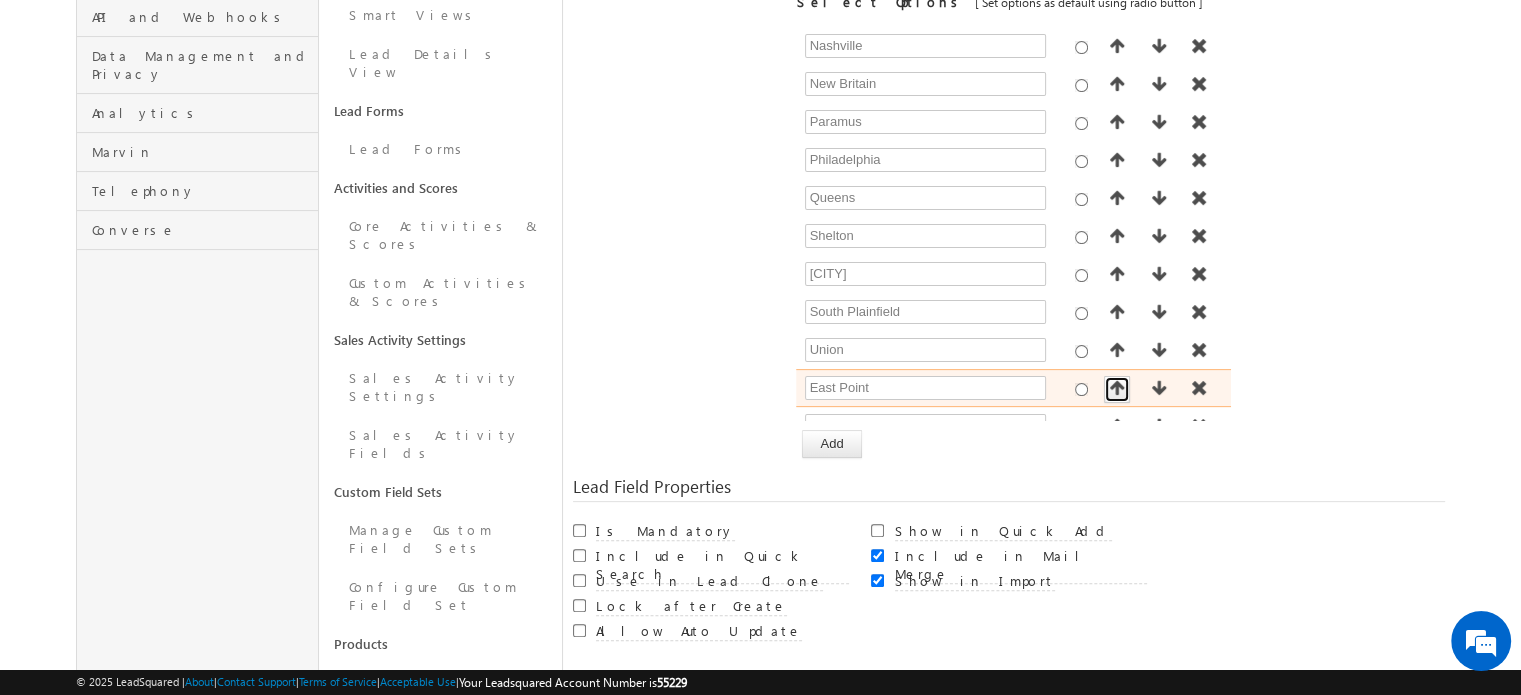 click at bounding box center [1117, 389] 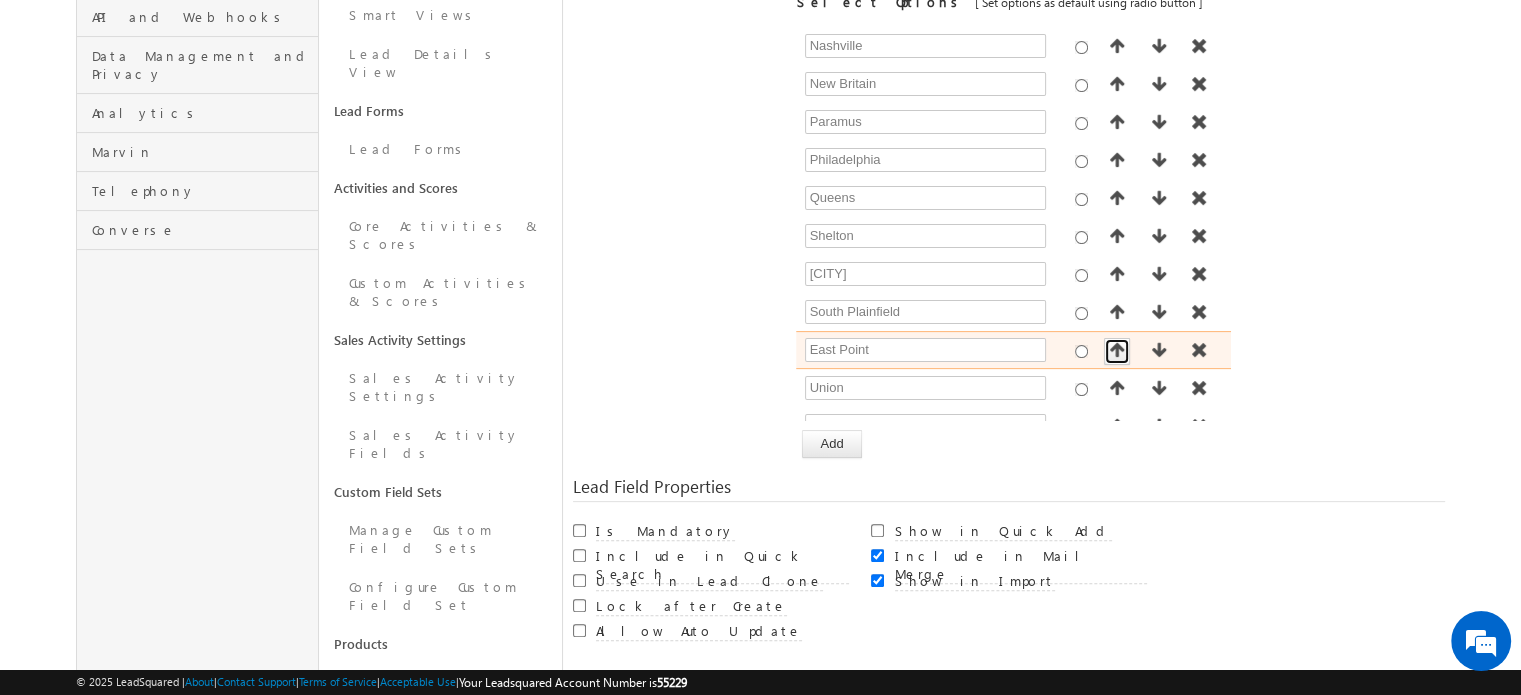 click at bounding box center (1117, 350) 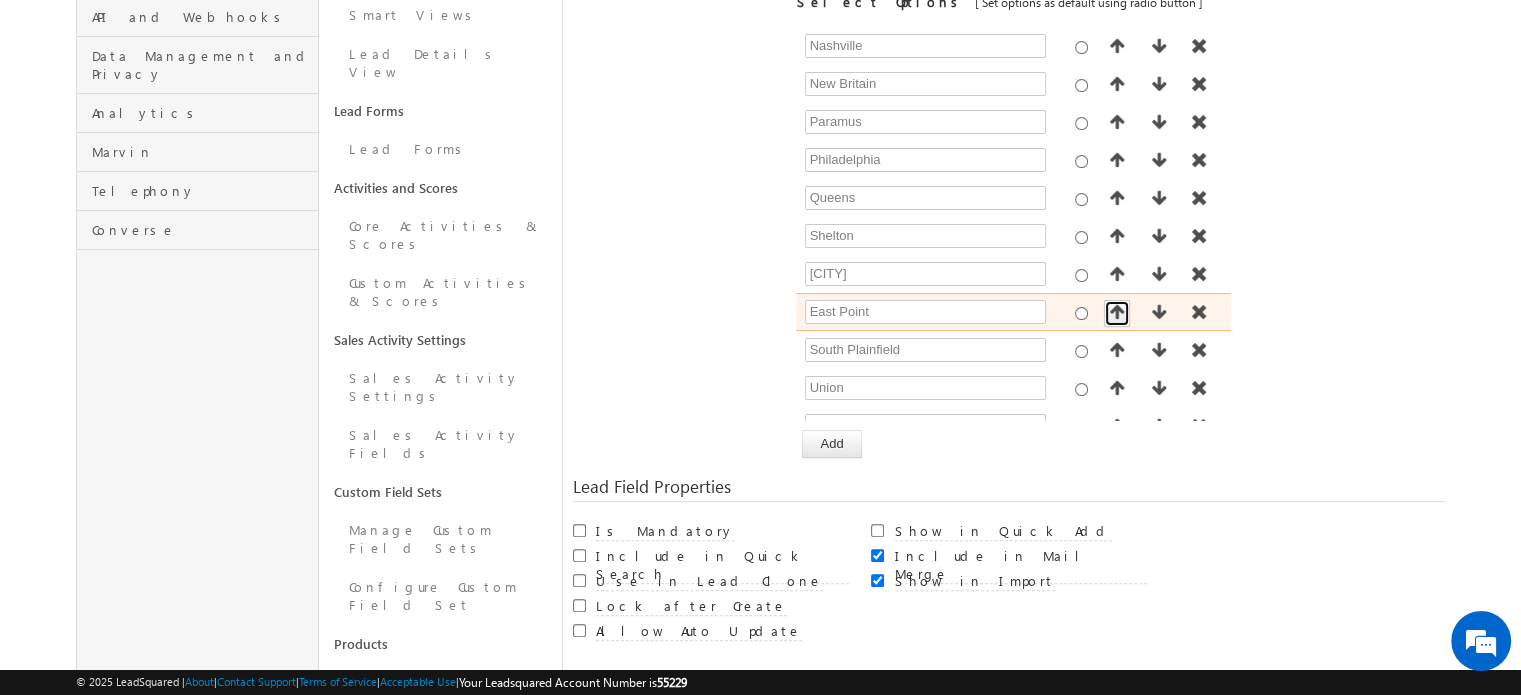 click at bounding box center [1117, 312] 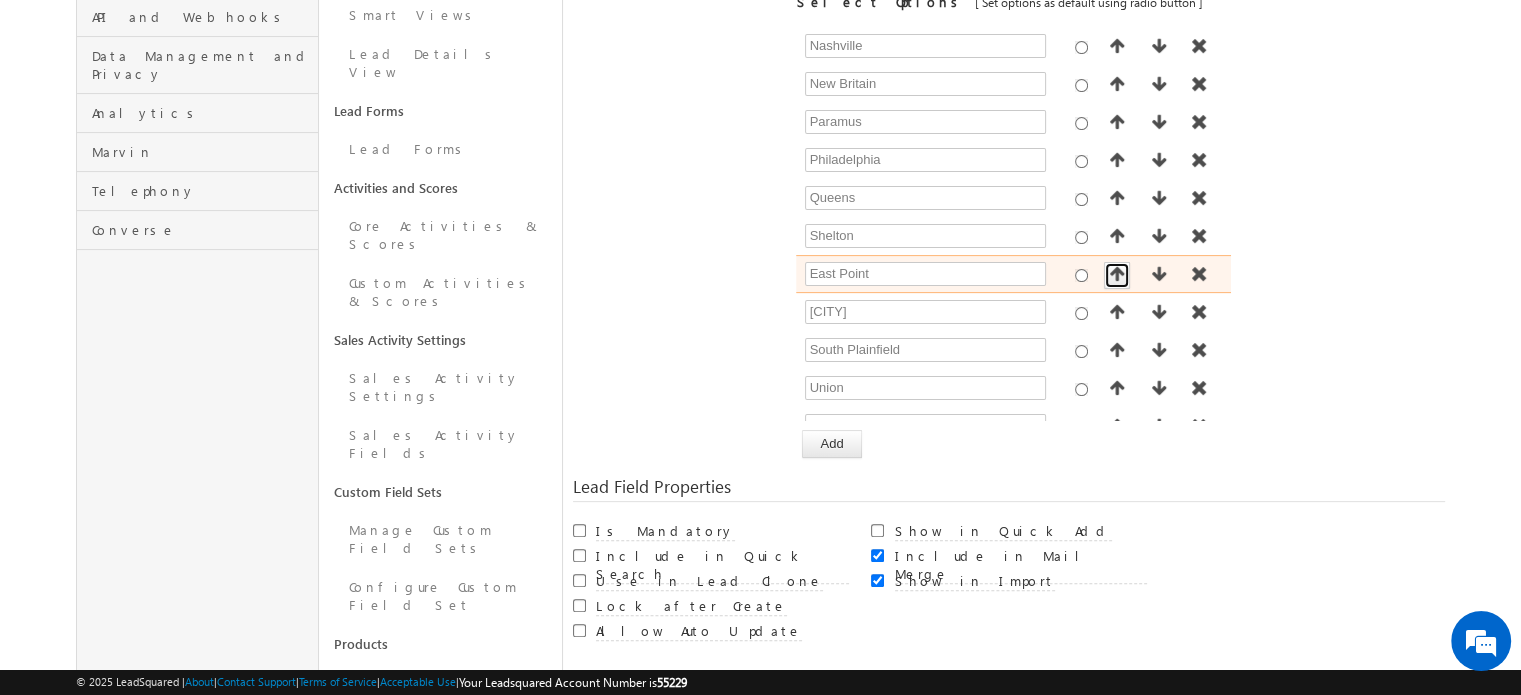 click at bounding box center (1117, 275) 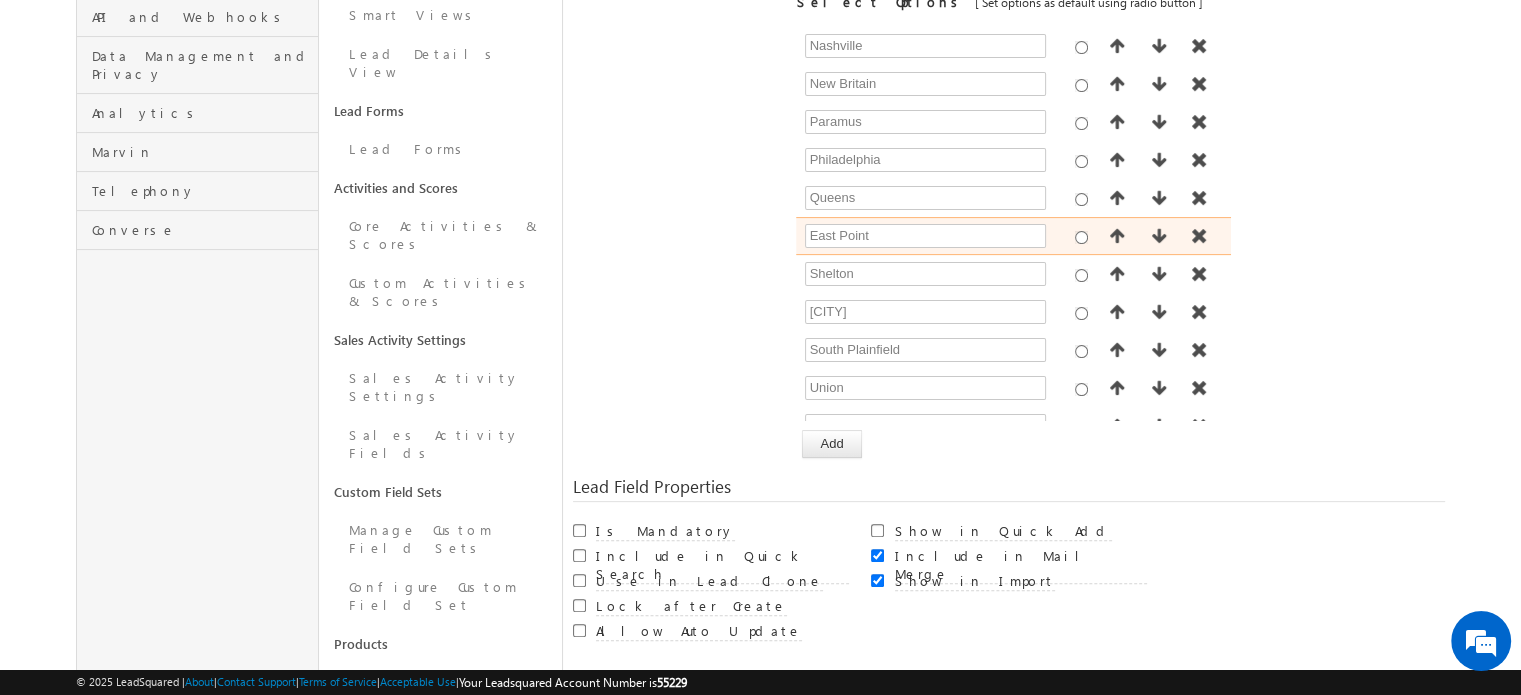 click on "East Point" at bounding box center [1013, 236] 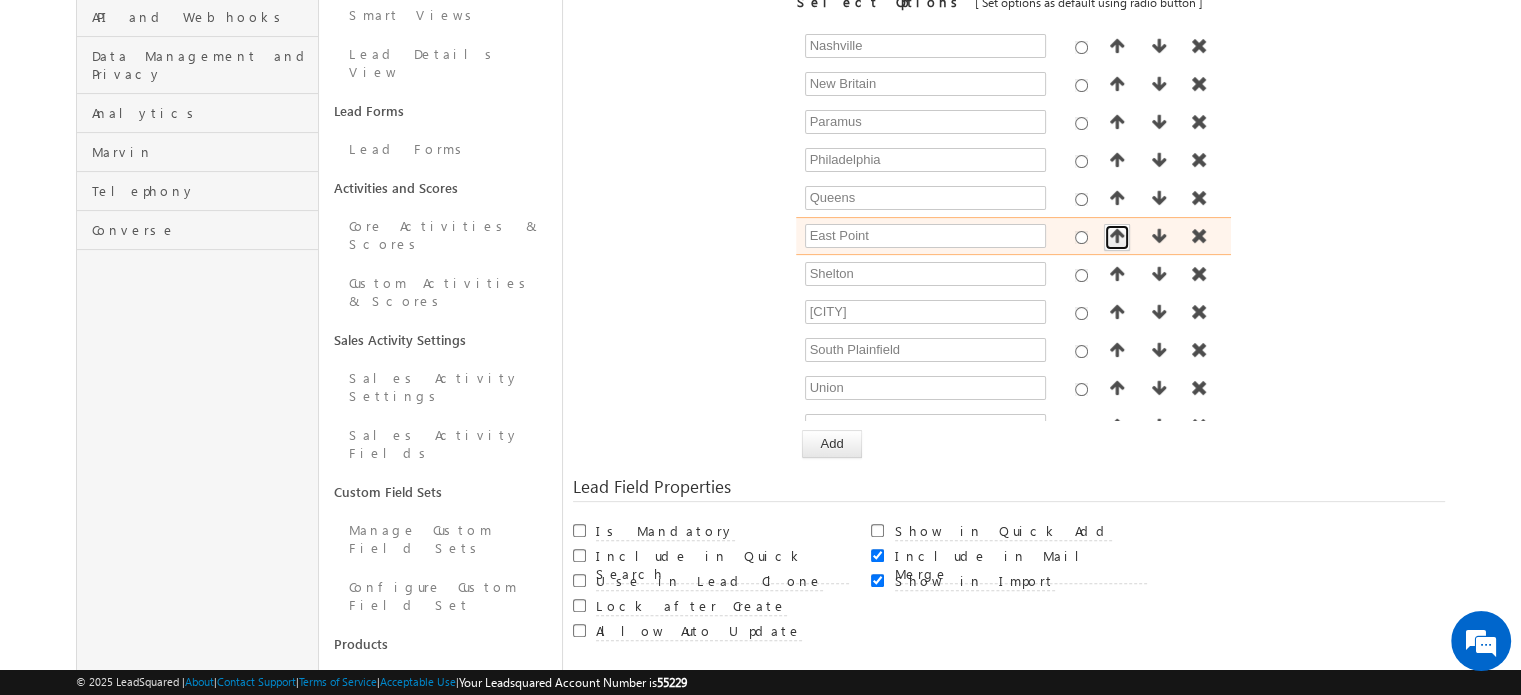 click at bounding box center [1117, 236] 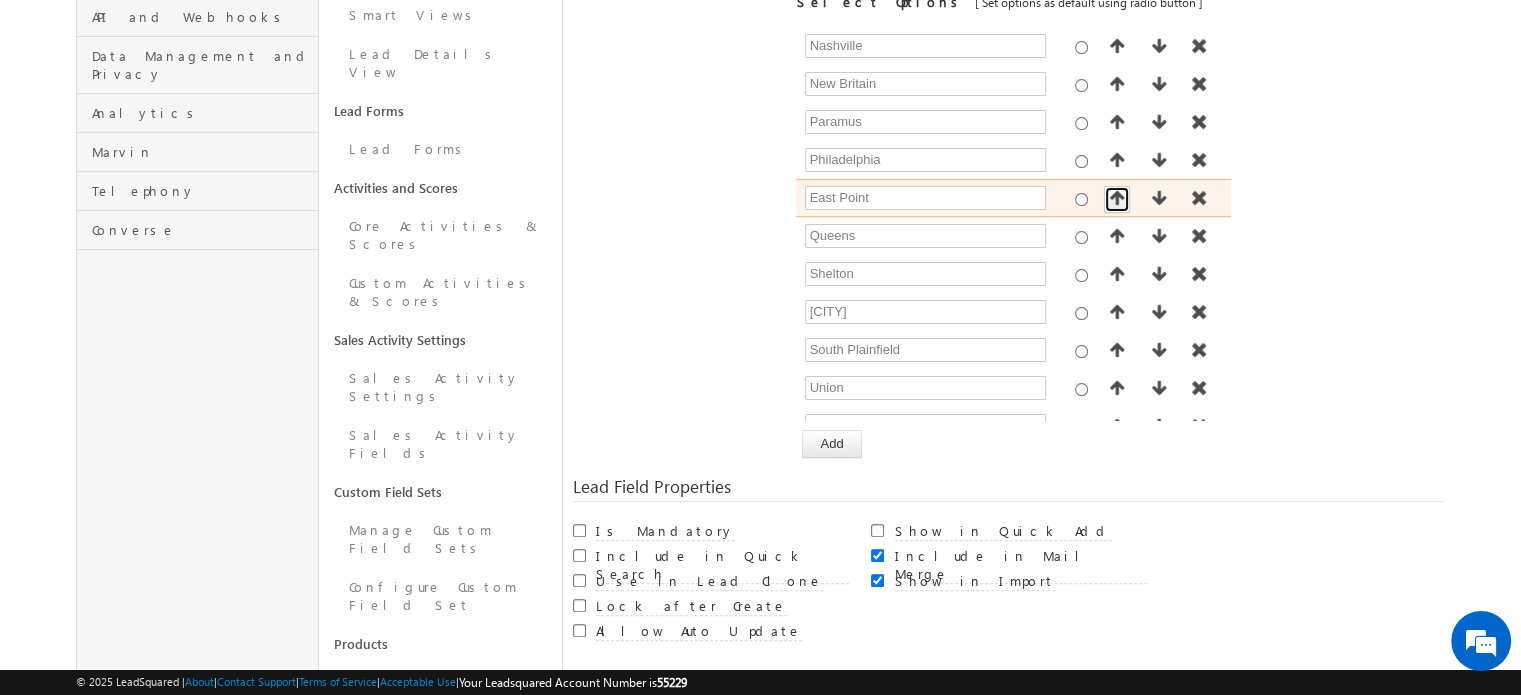 click at bounding box center (1117, 198) 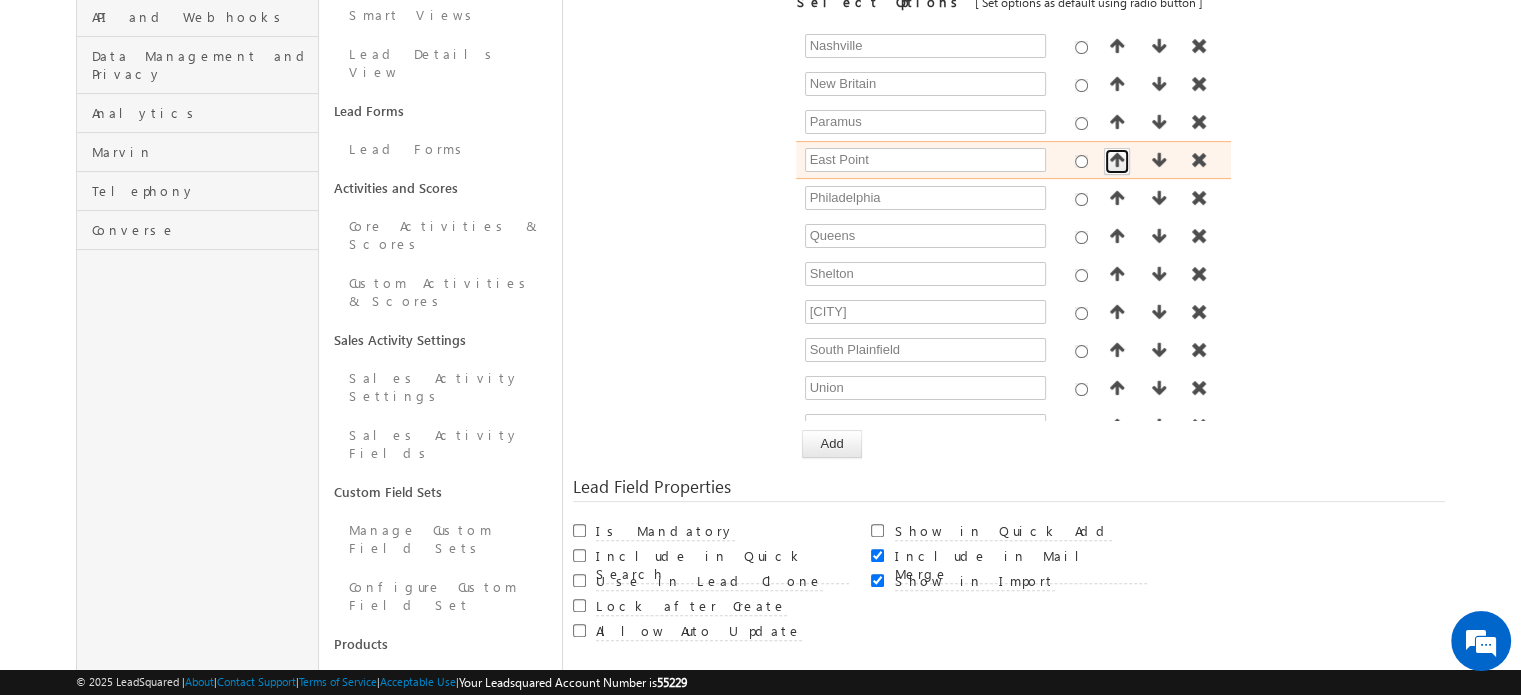 click at bounding box center [1117, 160] 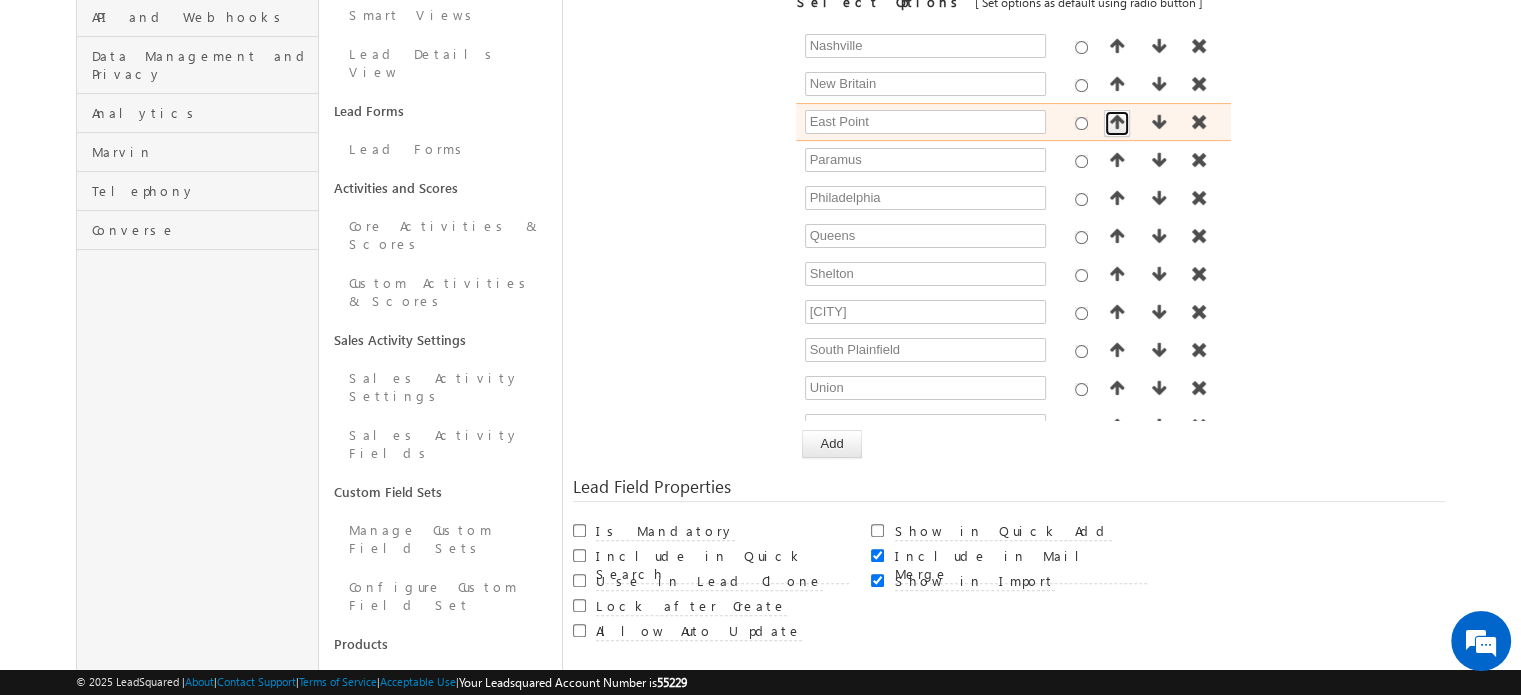 click at bounding box center [1117, 122] 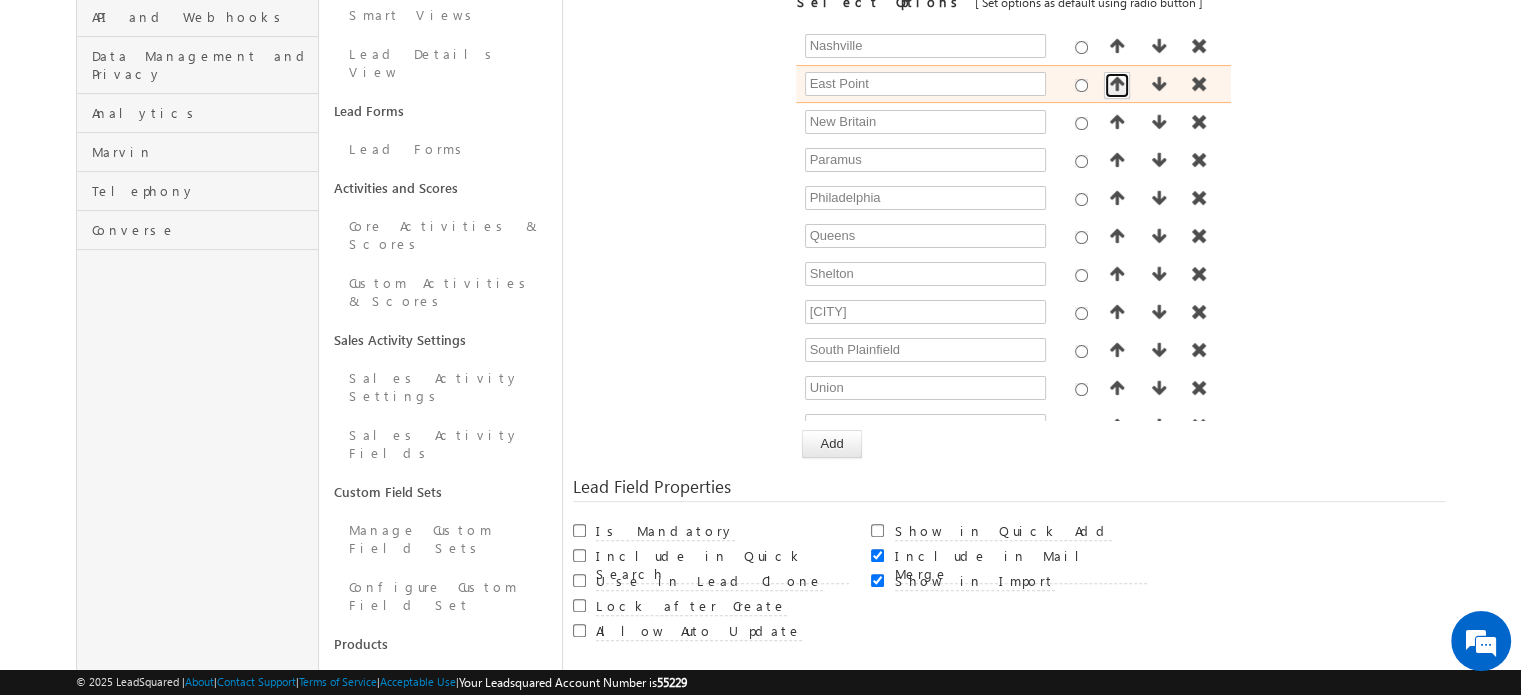 click at bounding box center [1117, 84] 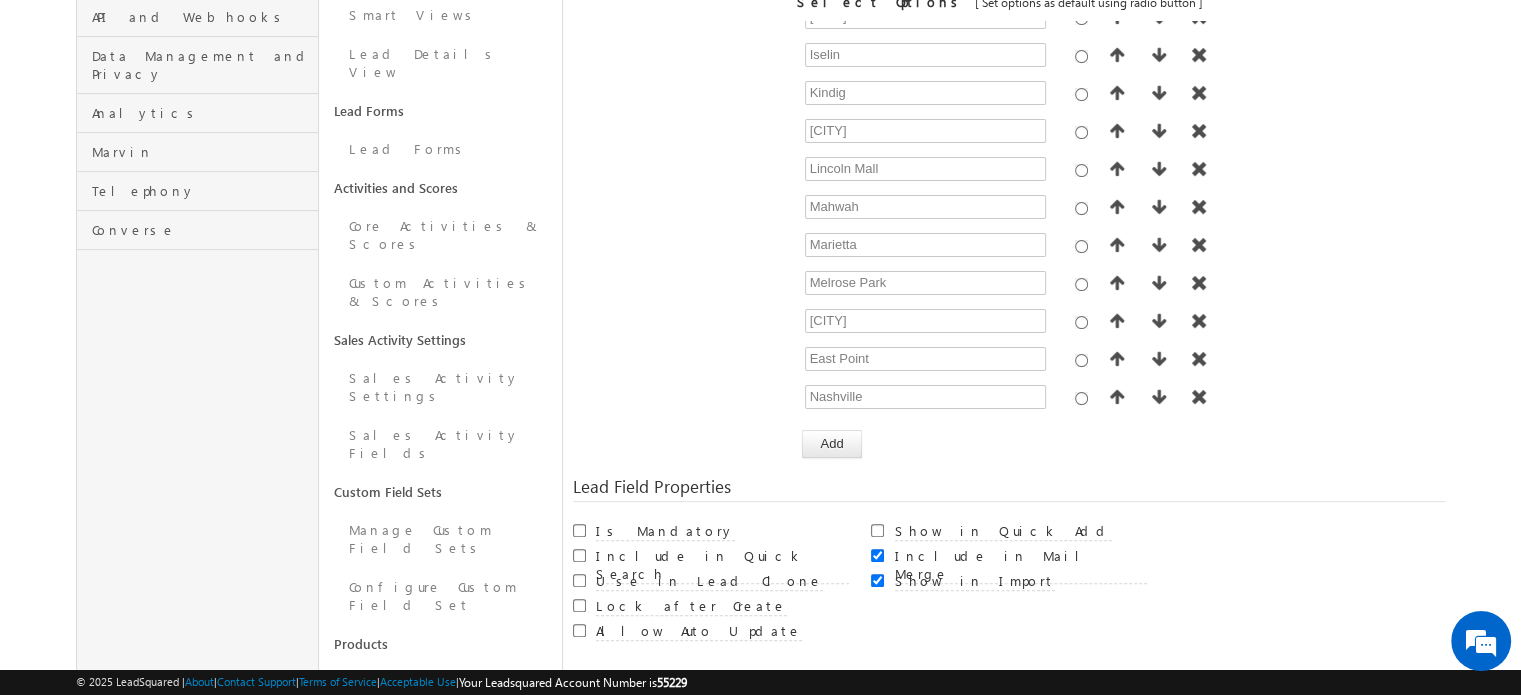 scroll, scrollTop: 370, scrollLeft: 0, axis: vertical 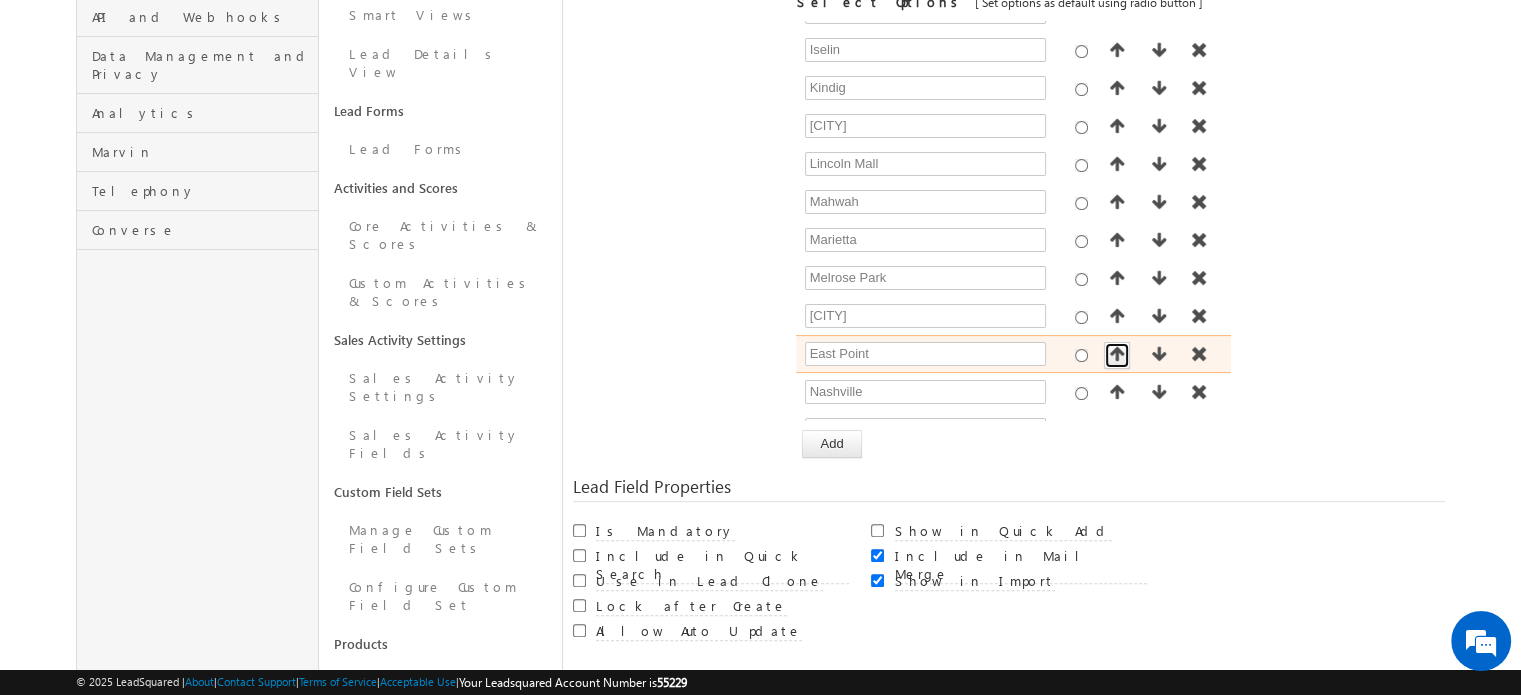 click at bounding box center (1117, 354) 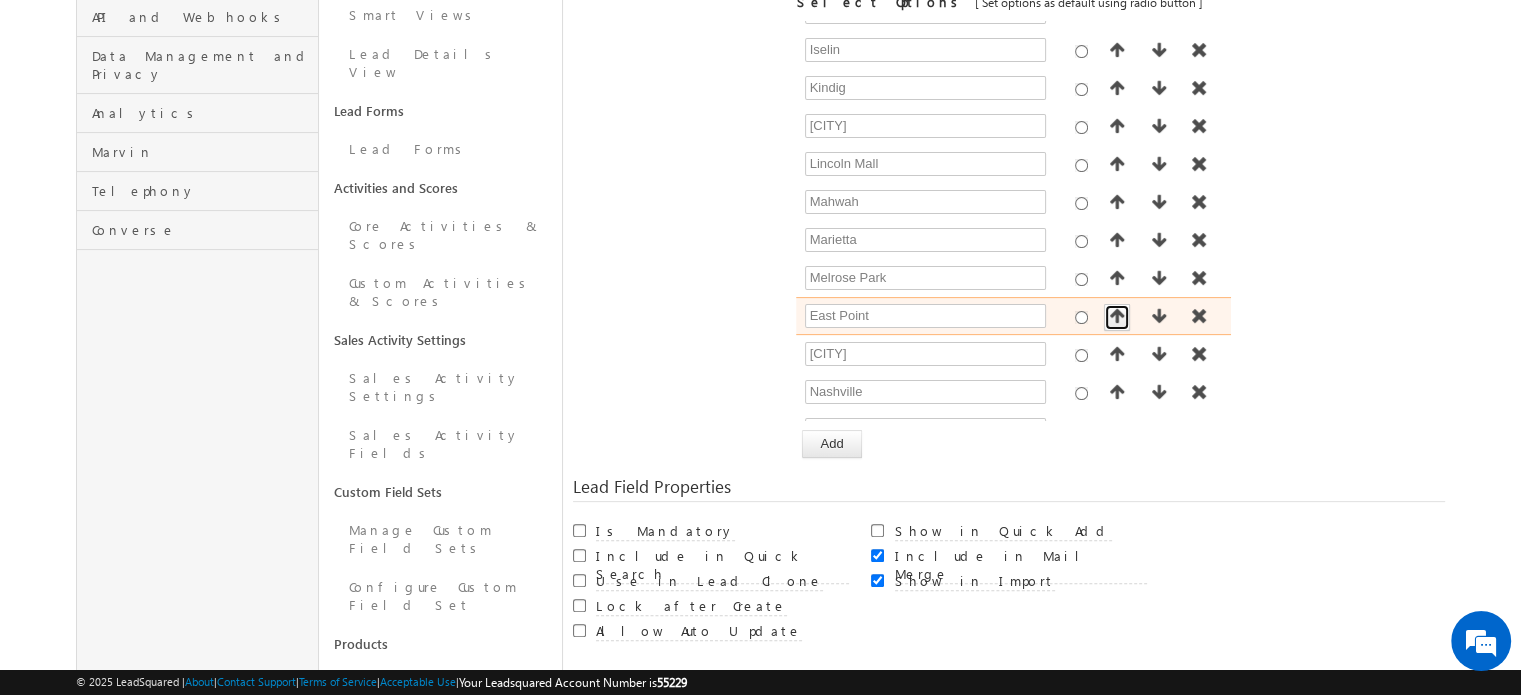 click at bounding box center [1117, 316] 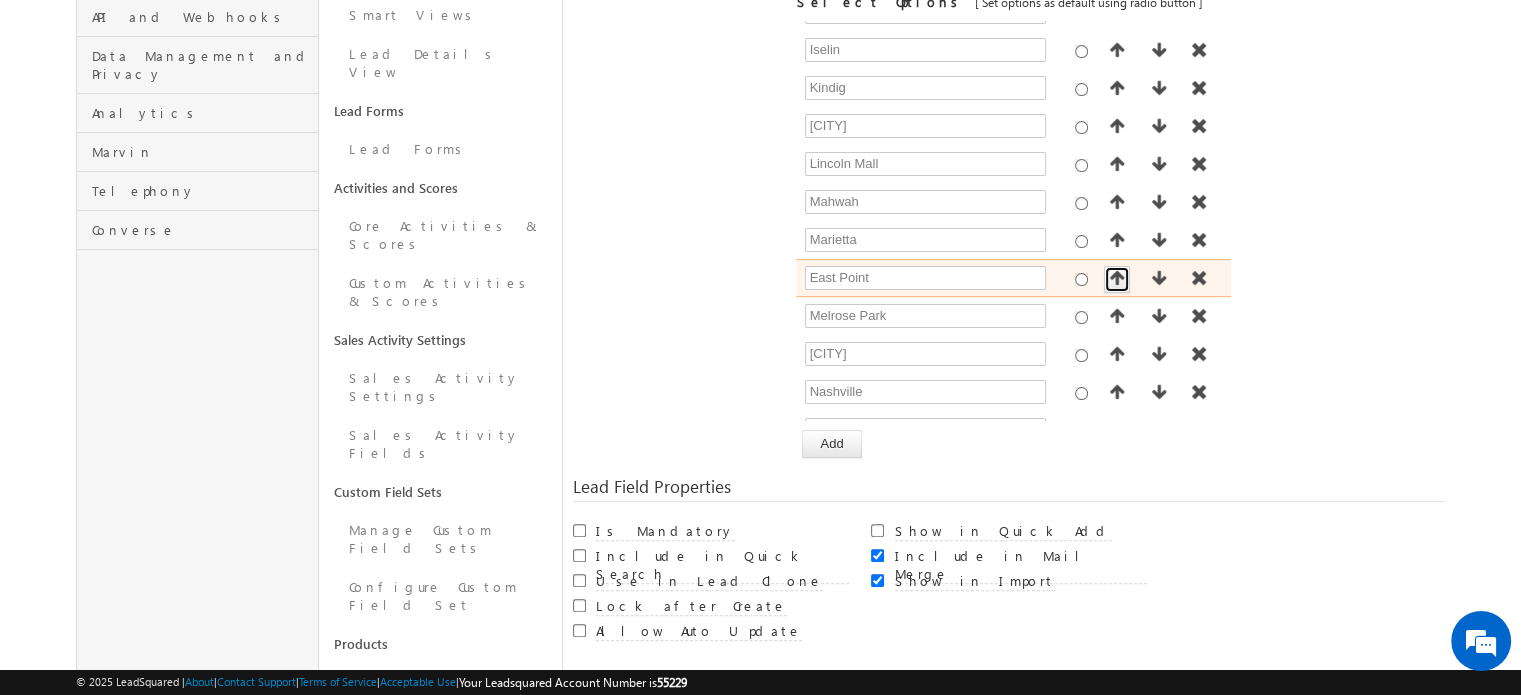 click at bounding box center [1117, 278] 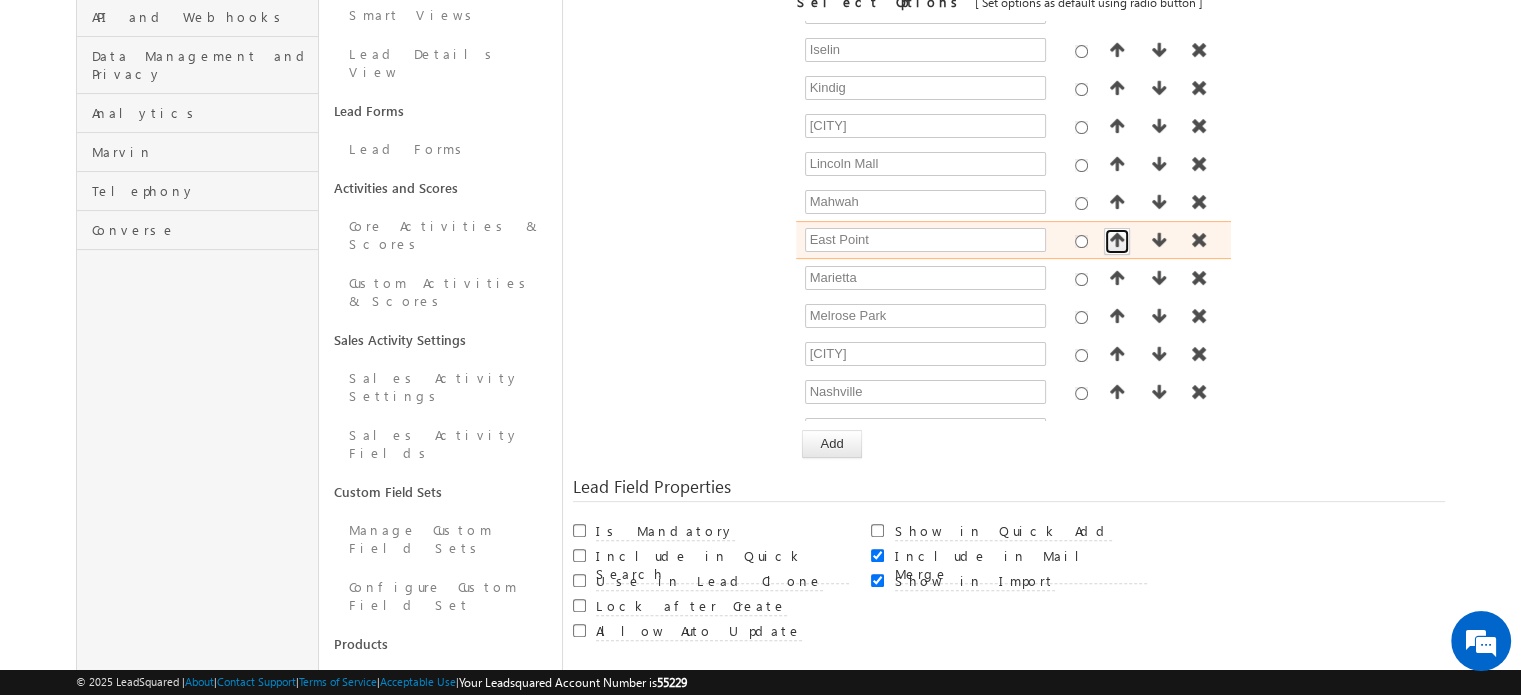 click at bounding box center (1117, 240) 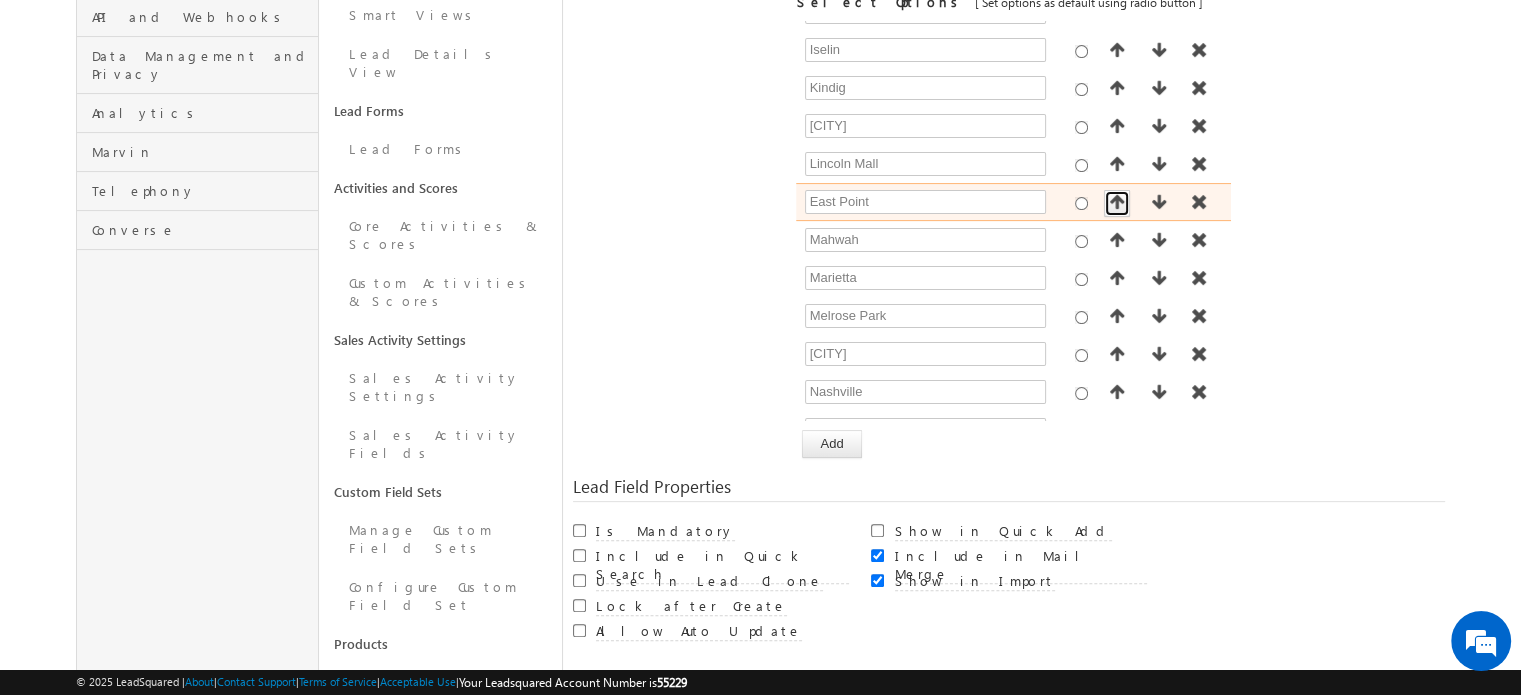 click at bounding box center [1117, 202] 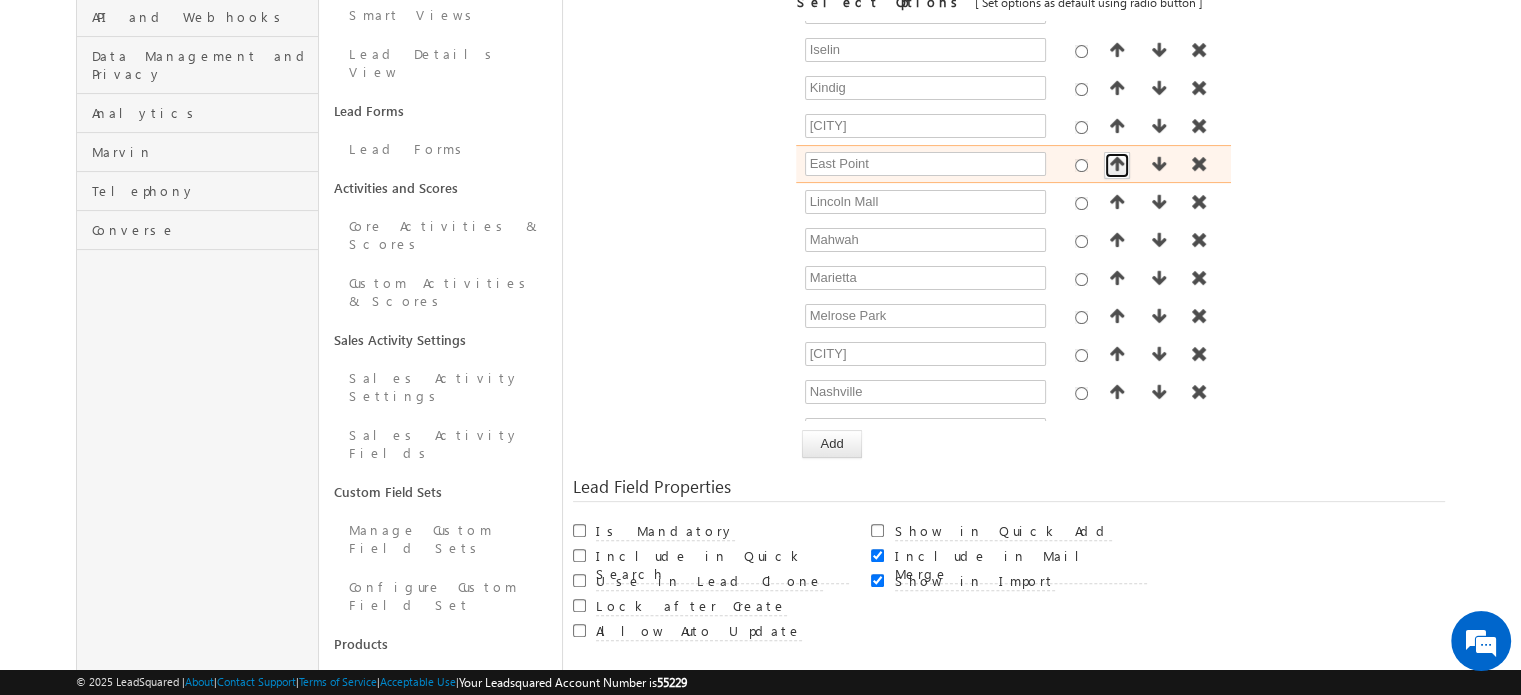 click at bounding box center (1117, 164) 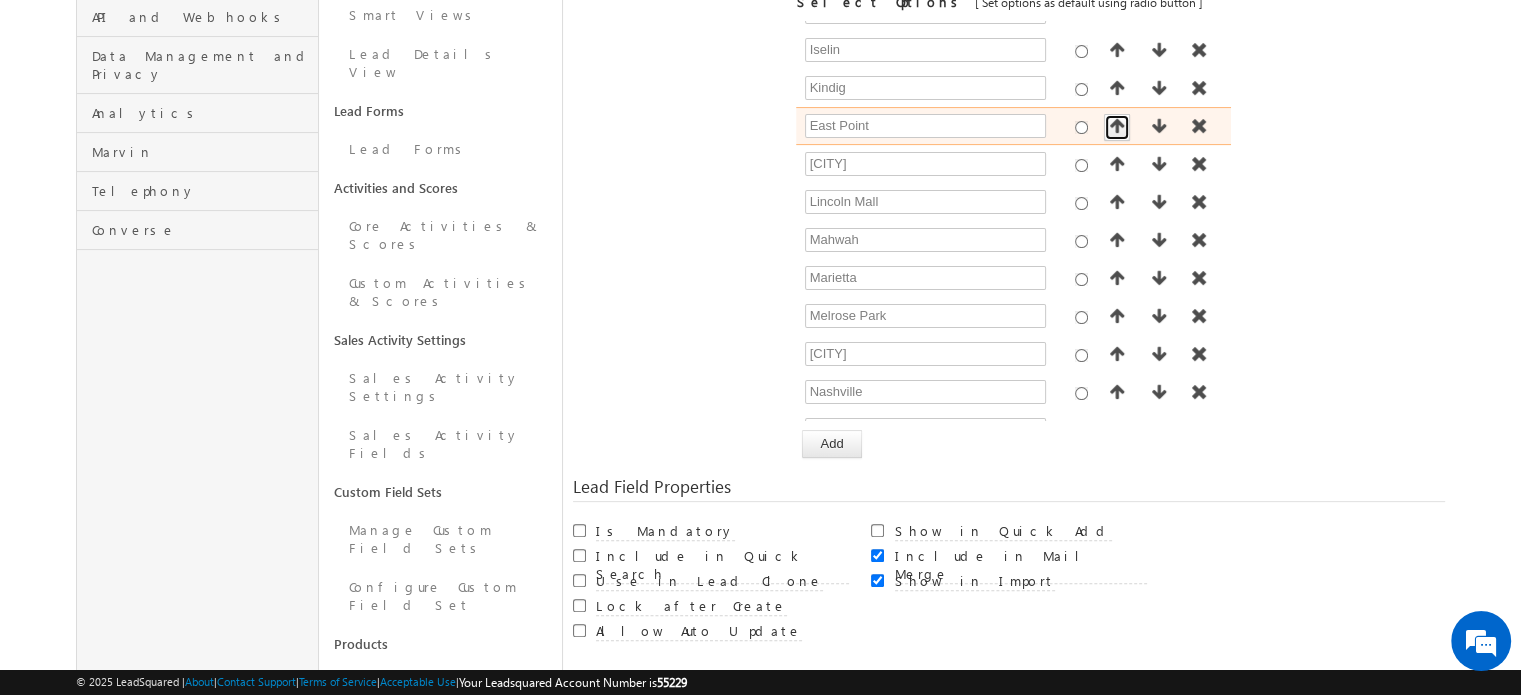 click at bounding box center [1117, 126] 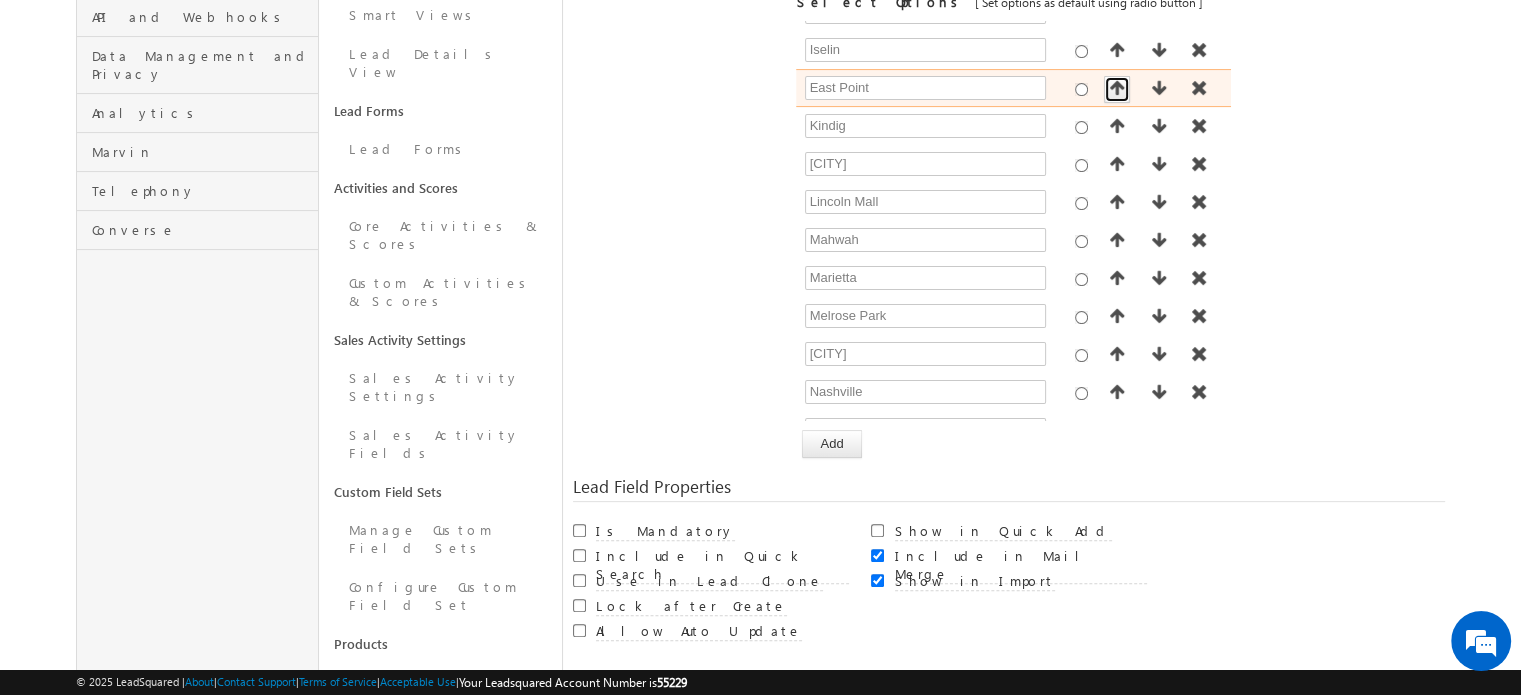 click at bounding box center (1117, 88) 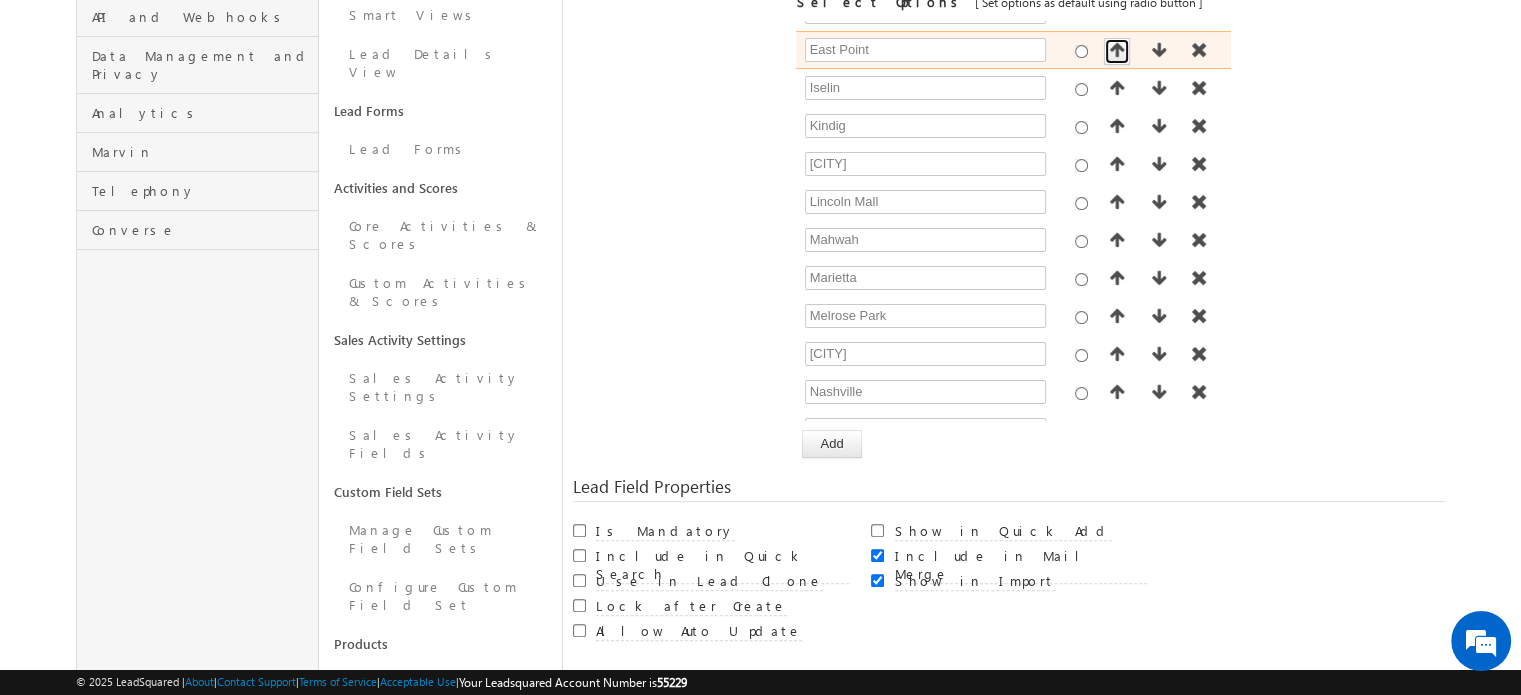 click at bounding box center [1117, 50] 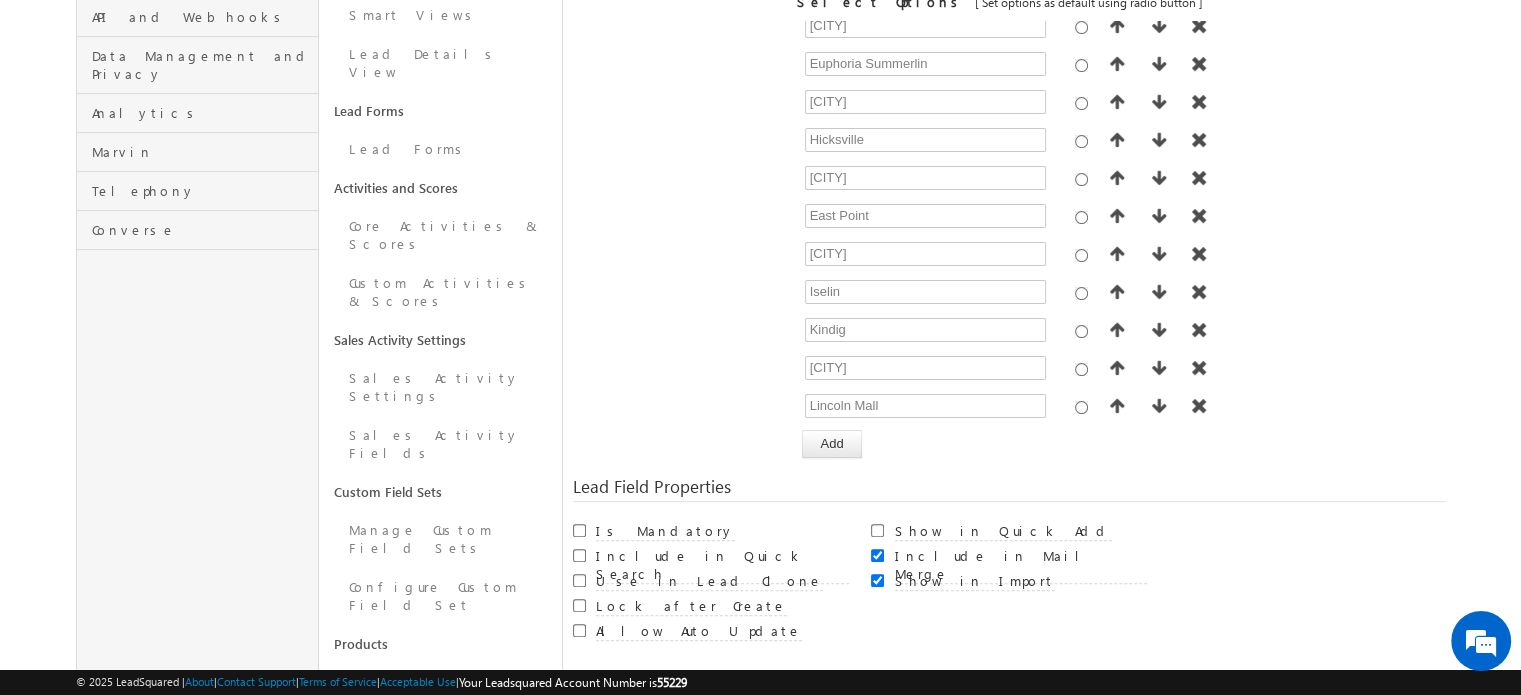scroll, scrollTop: 68, scrollLeft: 0, axis: vertical 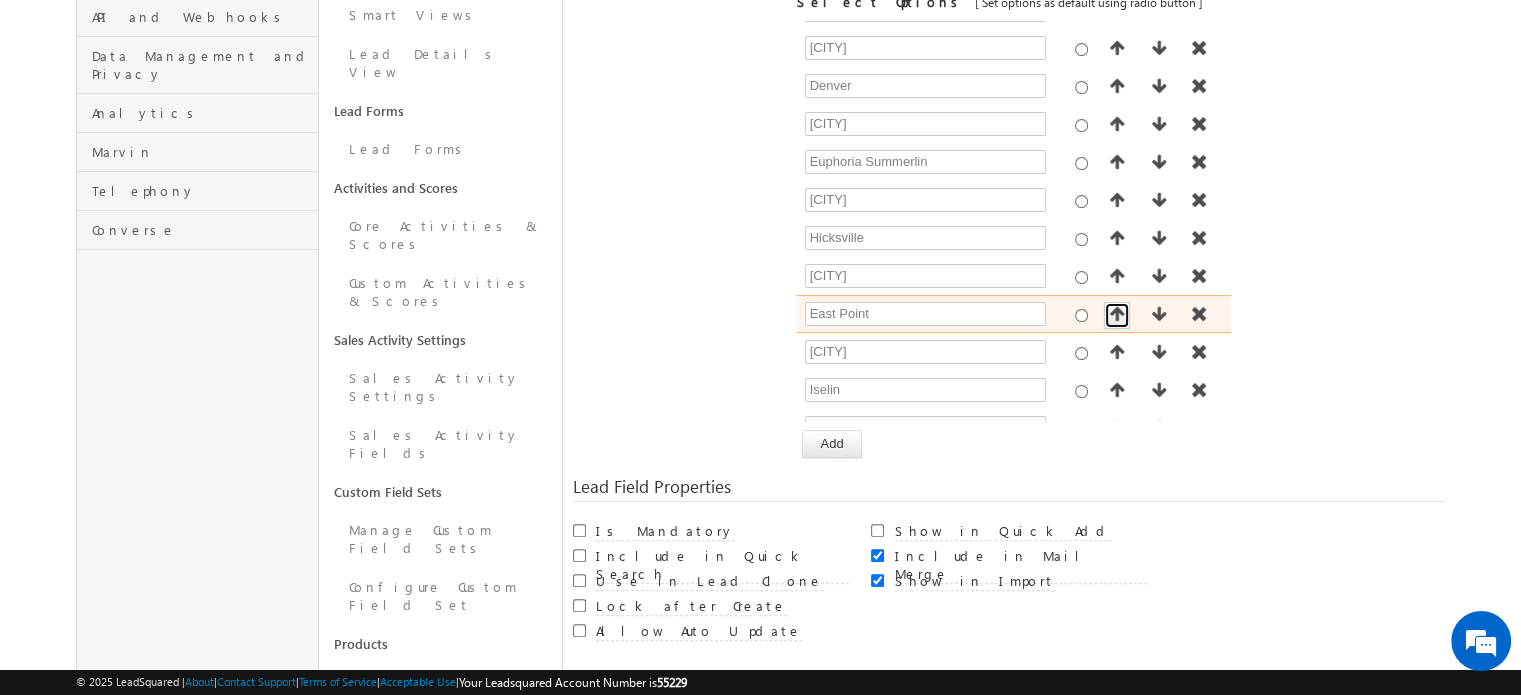 click at bounding box center [1117, 314] 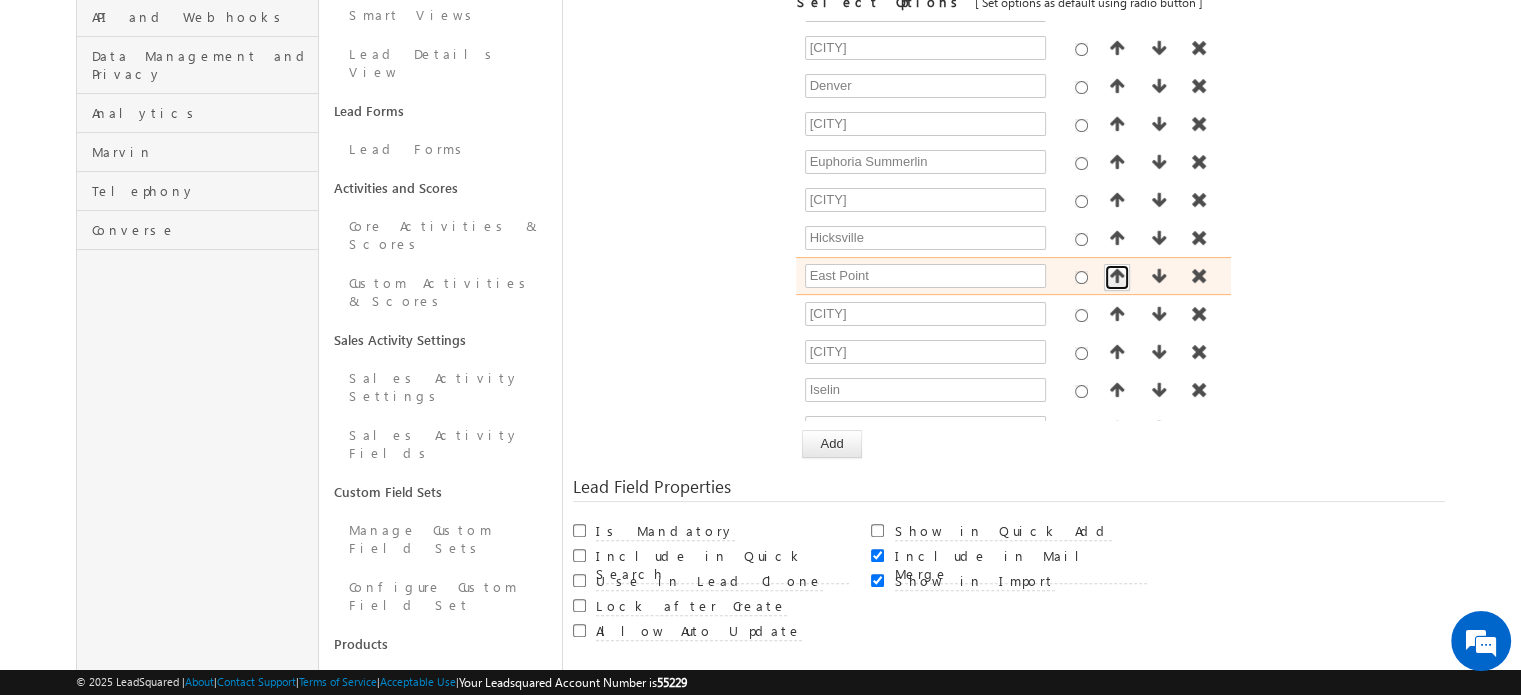 click at bounding box center [1117, 276] 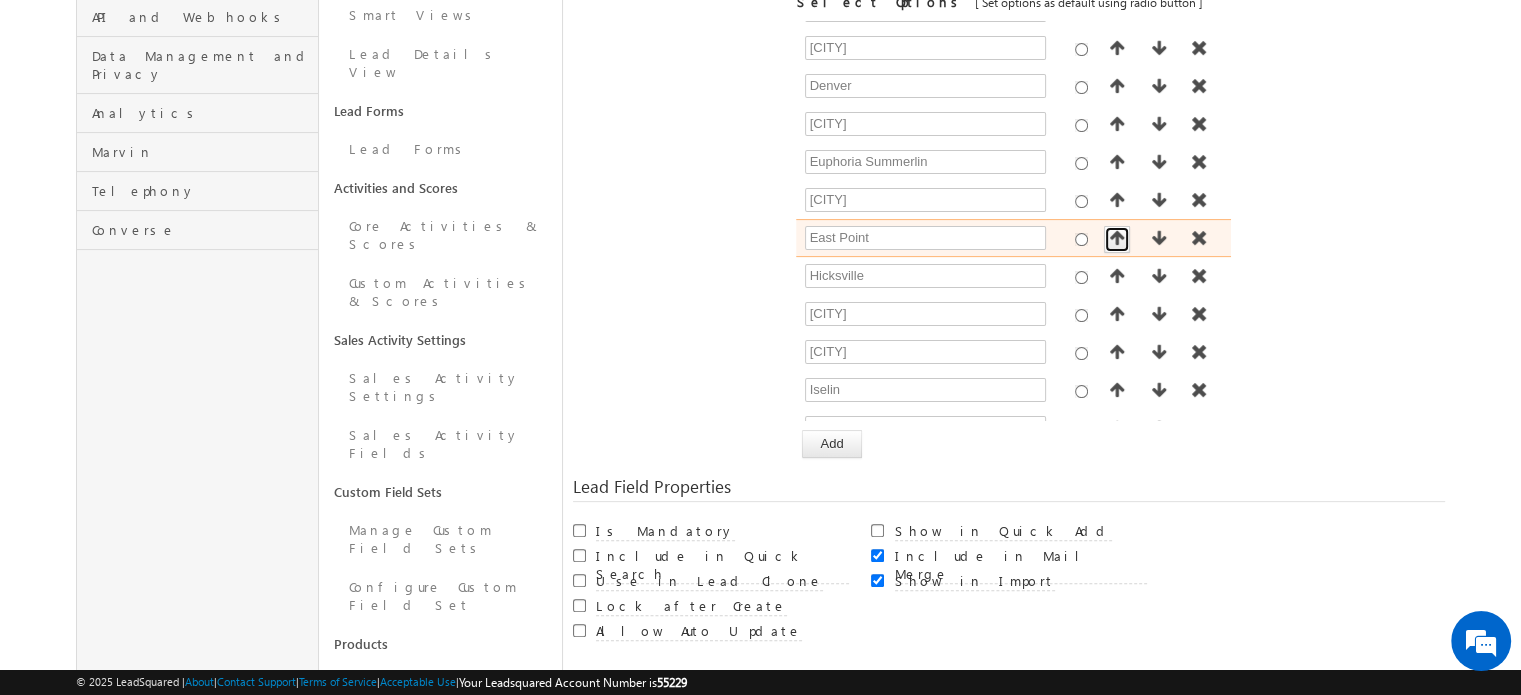 click at bounding box center (1117, 238) 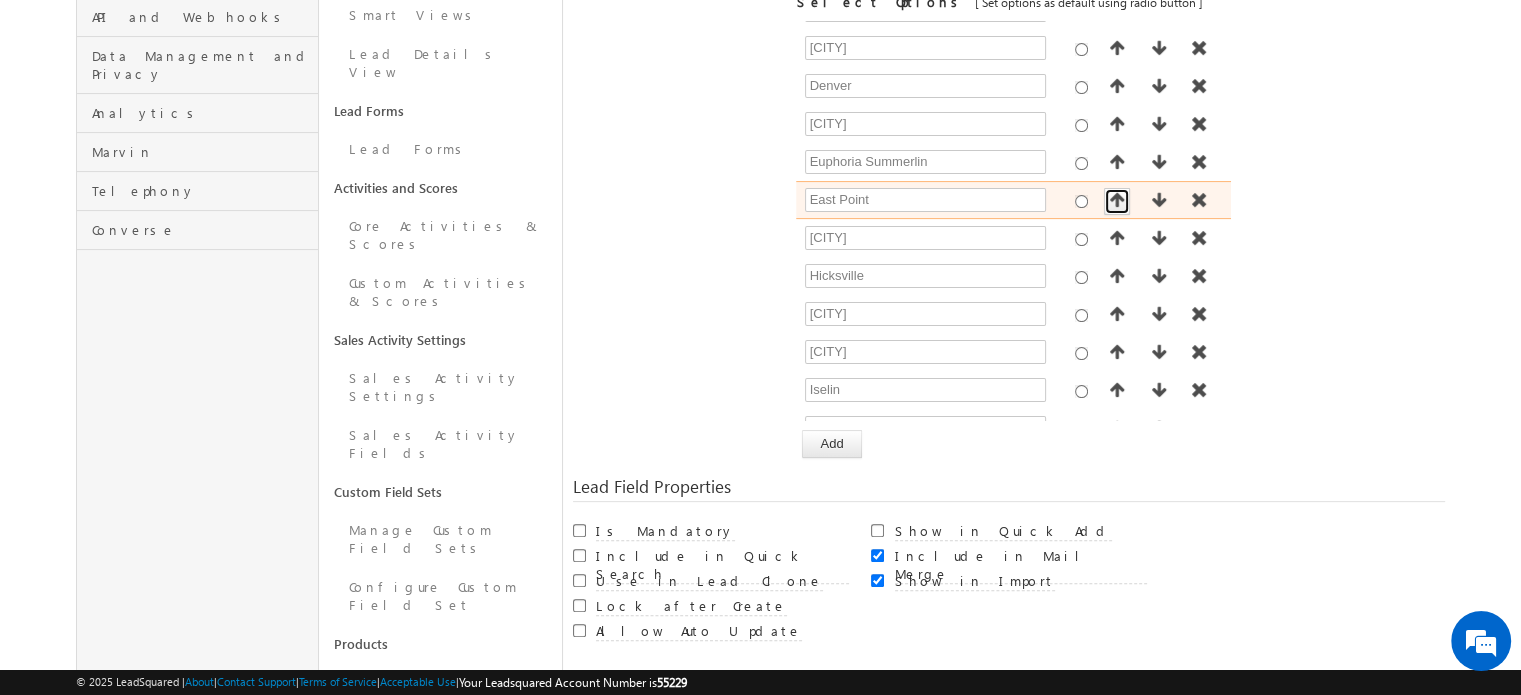 click at bounding box center (1117, 200) 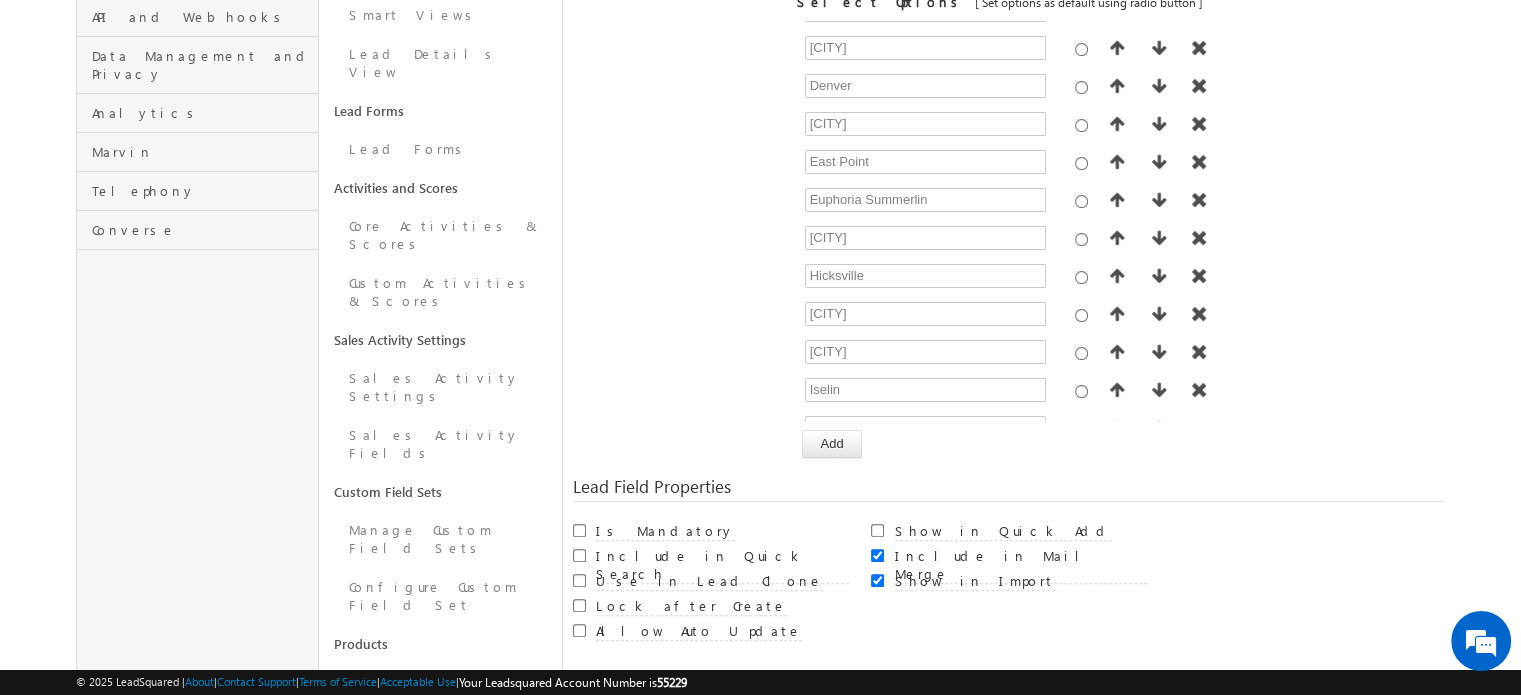 scroll, scrollTop: 640, scrollLeft: 0, axis: vertical 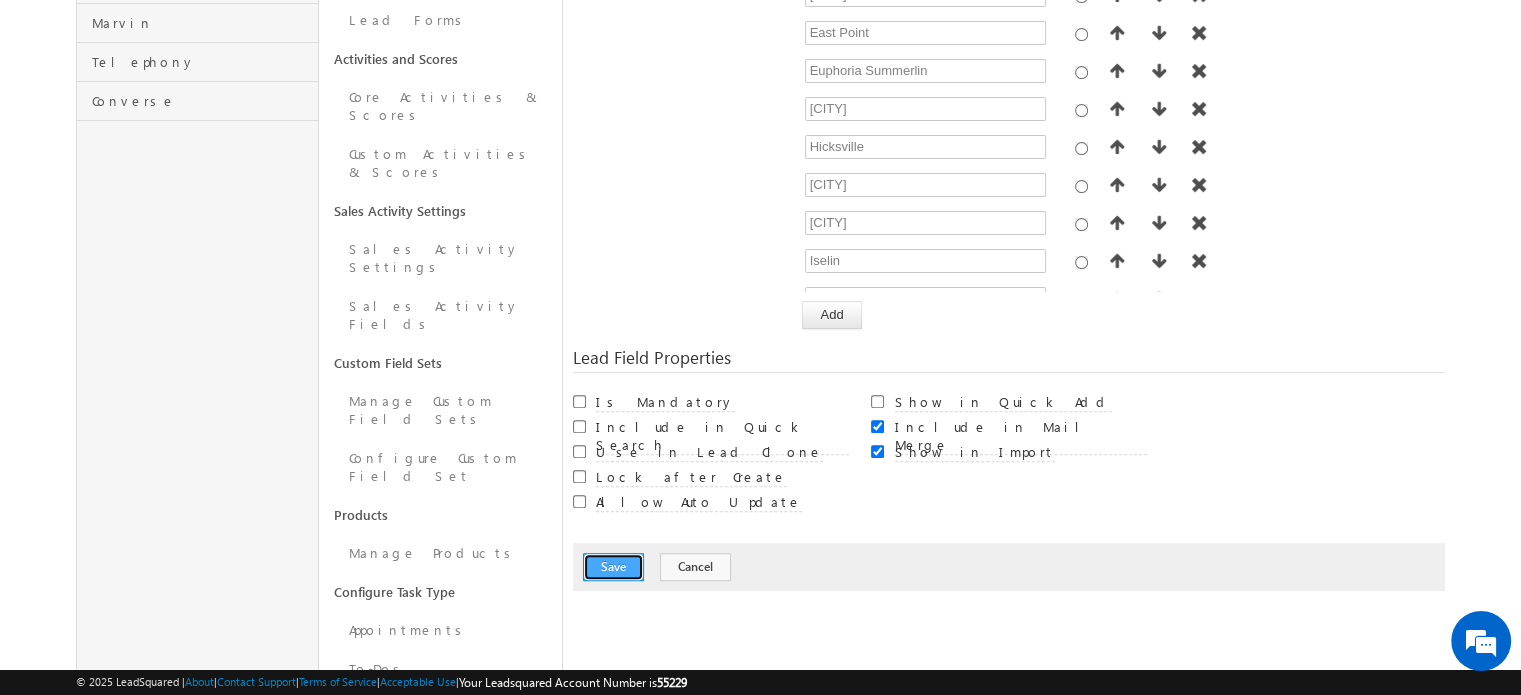 click on "Save" at bounding box center (613, 567) 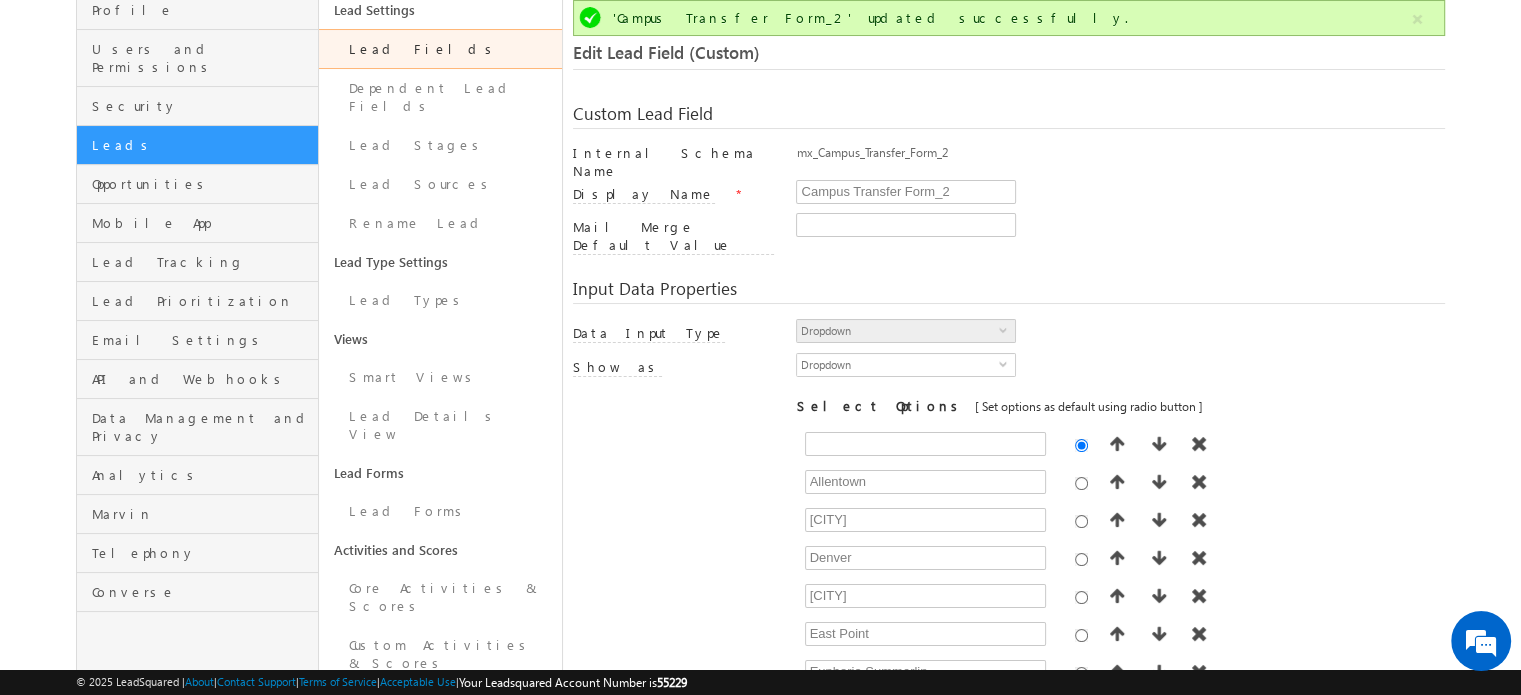 scroll, scrollTop: 640, scrollLeft: 0, axis: vertical 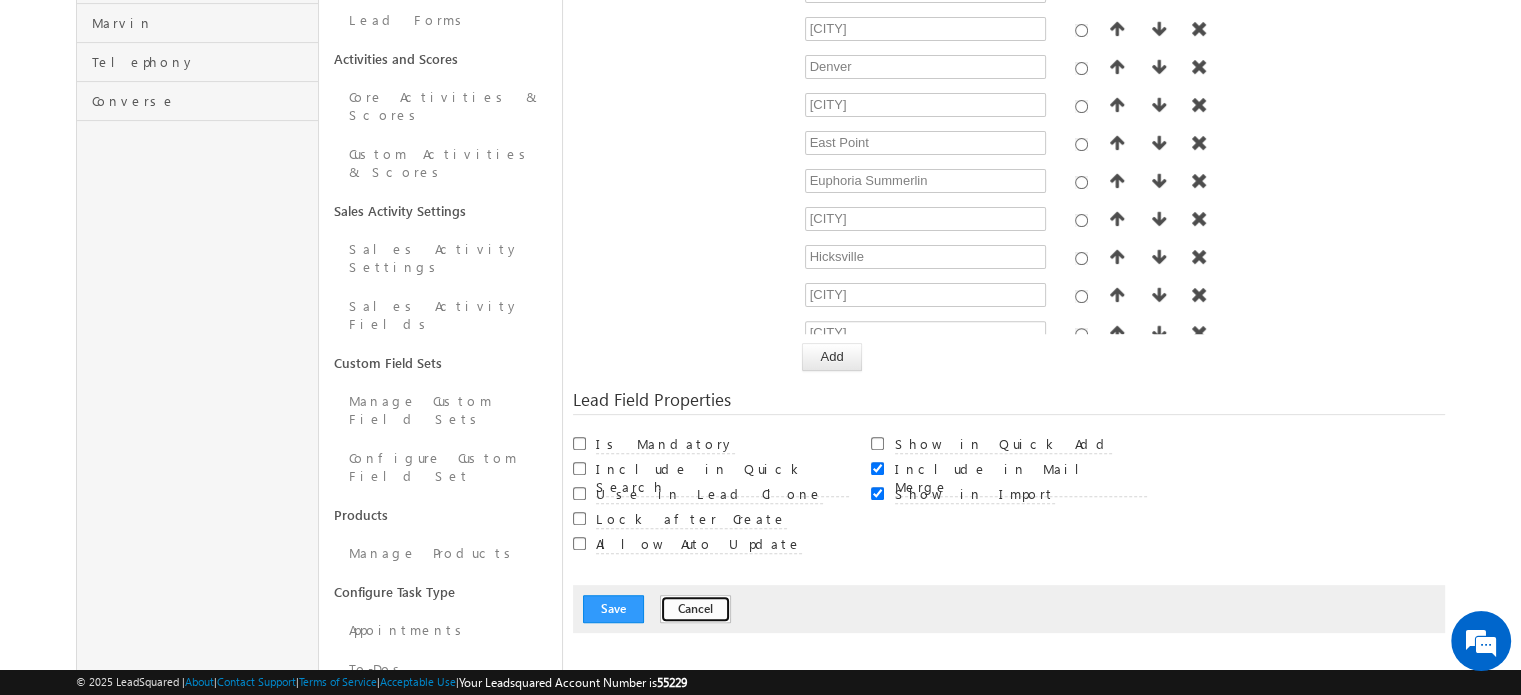 click on "Cancel" at bounding box center [695, 609] 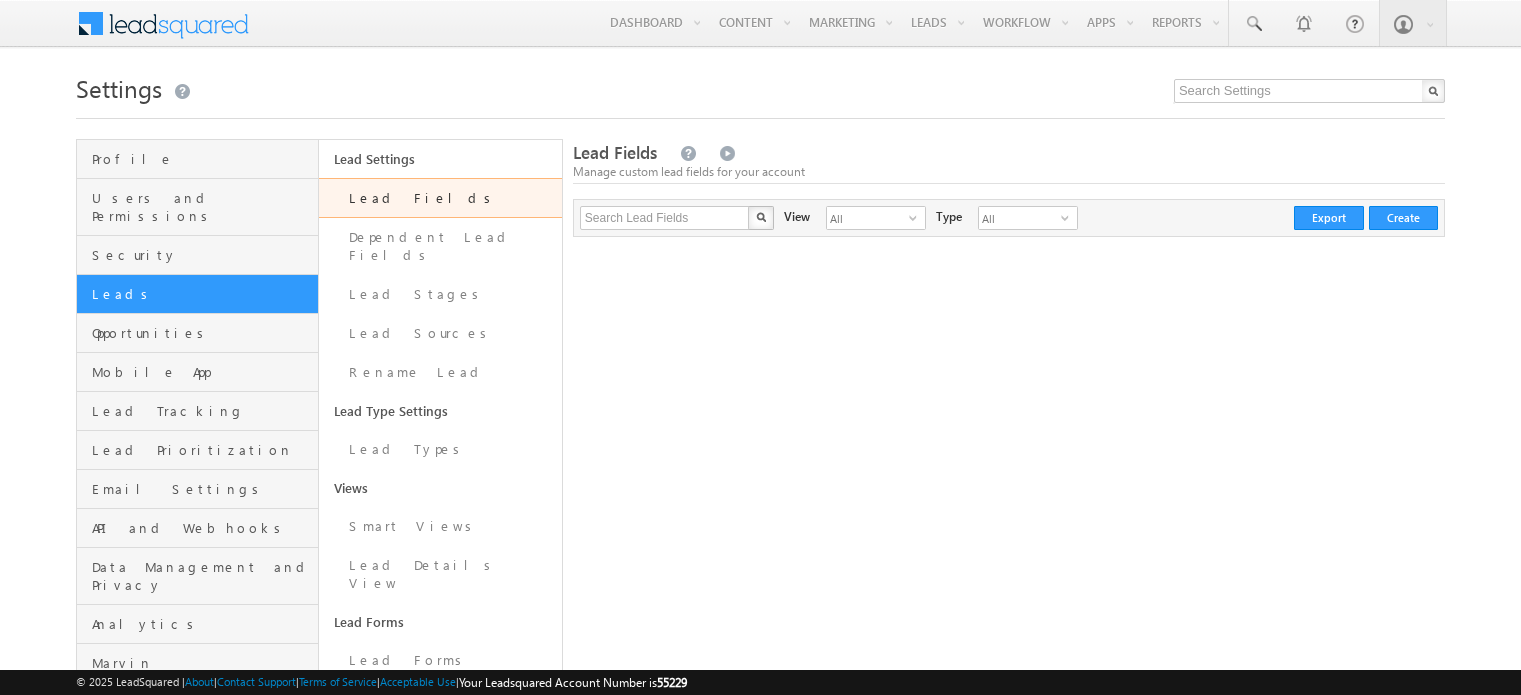 scroll, scrollTop: 0, scrollLeft: 0, axis: both 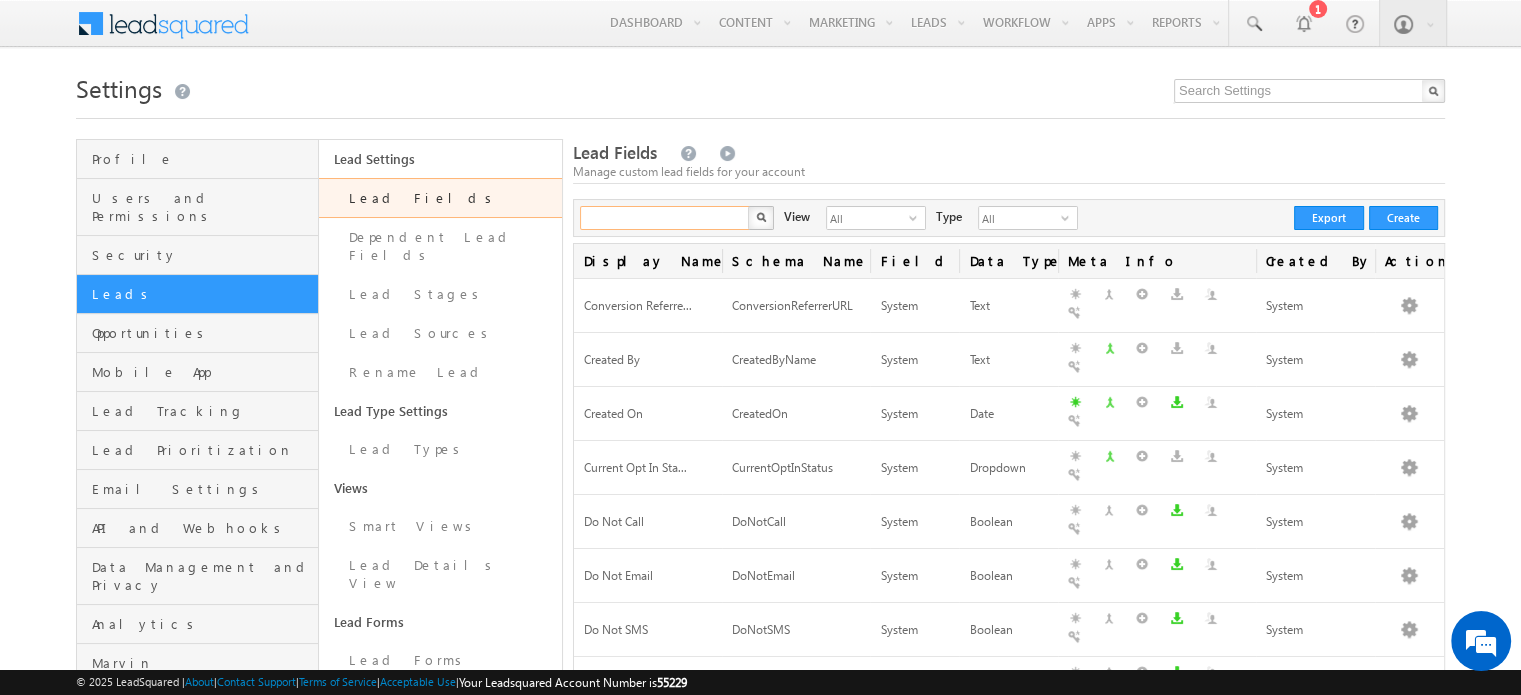 click at bounding box center [665, 218] 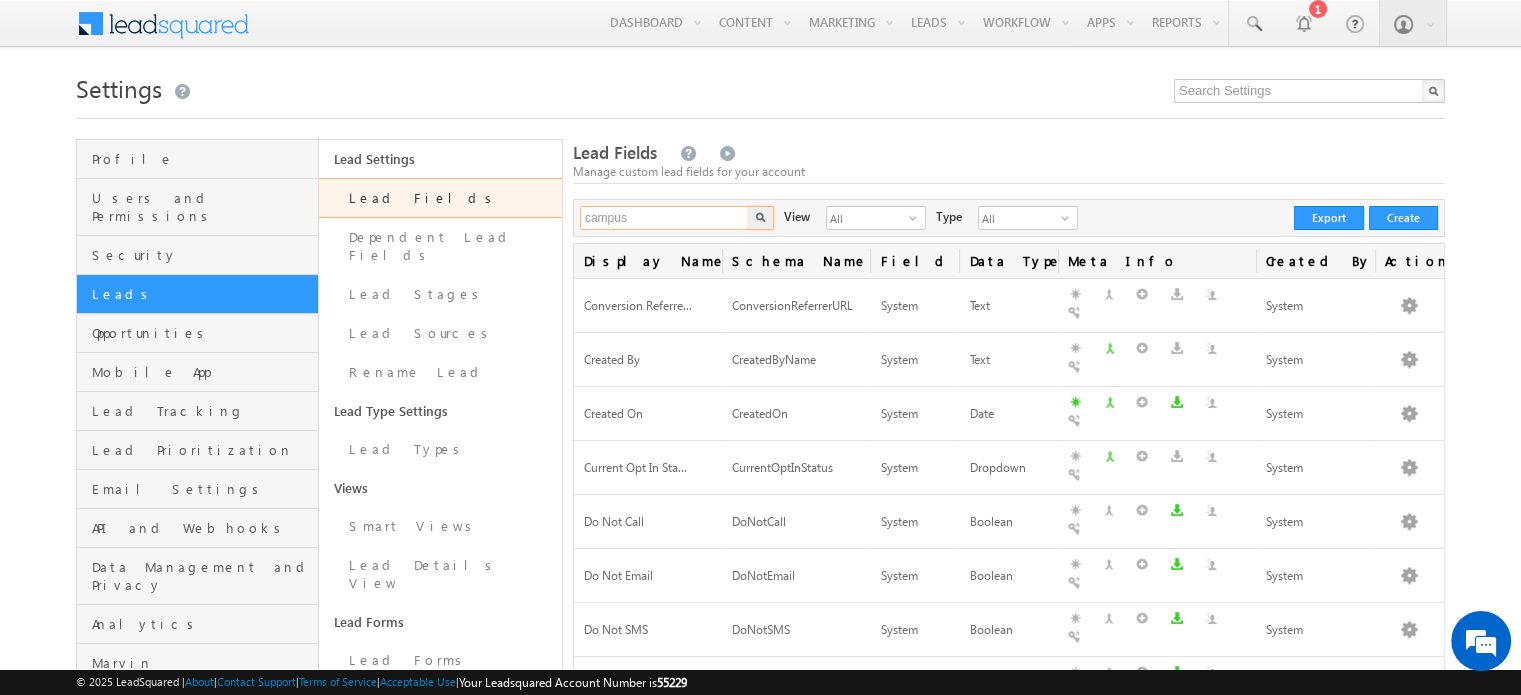 scroll, scrollTop: 0, scrollLeft: 0, axis: both 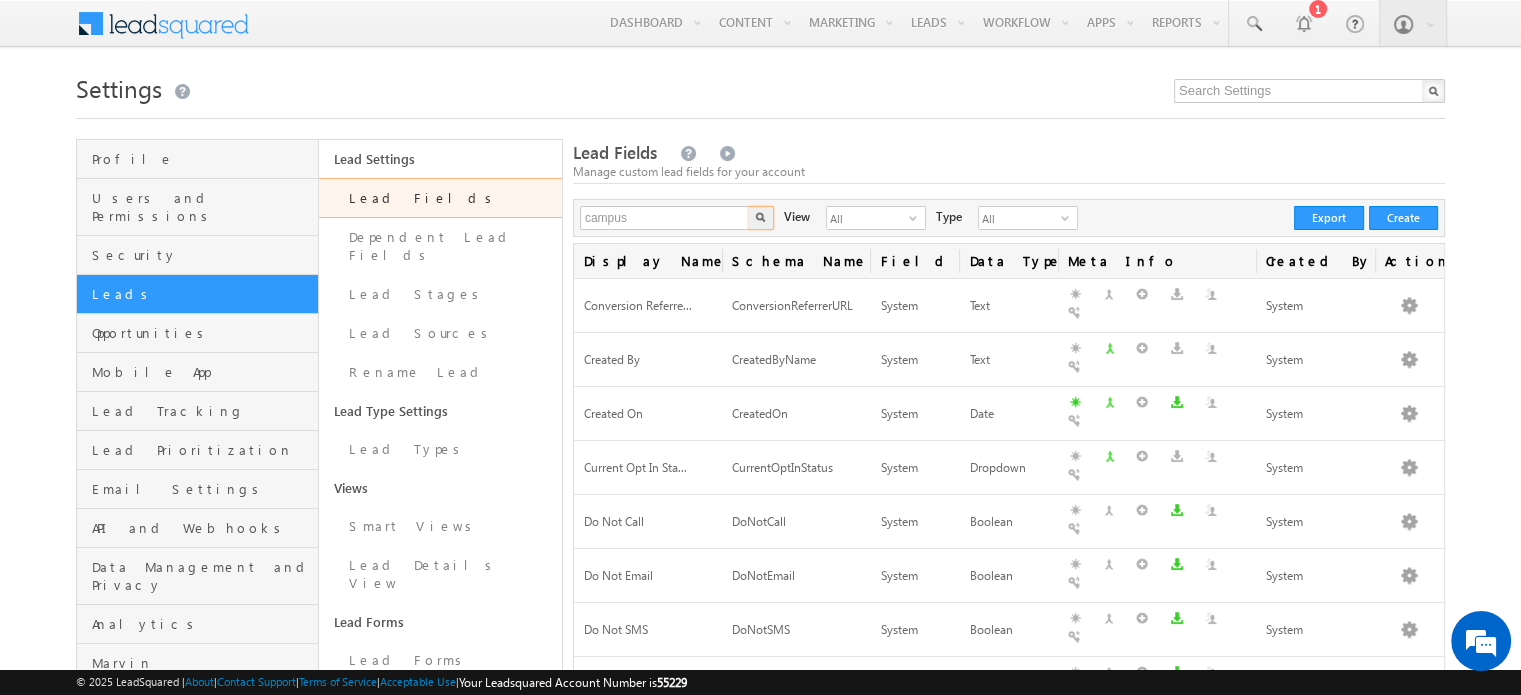 click at bounding box center [761, 218] 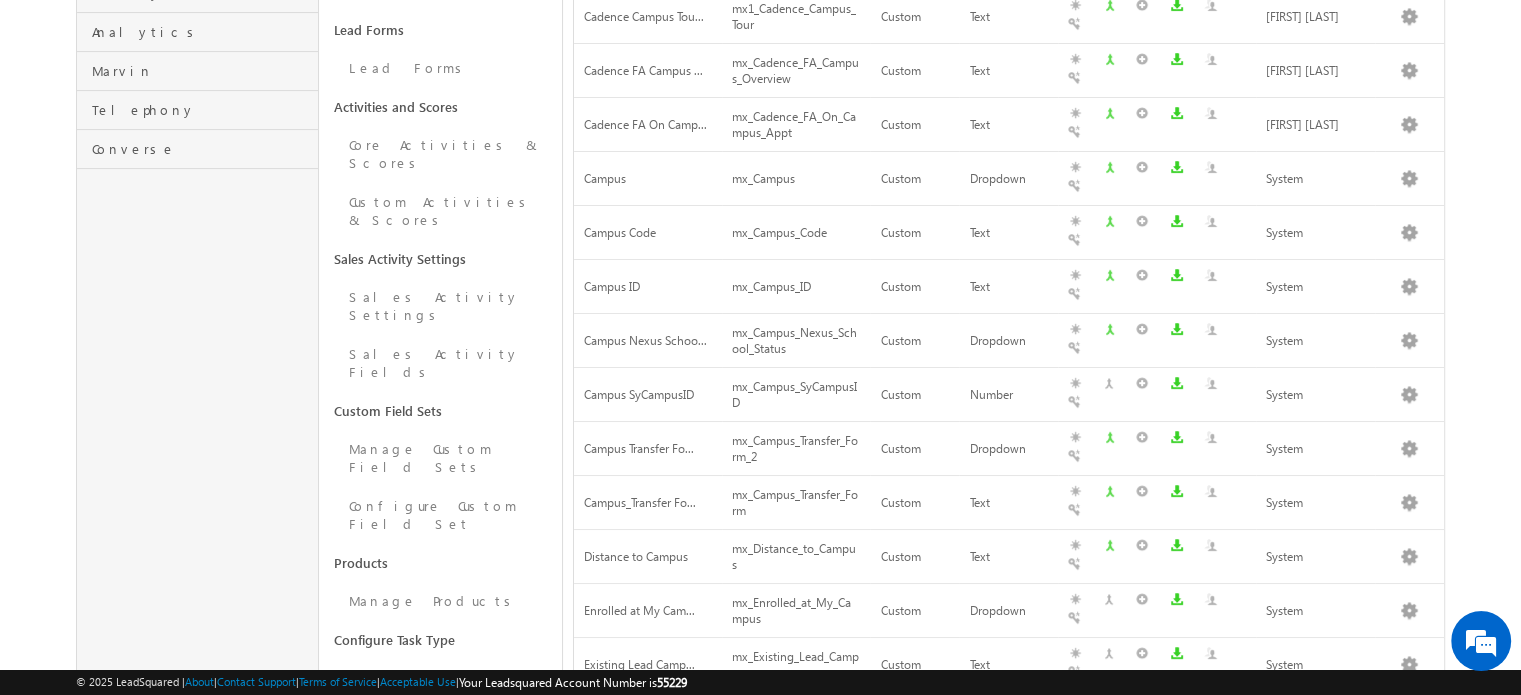 scroll, scrollTop: 666, scrollLeft: 0, axis: vertical 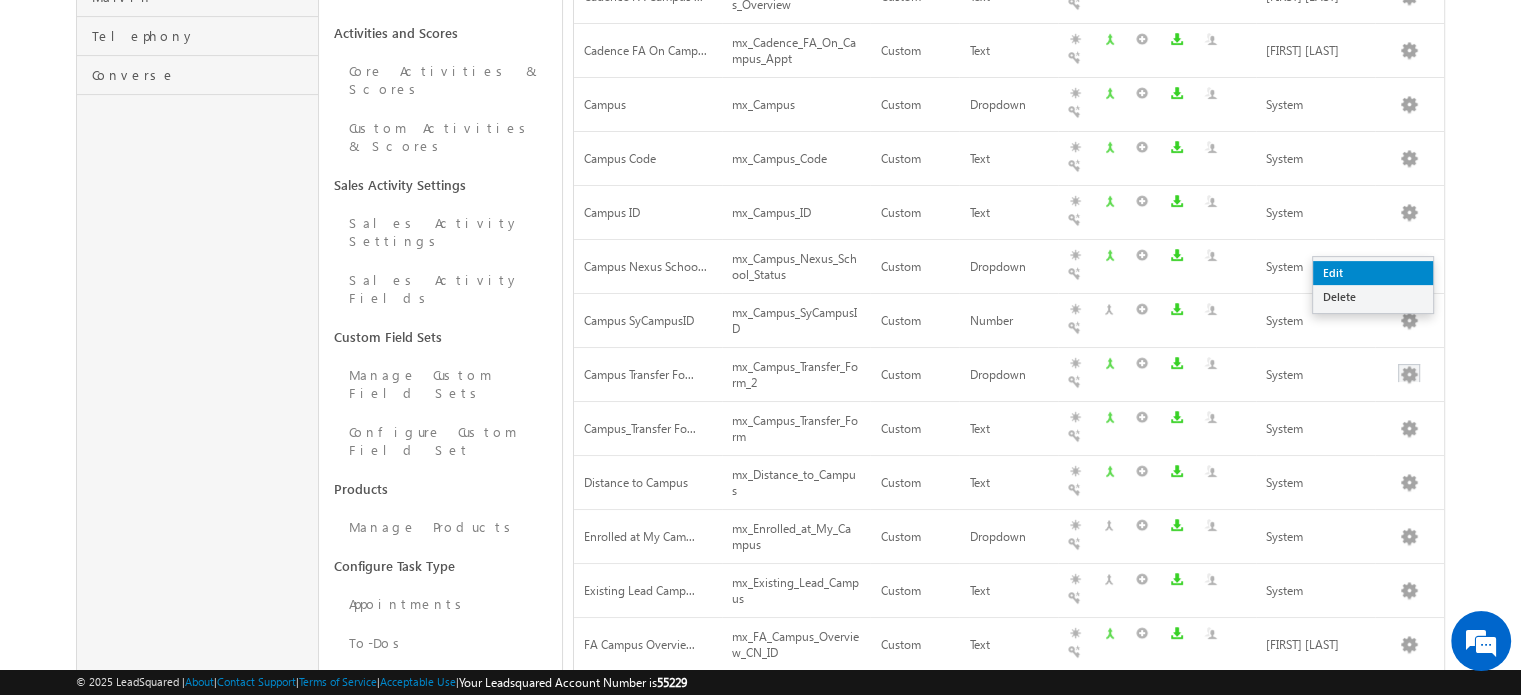 click on "Edit" at bounding box center (1373, 273) 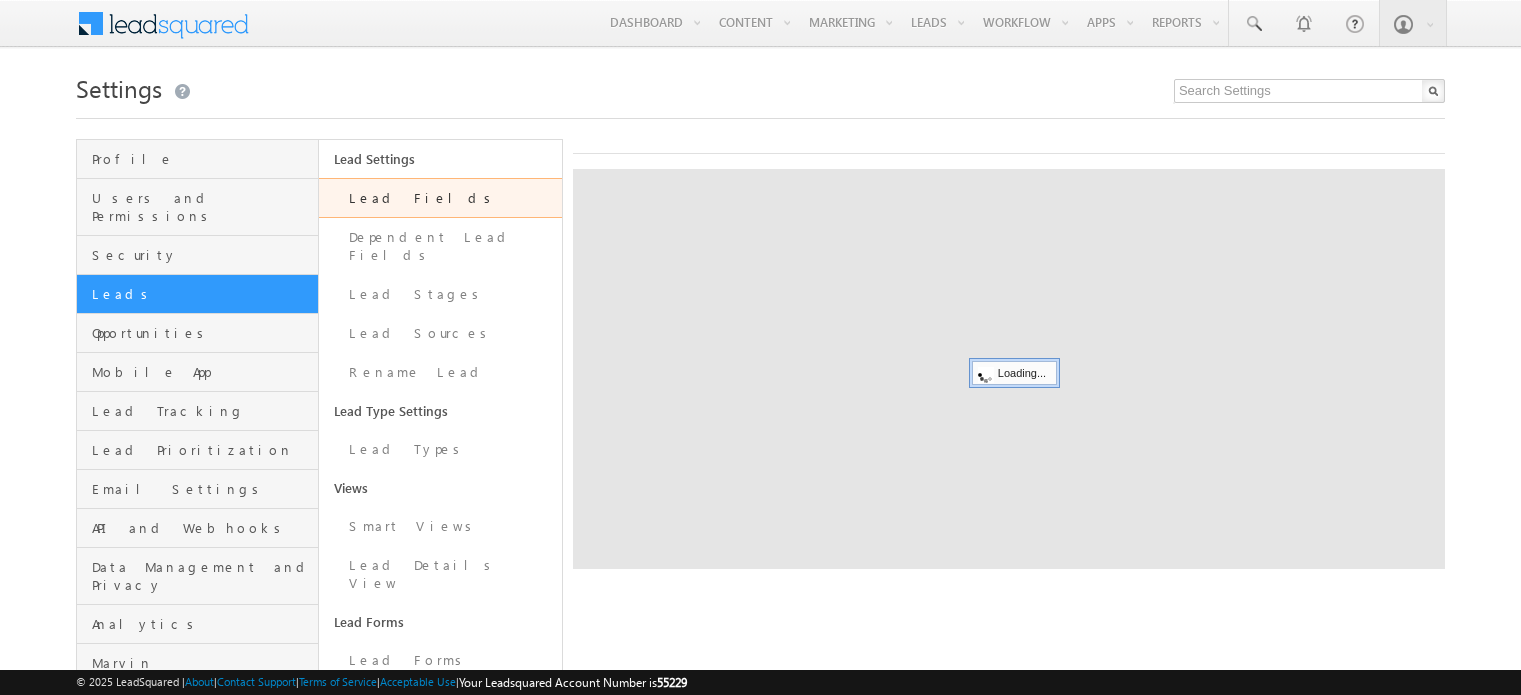 scroll, scrollTop: 0, scrollLeft: 0, axis: both 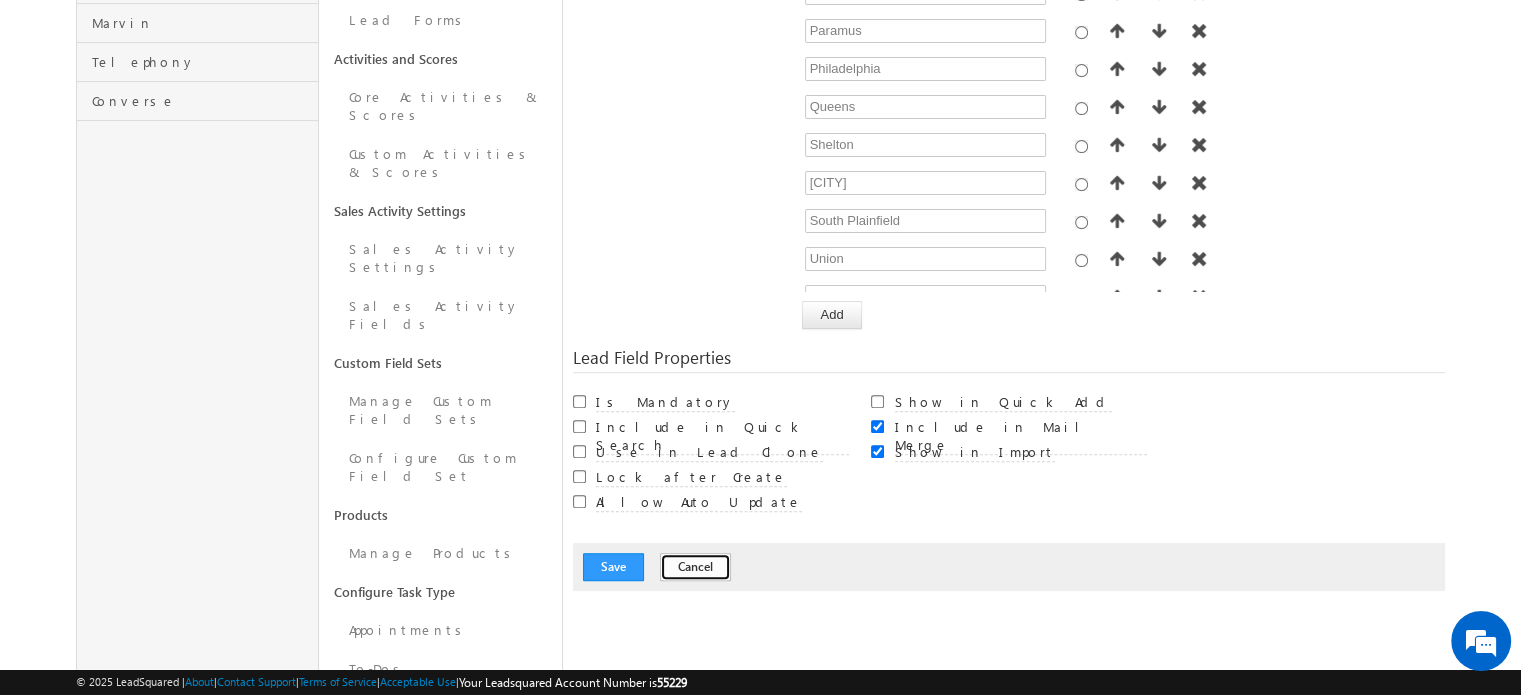 click on "Cancel" at bounding box center [695, 567] 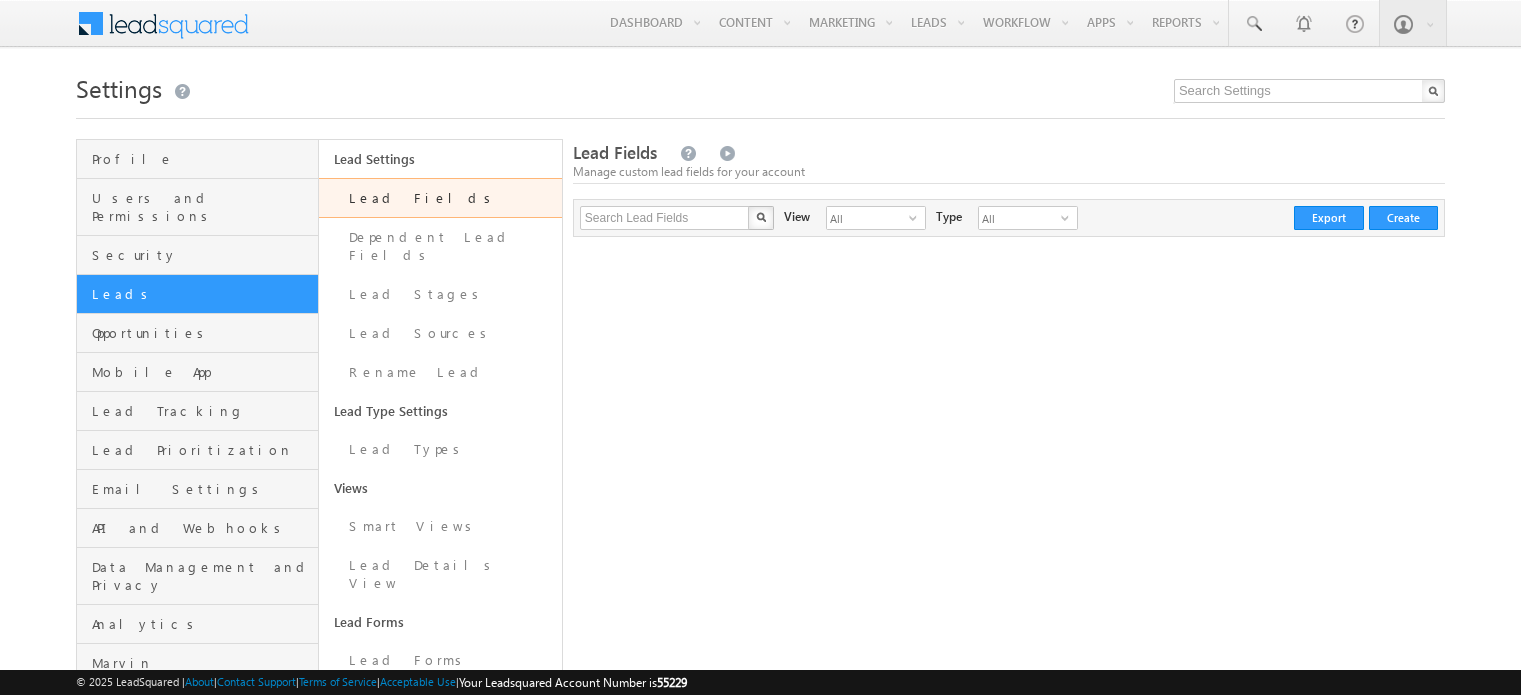 scroll, scrollTop: 0, scrollLeft: 0, axis: both 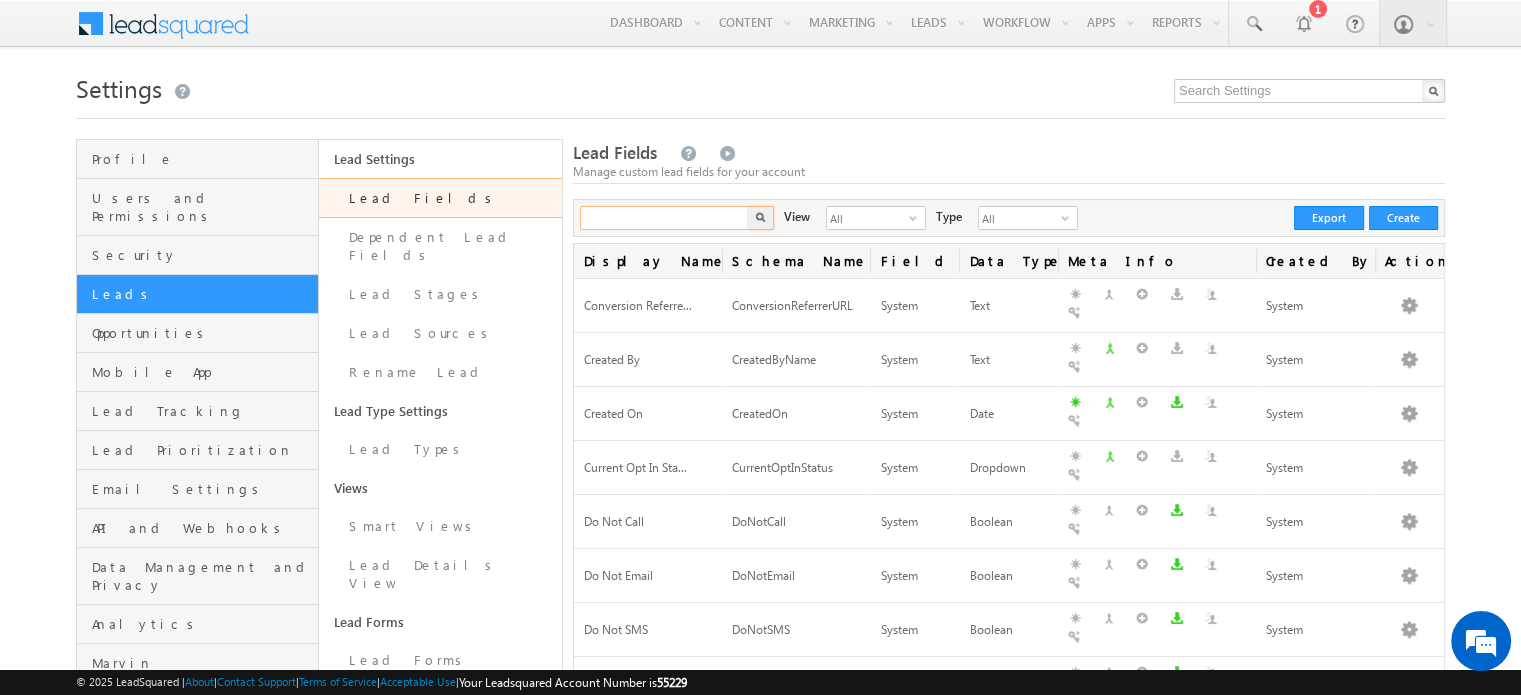 click at bounding box center (665, 218) 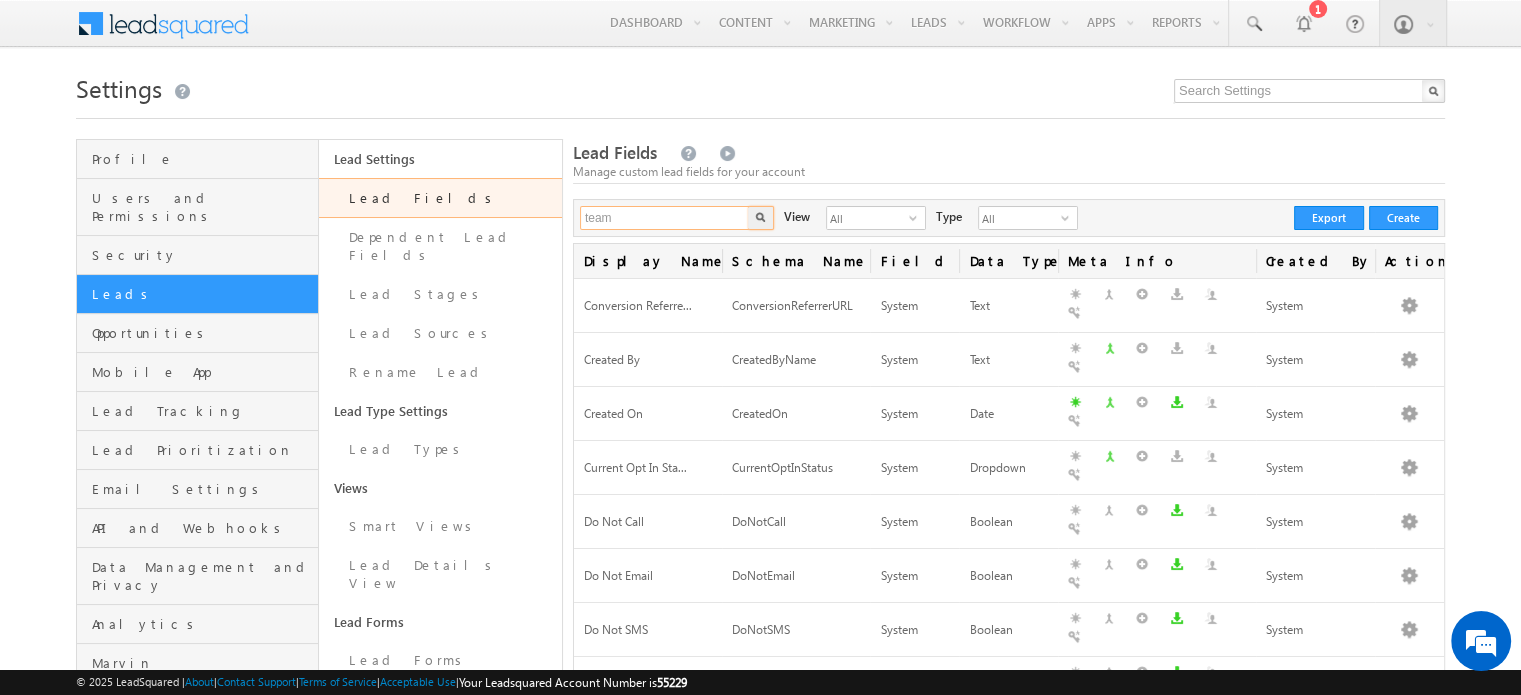 type on "team" 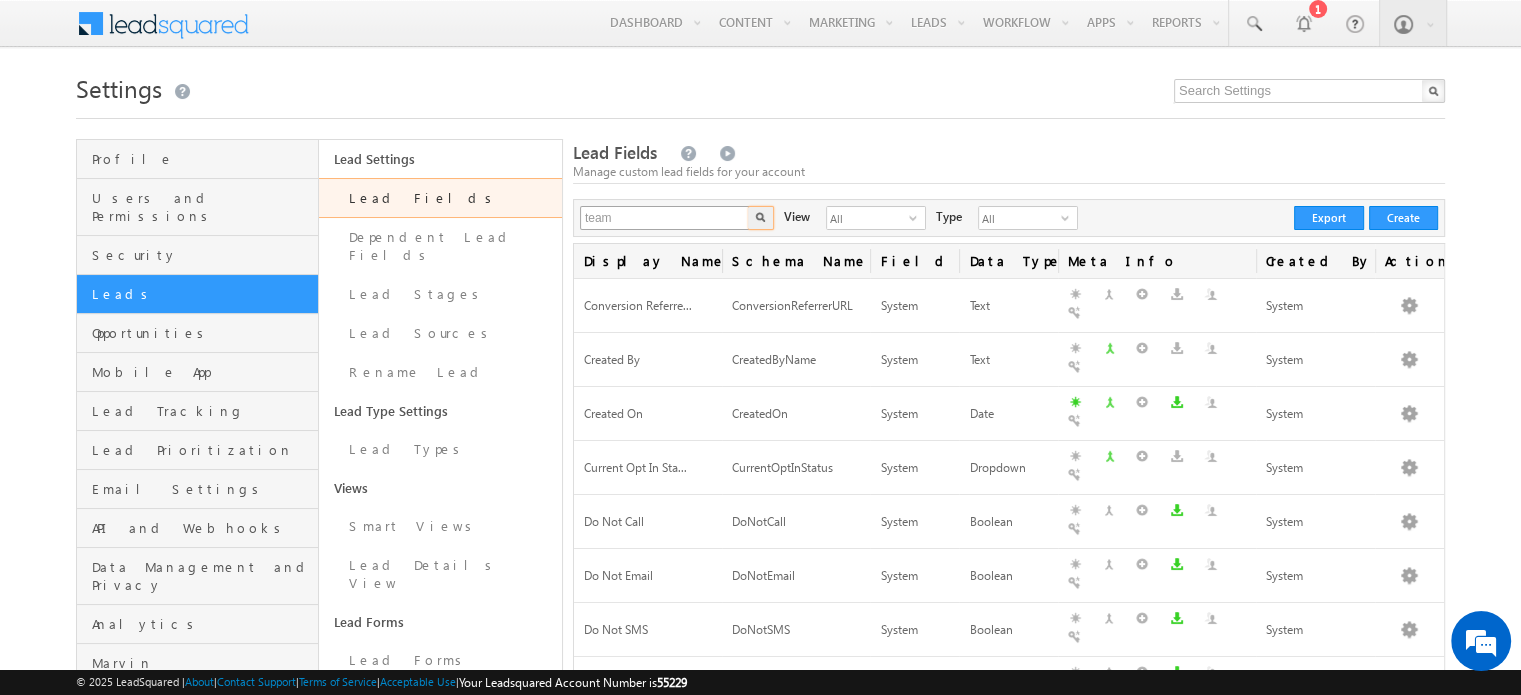 click at bounding box center [761, 218] 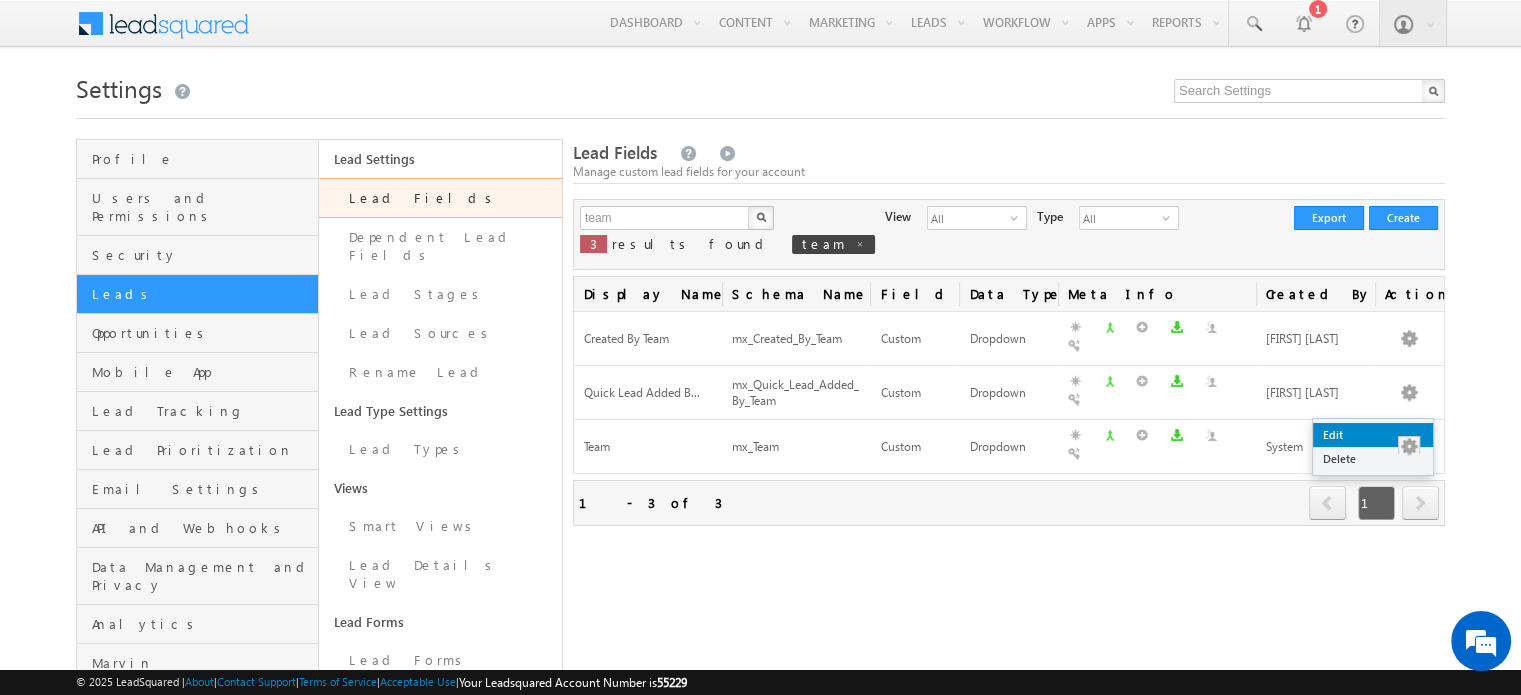 click on "Edit" at bounding box center [1373, 435] 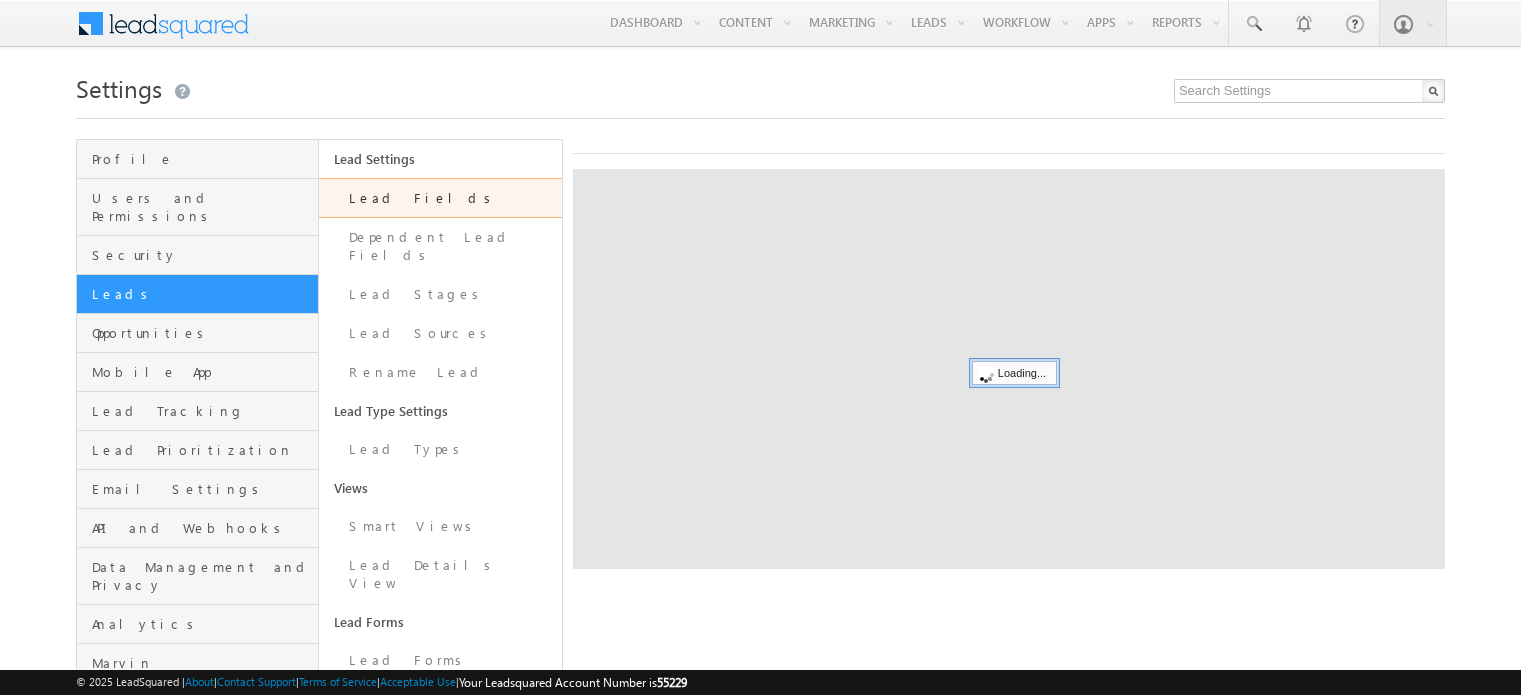 scroll, scrollTop: 0, scrollLeft: 0, axis: both 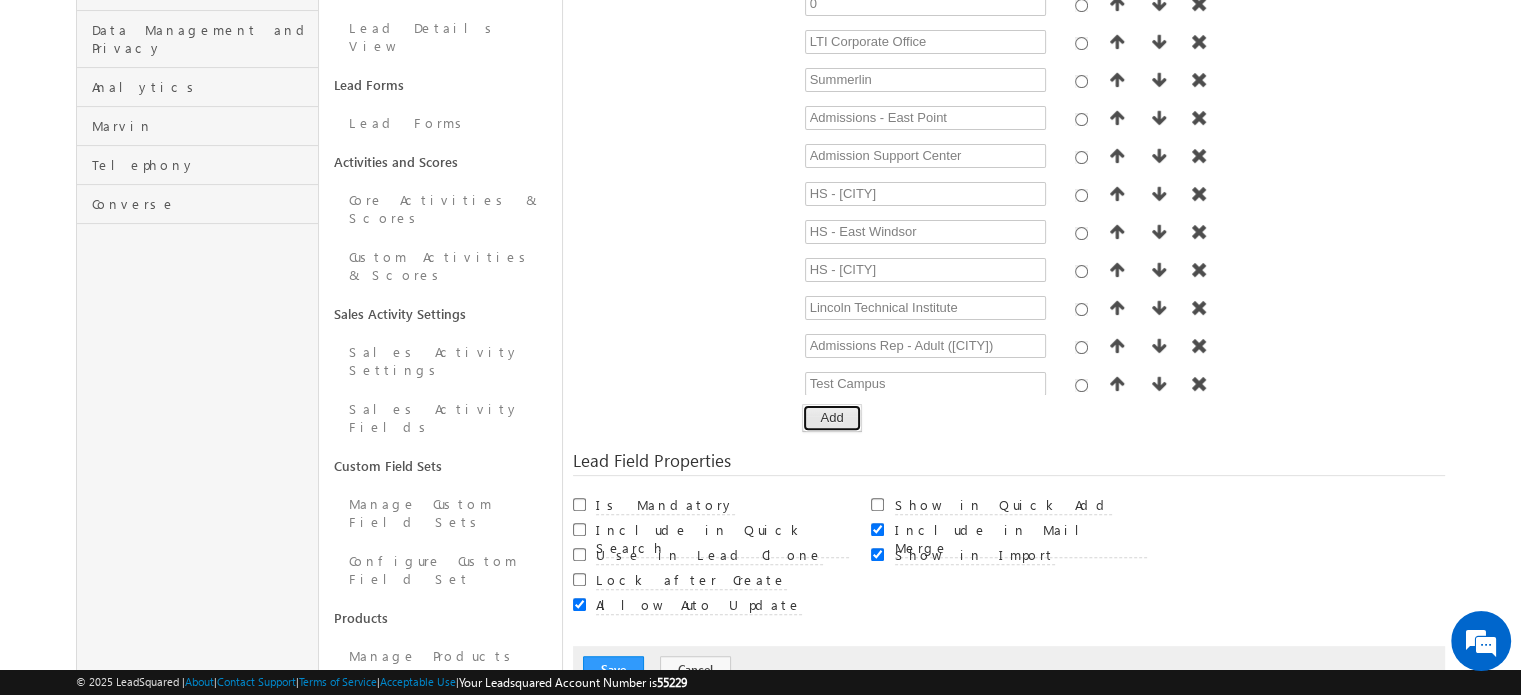 click on "Add" at bounding box center (831, 418) 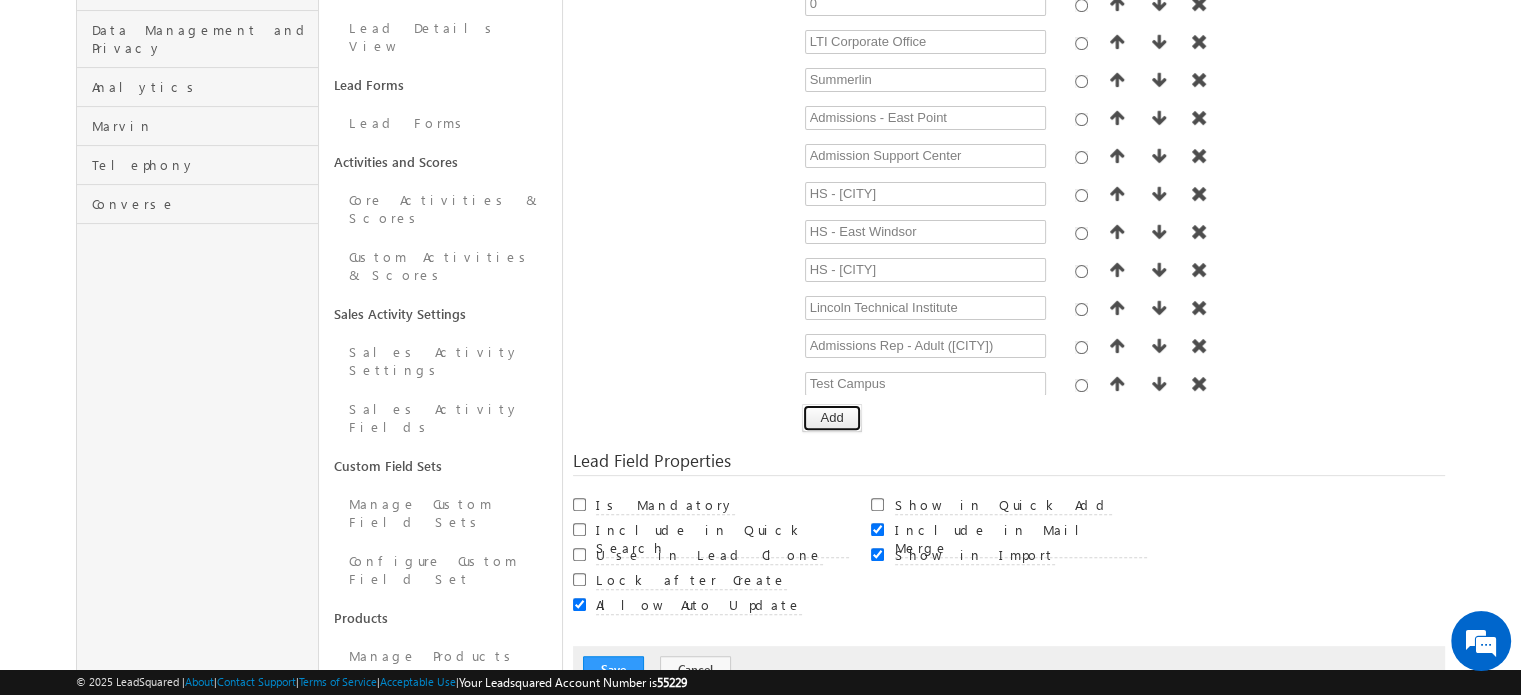 scroll, scrollTop: 1757, scrollLeft: 0, axis: vertical 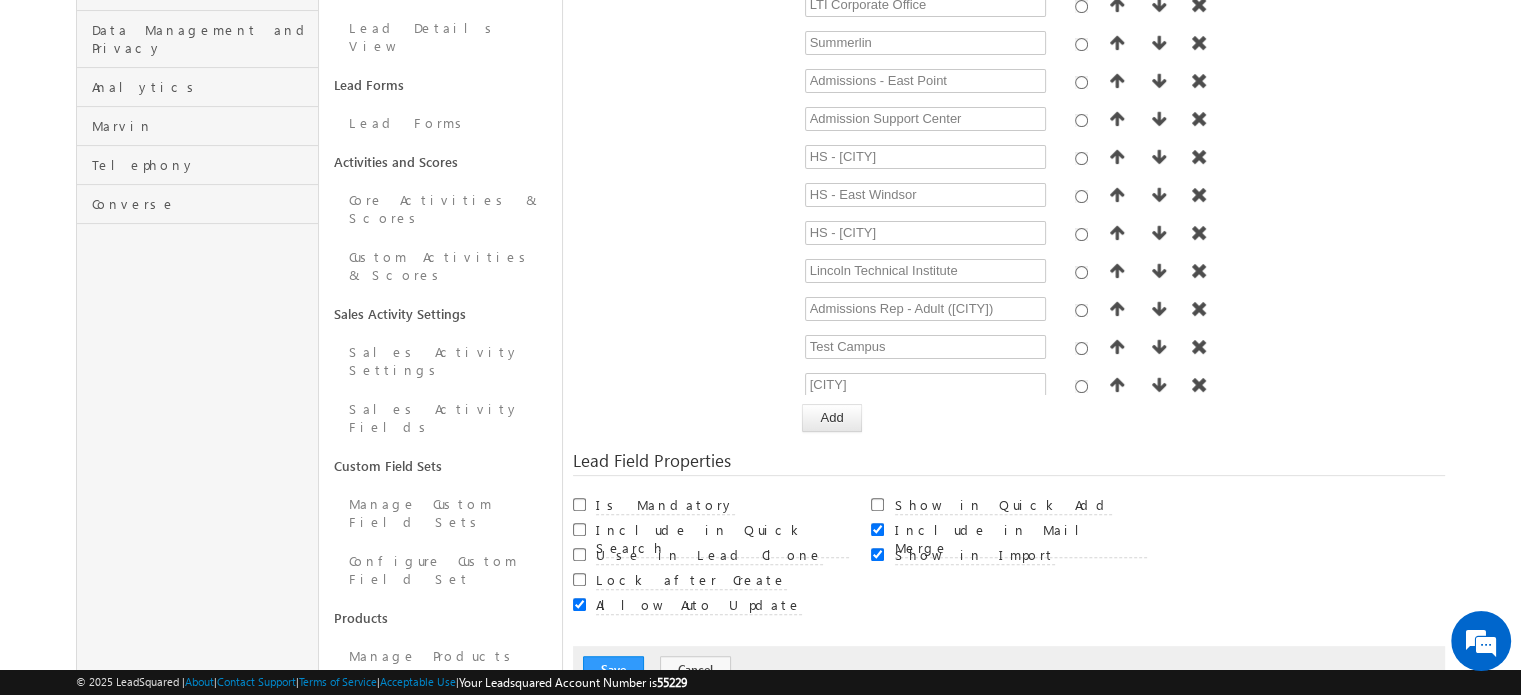 click at bounding box center (925, 423) 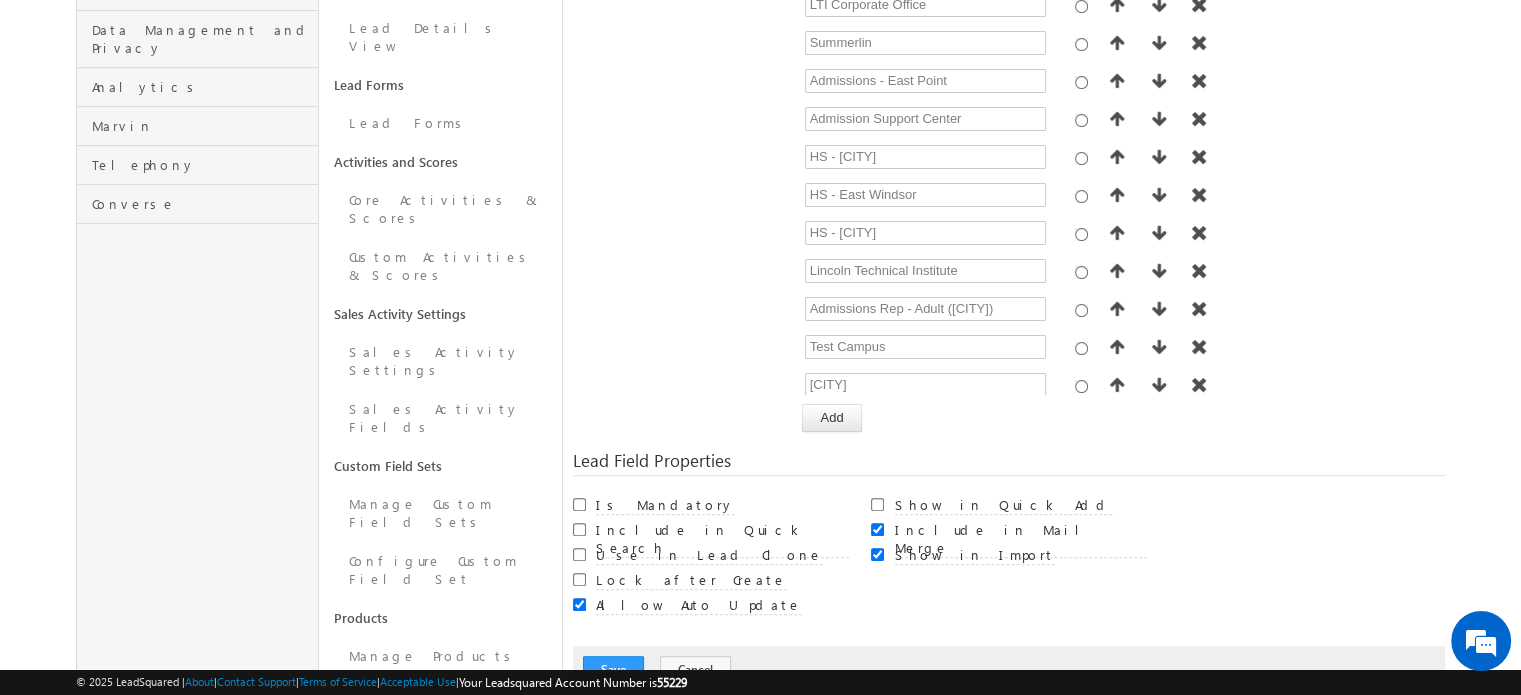 type on "[CITY]" 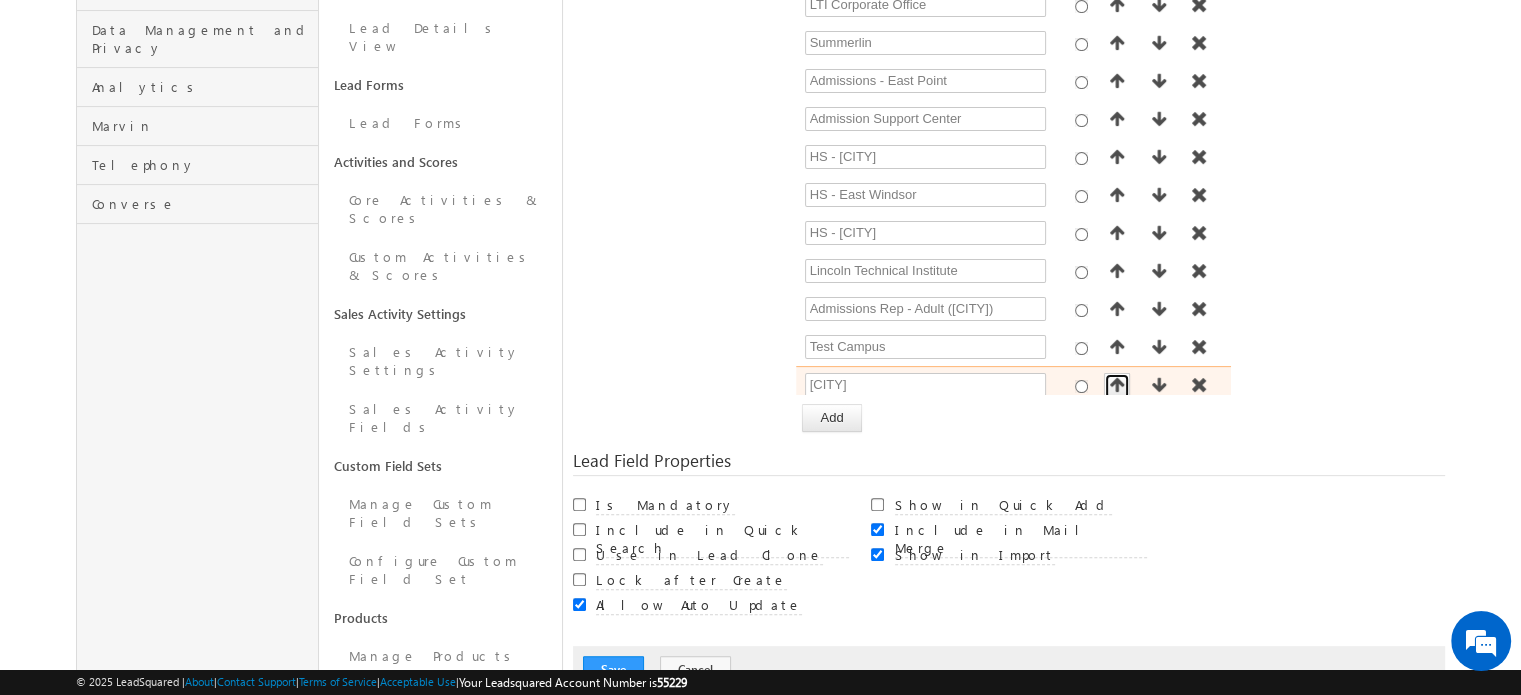 click at bounding box center [1117, 385] 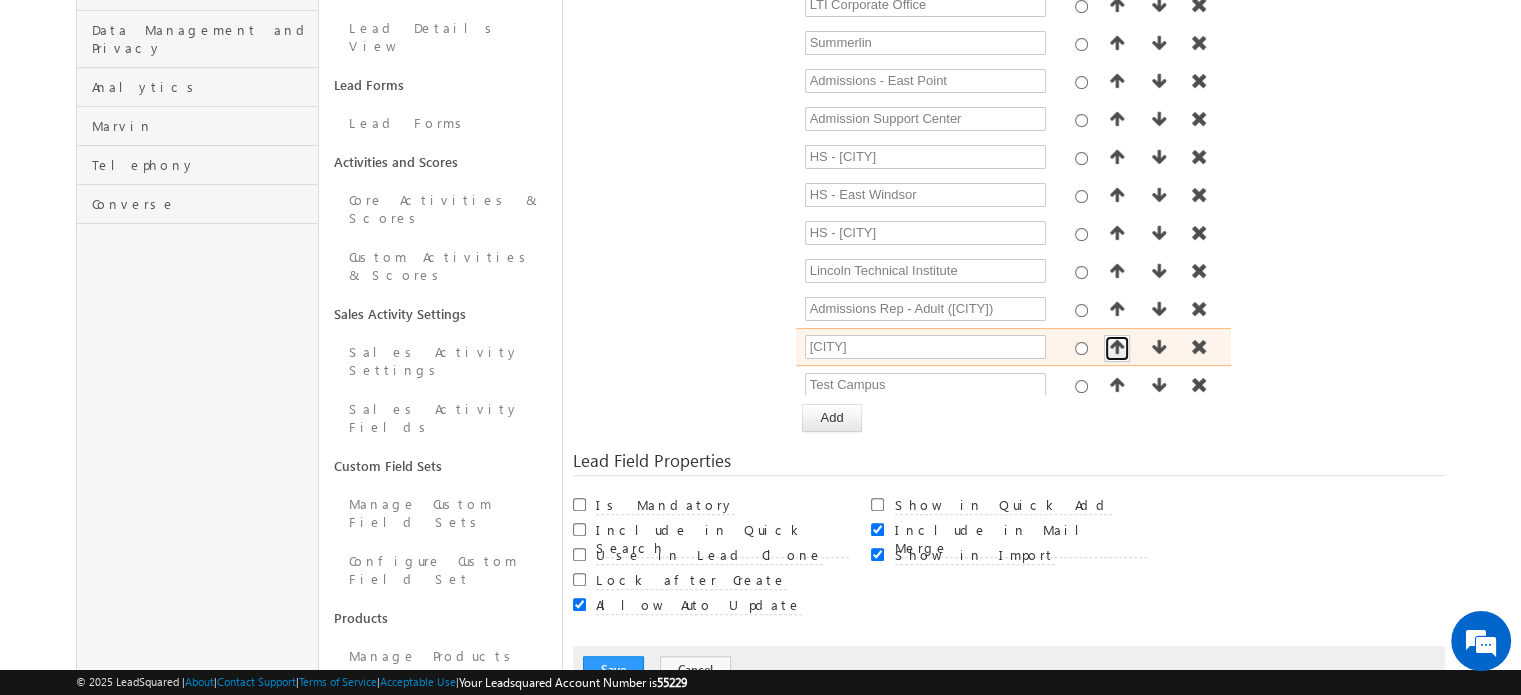 click at bounding box center [1117, 347] 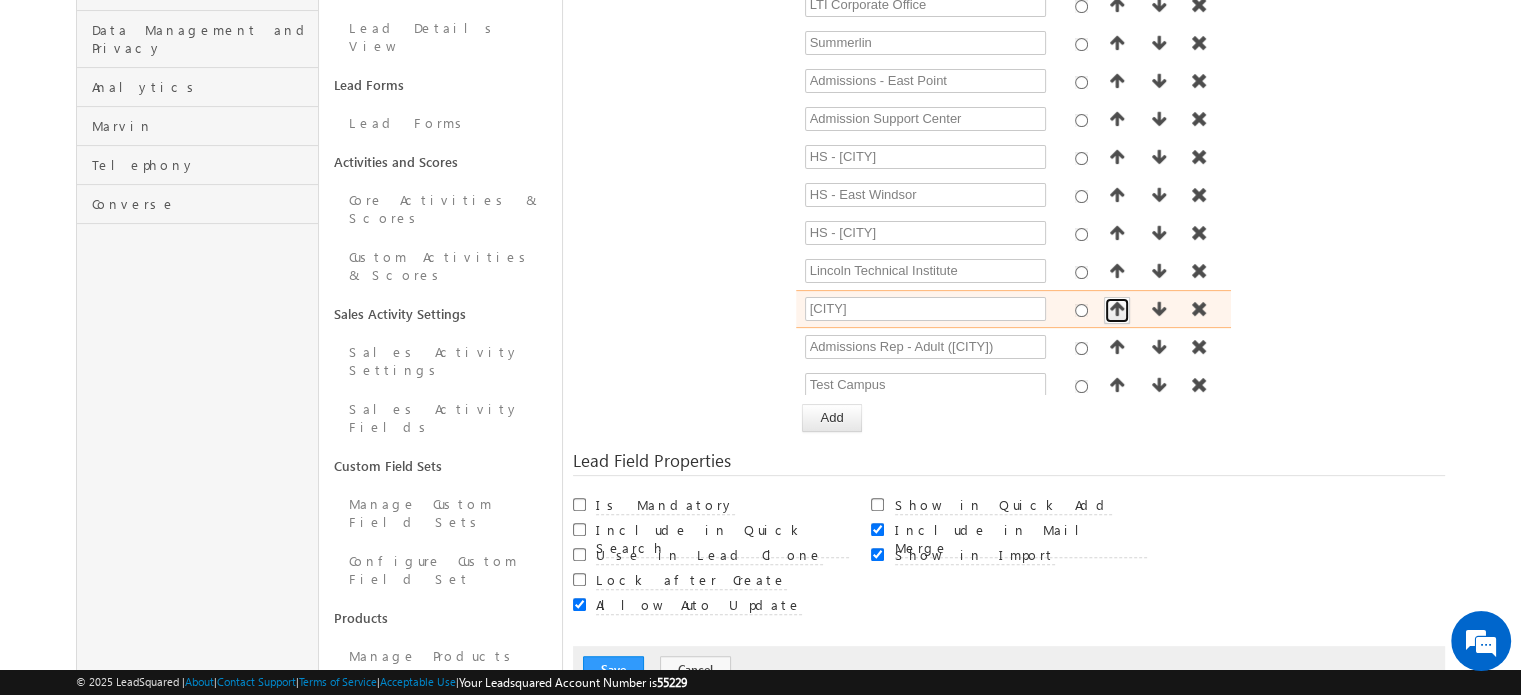 click at bounding box center [1117, 309] 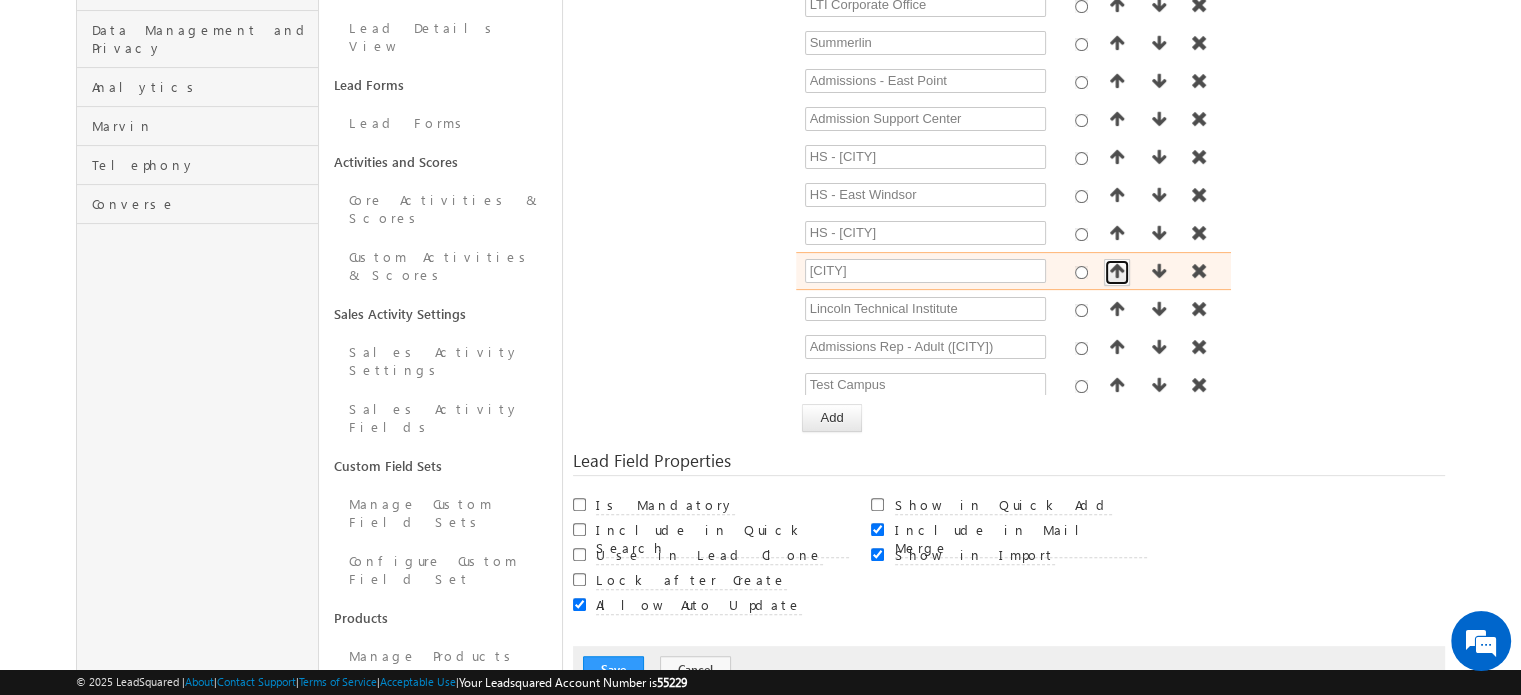 click at bounding box center [1117, 271] 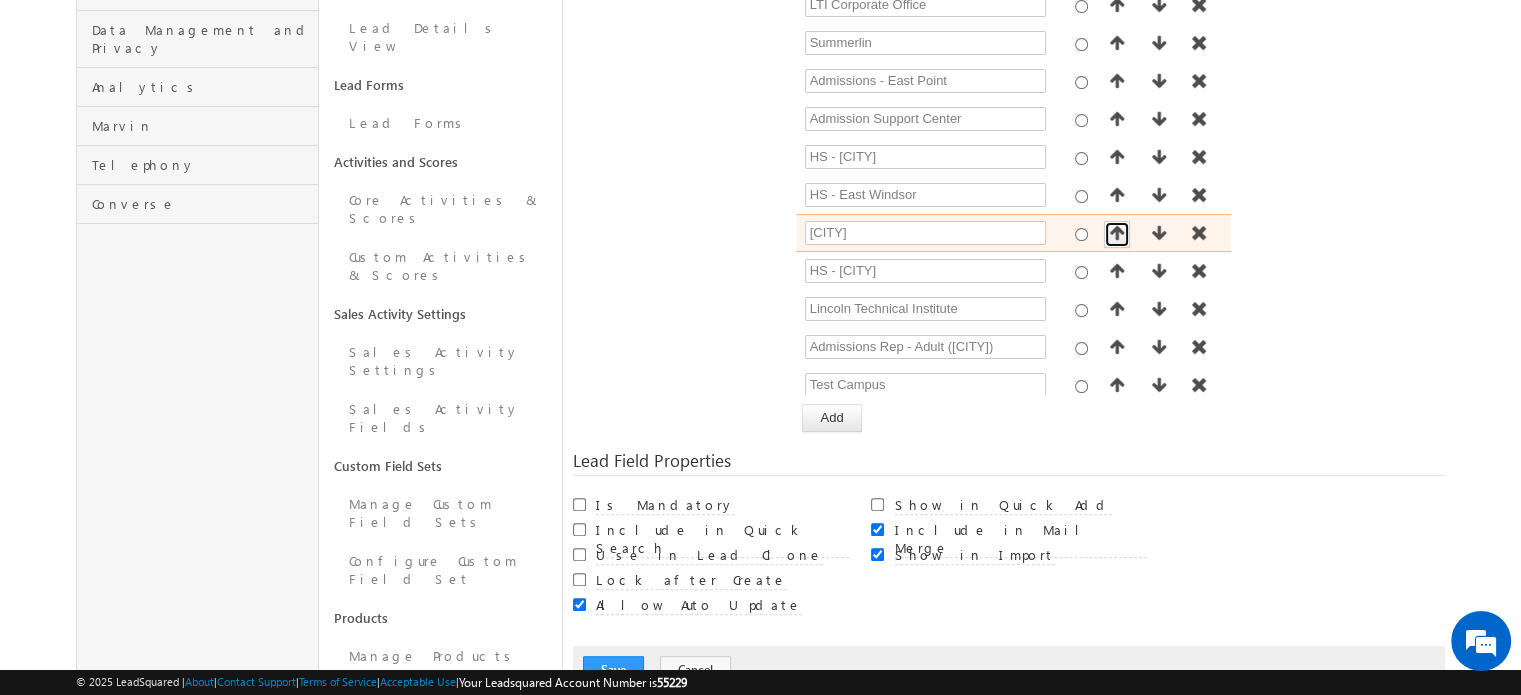 click at bounding box center (1117, 233) 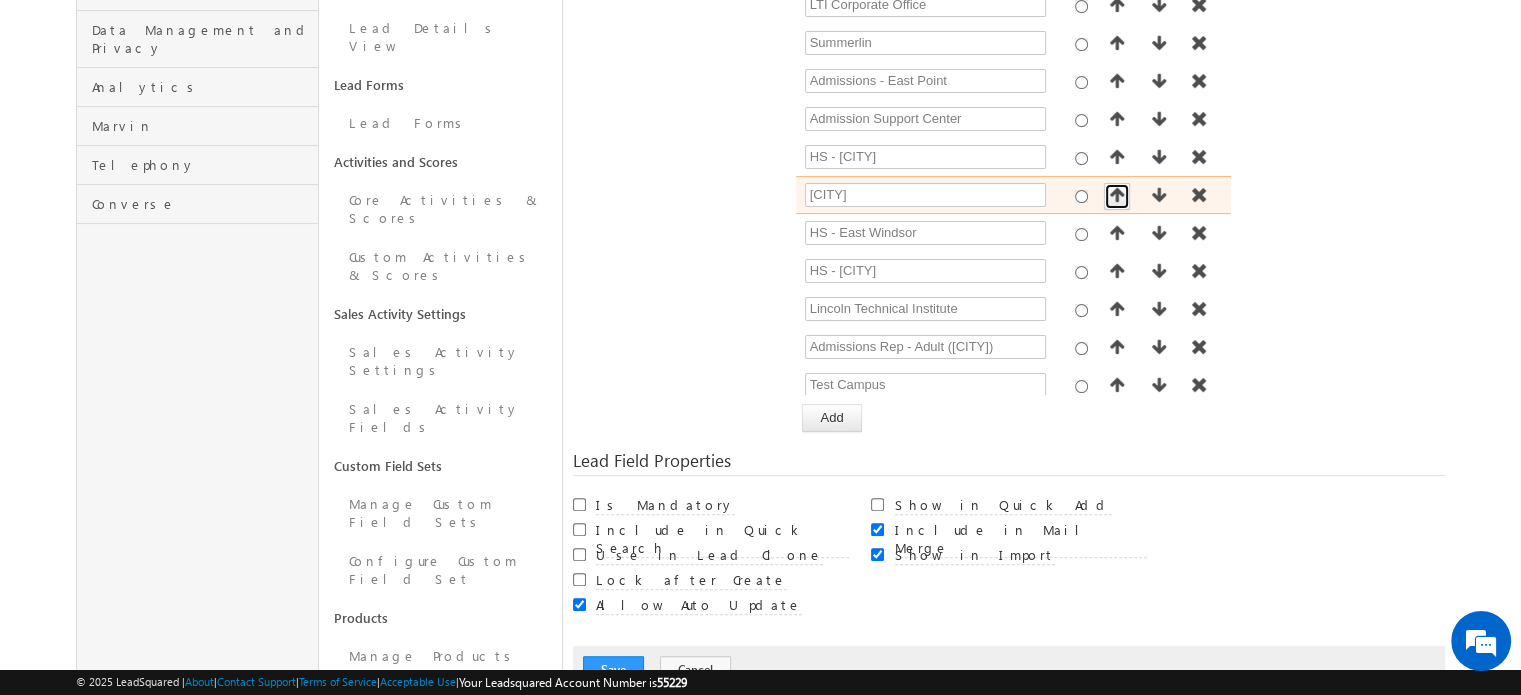 click at bounding box center (1117, 195) 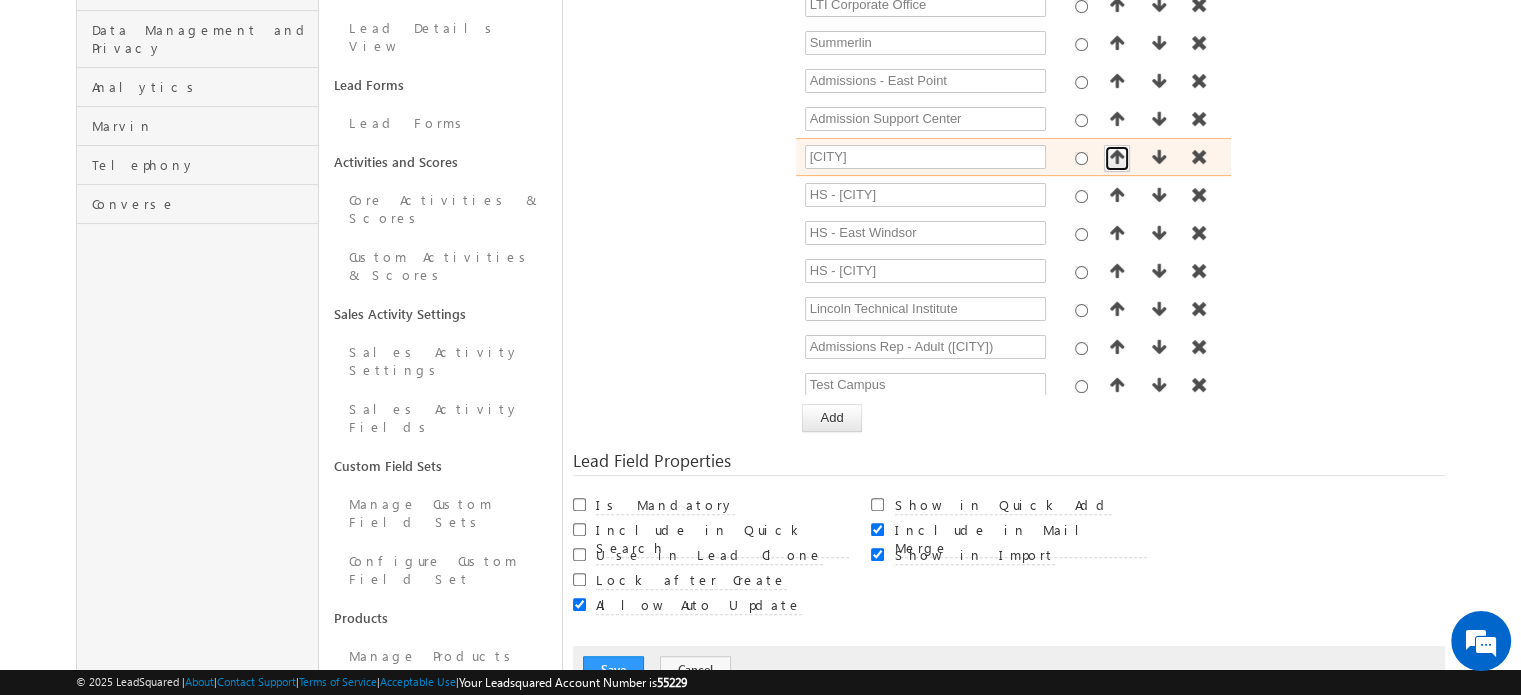 click at bounding box center (1117, 158) 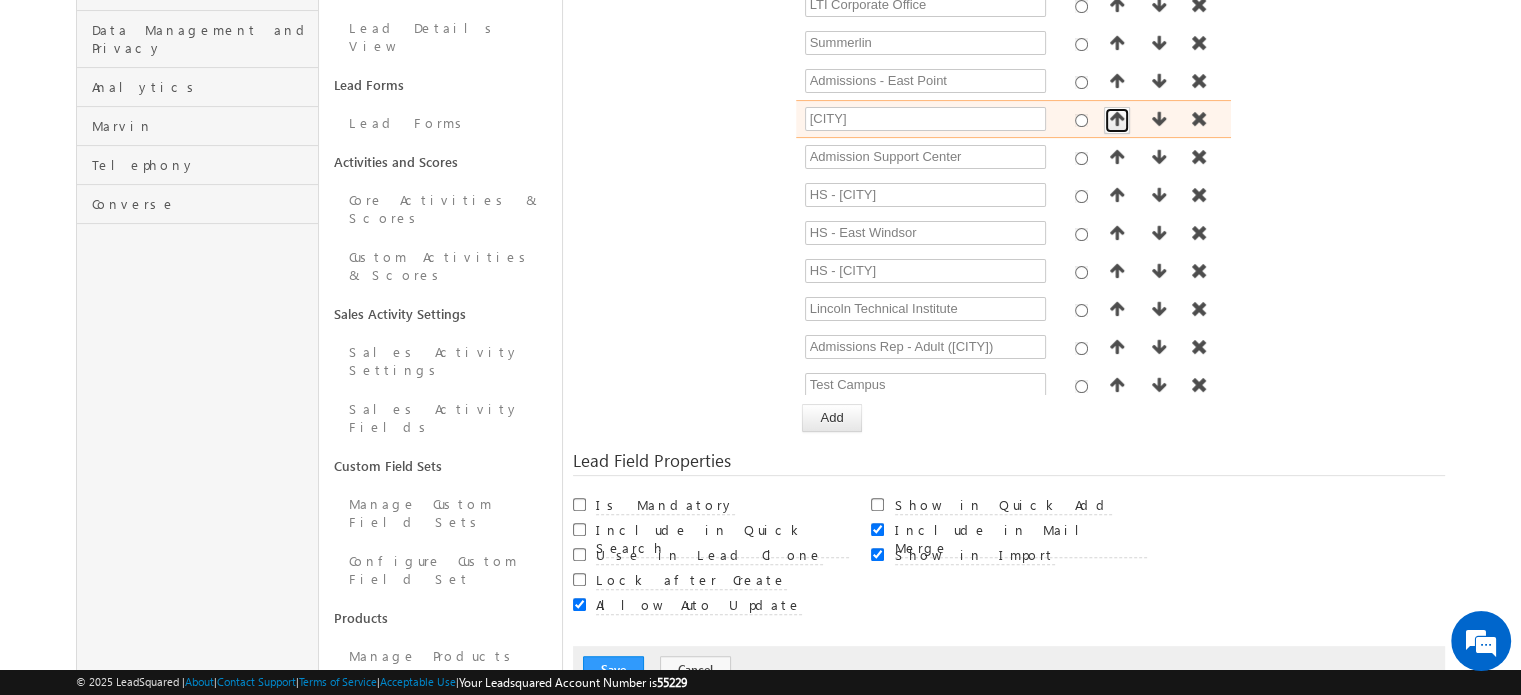 click at bounding box center [1117, 120] 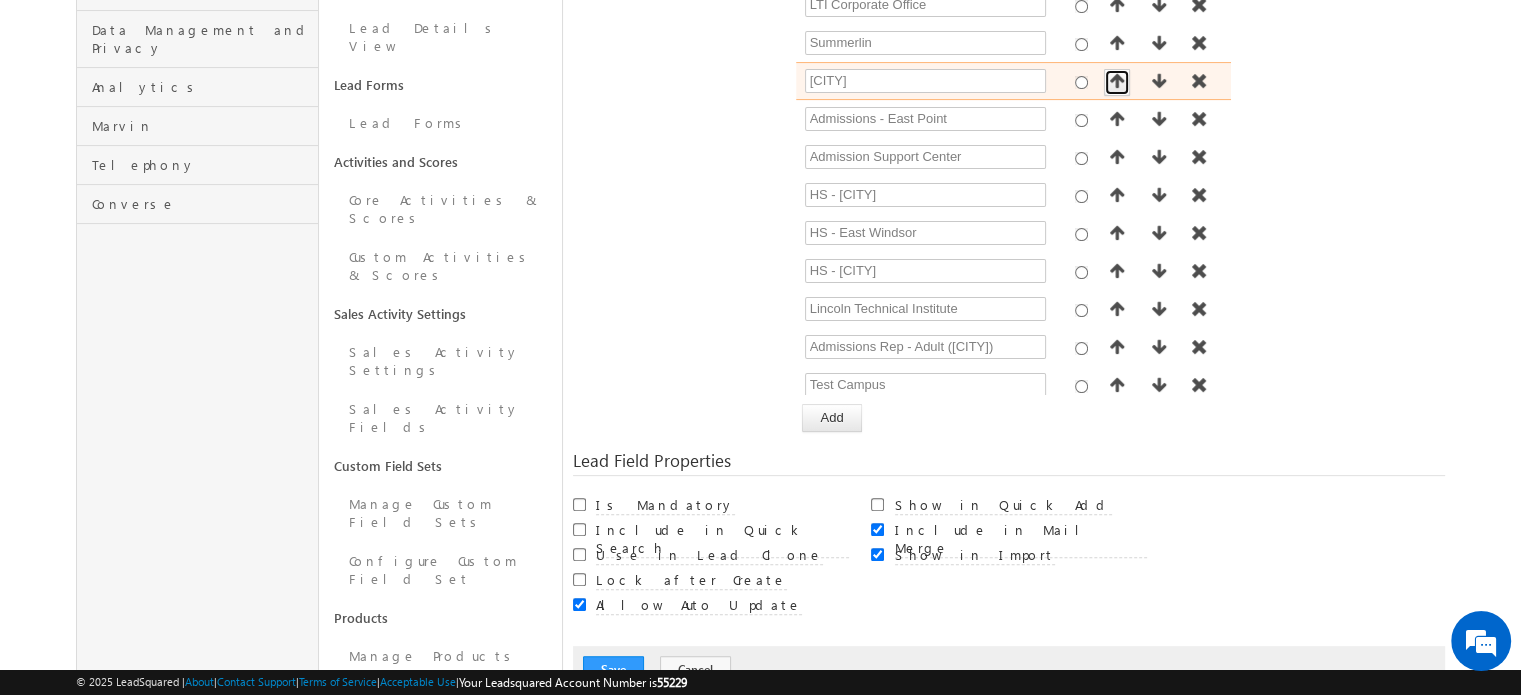 click at bounding box center (1117, 82) 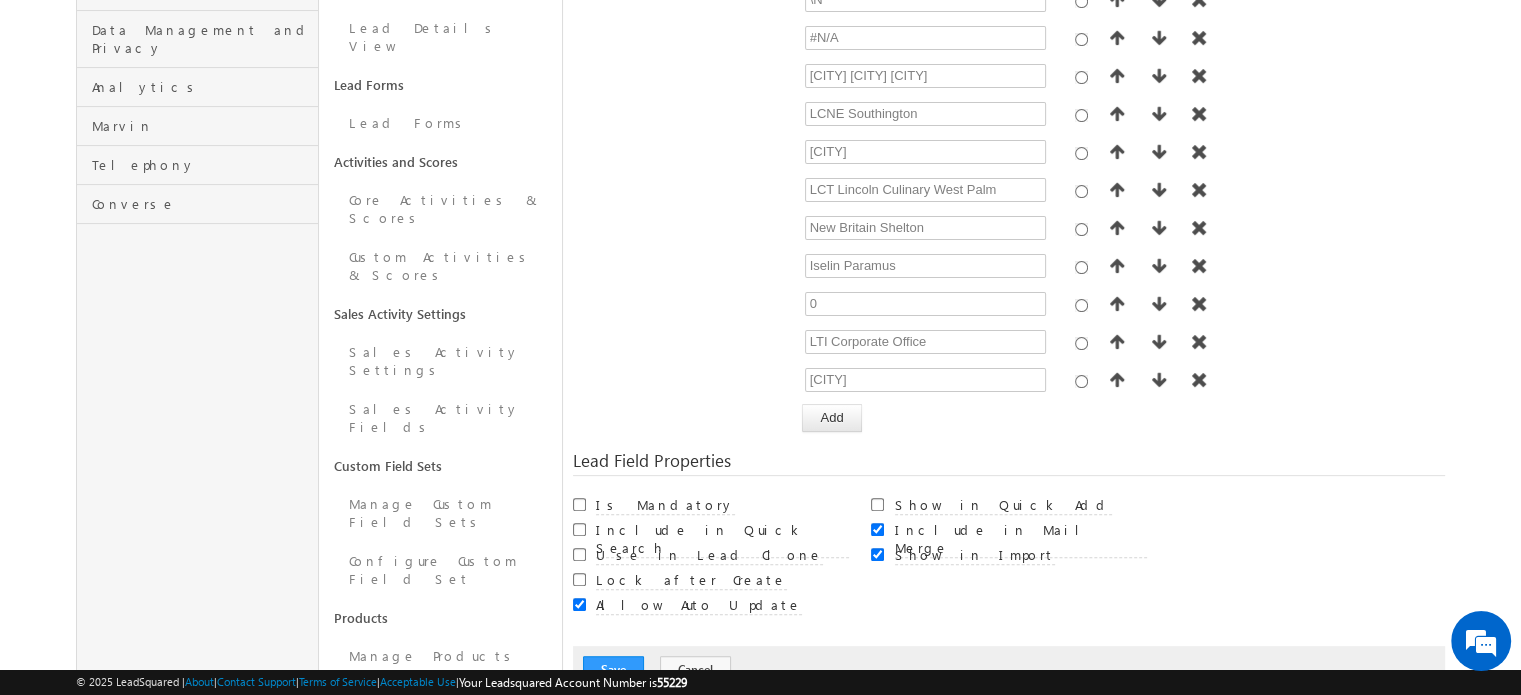 scroll, scrollTop: 1453, scrollLeft: 0, axis: vertical 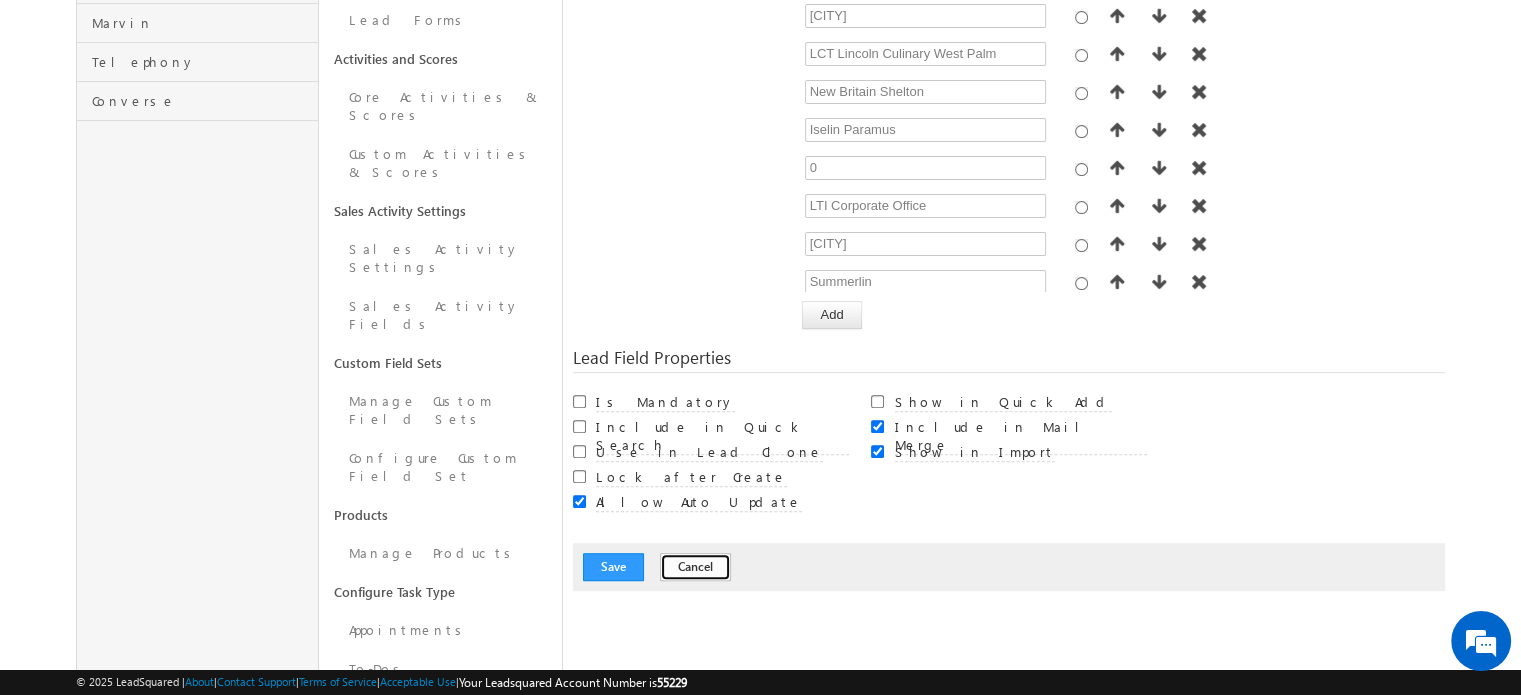 click on "Cancel" at bounding box center [695, 567] 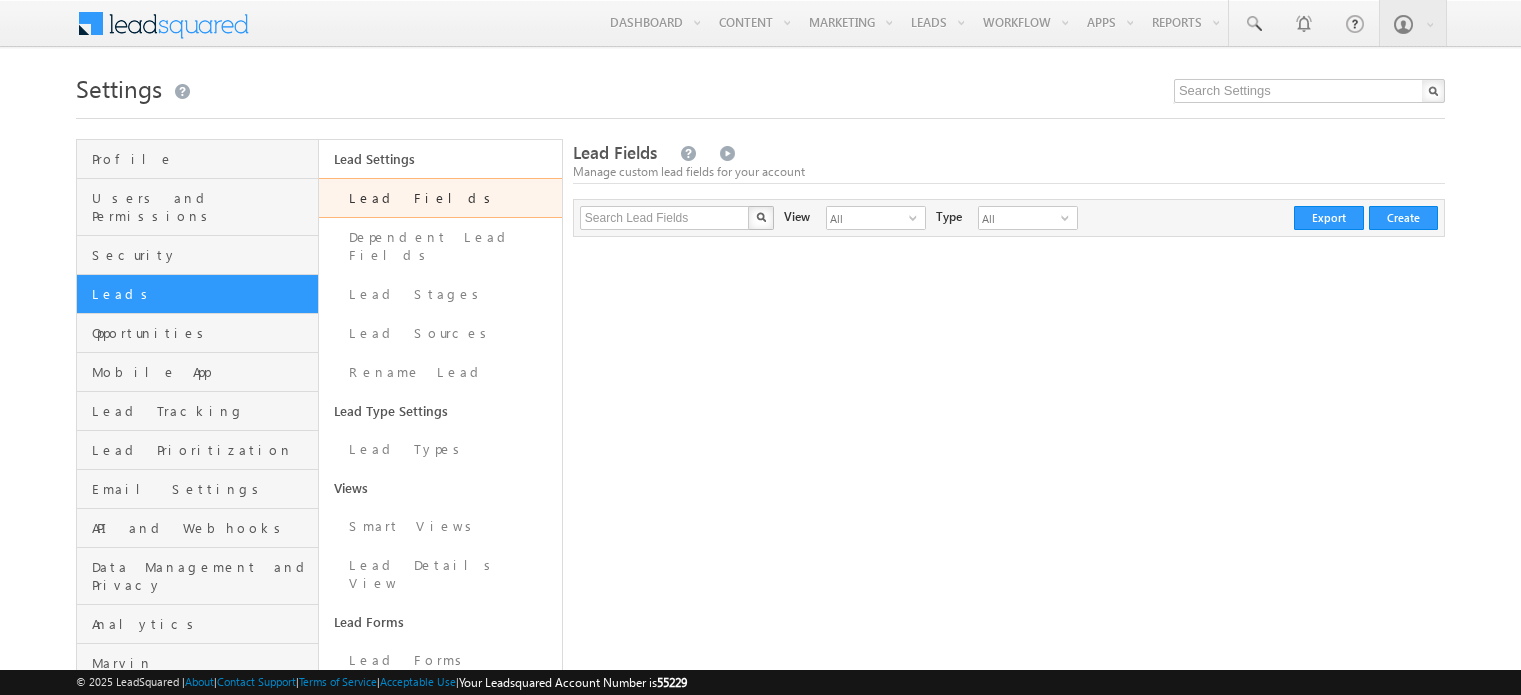 scroll, scrollTop: 0, scrollLeft: 0, axis: both 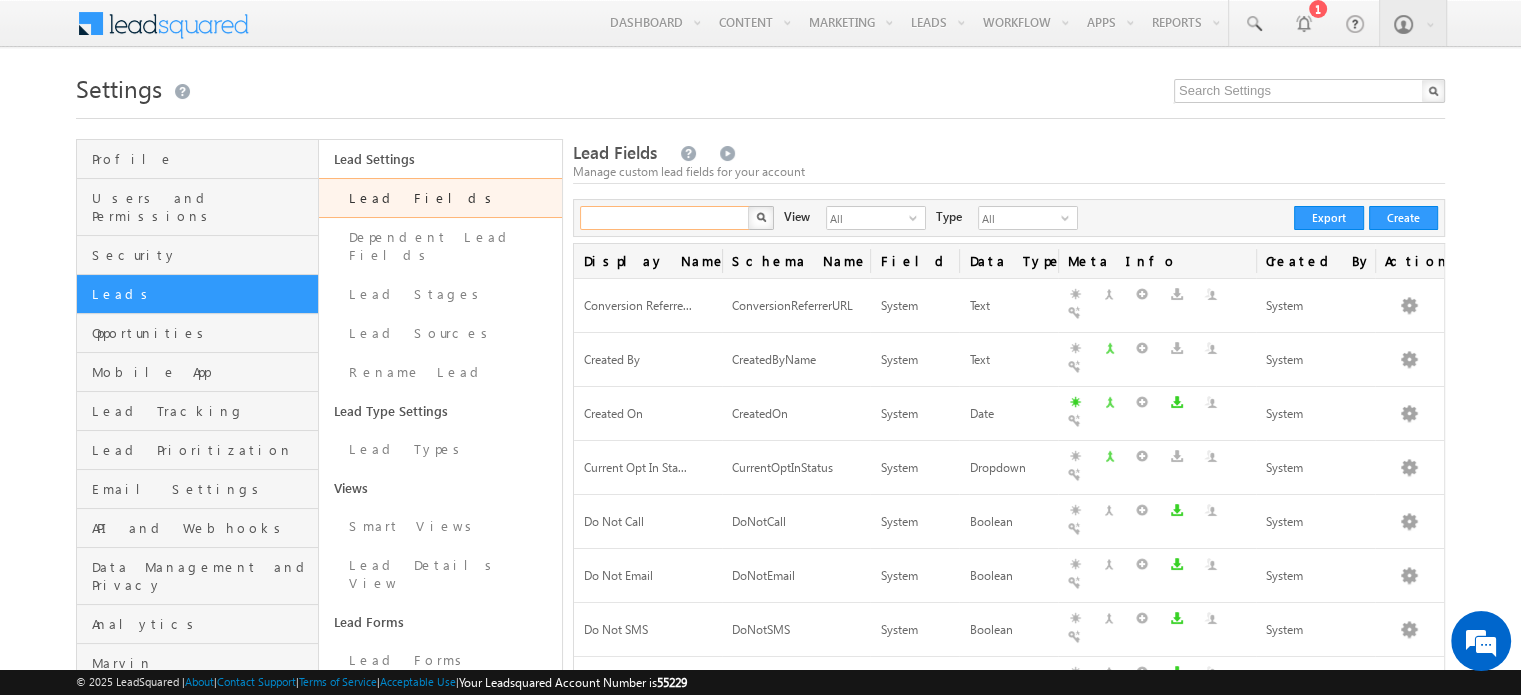 click at bounding box center [665, 218] 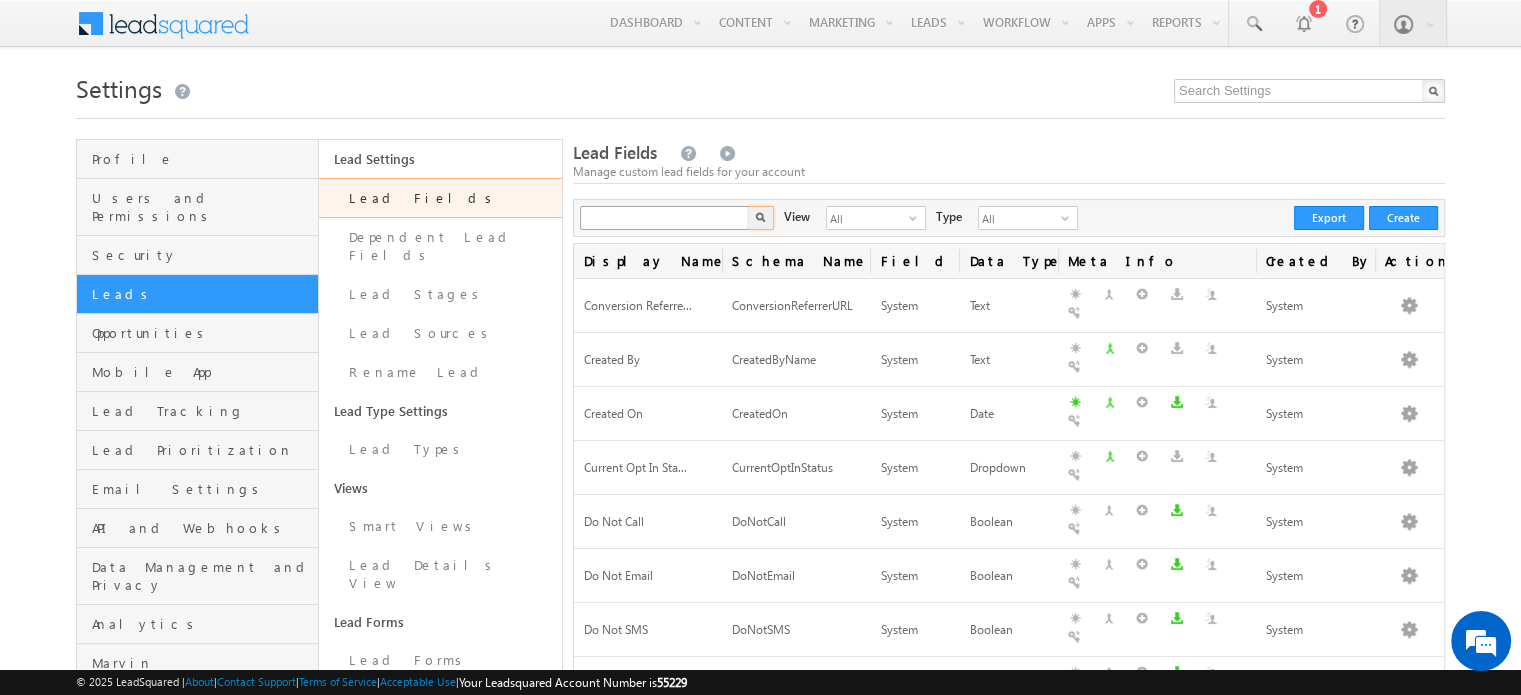 type on "Search Lead Fields" 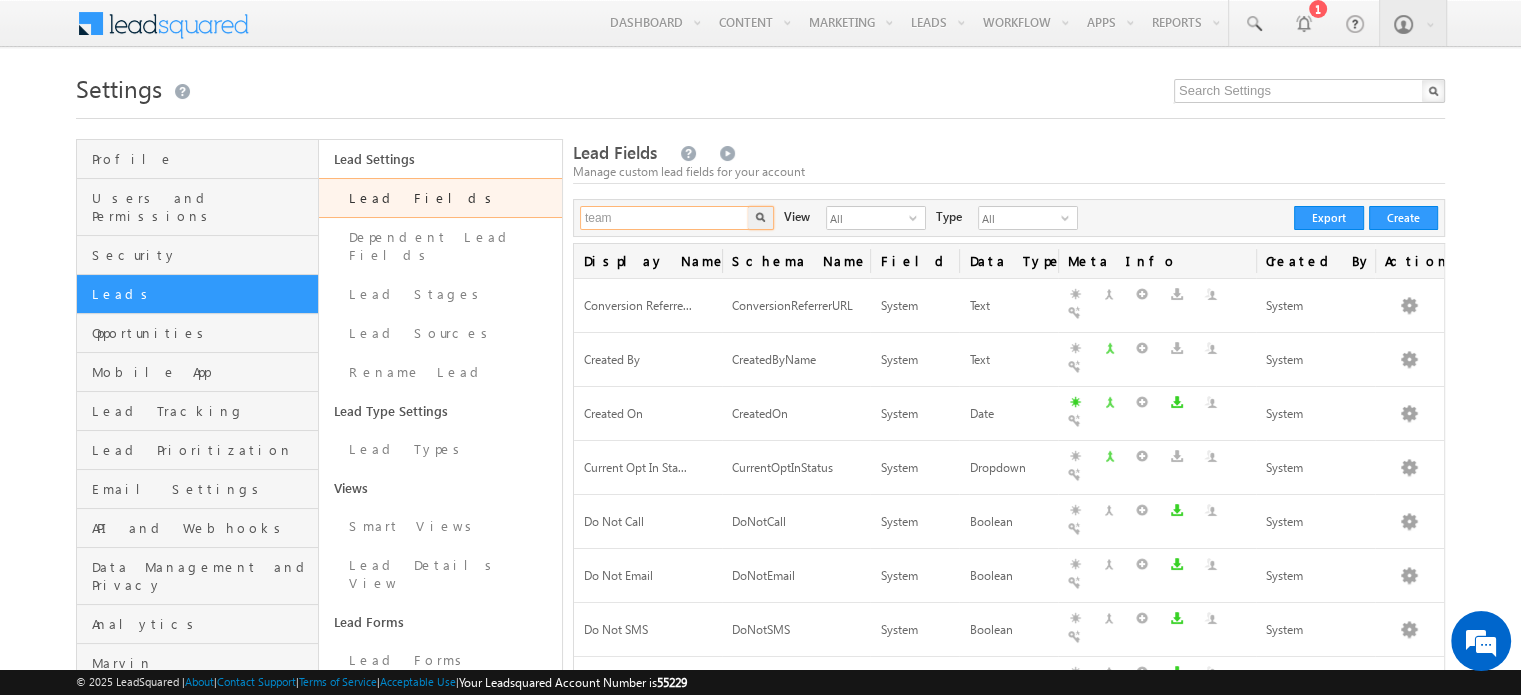 type on "team" 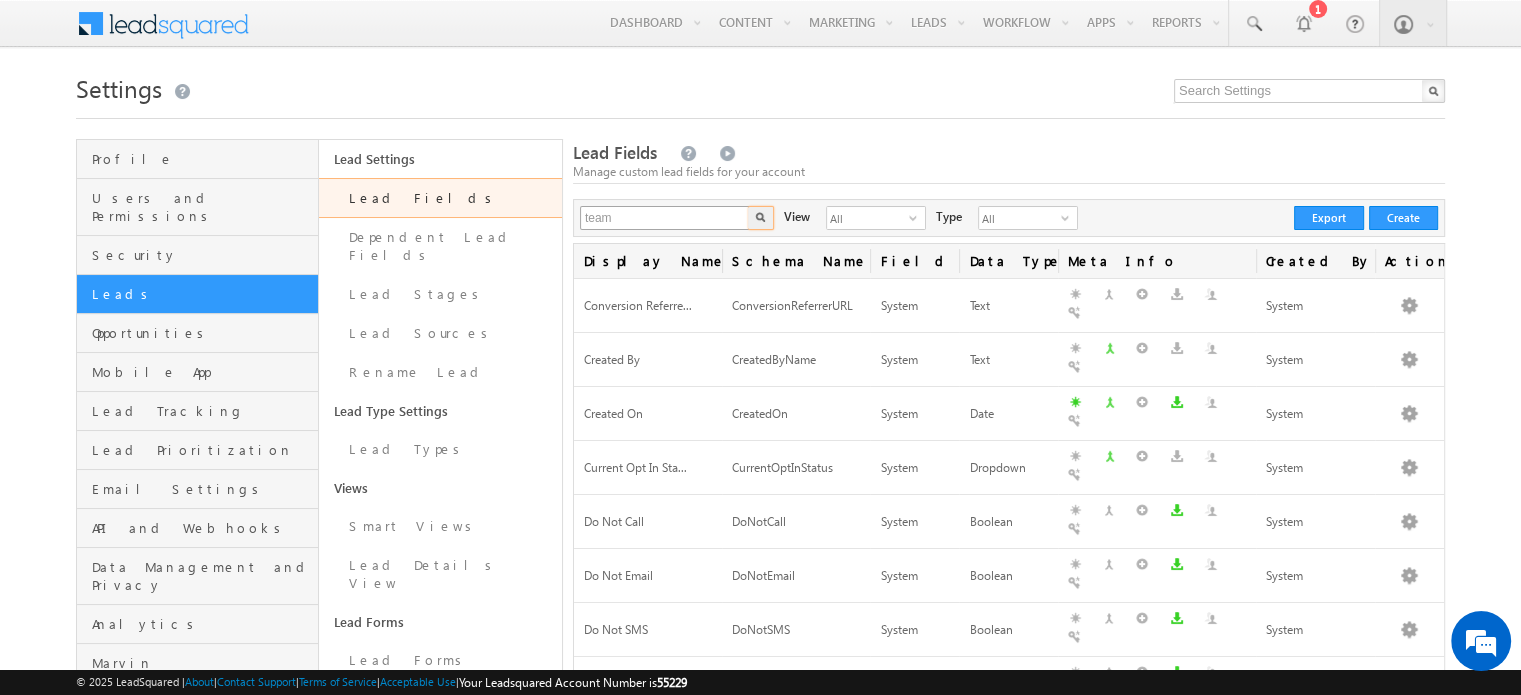 click at bounding box center [761, 218] 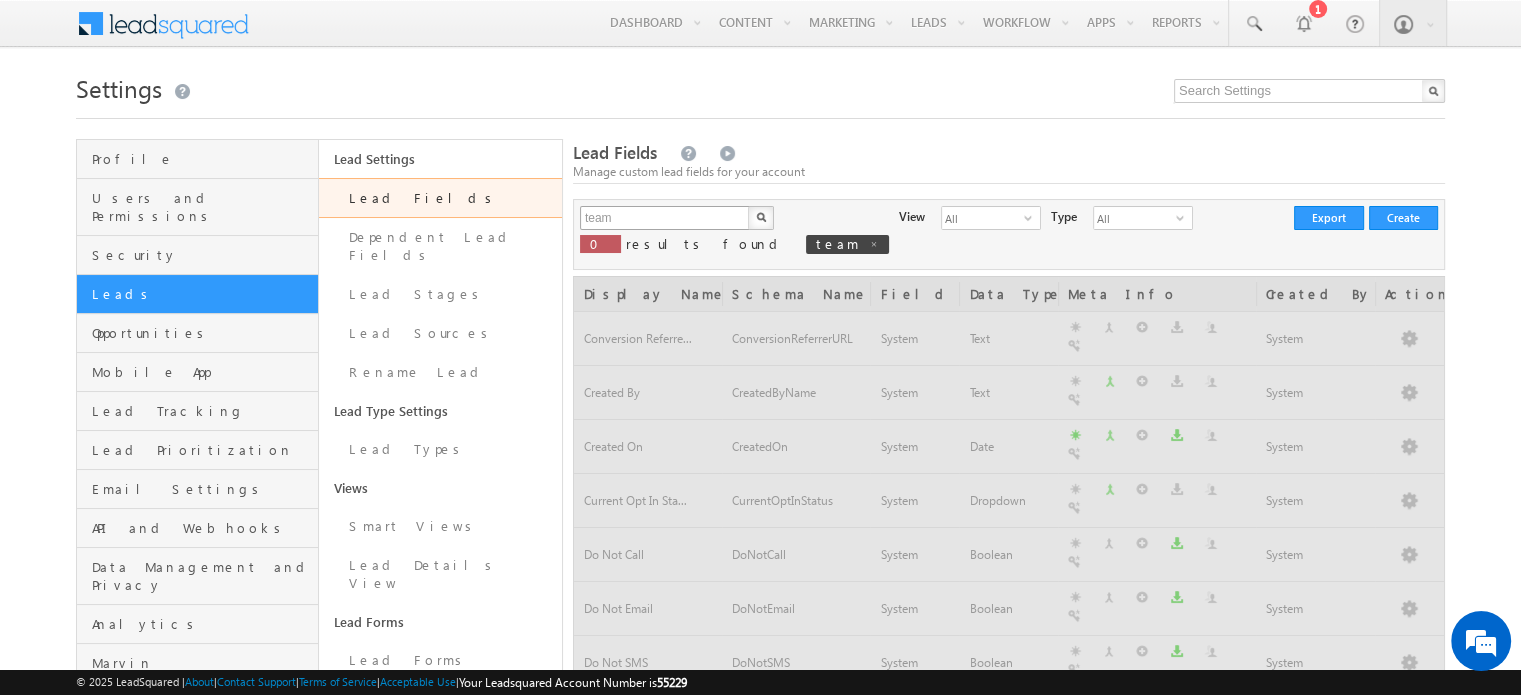 type 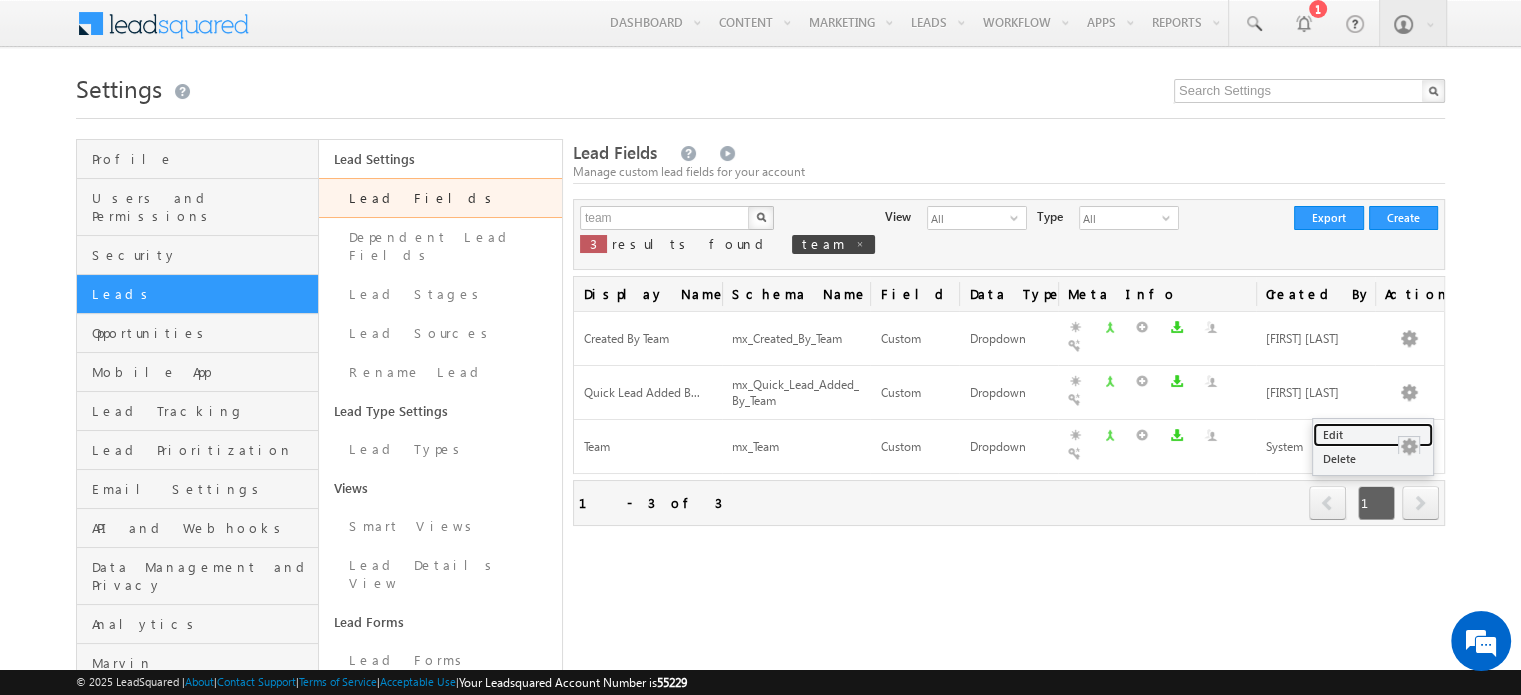 click on "Edit" at bounding box center [1373, 435] 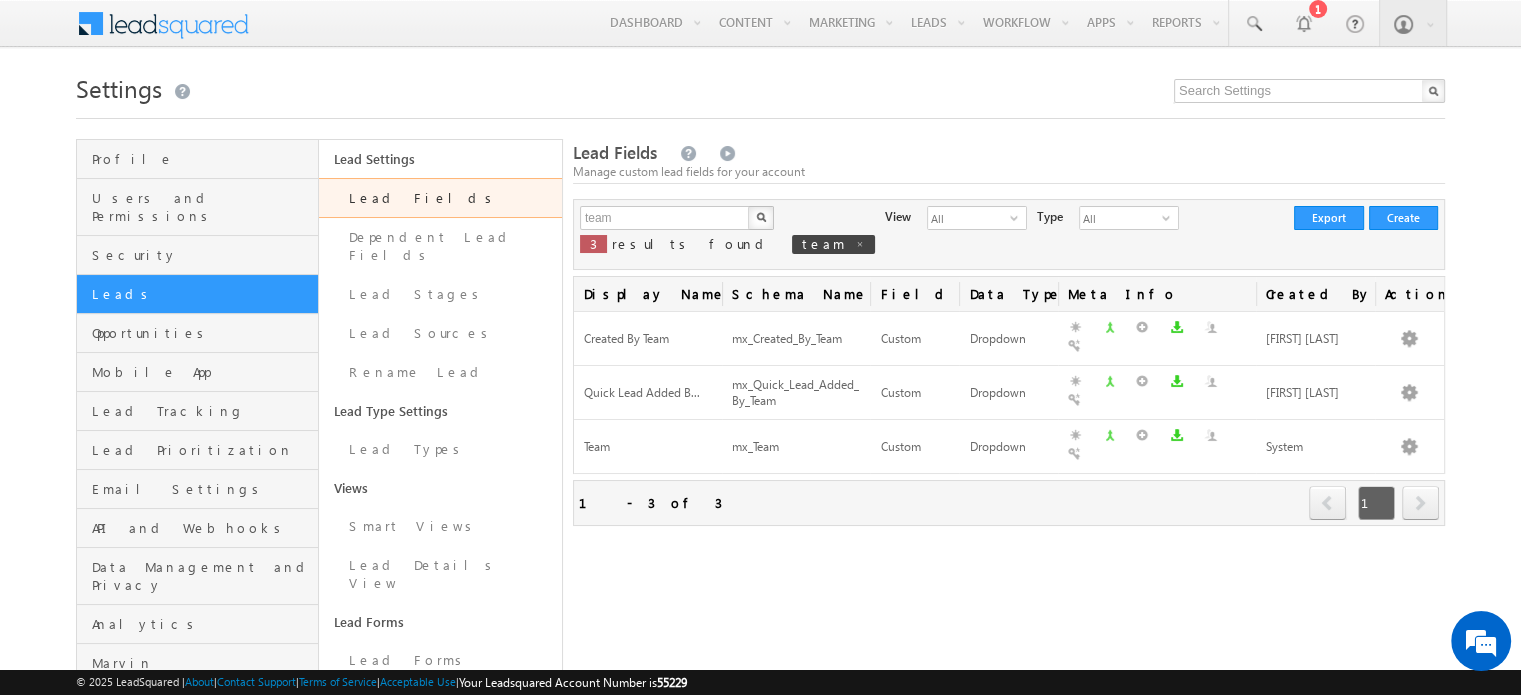 scroll, scrollTop: 0, scrollLeft: 0, axis: both 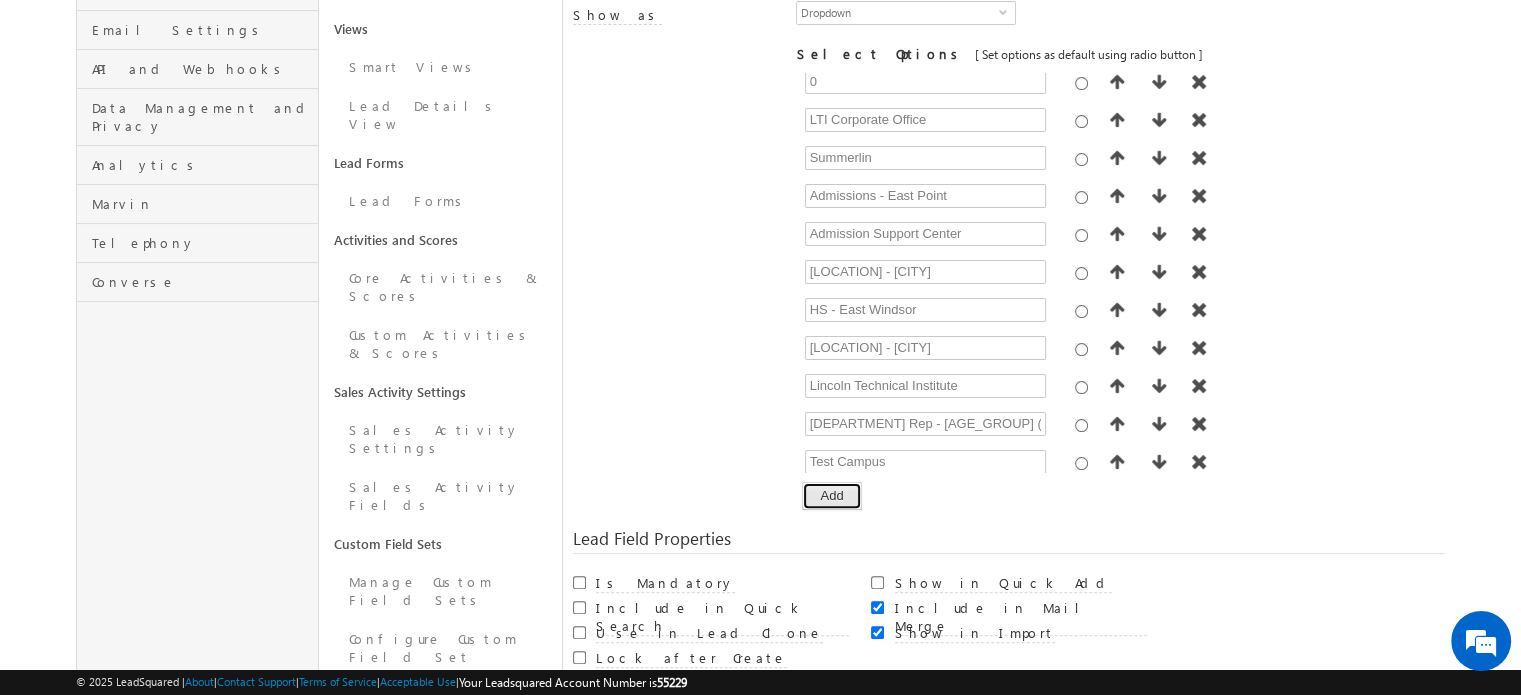click on "Add" at bounding box center [831, 496] 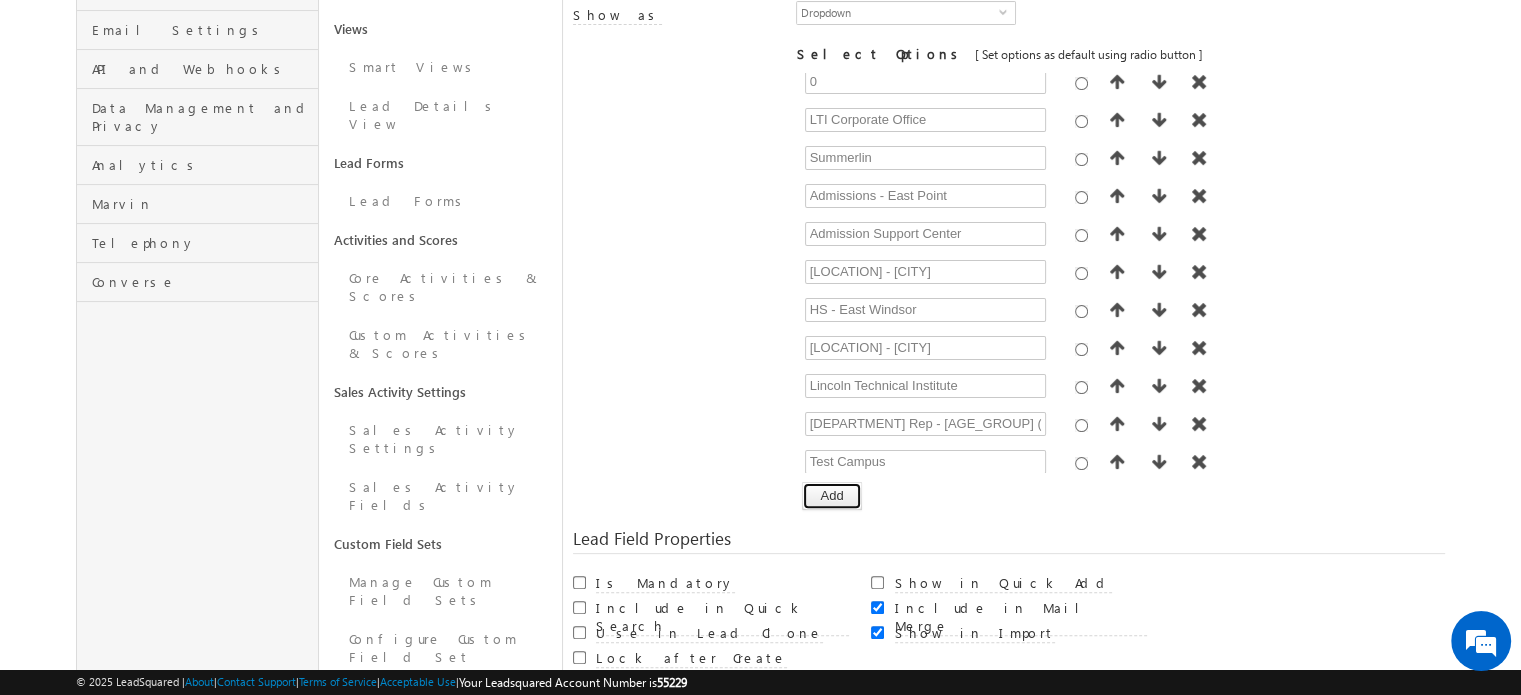 scroll, scrollTop: 1757, scrollLeft: 0, axis: vertical 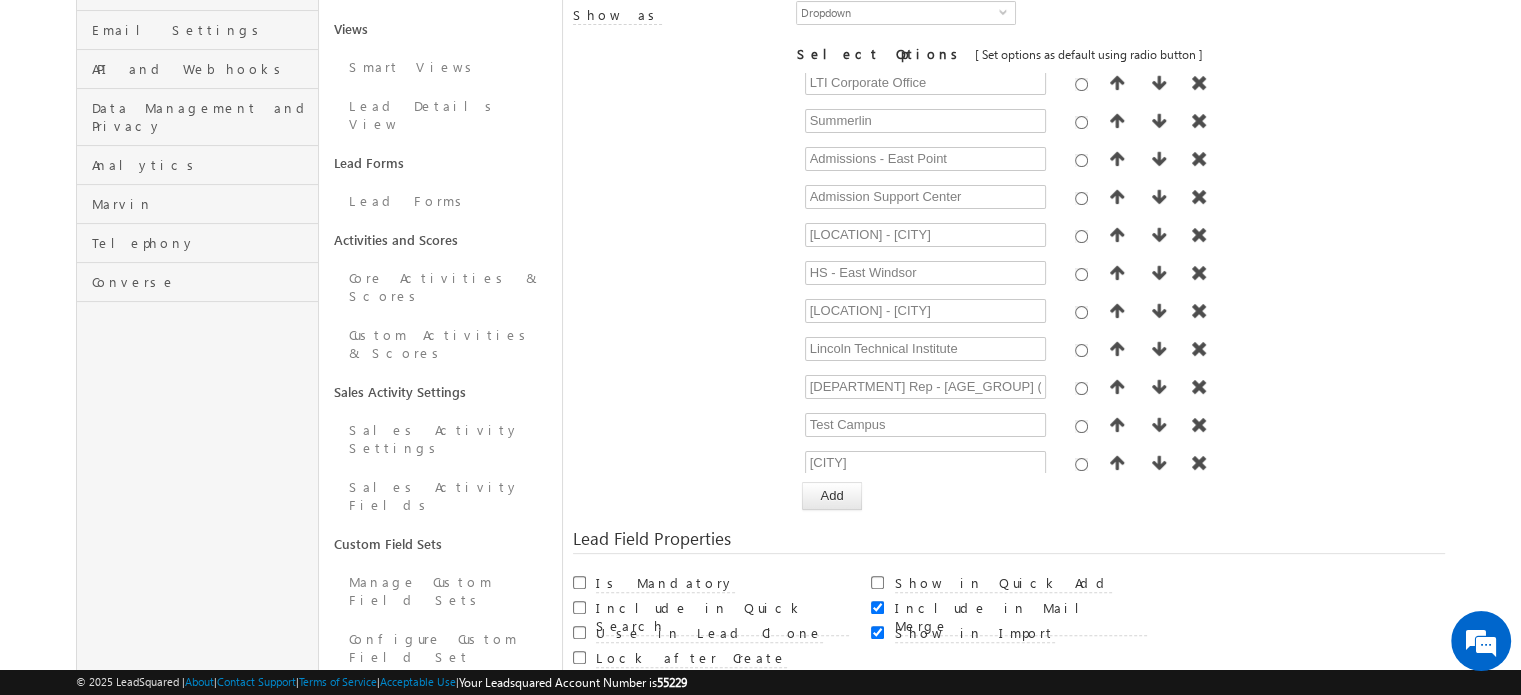 click at bounding box center (925, 501) 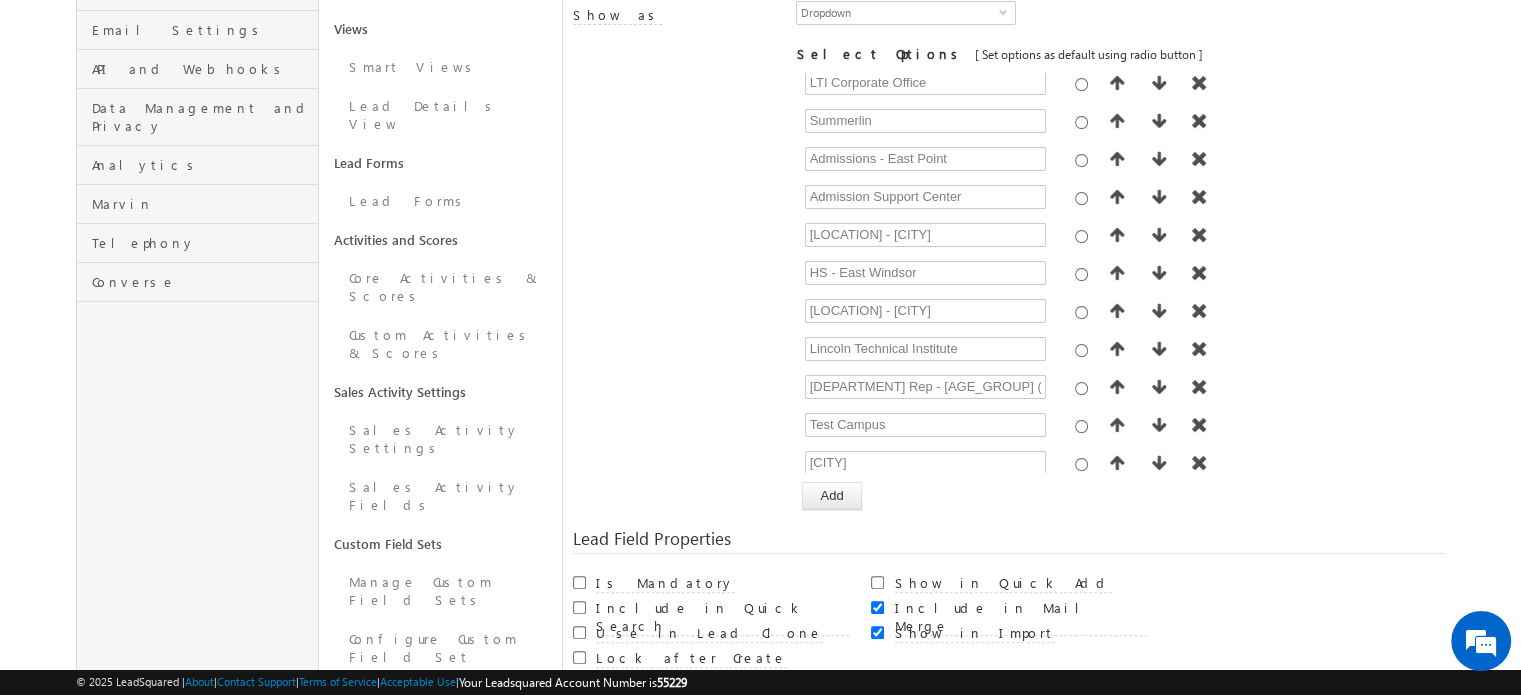 type on "[CITY]" 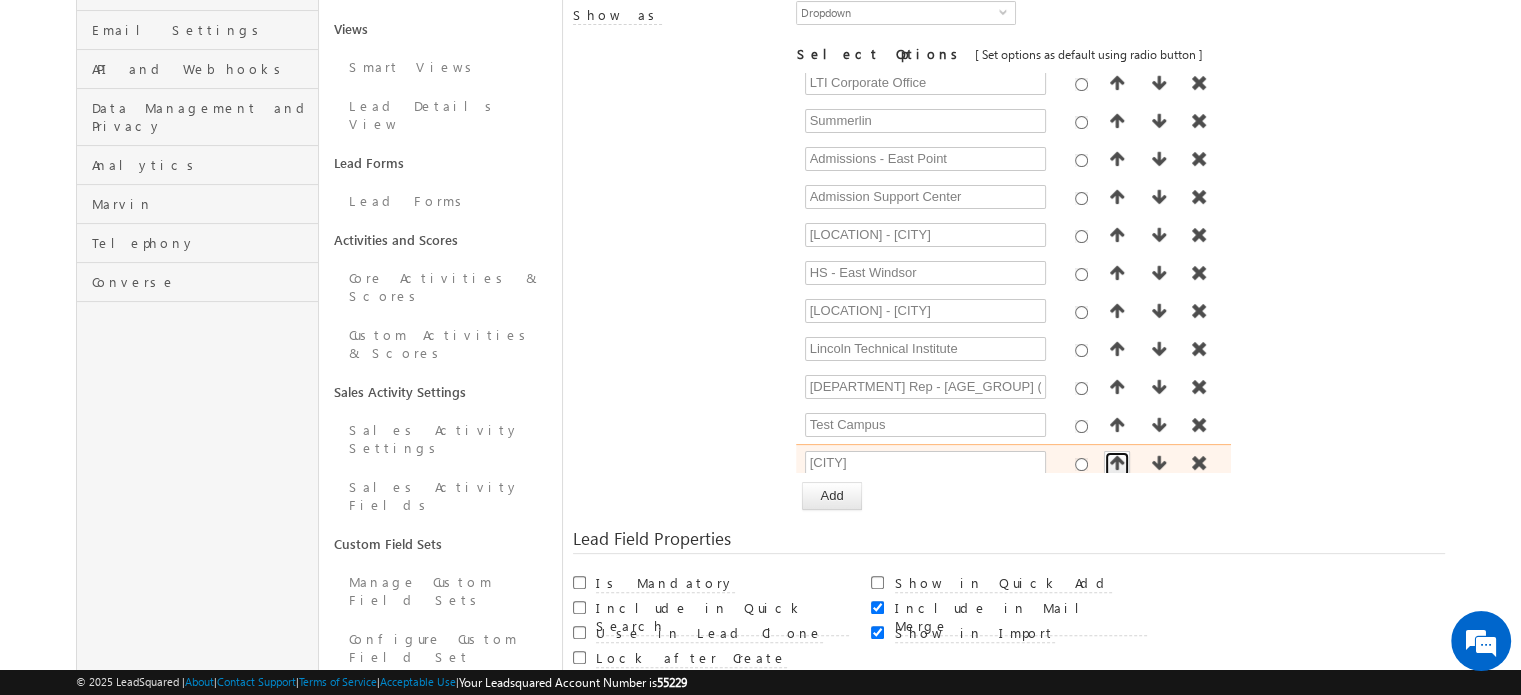 click at bounding box center [1117, 463] 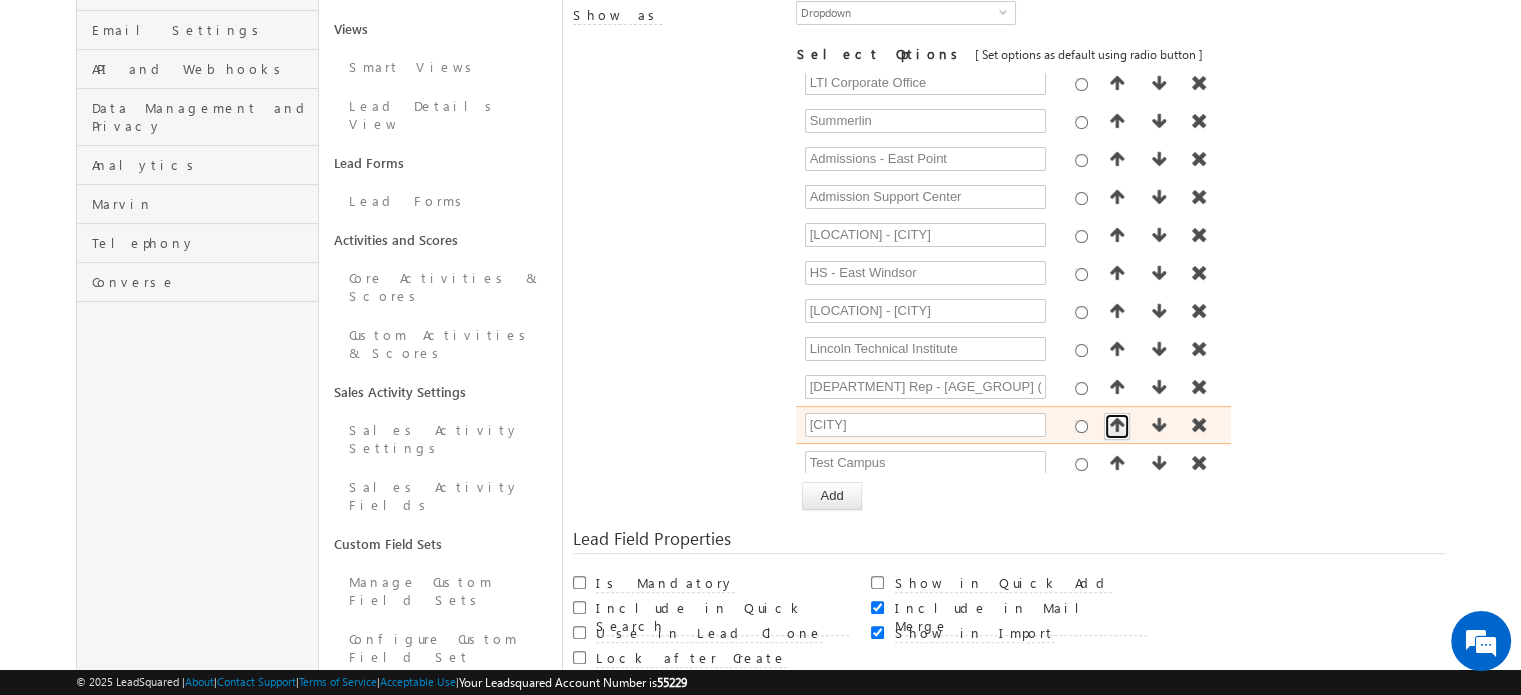 click at bounding box center [1117, 426] 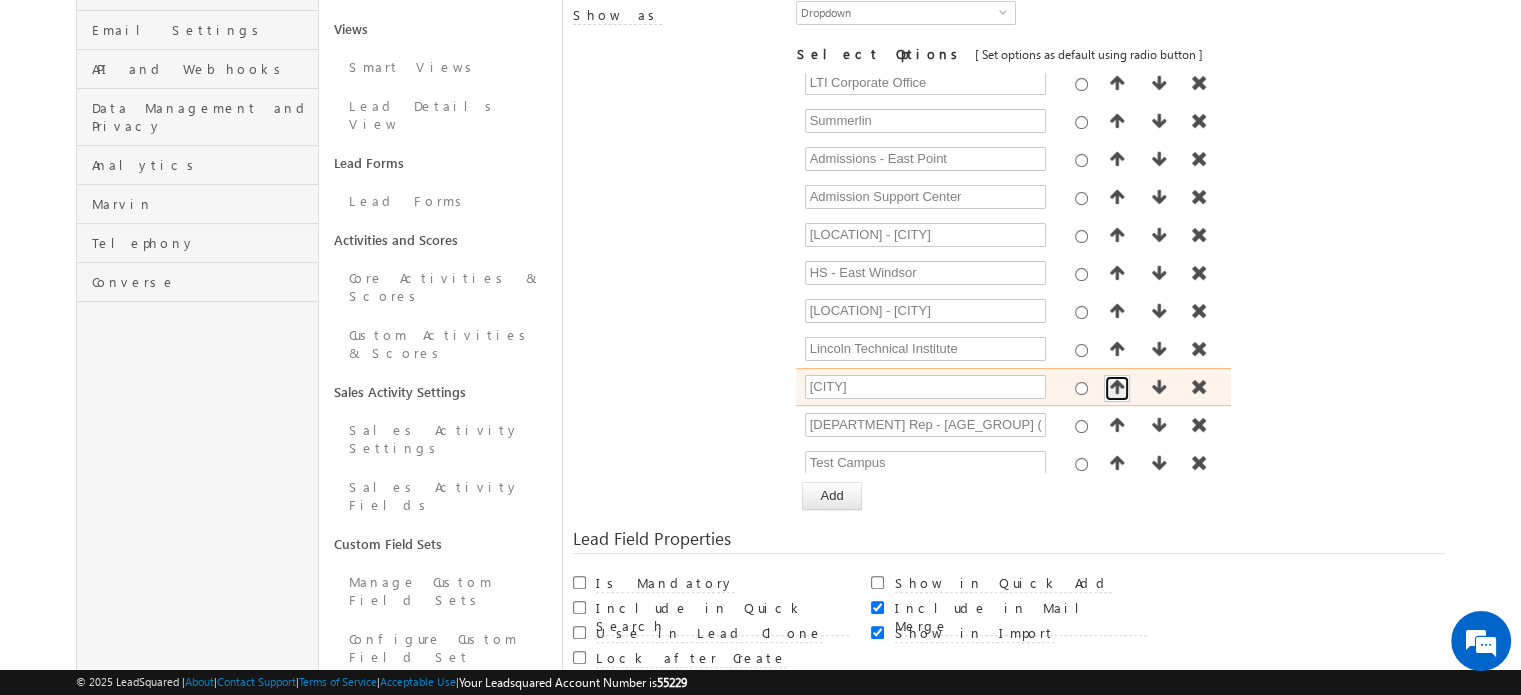 click at bounding box center (1117, 387) 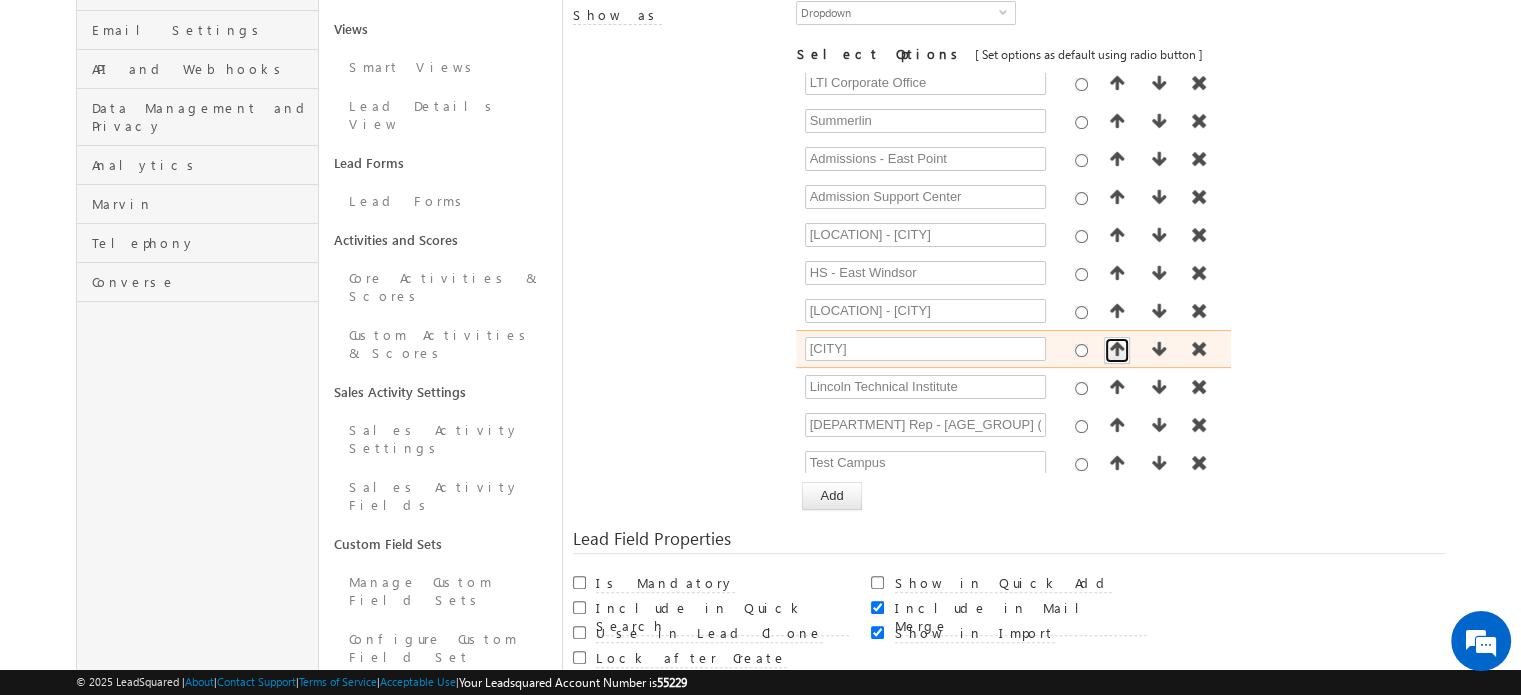 click at bounding box center [1117, 349] 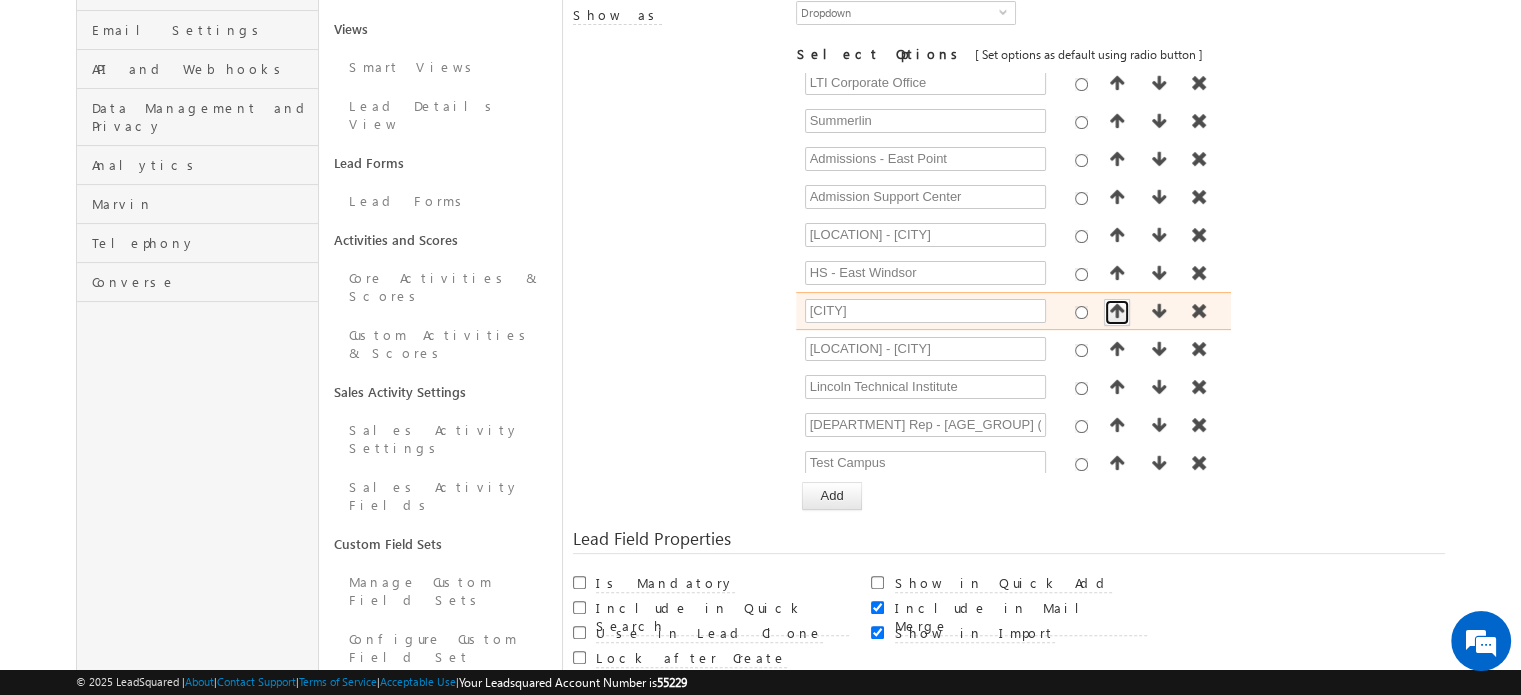 click at bounding box center [1117, 311] 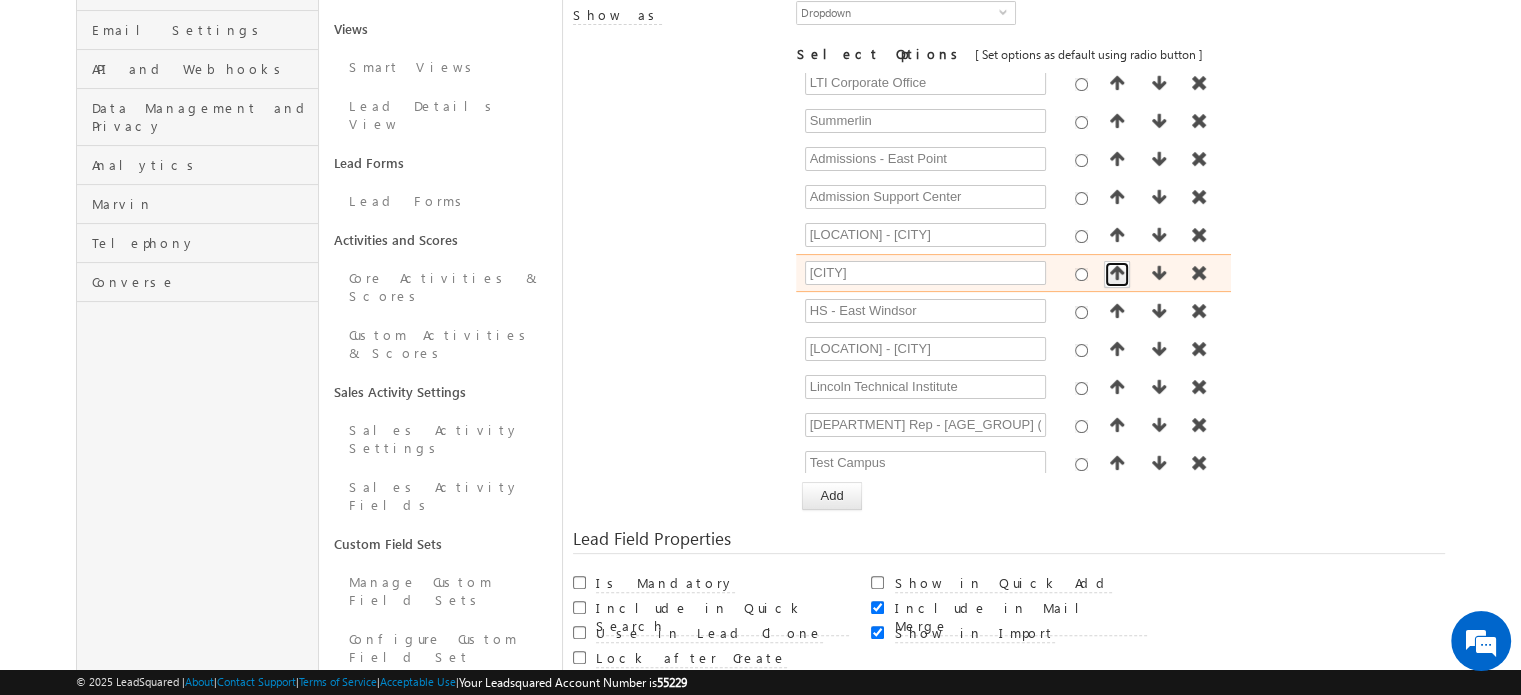 click at bounding box center (1117, 273) 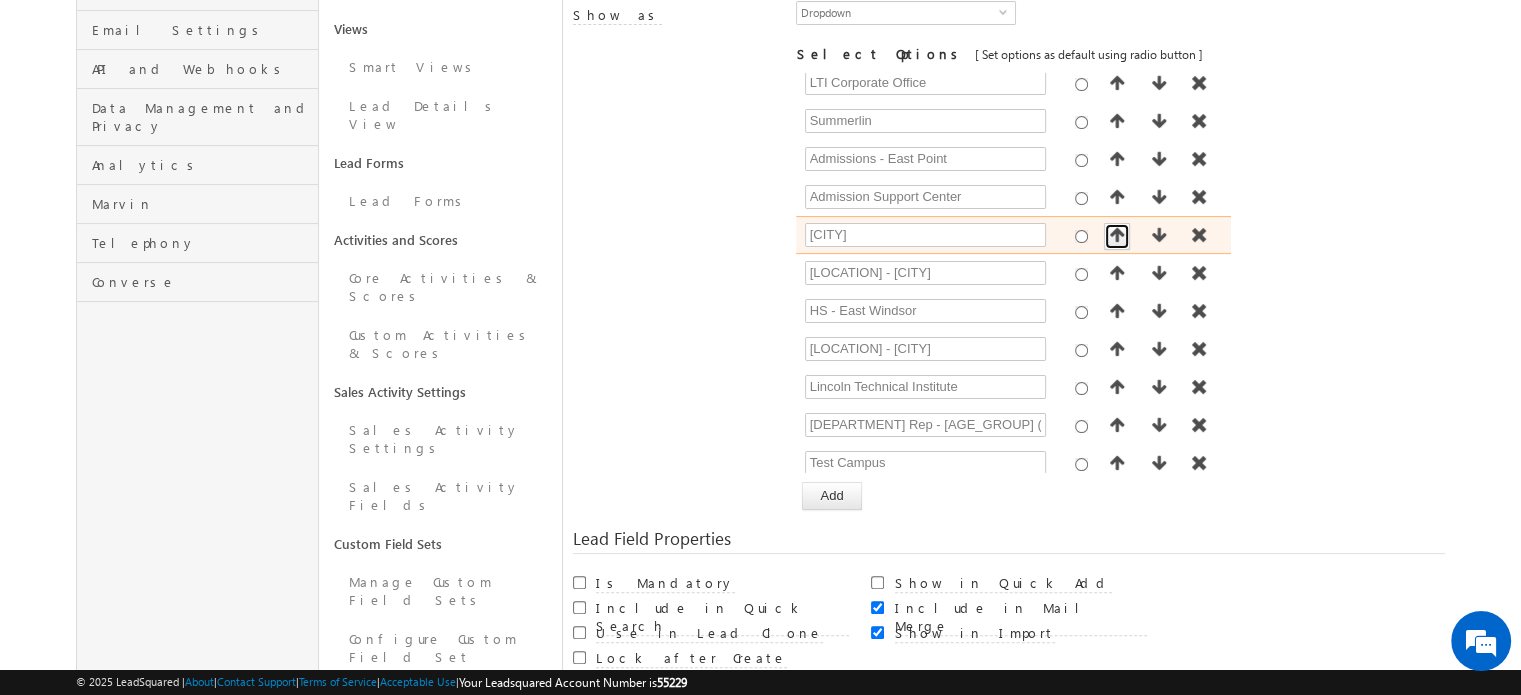 click at bounding box center (1117, 236) 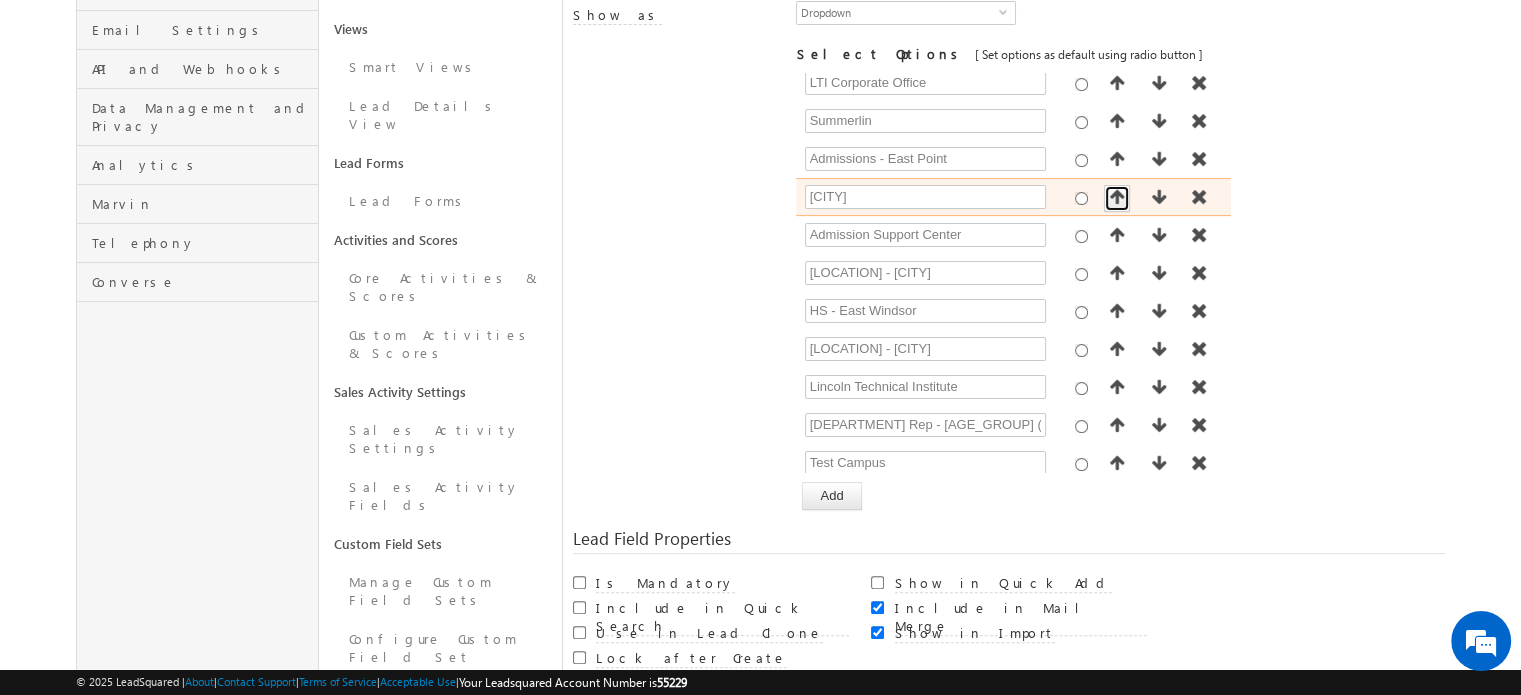 click at bounding box center [1117, 197] 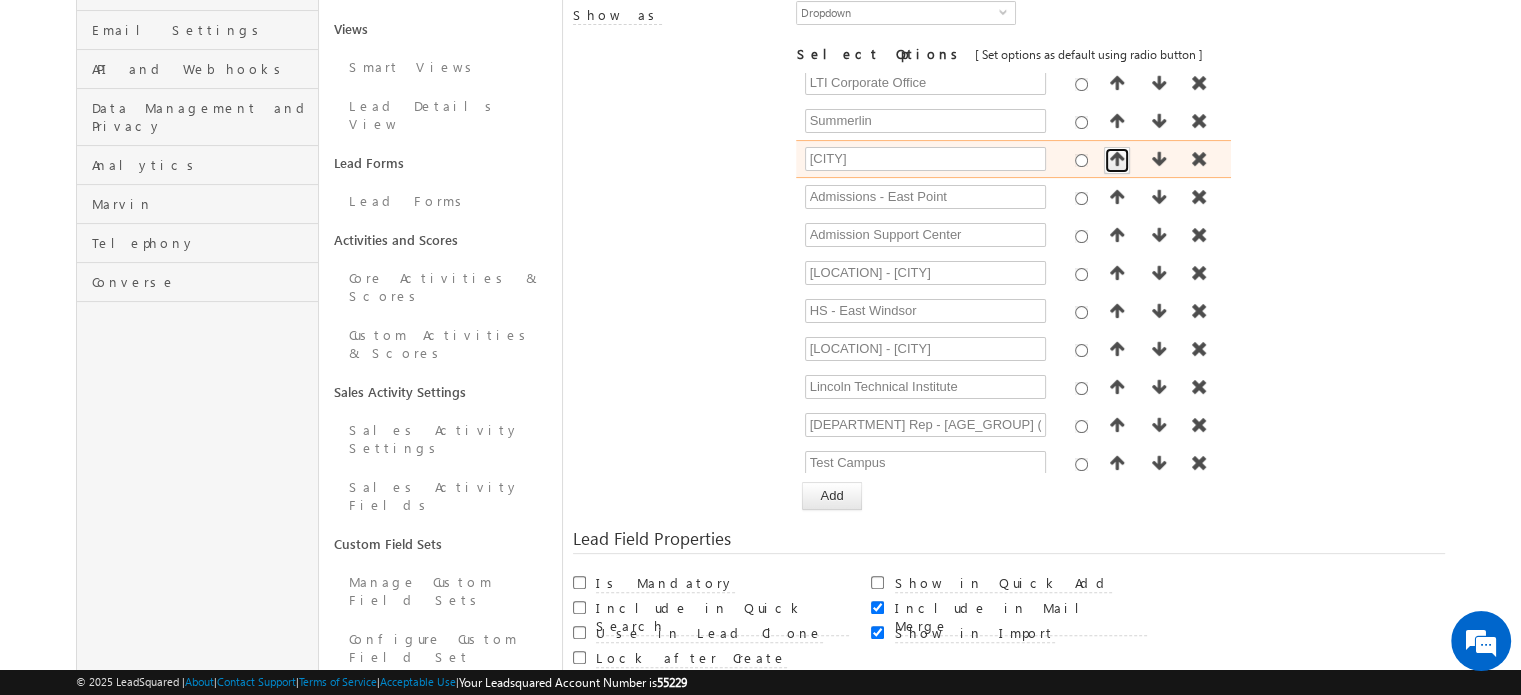 click at bounding box center [1117, 159] 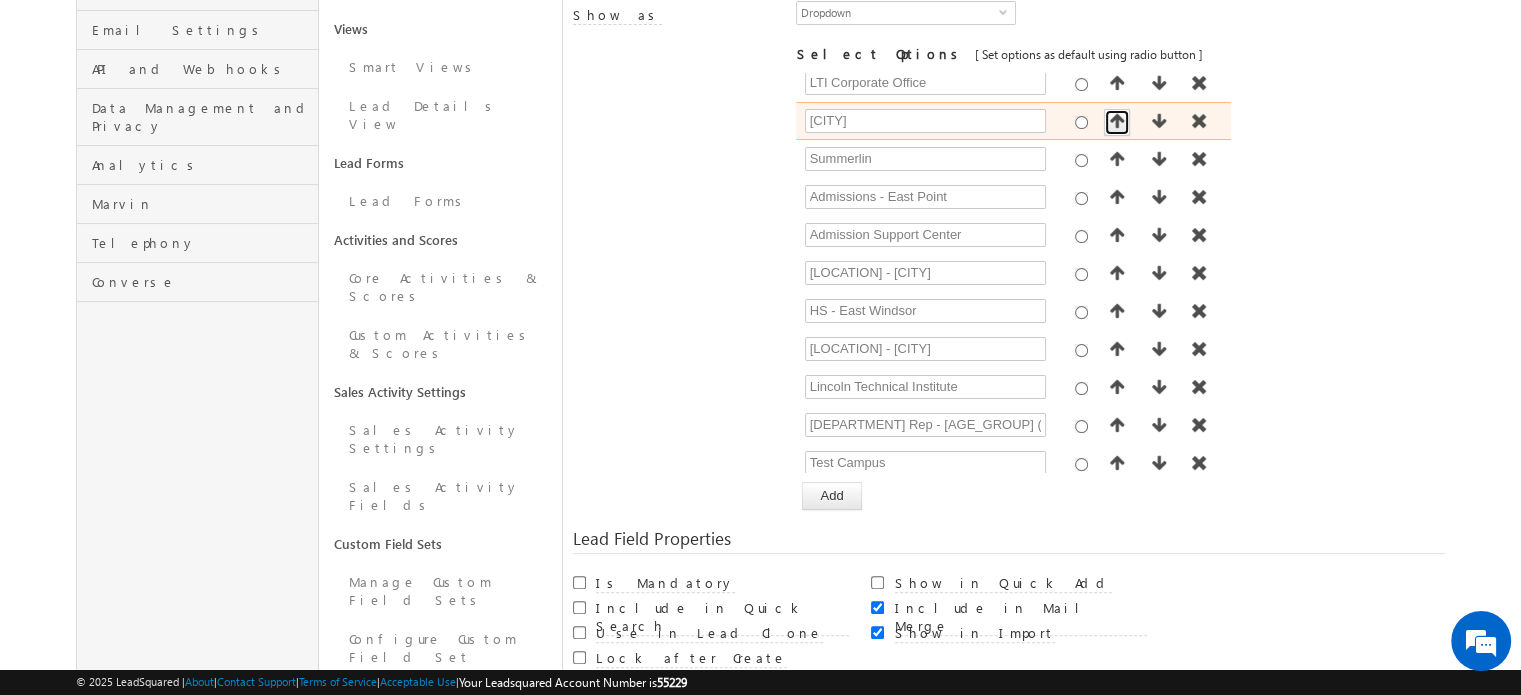 click at bounding box center [1117, 121] 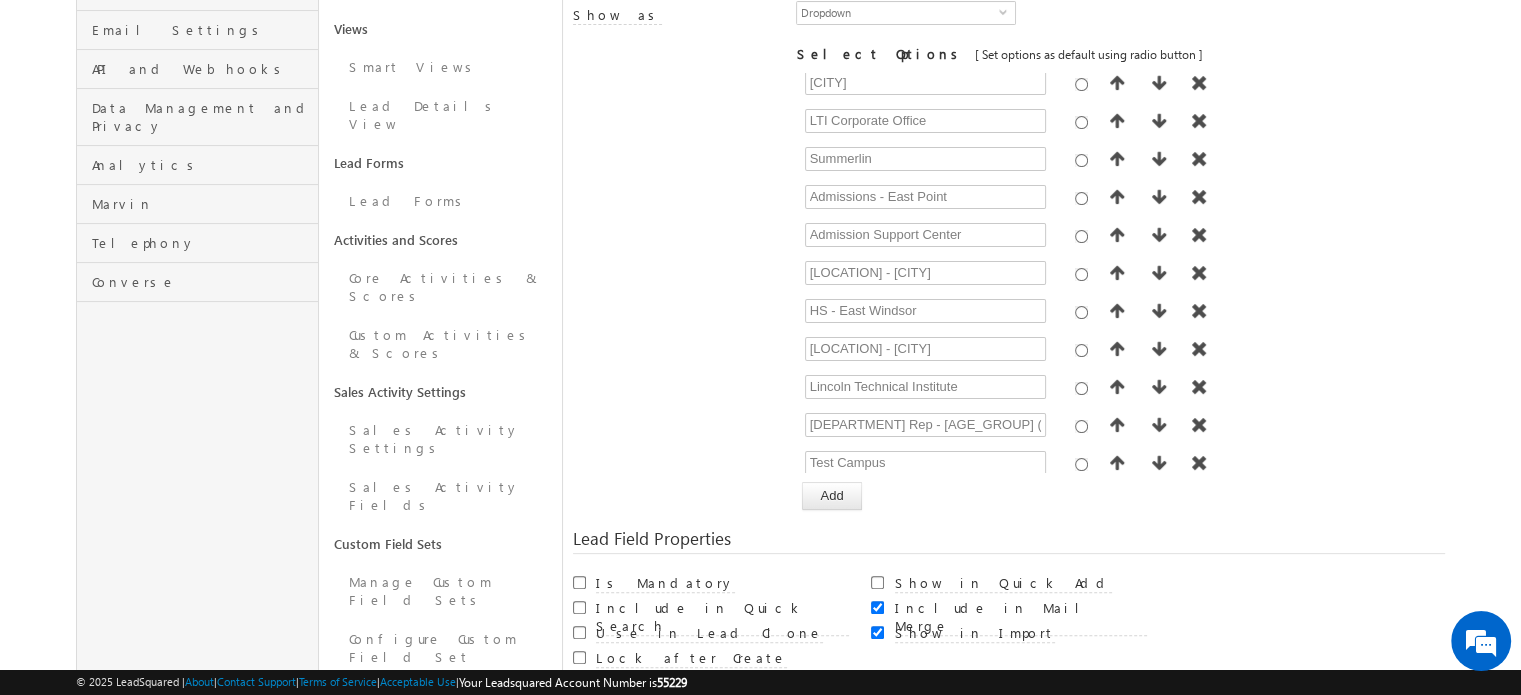 scroll, scrollTop: 1408, scrollLeft: 0, axis: vertical 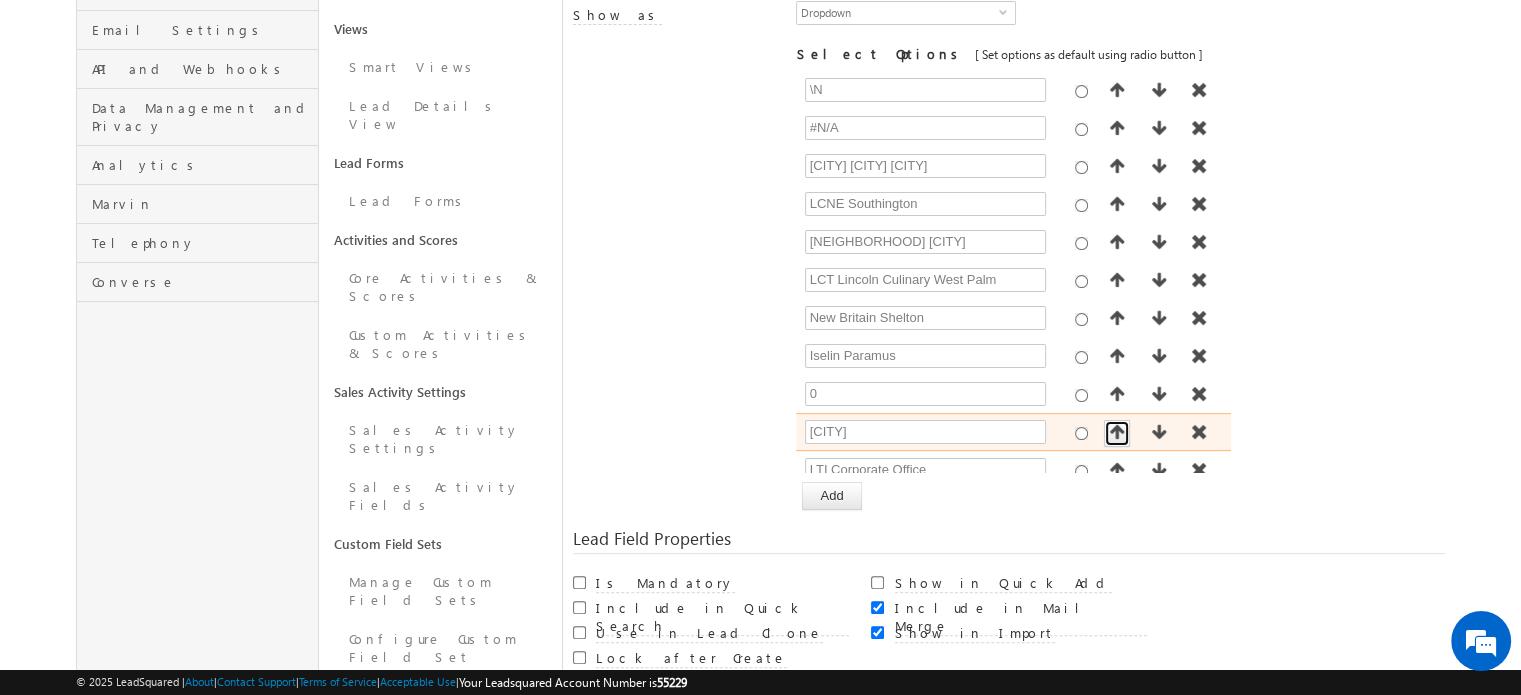 click at bounding box center (1117, 432) 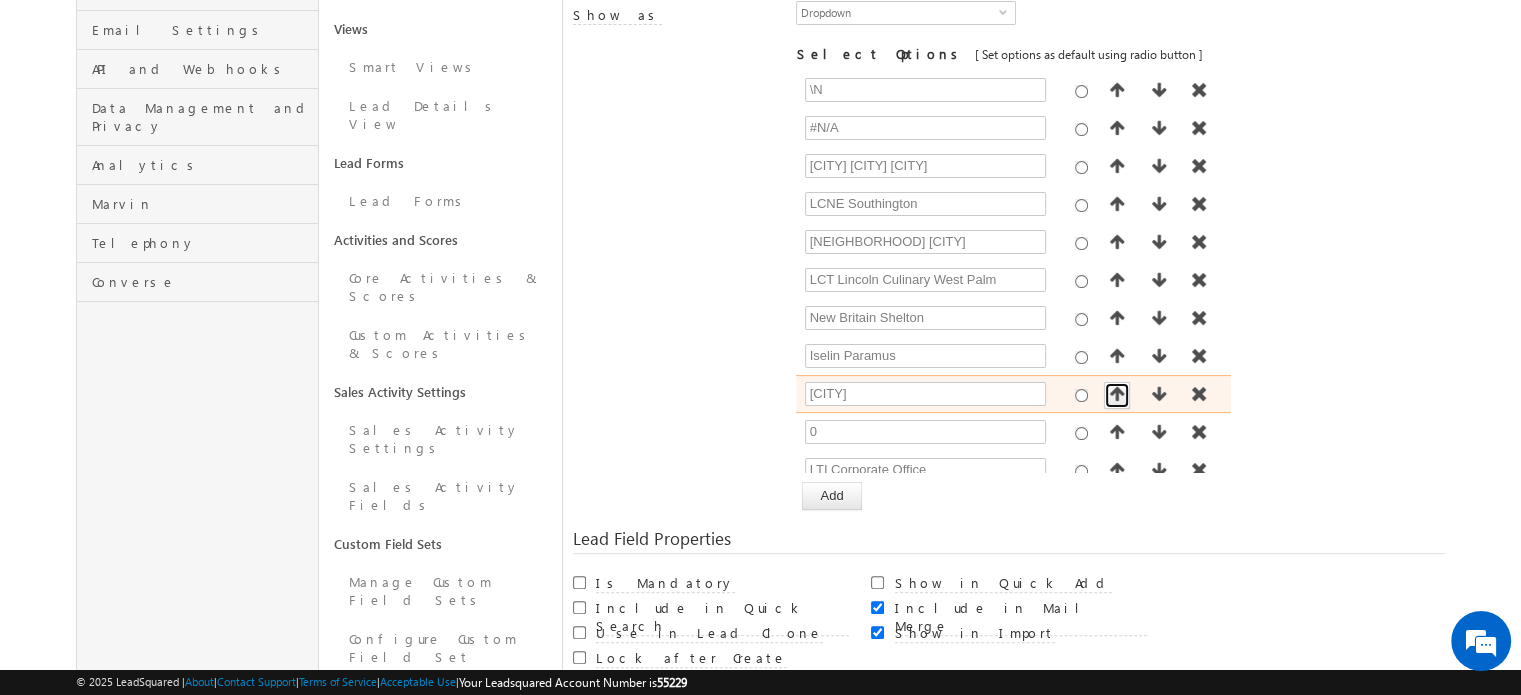 click at bounding box center [1117, 394] 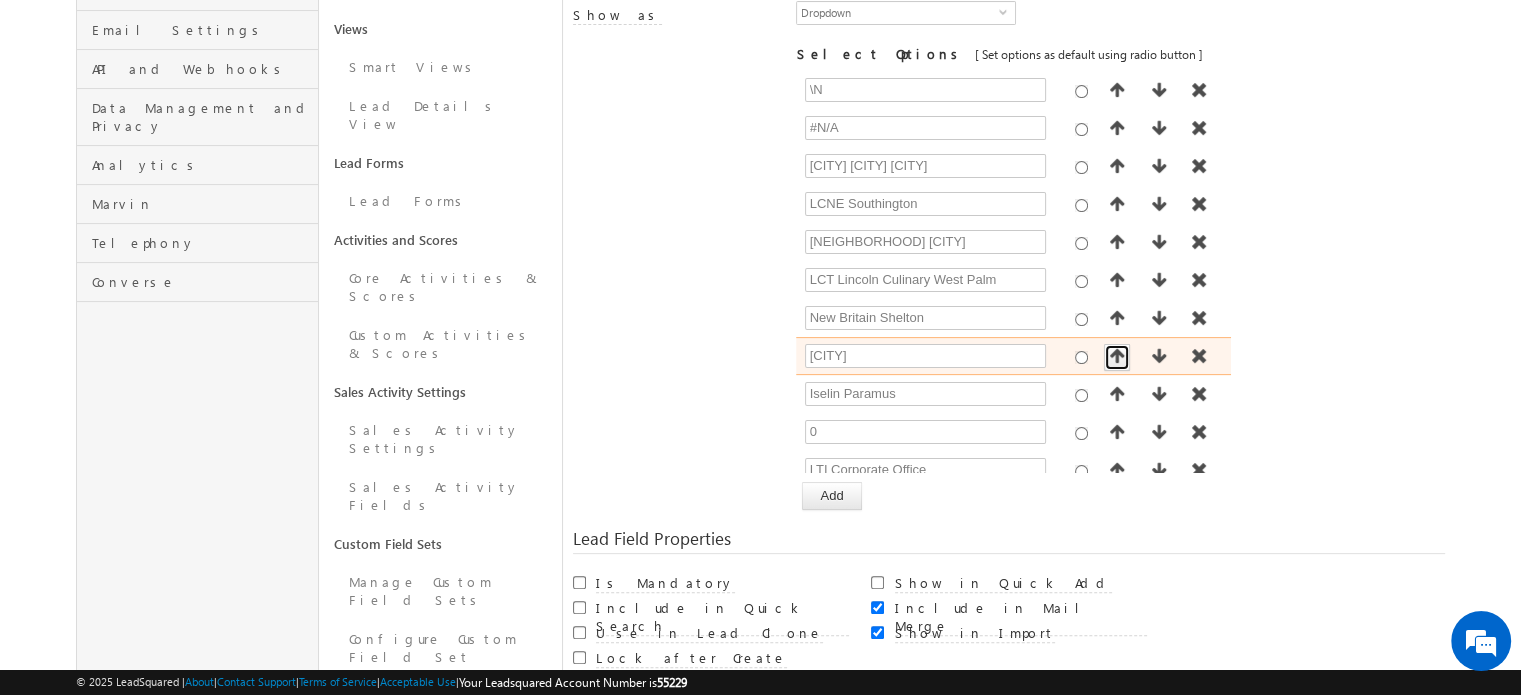 click at bounding box center (1117, 356) 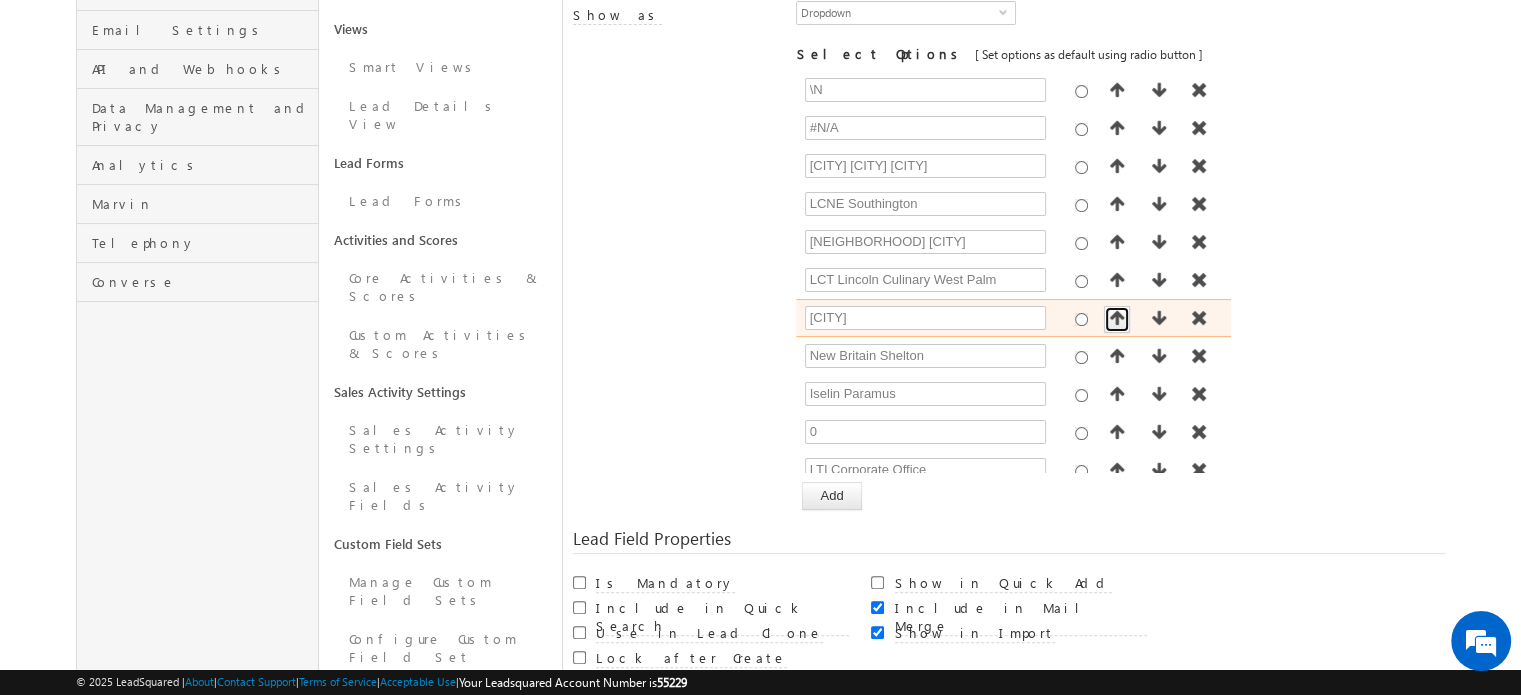 click at bounding box center [1117, 318] 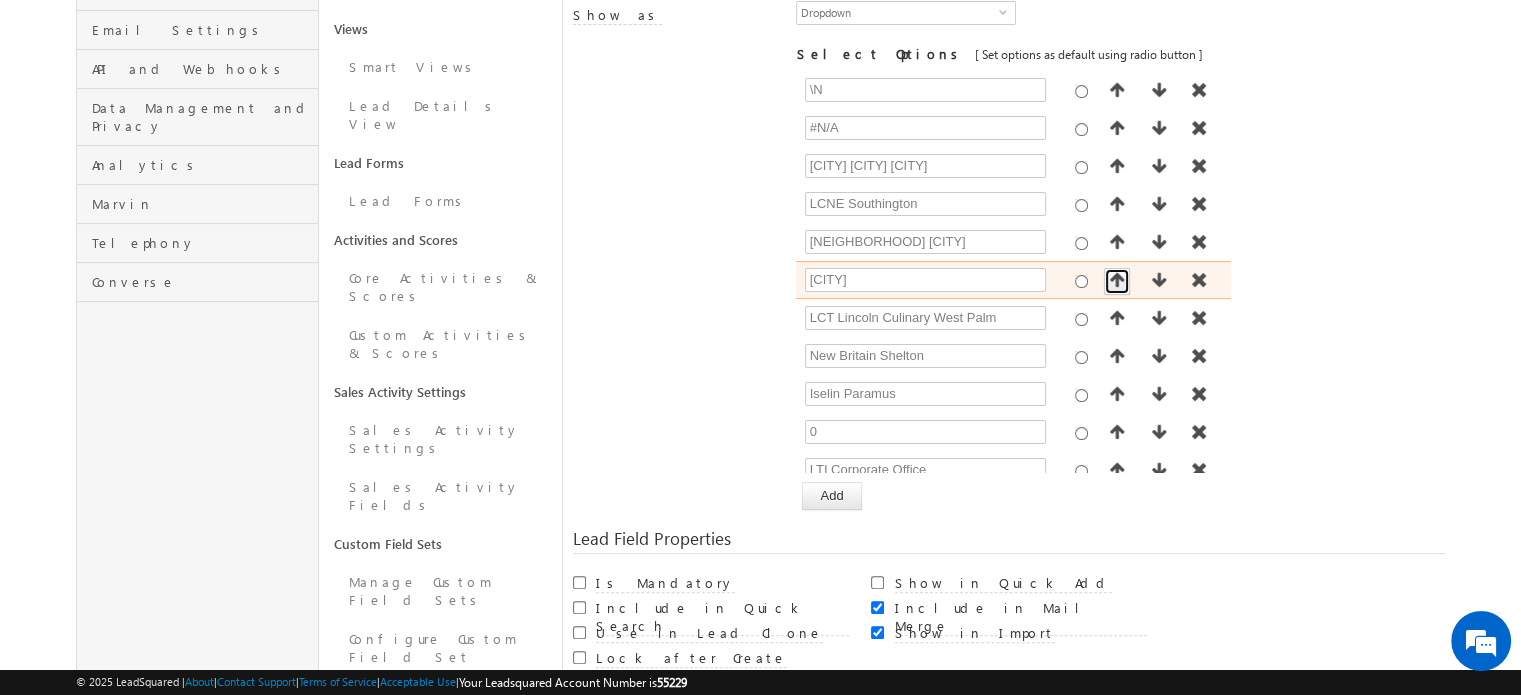 click at bounding box center [1117, 280] 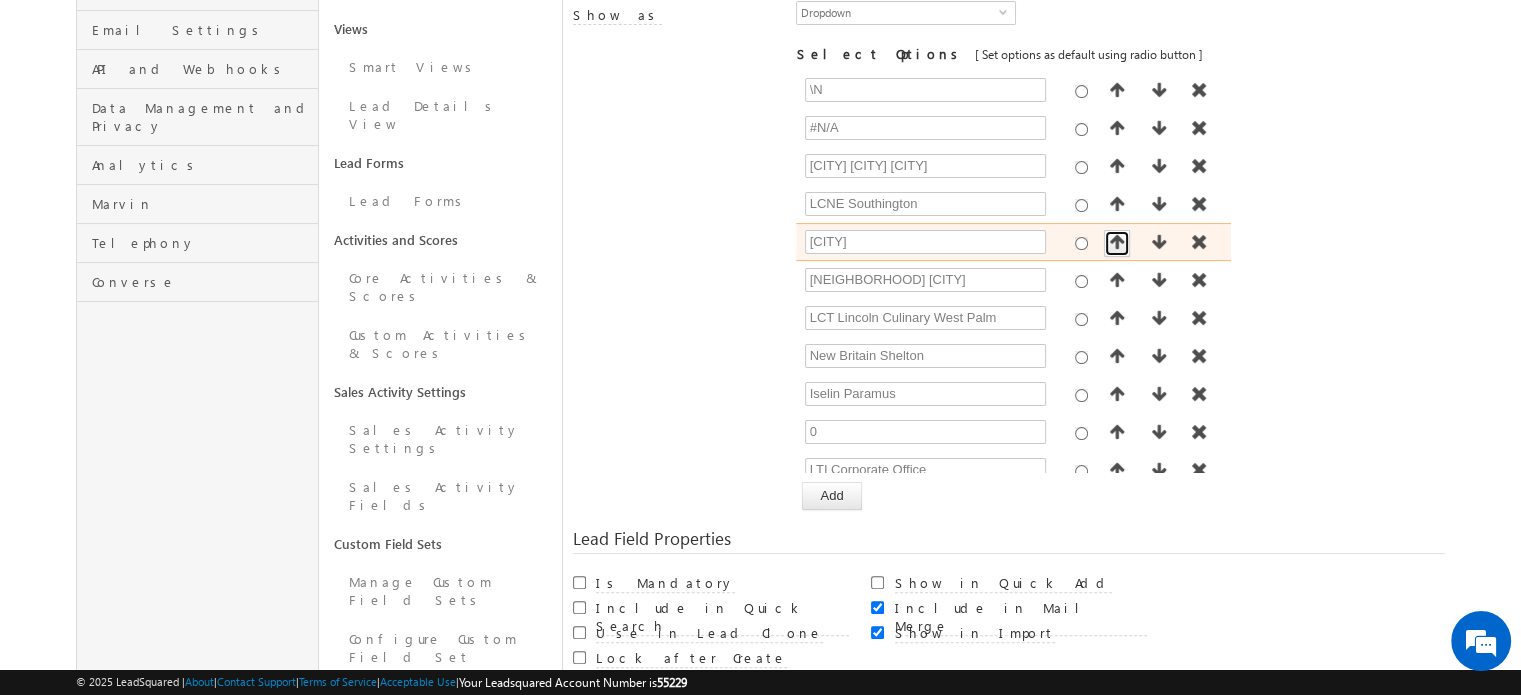 click at bounding box center (1117, 243) 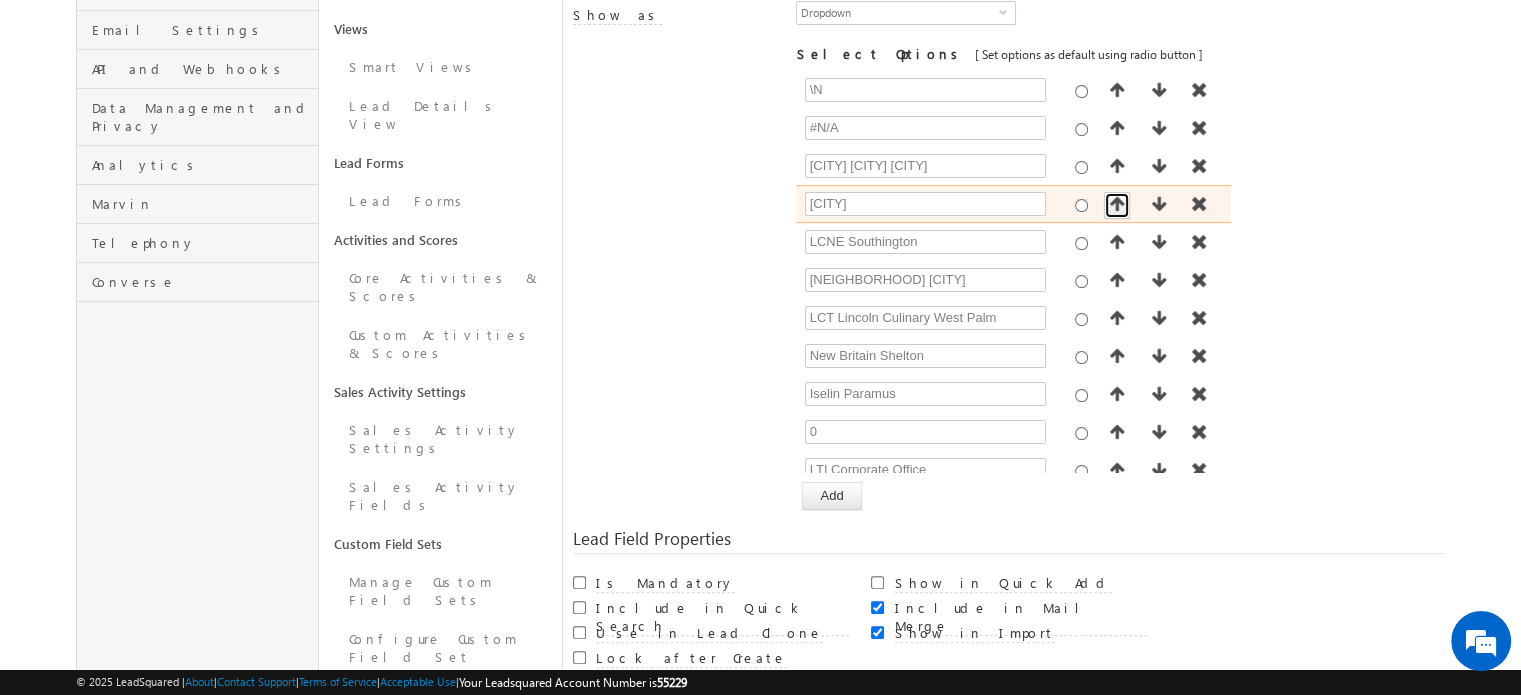 click at bounding box center (1117, 204) 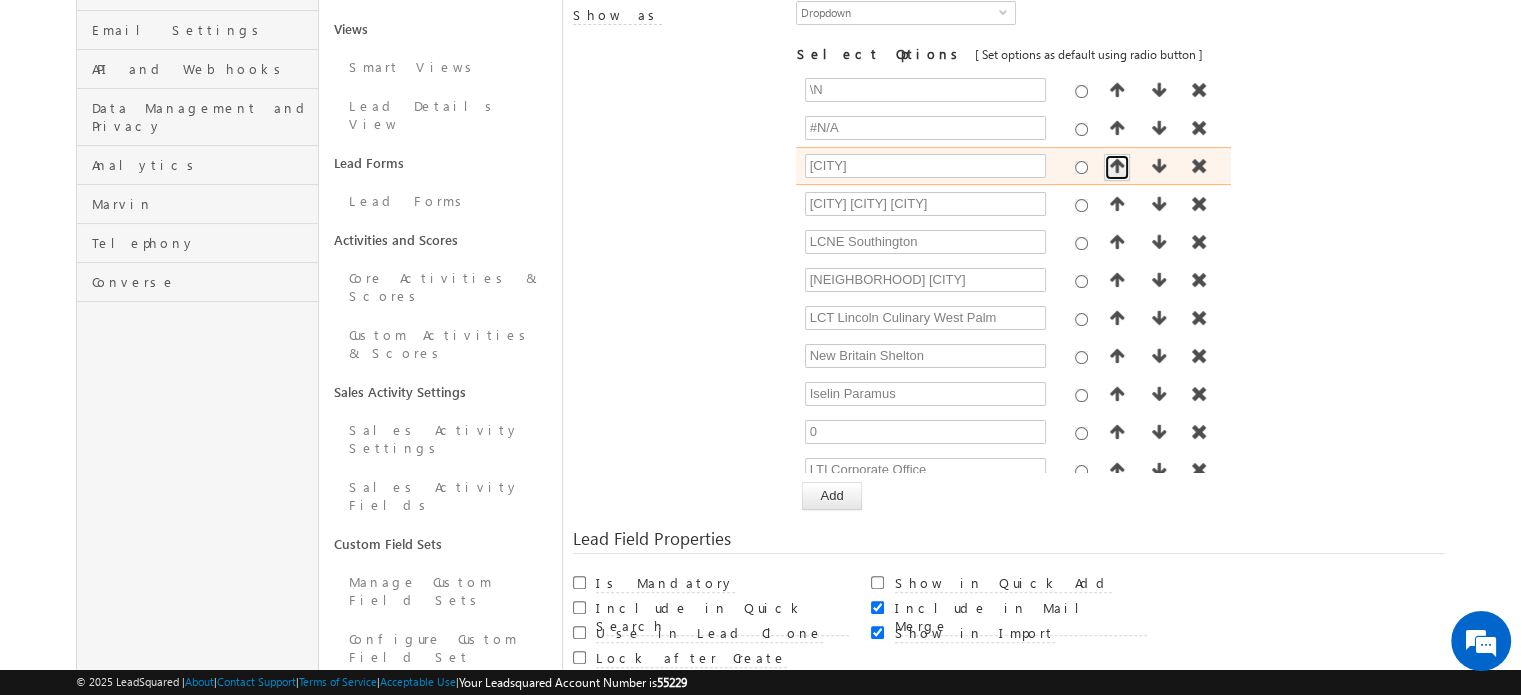 click at bounding box center (1117, 166) 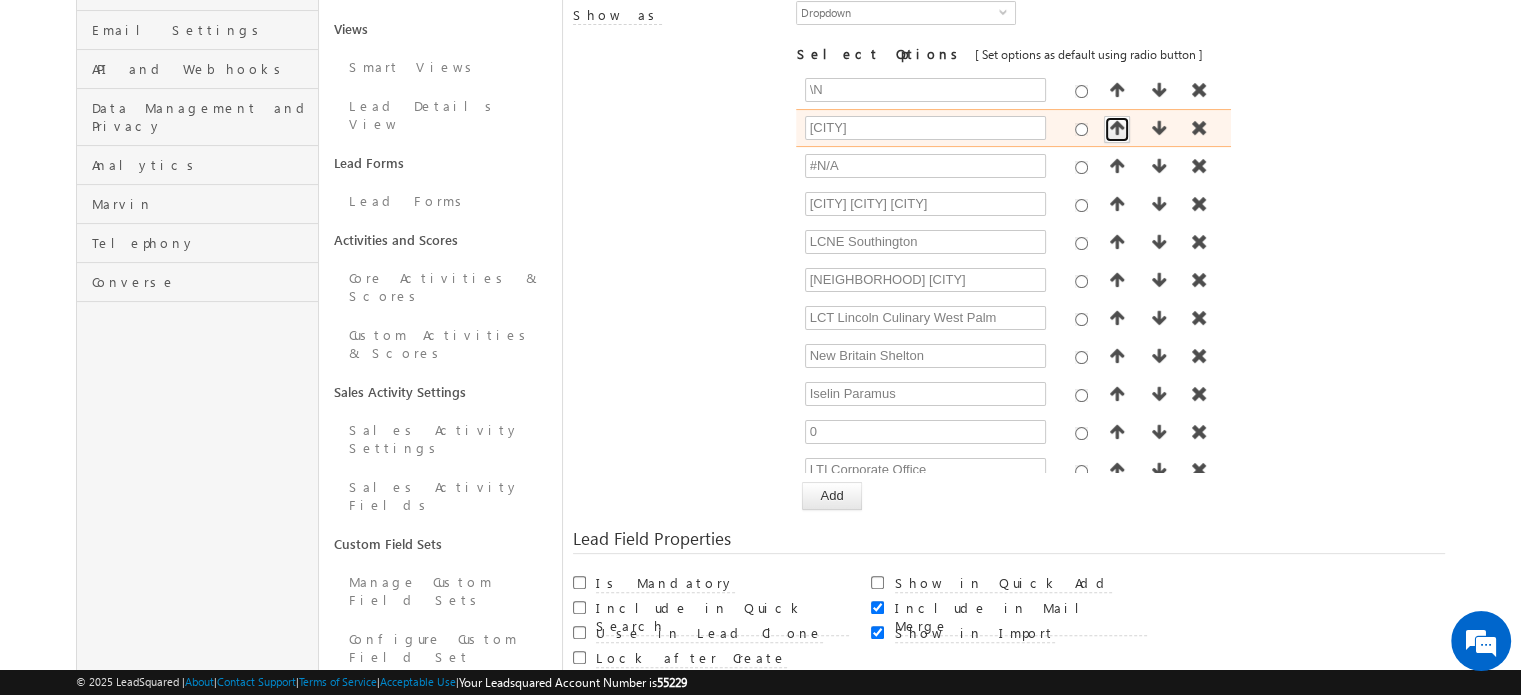 click at bounding box center [1117, 128] 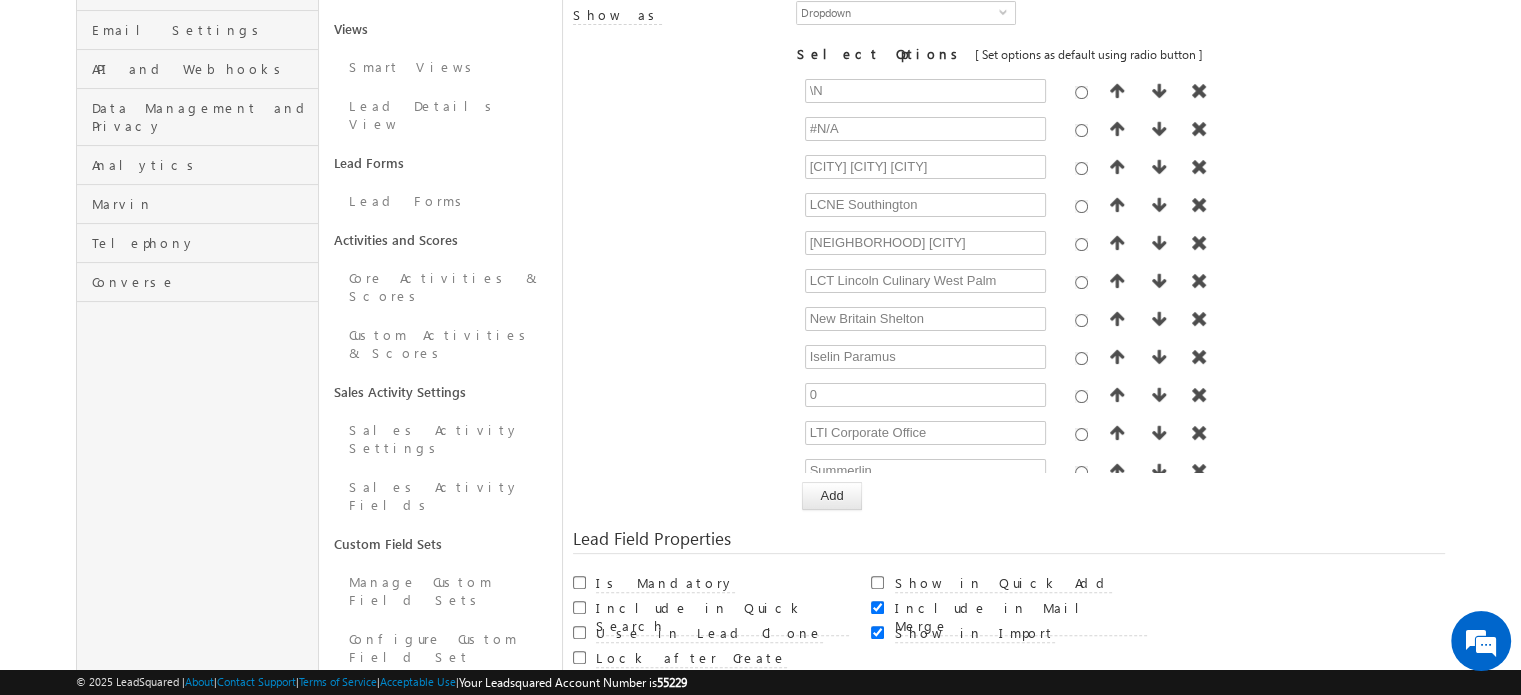 scroll, scrollTop: 1095, scrollLeft: 0, axis: vertical 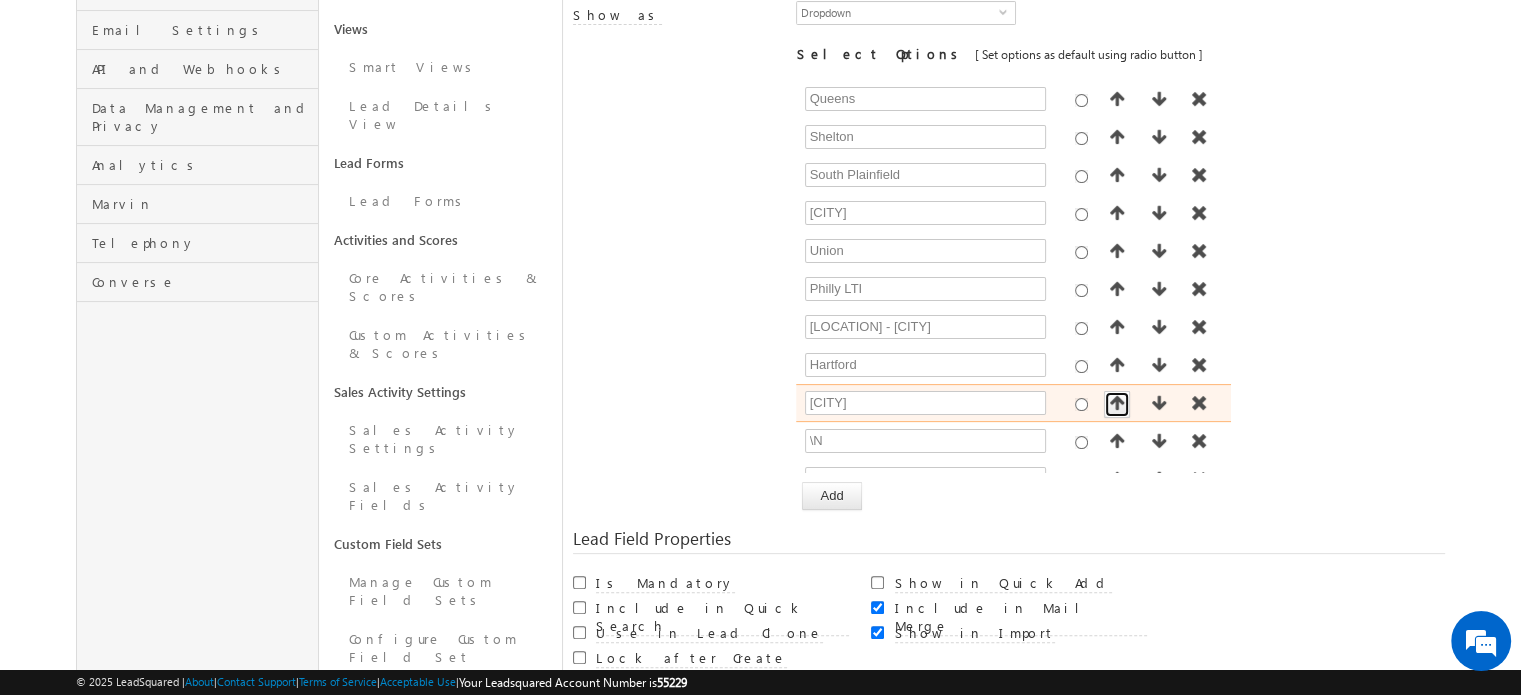 click at bounding box center (1117, 403) 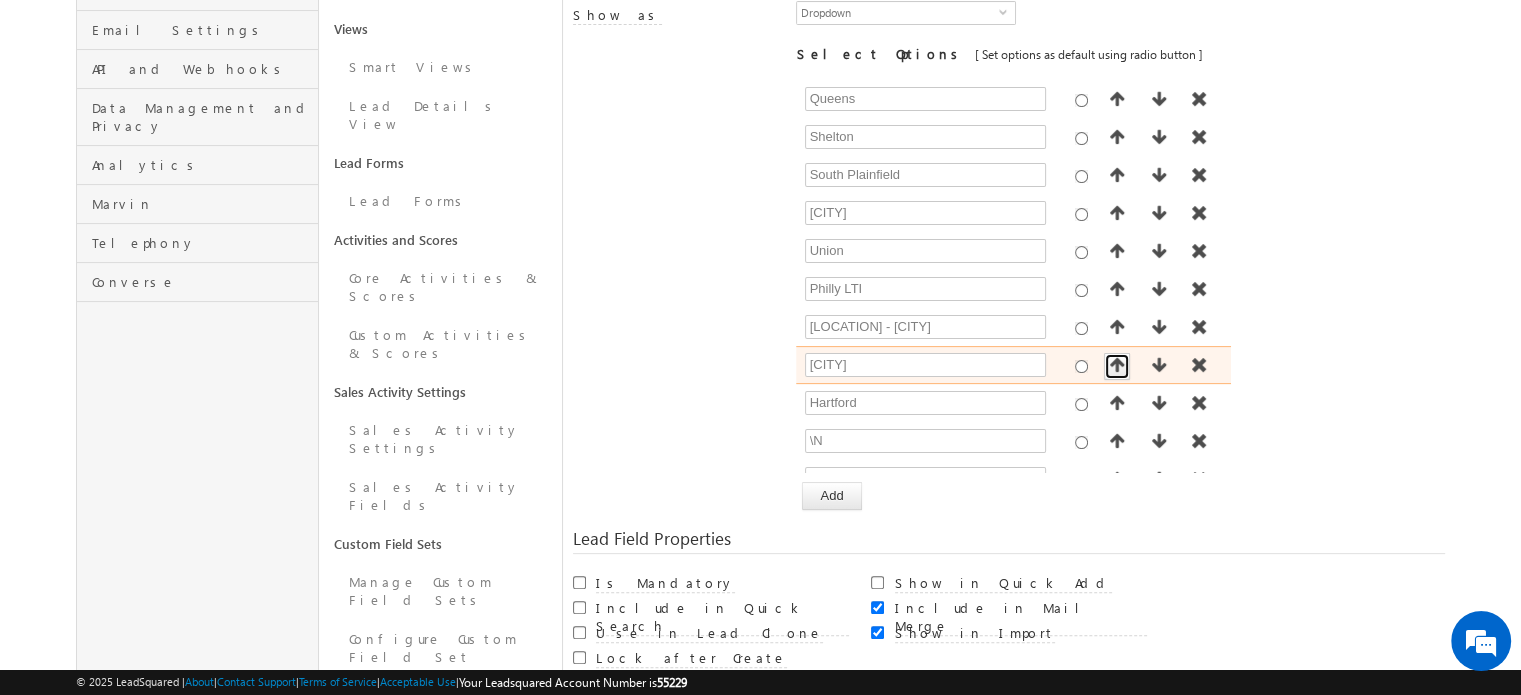 click at bounding box center (1117, 365) 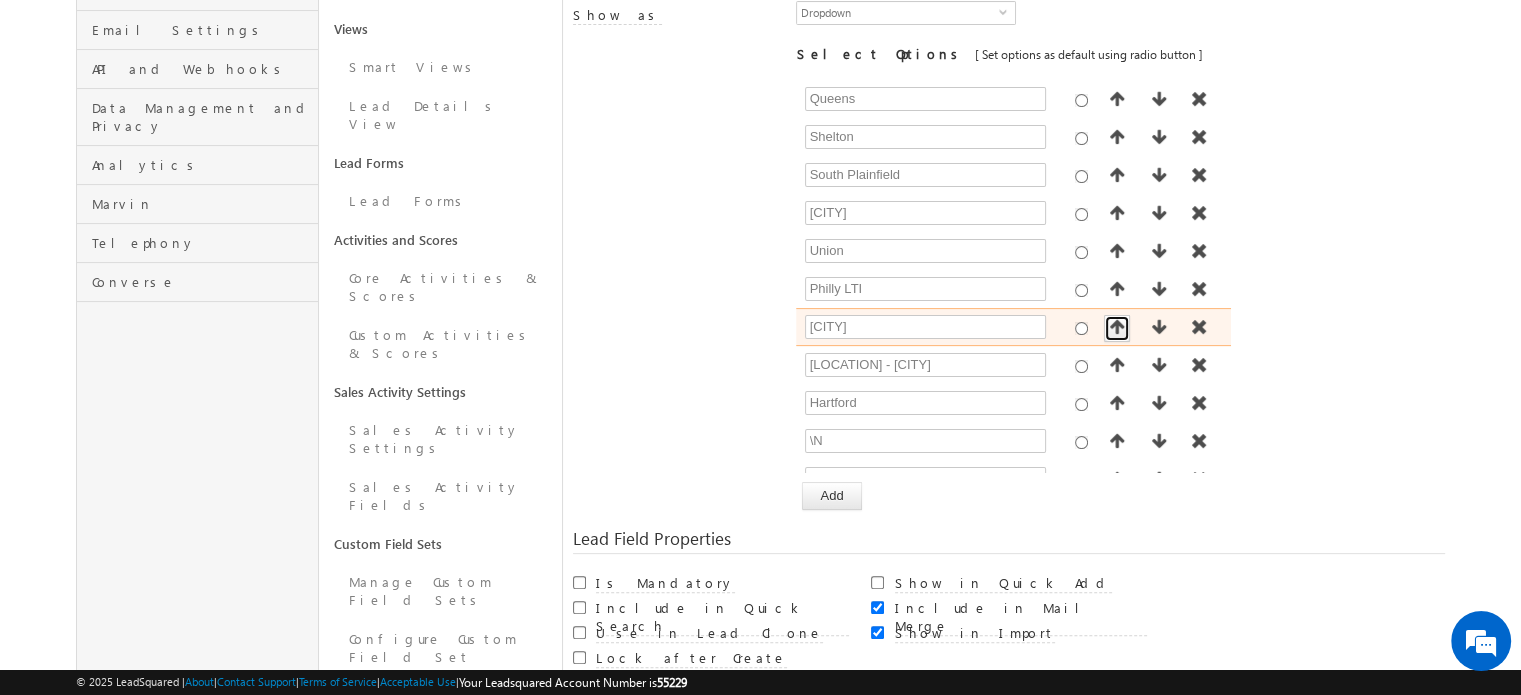 click at bounding box center [1117, 327] 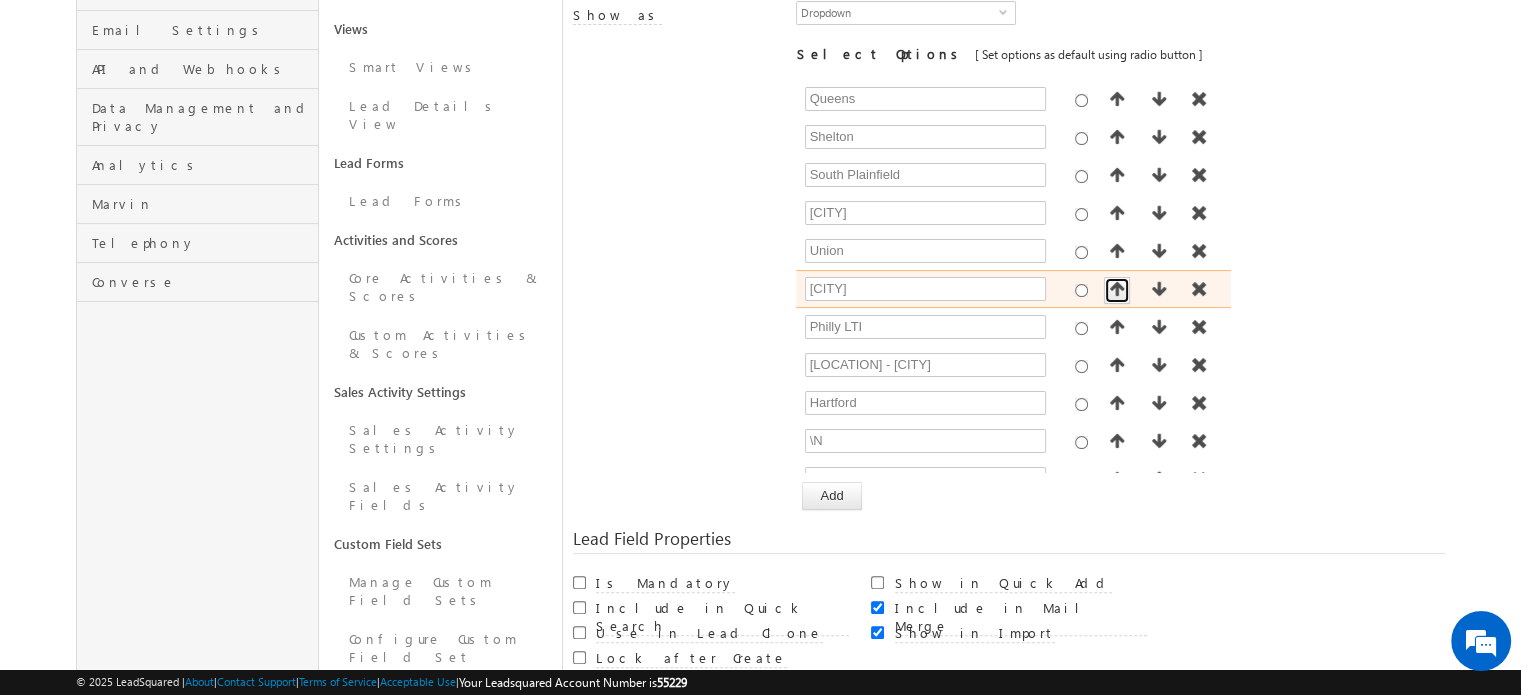 click at bounding box center [1117, 289] 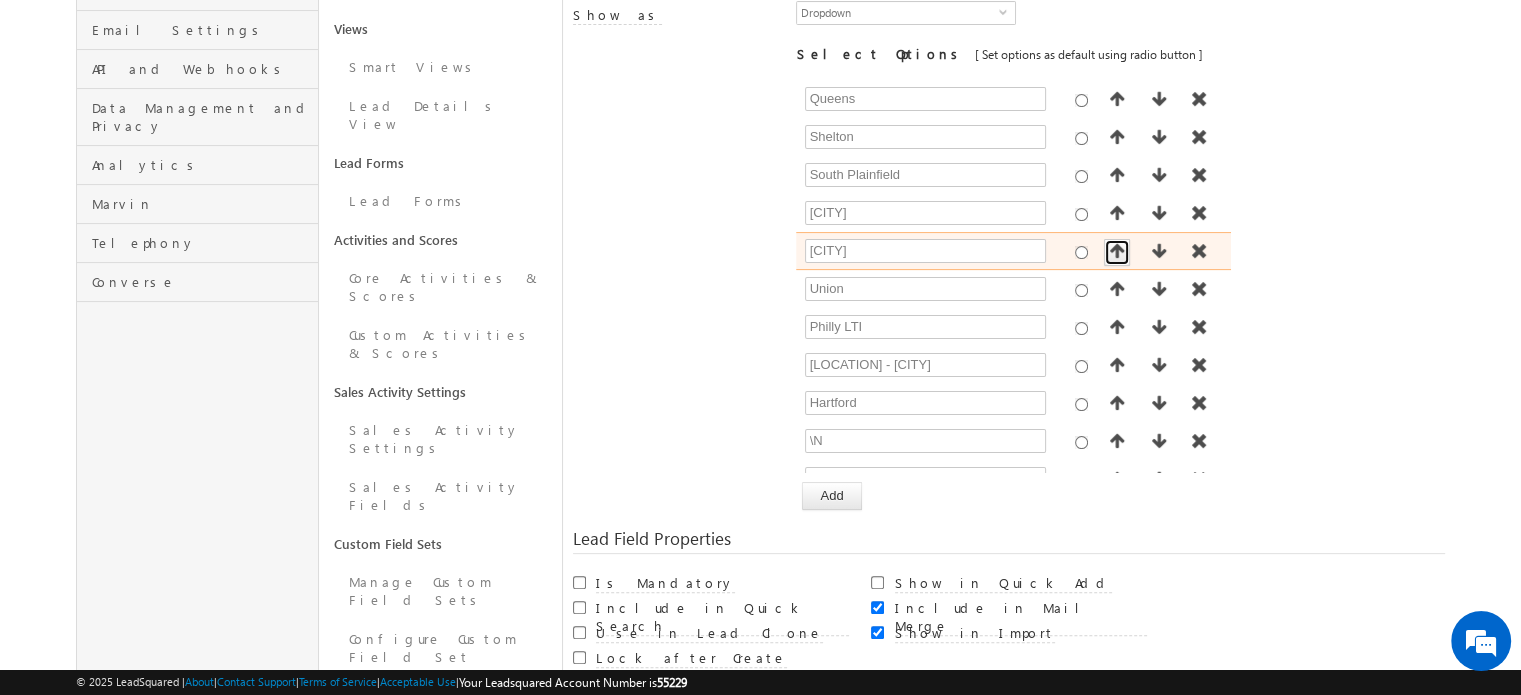 click at bounding box center (1117, 251) 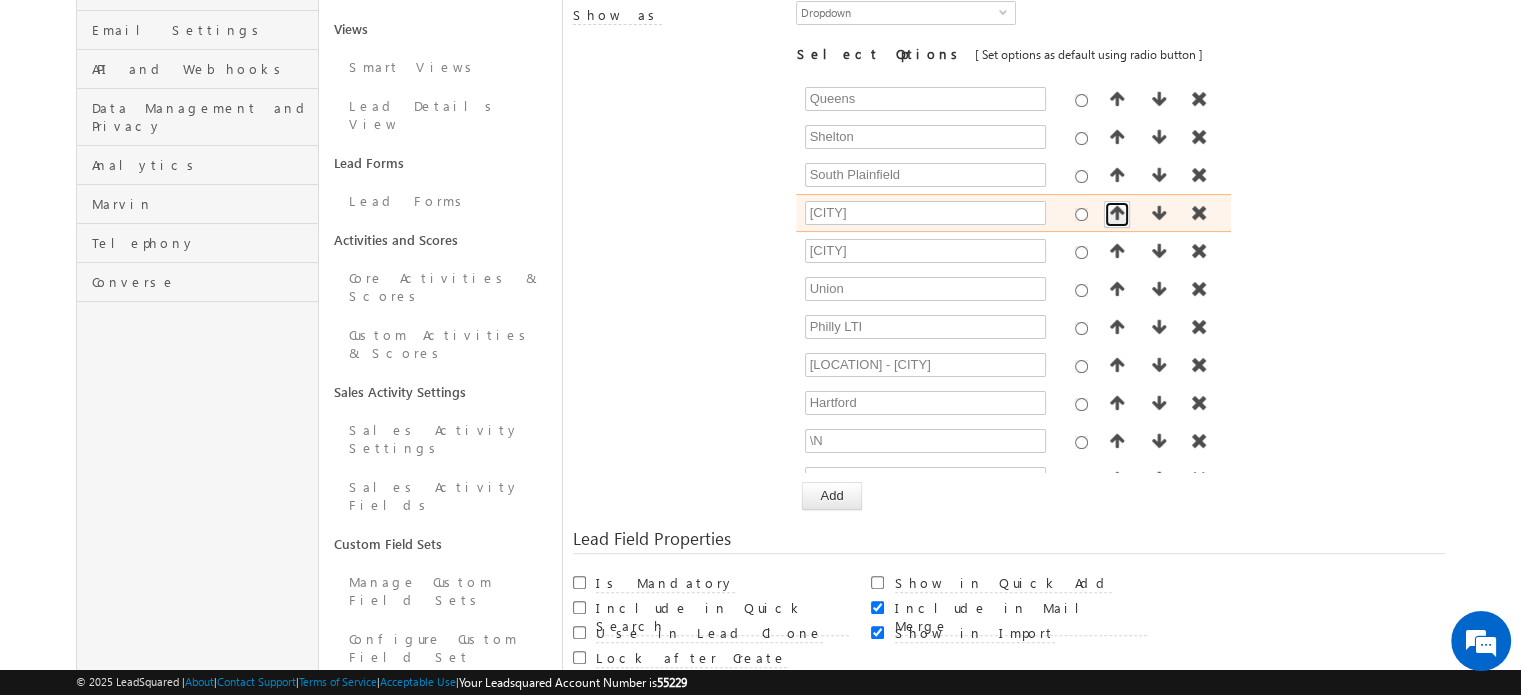 click at bounding box center [1117, 213] 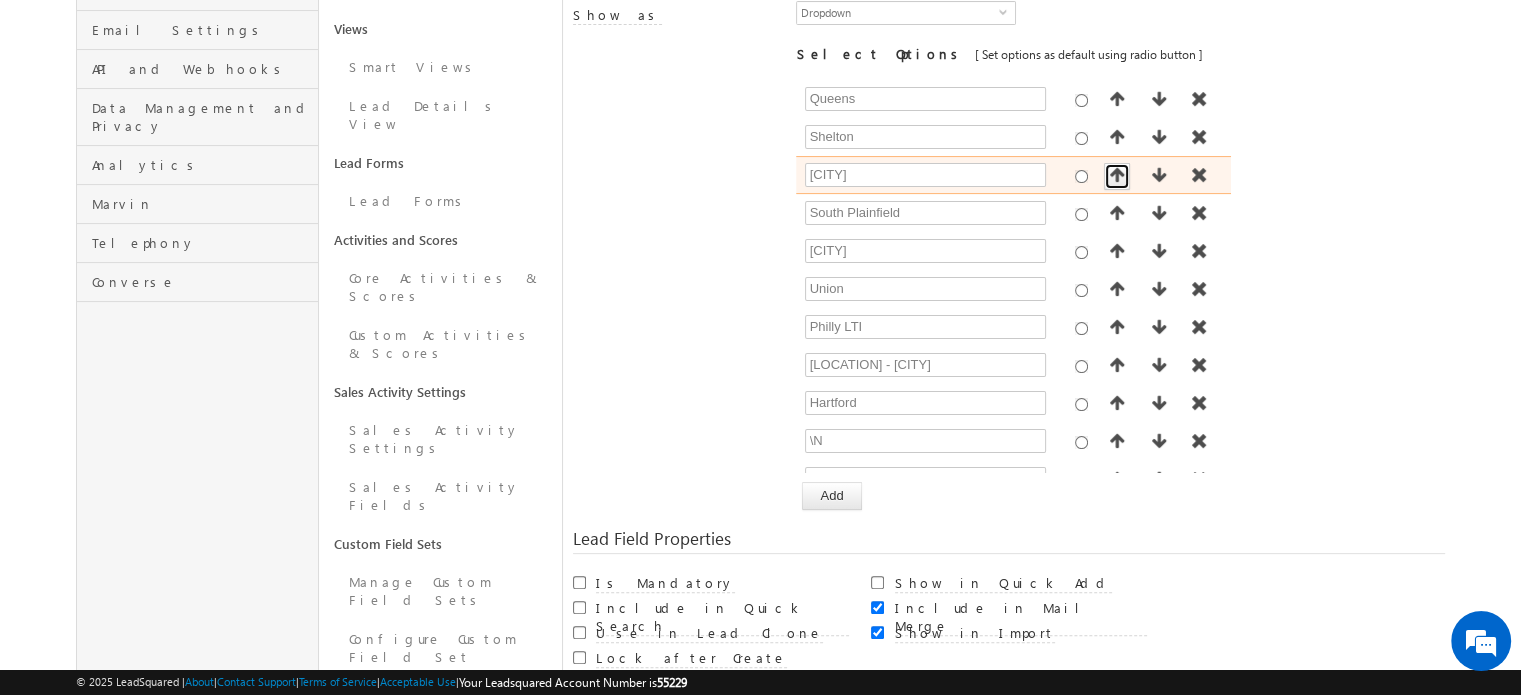 click at bounding box center (1117, 175) 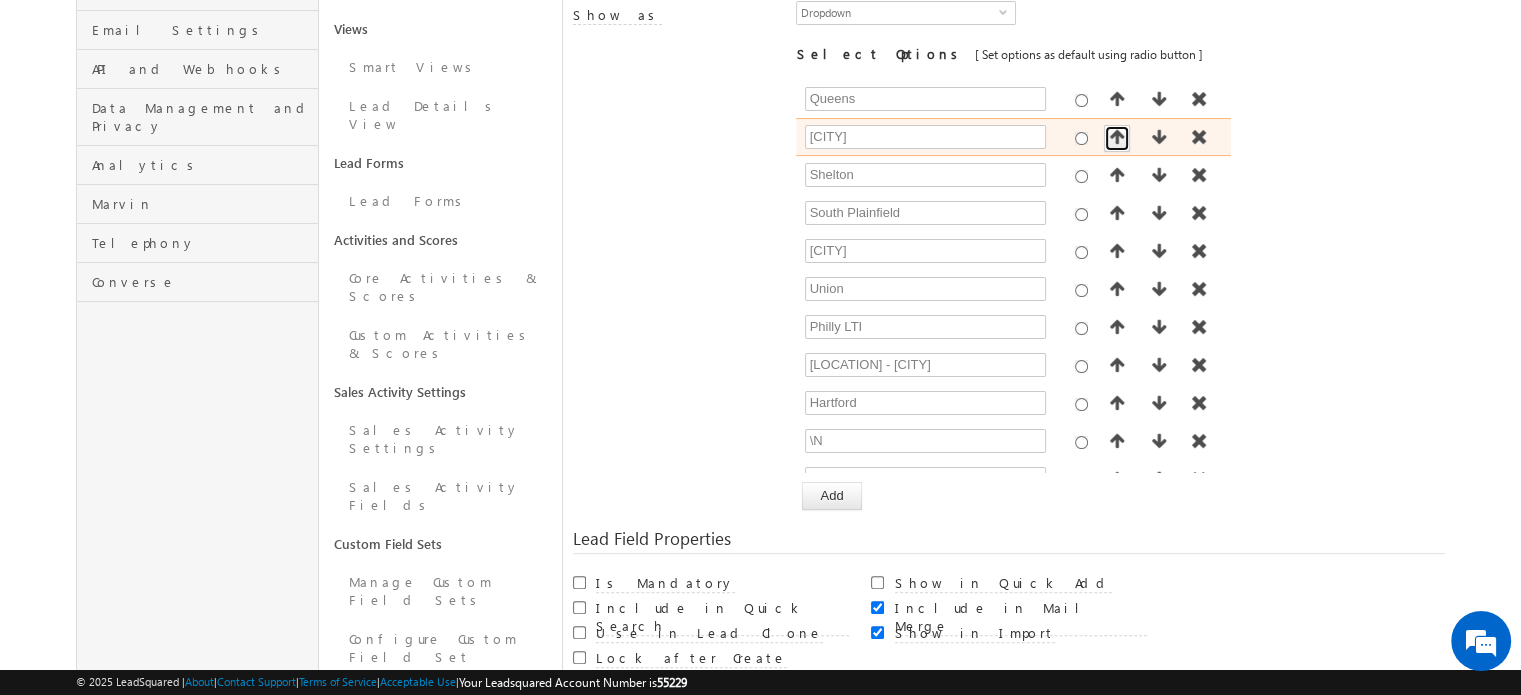 click at bounding box center (1117, 137) 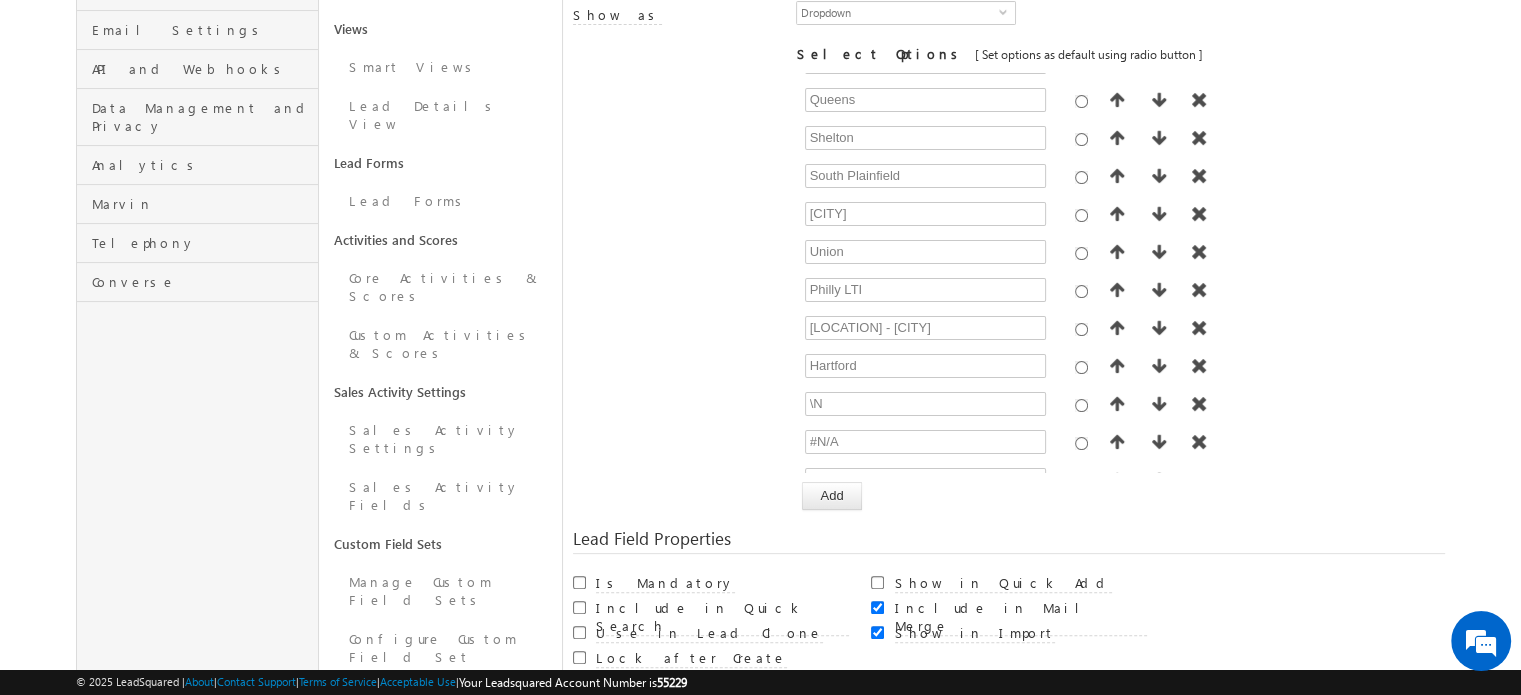 scroll, scrollTop: 782, scrollLeft: 0, axis: vertical 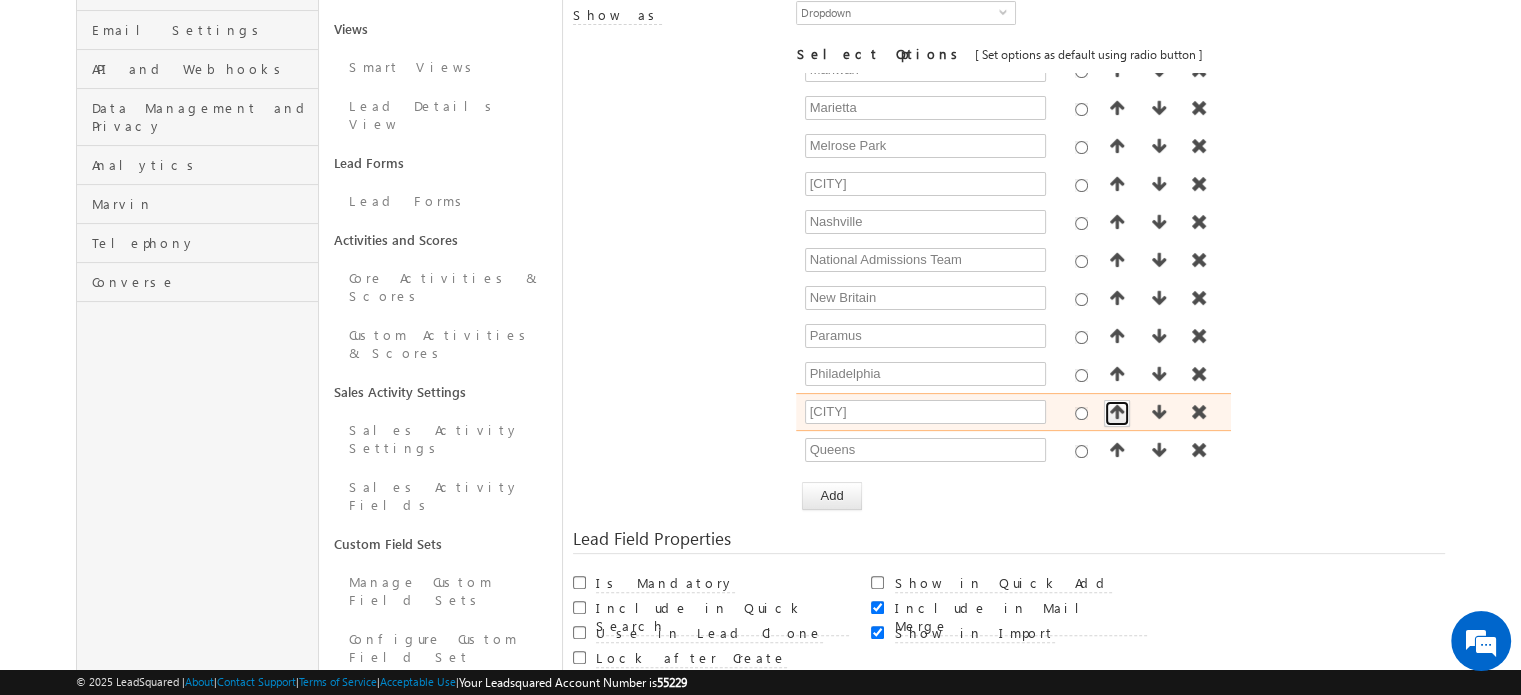 click at bounding box center (1117, 412) 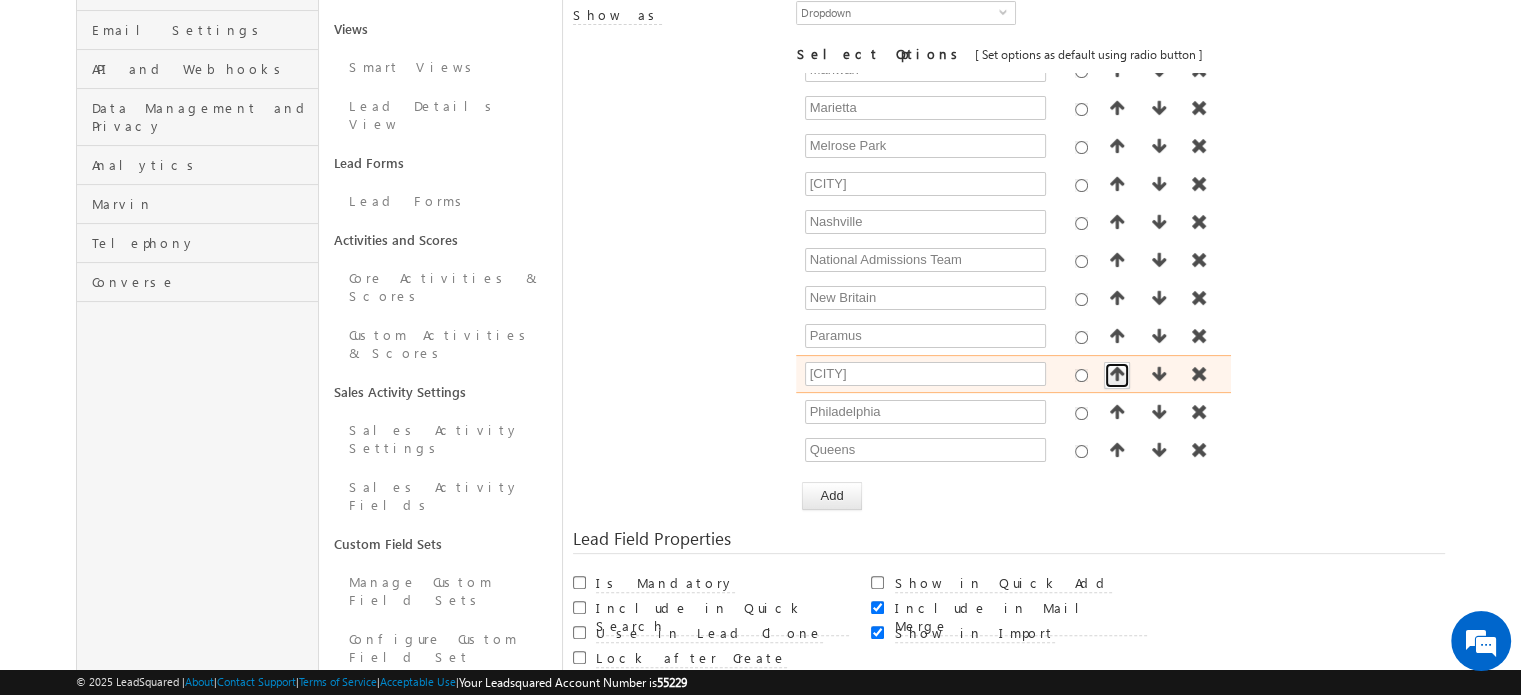 click at bounding box center (1117, 374) 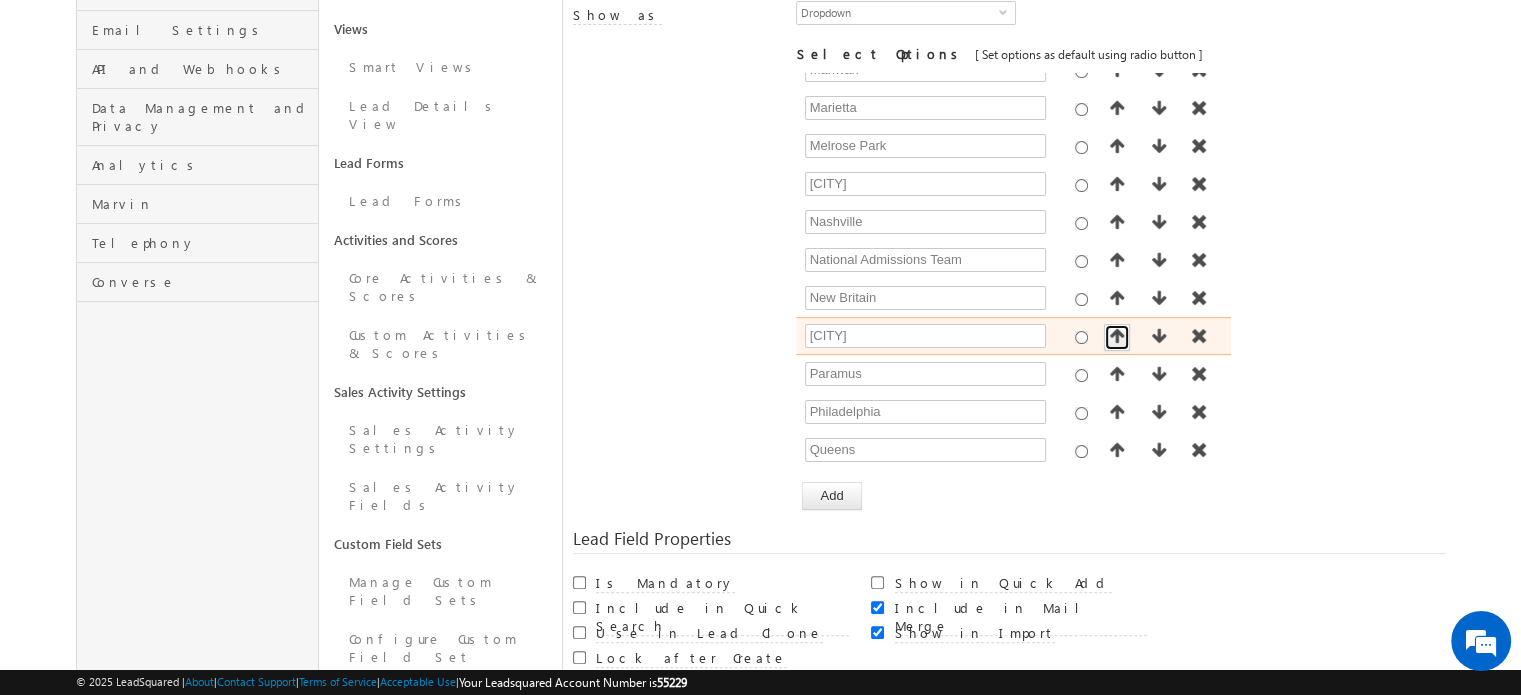 click at bounding box center [1117, 336] 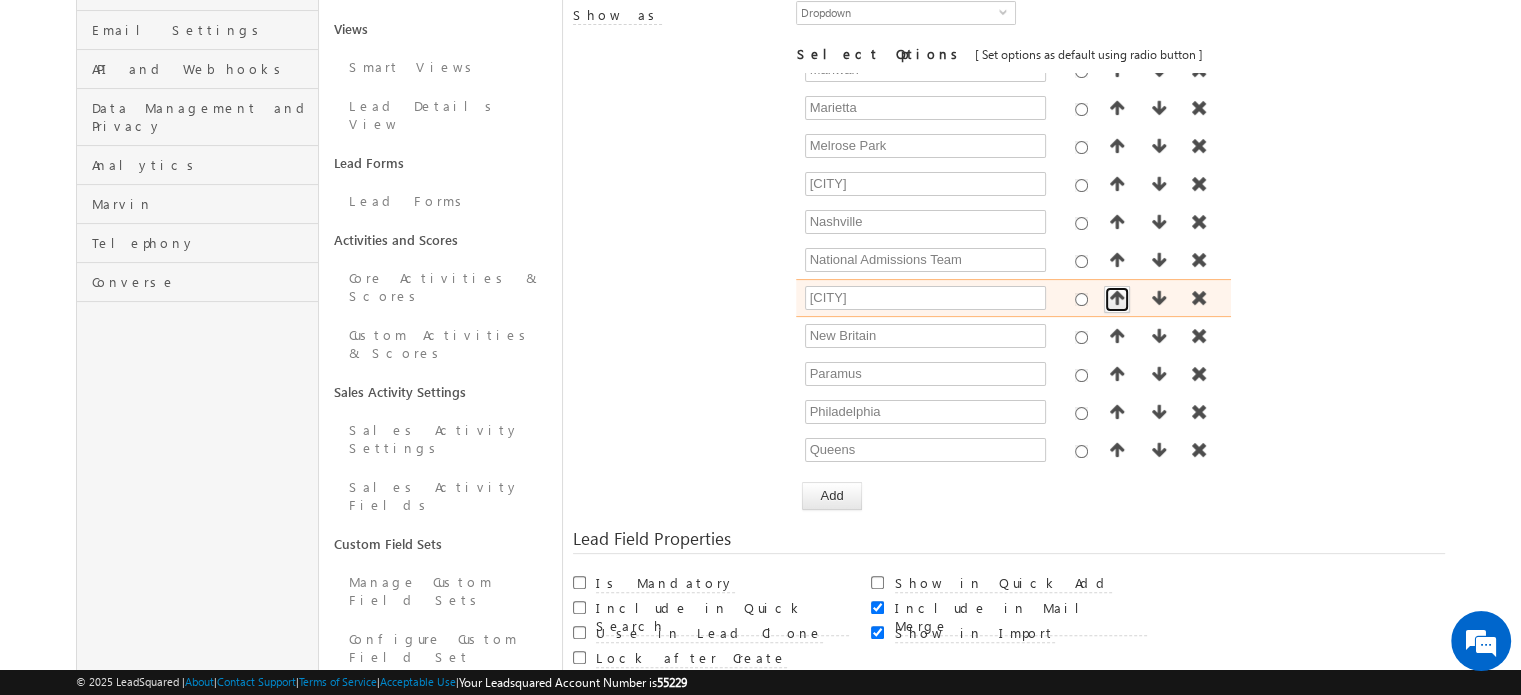 click at bounding box center [1117, 298] 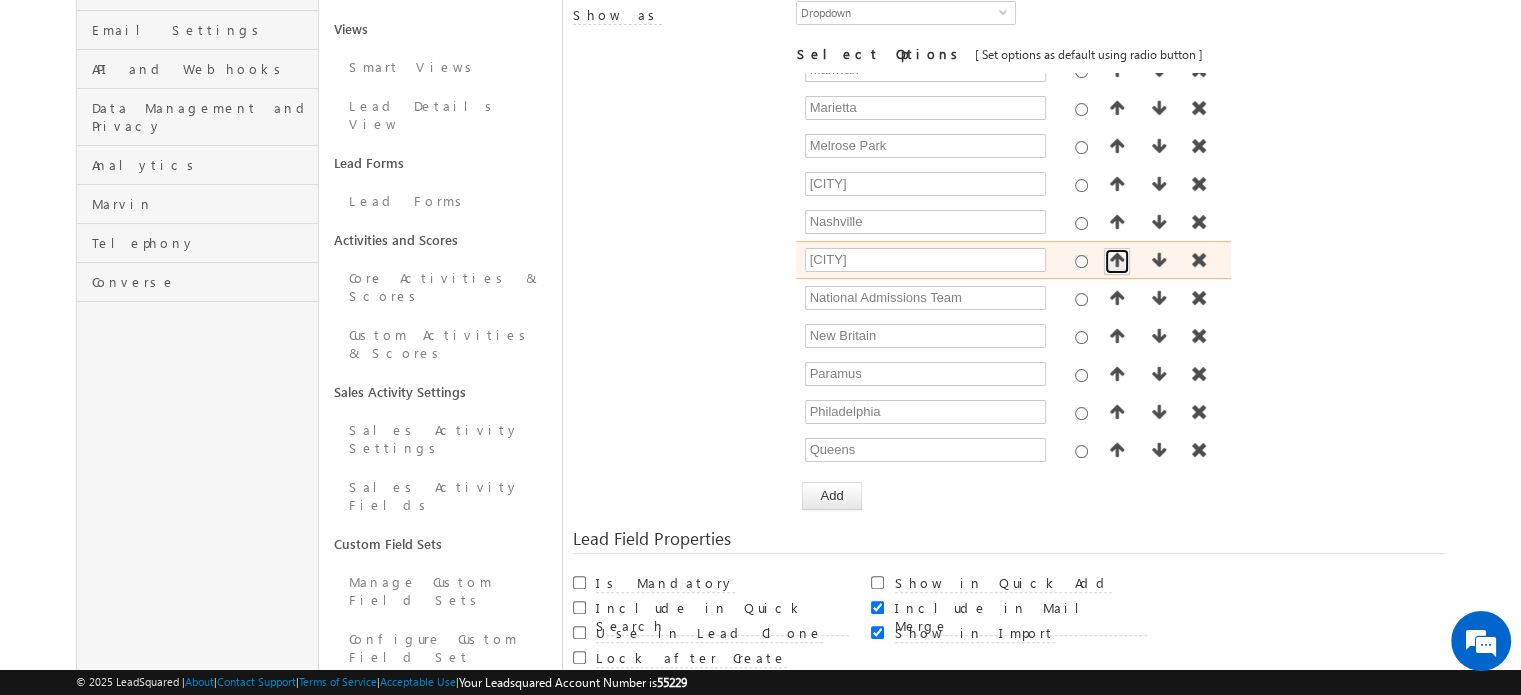 click at bounding box center (1117, 260) 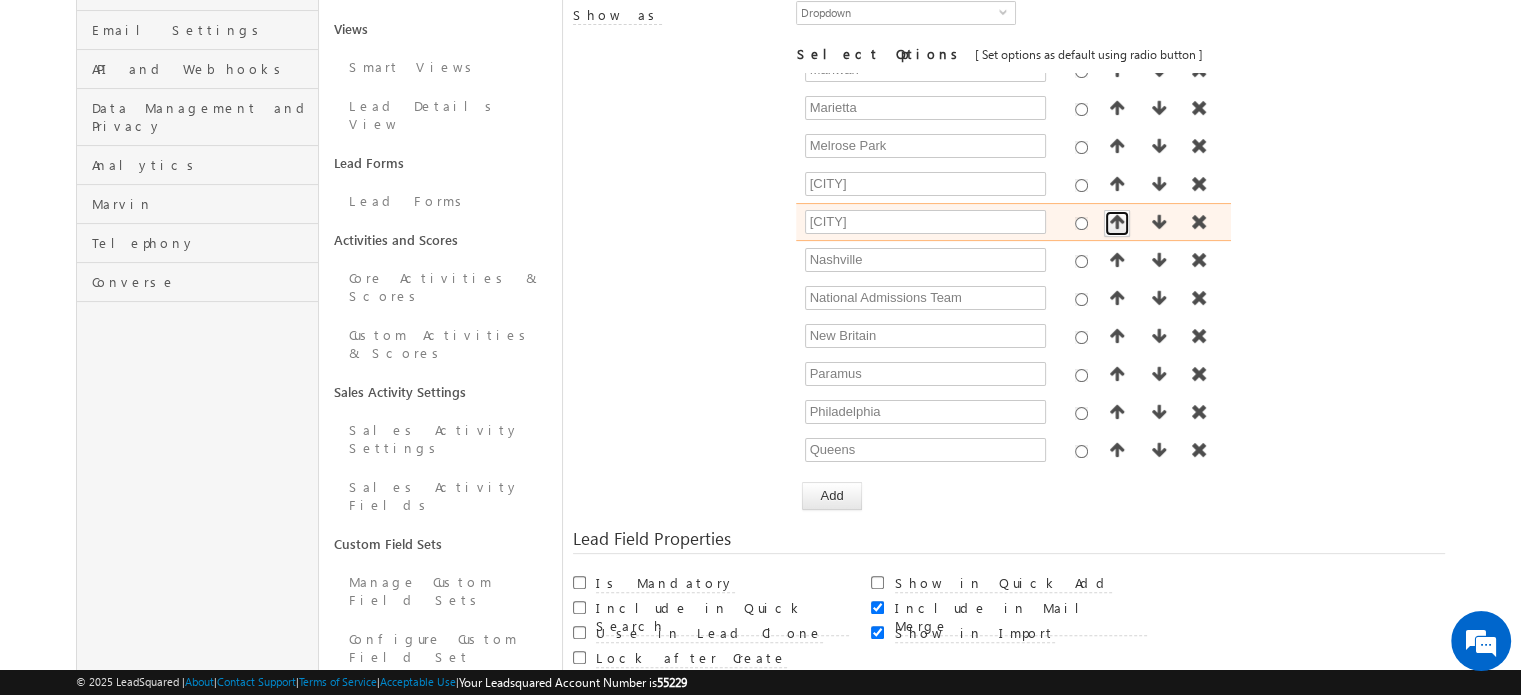 click at bounding box center [1117, 222] 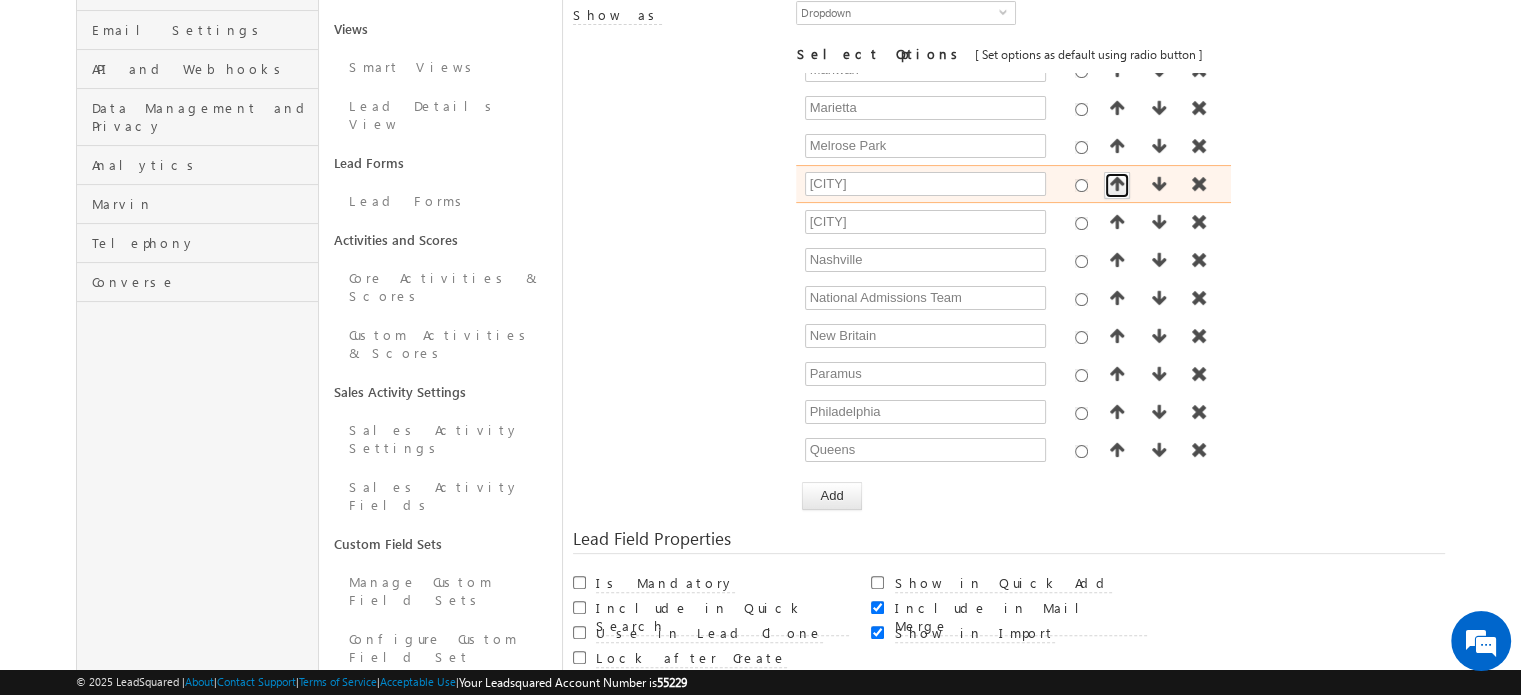 click at bounding box center (1117, 184) 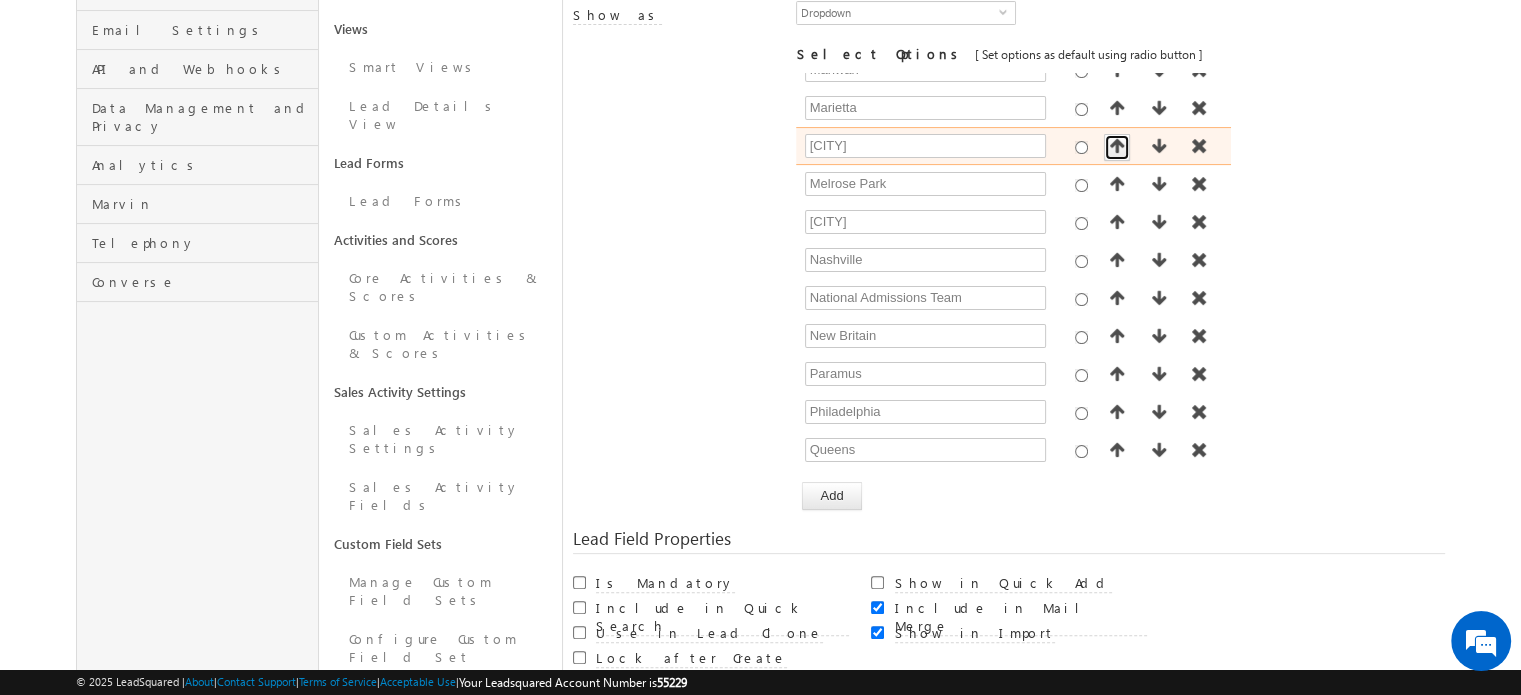 click at bounding box center [1117, 146] 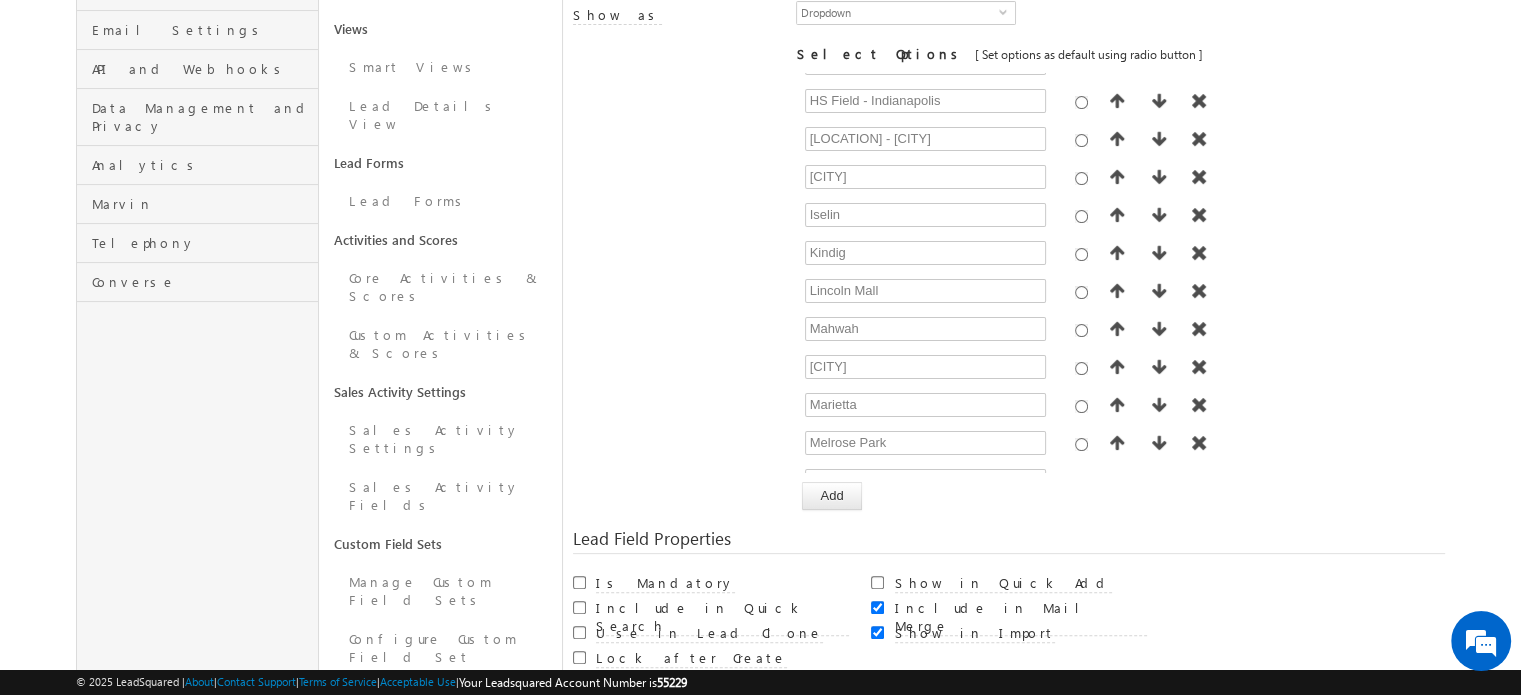 scroll, scrollTop: 517, scrollLeft: 0, axis: vertical 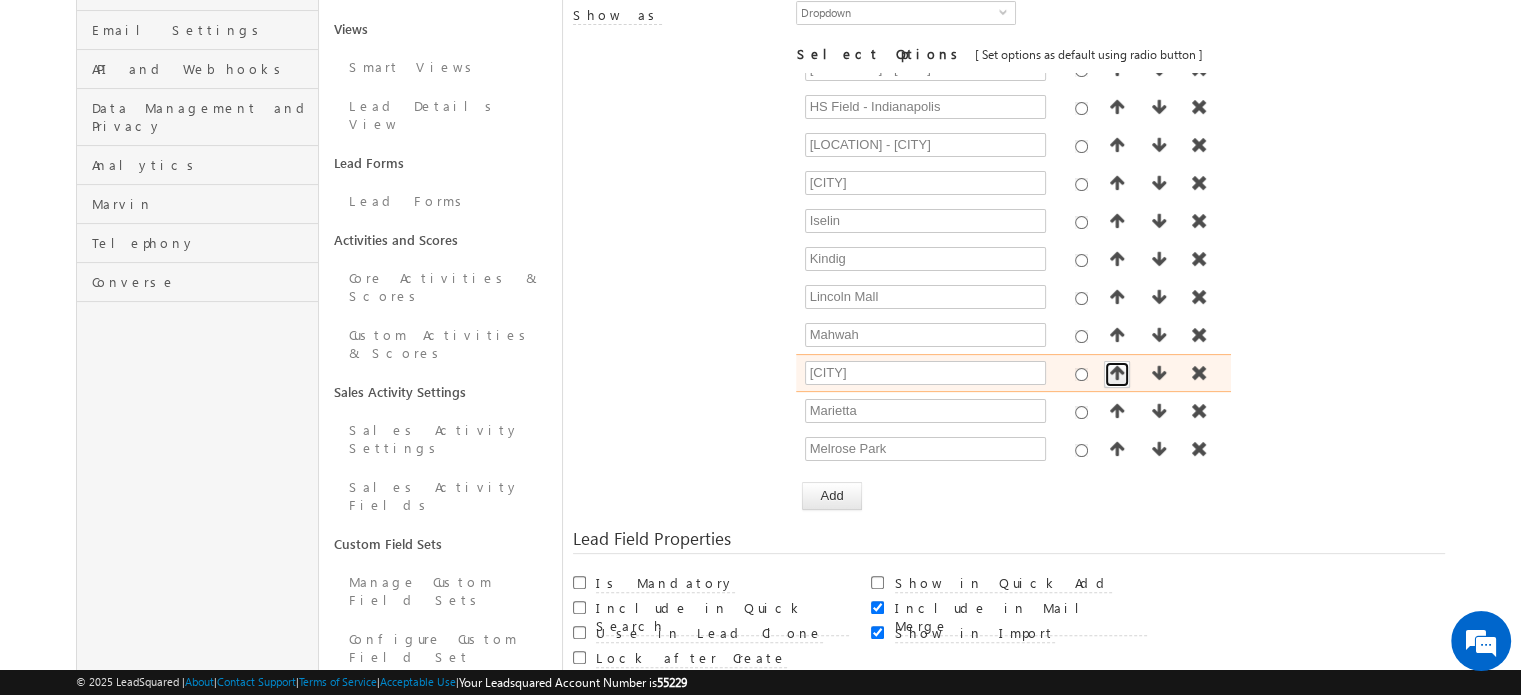 click at bounding box center [1117, 373] 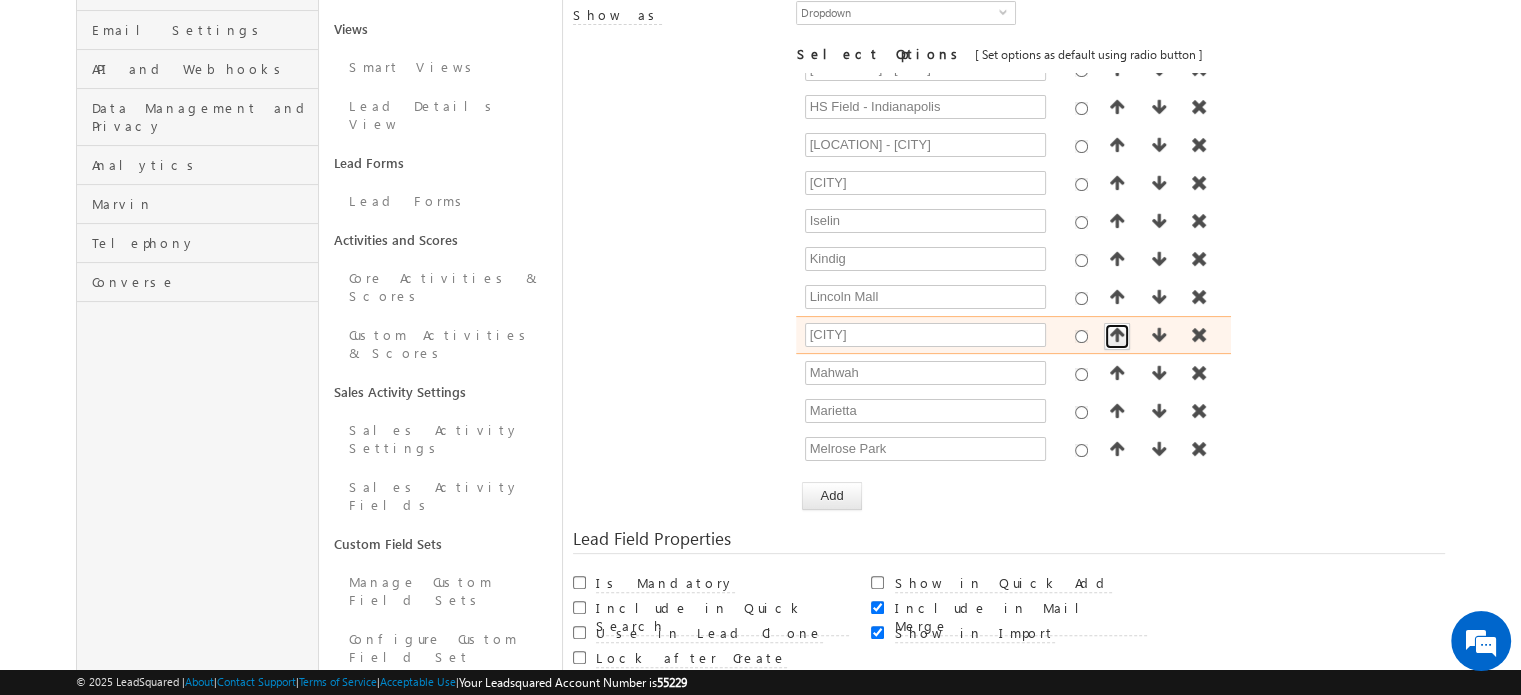 click at bounding box center [1117, 335] 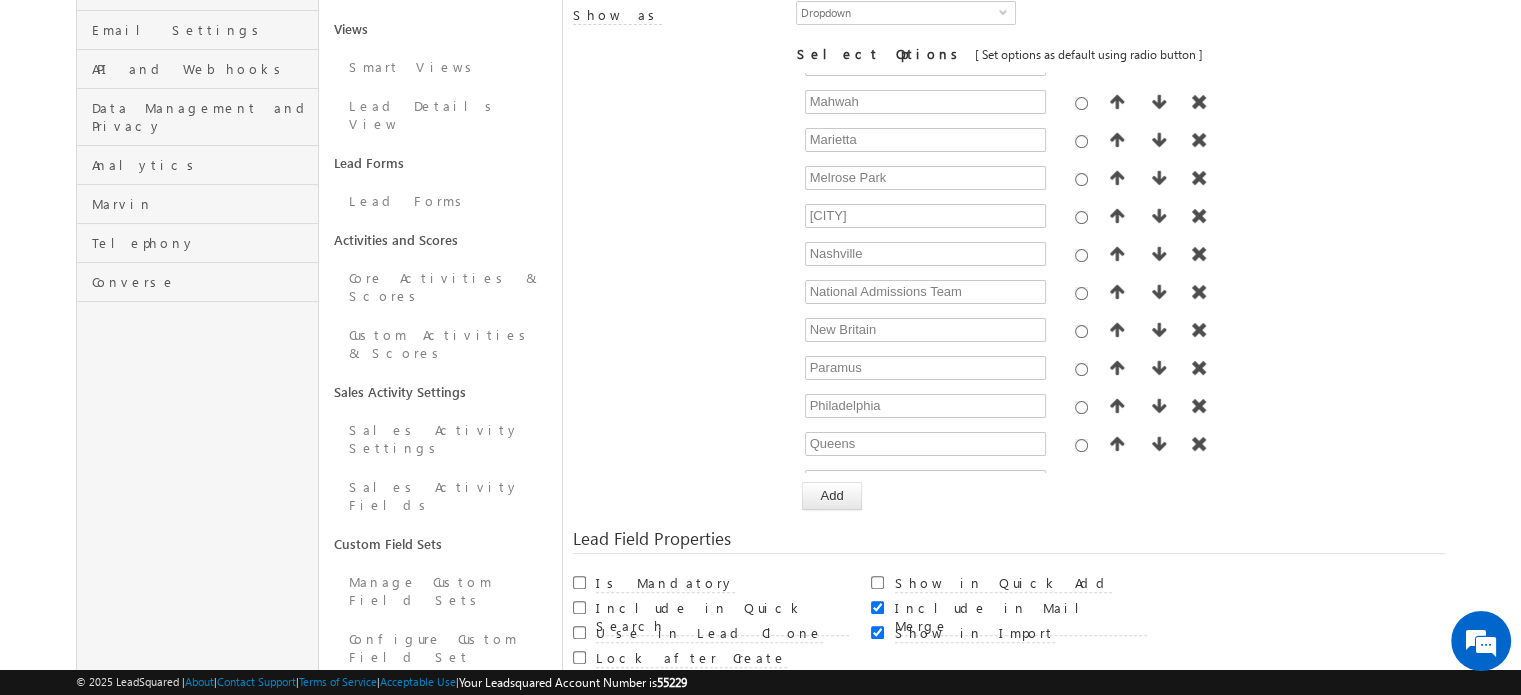 scroll, scrollTop: 0, scrollLeft: 0, axis: both 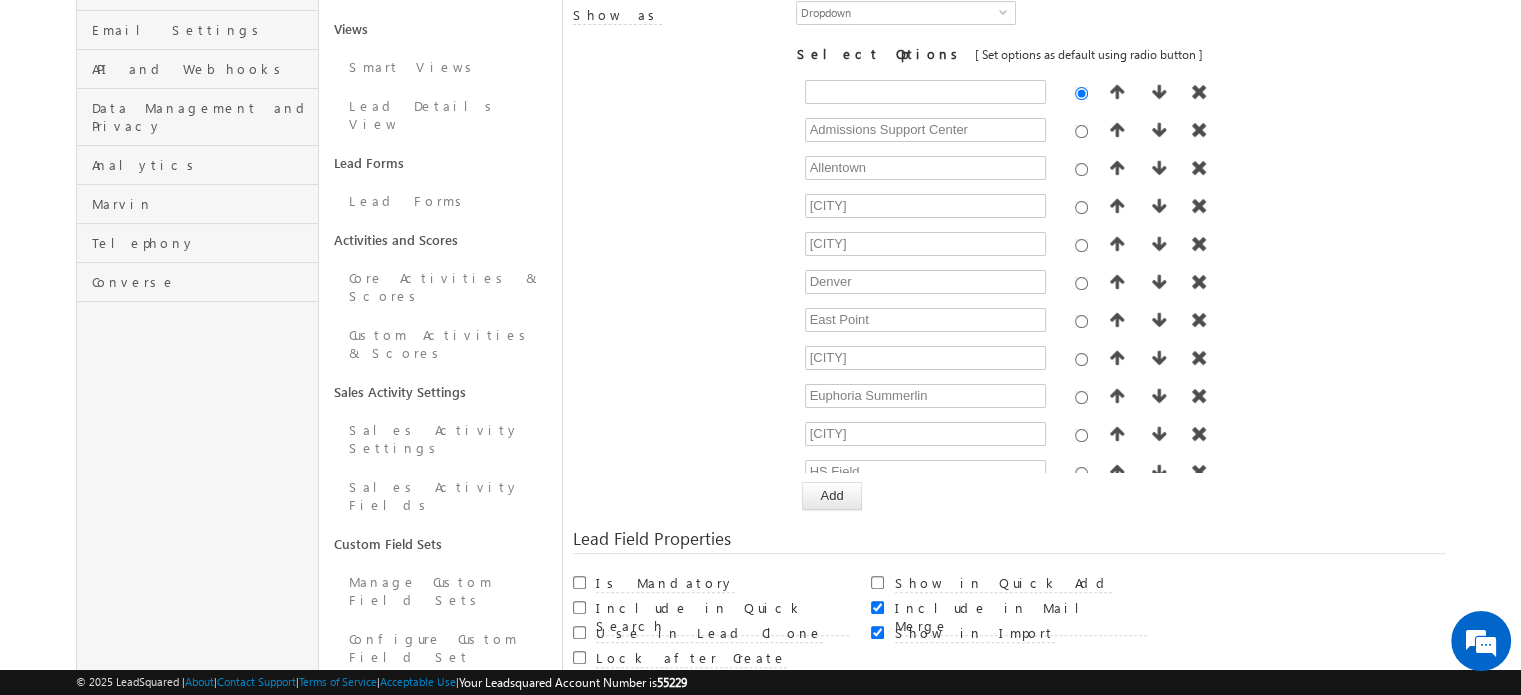click on "Admissions Support Center                         Allentown                         Brooklyn                         Columbia                         Denver                         East Point                         East Windsor                         Euphoria Summerlin                         Grand Prairie                         HS Field                         HS Field - Denver                         HS Field - East Windsor                         HS Field - Grand Prairie                         HS Field - Indianapolis                         HS Field - Nashville                         Indianapolis                         Iselin                         Kindig                         Levittown                         Lincoln Mall                         Mahwah                         Marietta                         Melrose Park                         Moorestown                         Nashville                         National Admissions Team" at bounding box center (1120, 277) 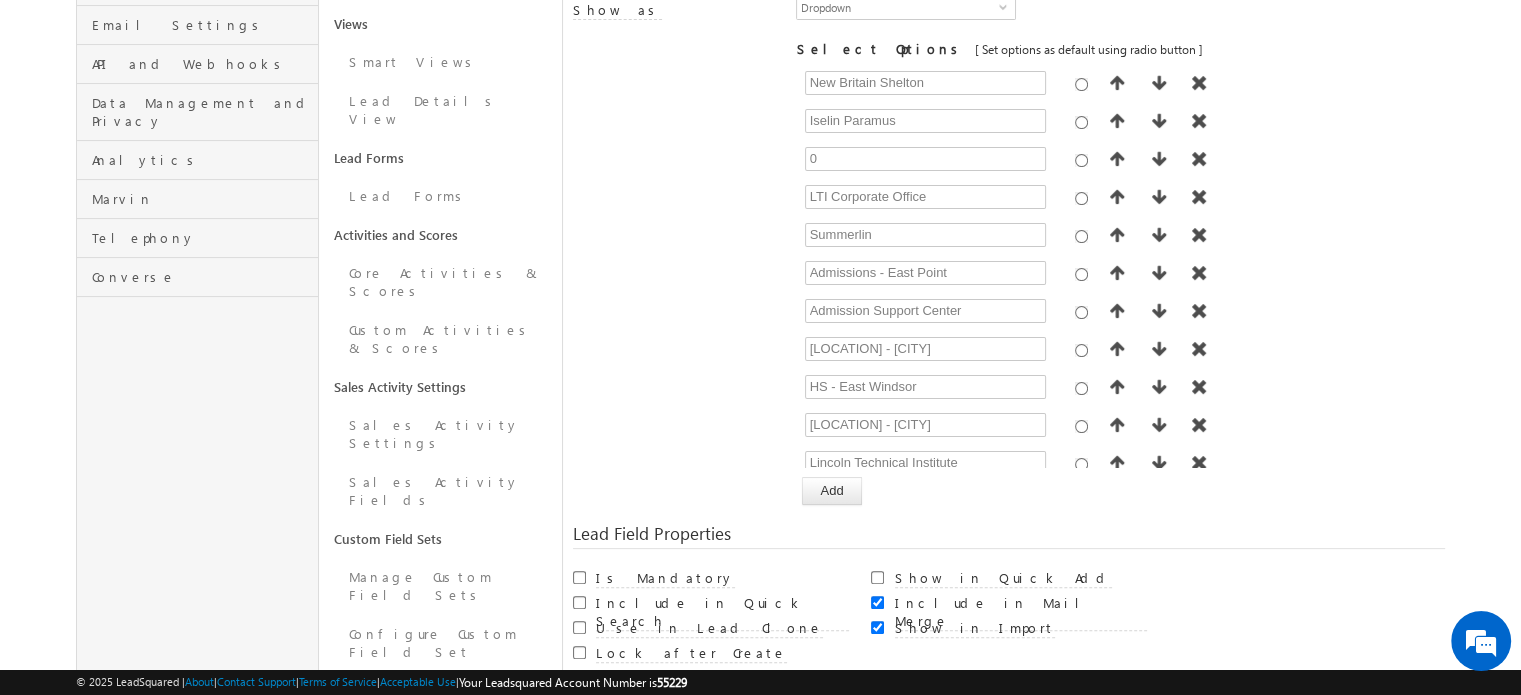 scroll, scrollTop: 1757, scrollLeft: 0, axis: vertical 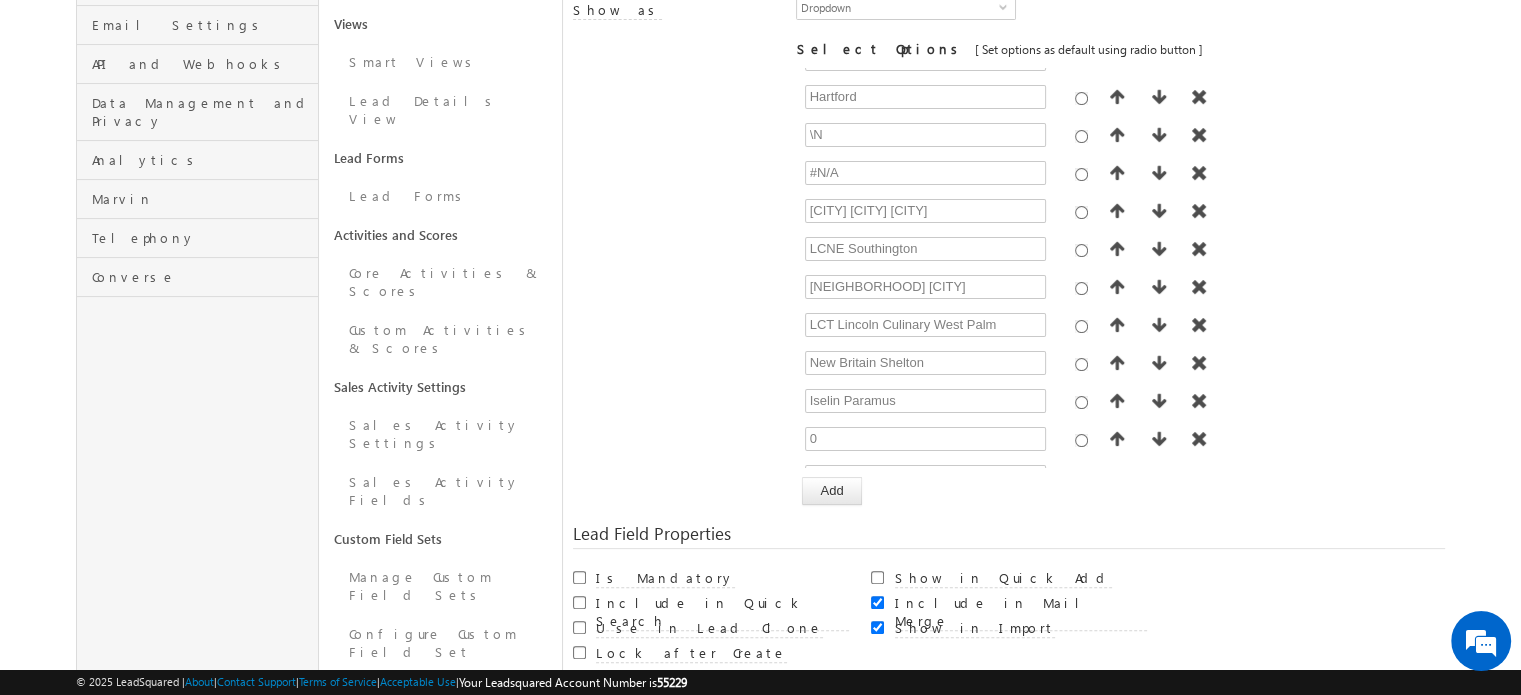 click on "Admissions Support Center                         Allentown                         Brooklyn                         Columbia                         Denver                         East Point                         East Windsor                         Euphoria Summerlin                         Grand Prairie                         HS Field                         HS Field - Denver                         HS Field - East Windsor                         HS Field - Grand Prairie                         HS Field - Indianapolis                         HS Field - Nashville                         Indianapolis                         Iselin                         Kindig                         Levittown                         Lincoln Mall                         Mahwah                         Marietta                         Melrose Park                         Moorestown                         Nashville                         National Admissions Team" at bounding box center [1120, 272] 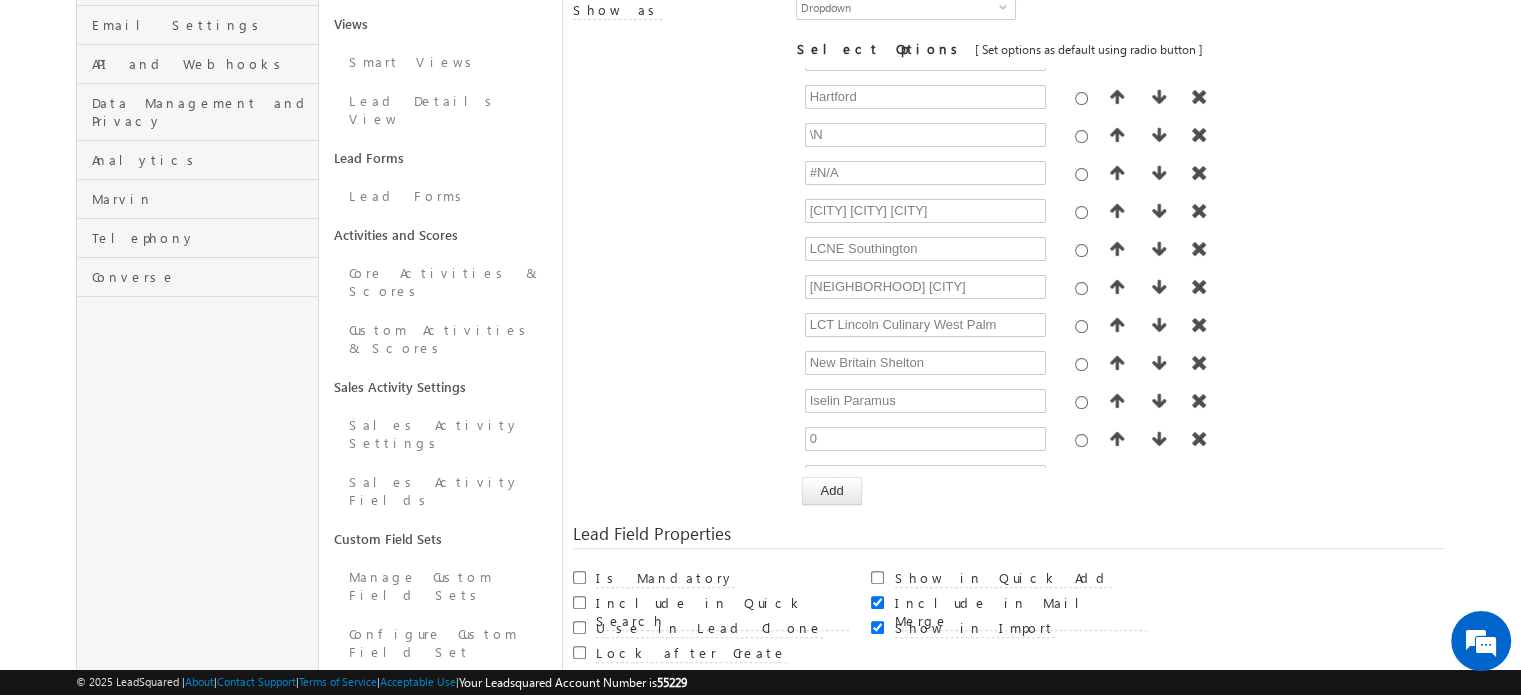 scroll, scrollTop: 1757, scrollLeft: 0, axis: vertical 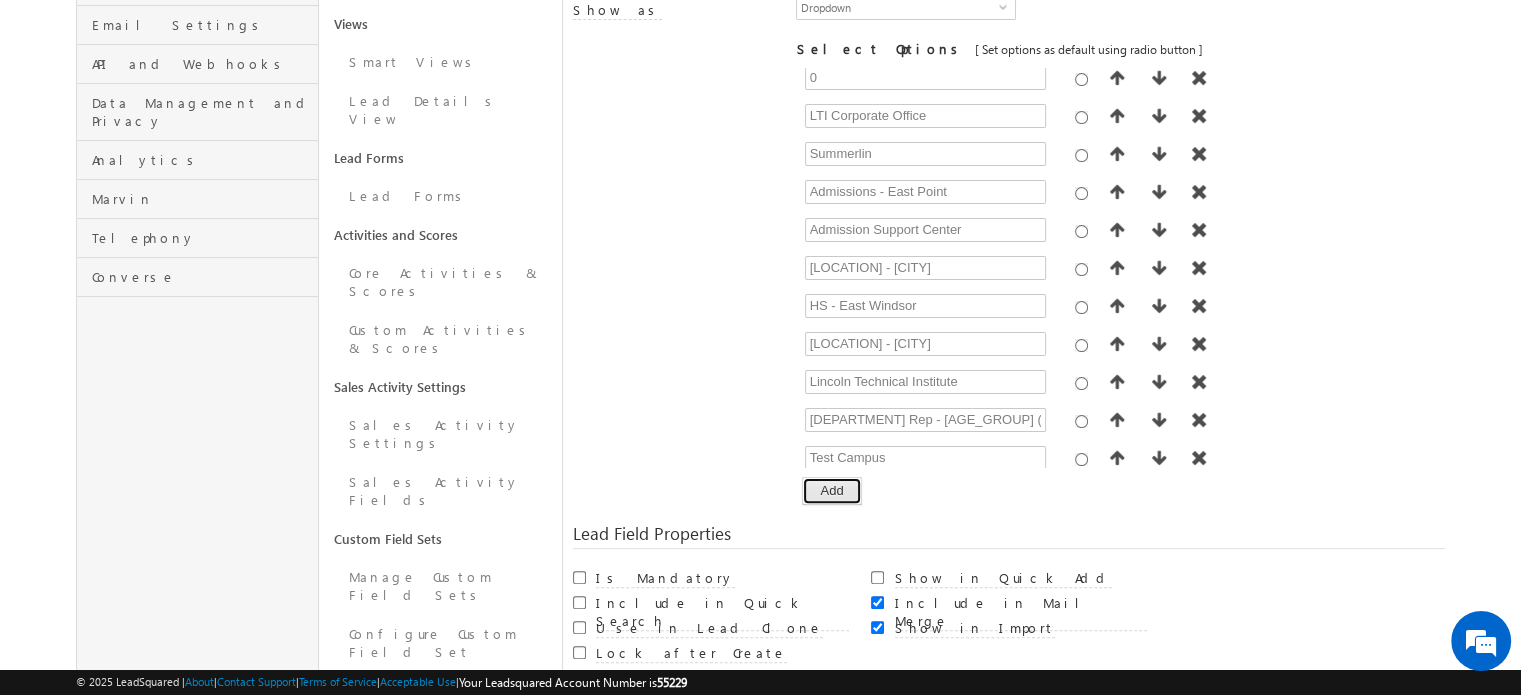 click on "Add" at bounding box center (831, 491) 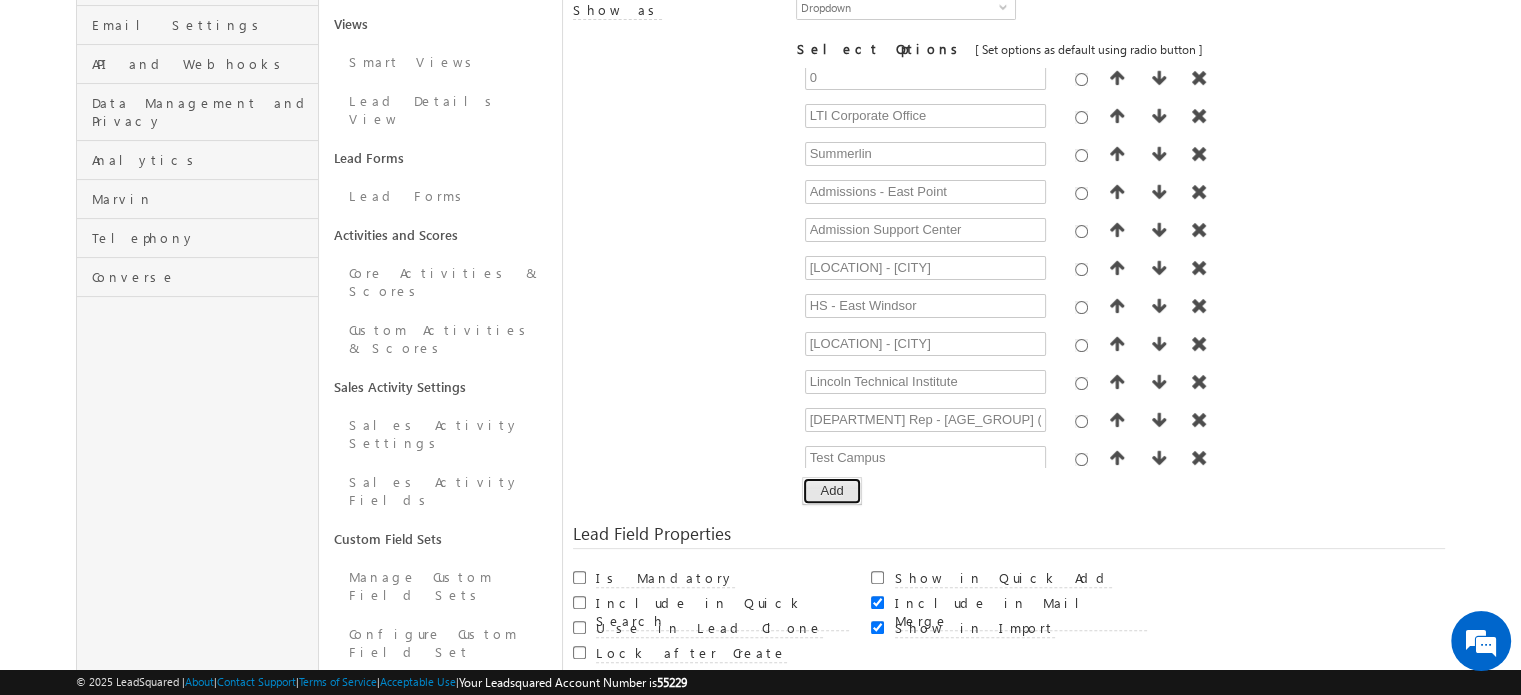 click on "Add" at bounding box center [831, 491] 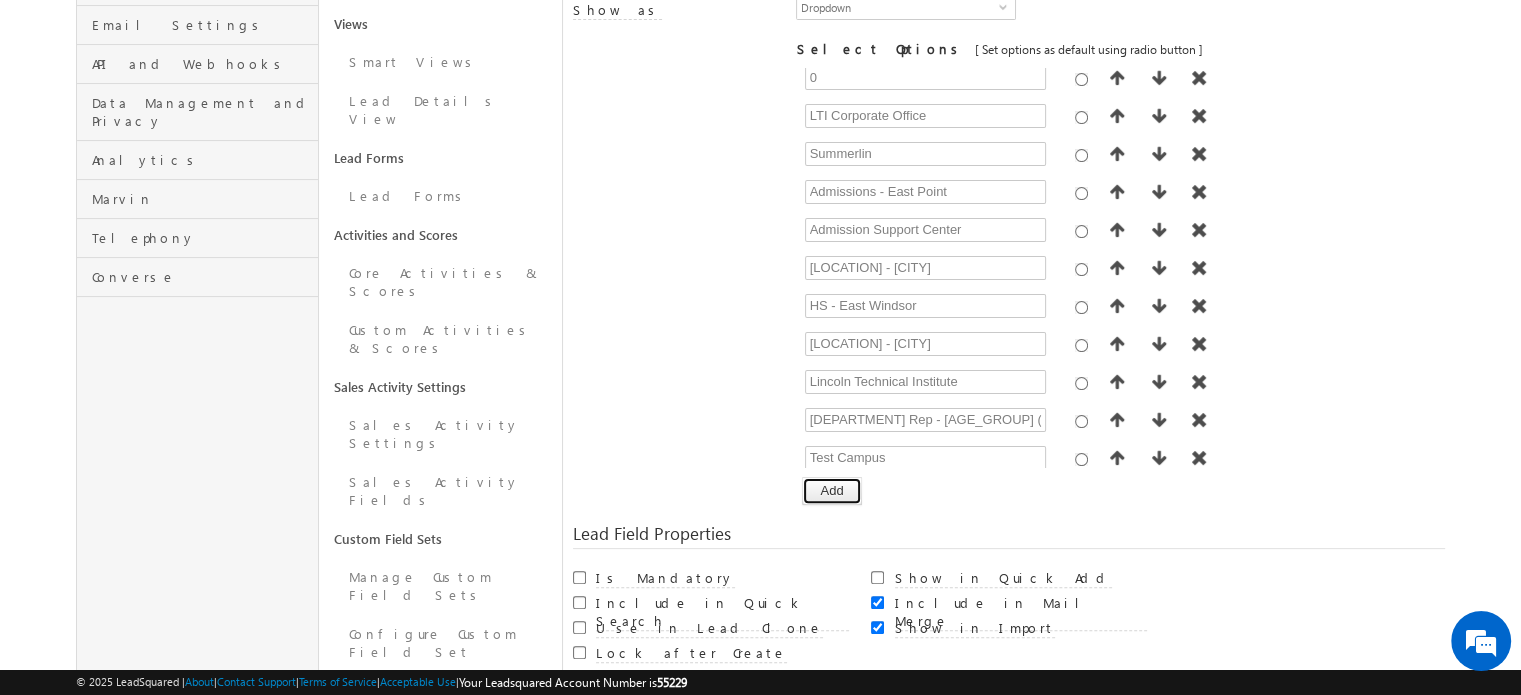 scroll, scrollTop: 1832, scrollLeft: 0, axis: vertical 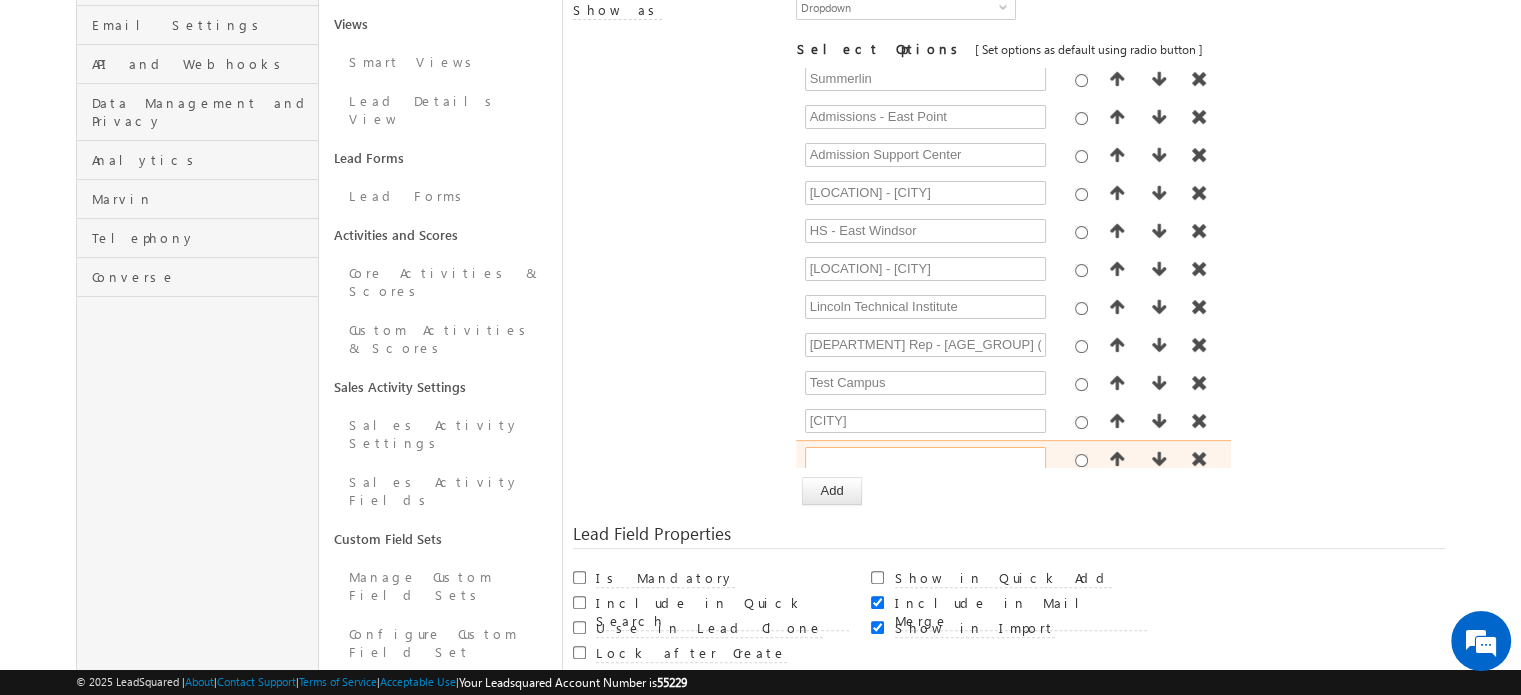 click at bounding box center [925, 459] 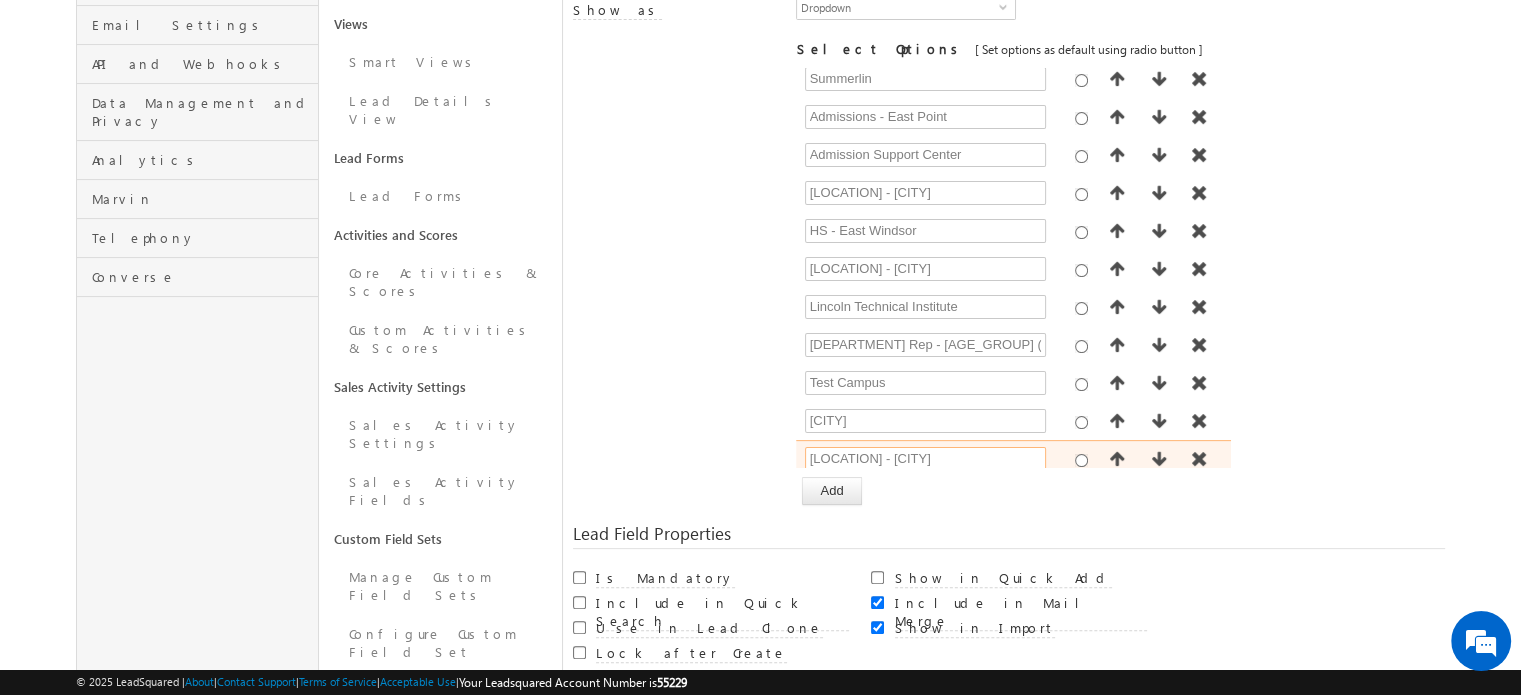 type on "HS - East Point" 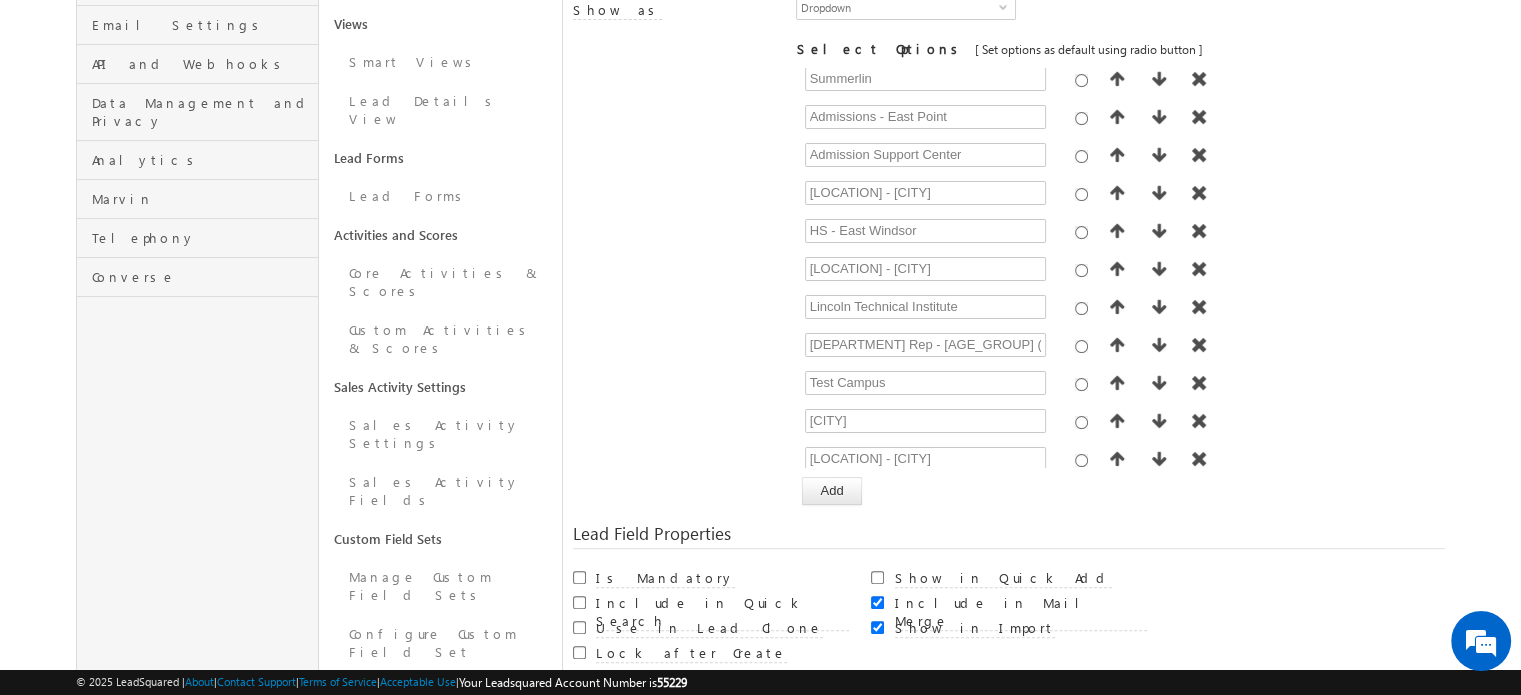click at bounding box center (925, 497) 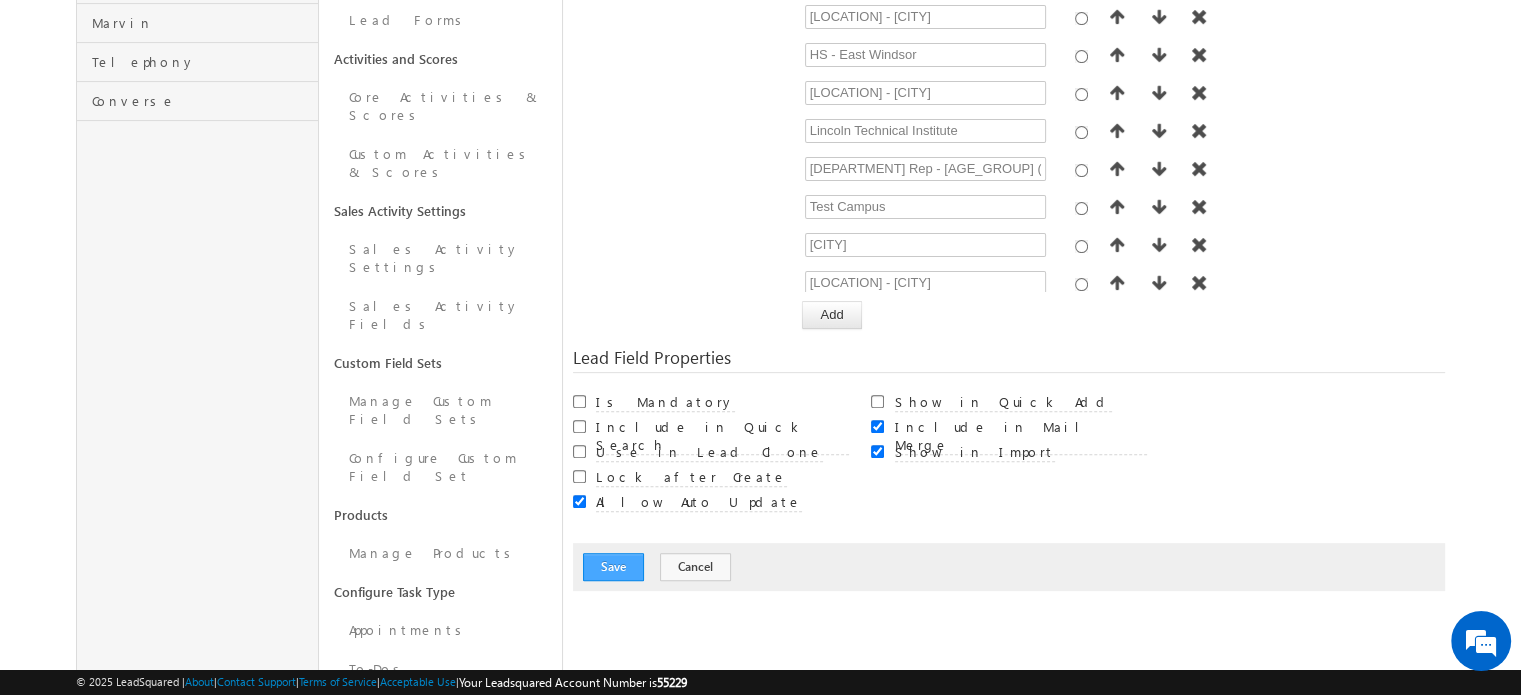 type on "HS - Houston" 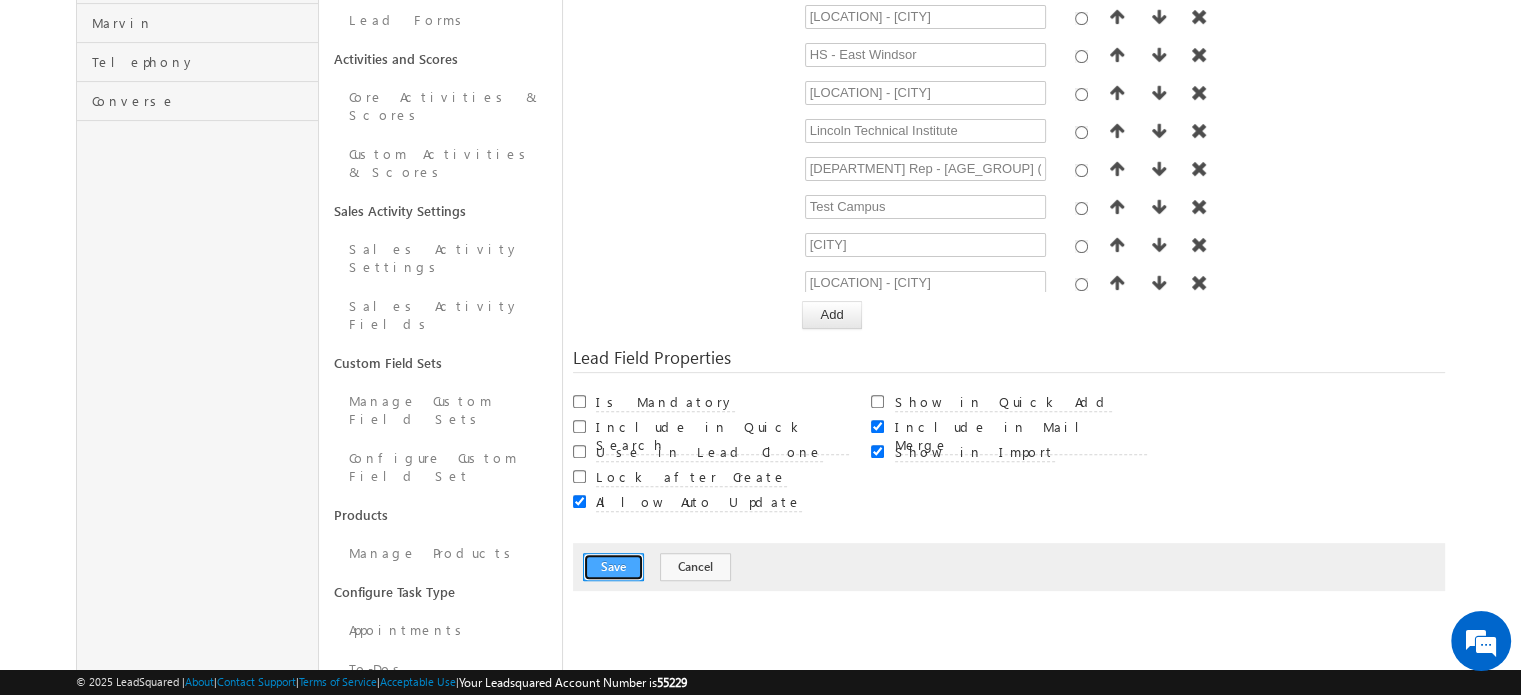 click on "Save" at bounding box center (613, 567) 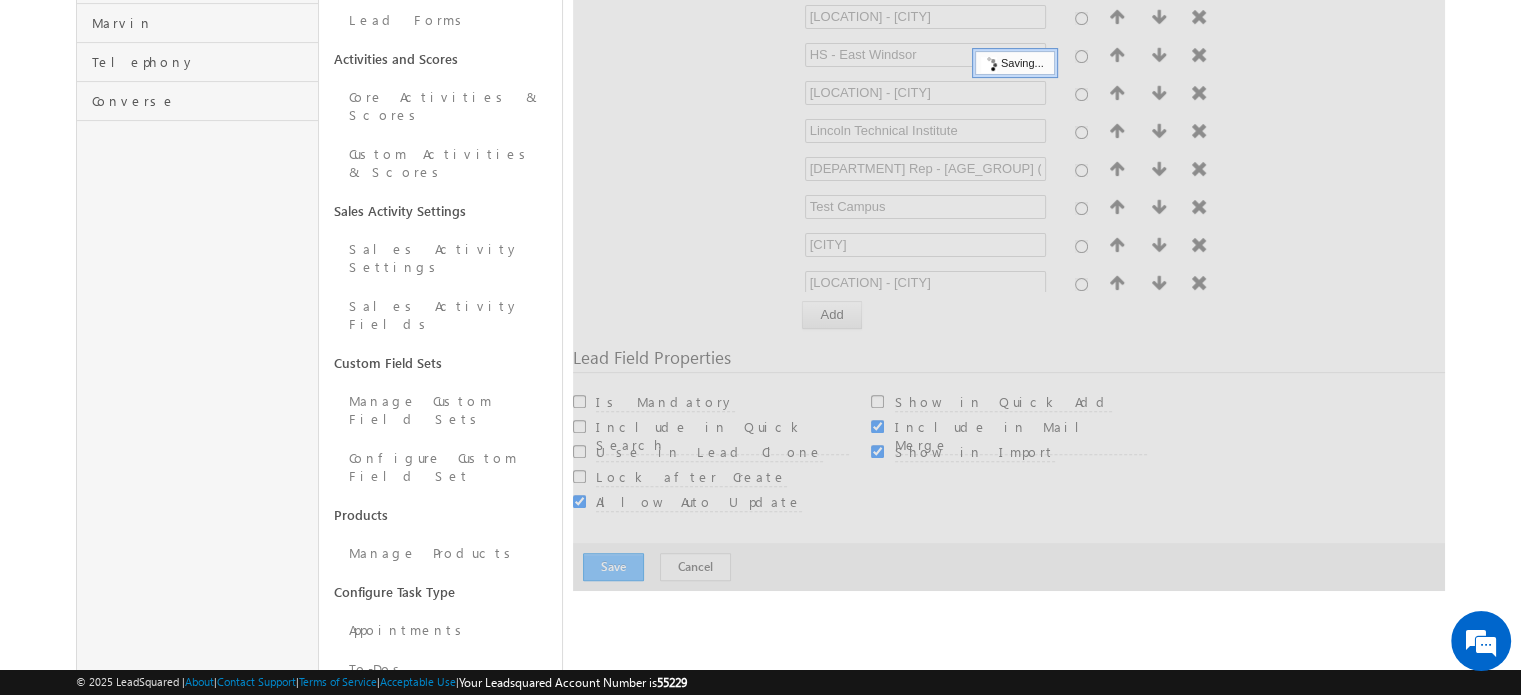 scroll, scrollTop: 149, scrollLeft: 0, axis: vertical 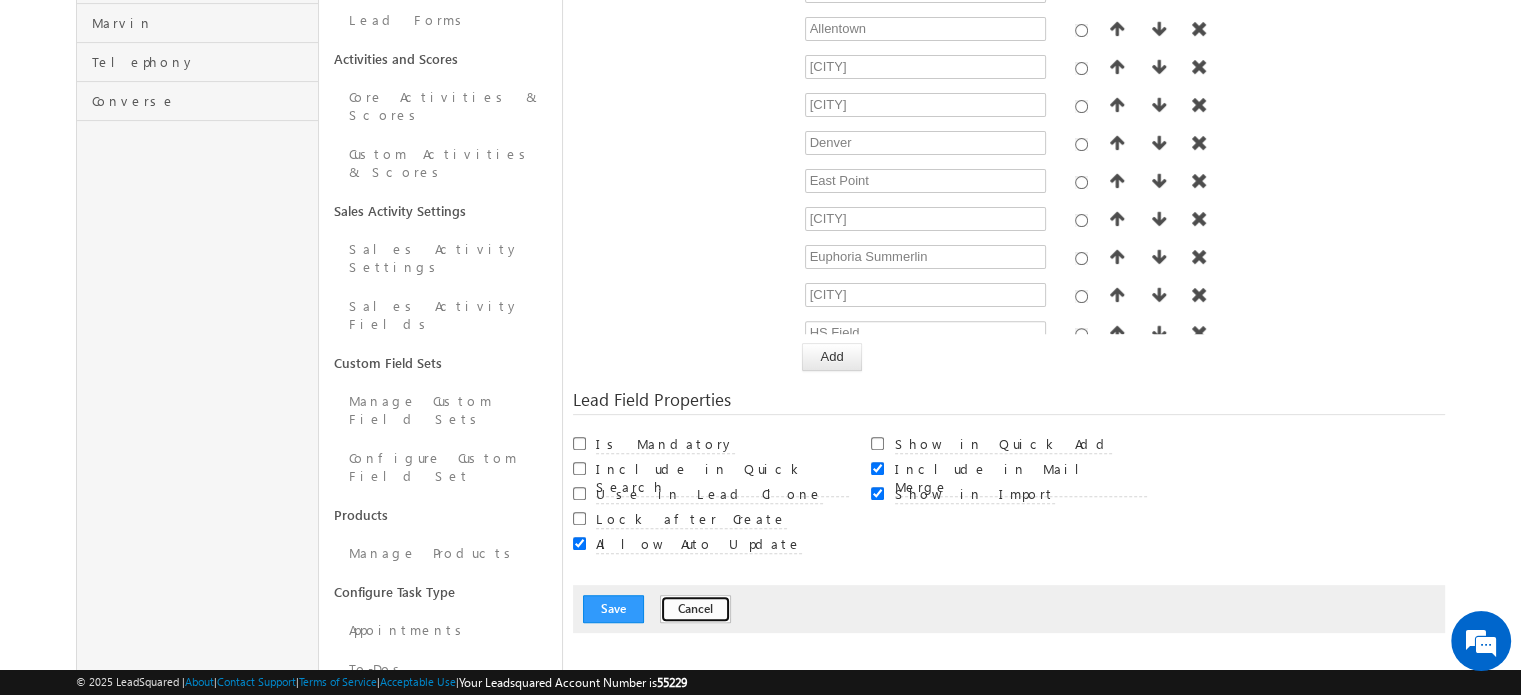click on "Cancel" at bounding box center [695, 609] 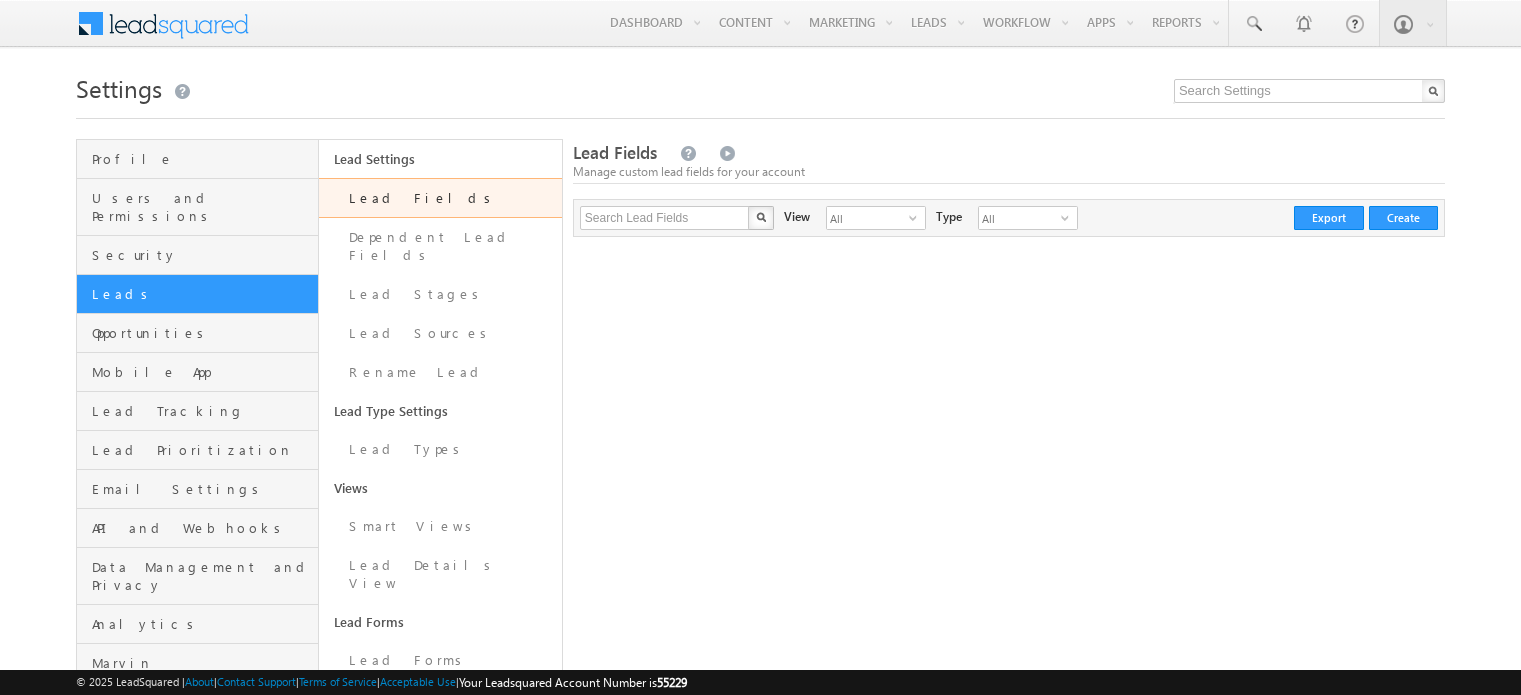 scroll, scrollTop: 0, scrollLeft: 0, axis: both 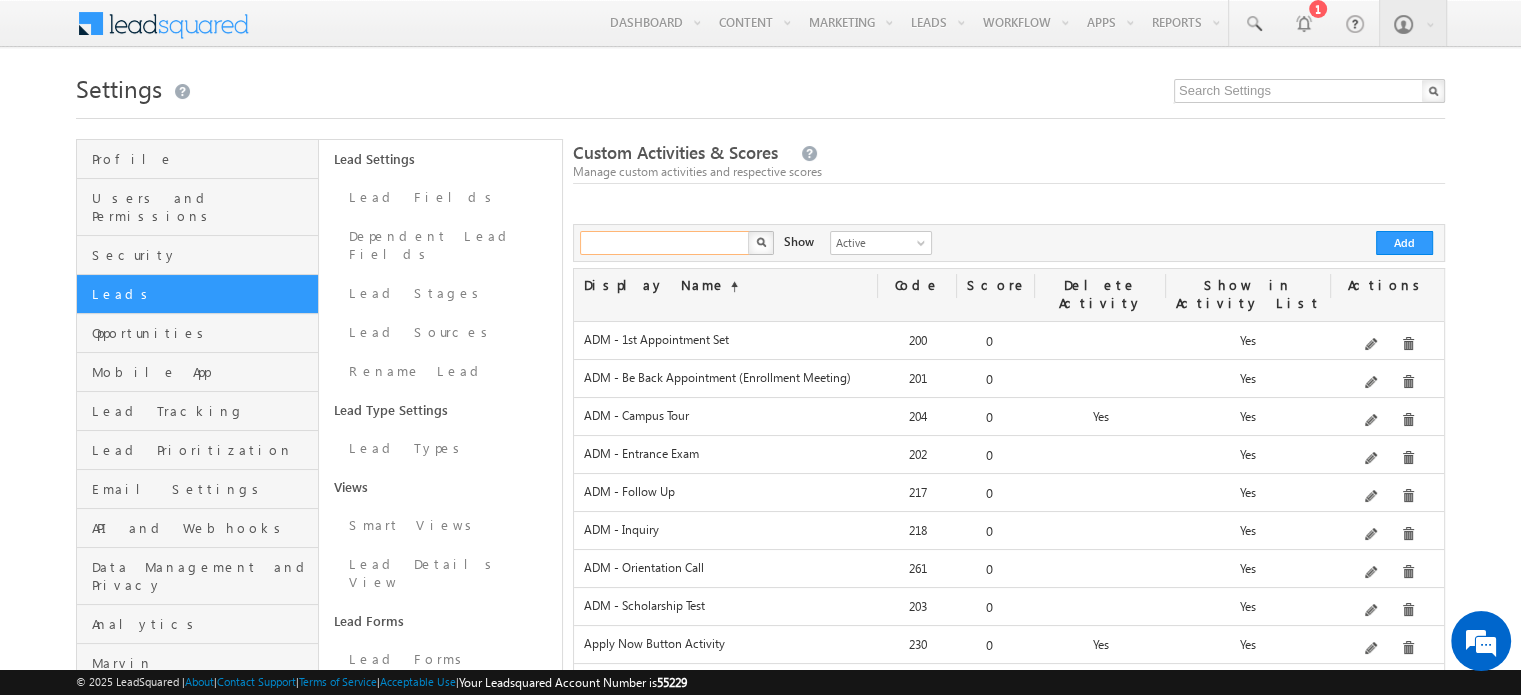 click at bounding box center [665, 243] 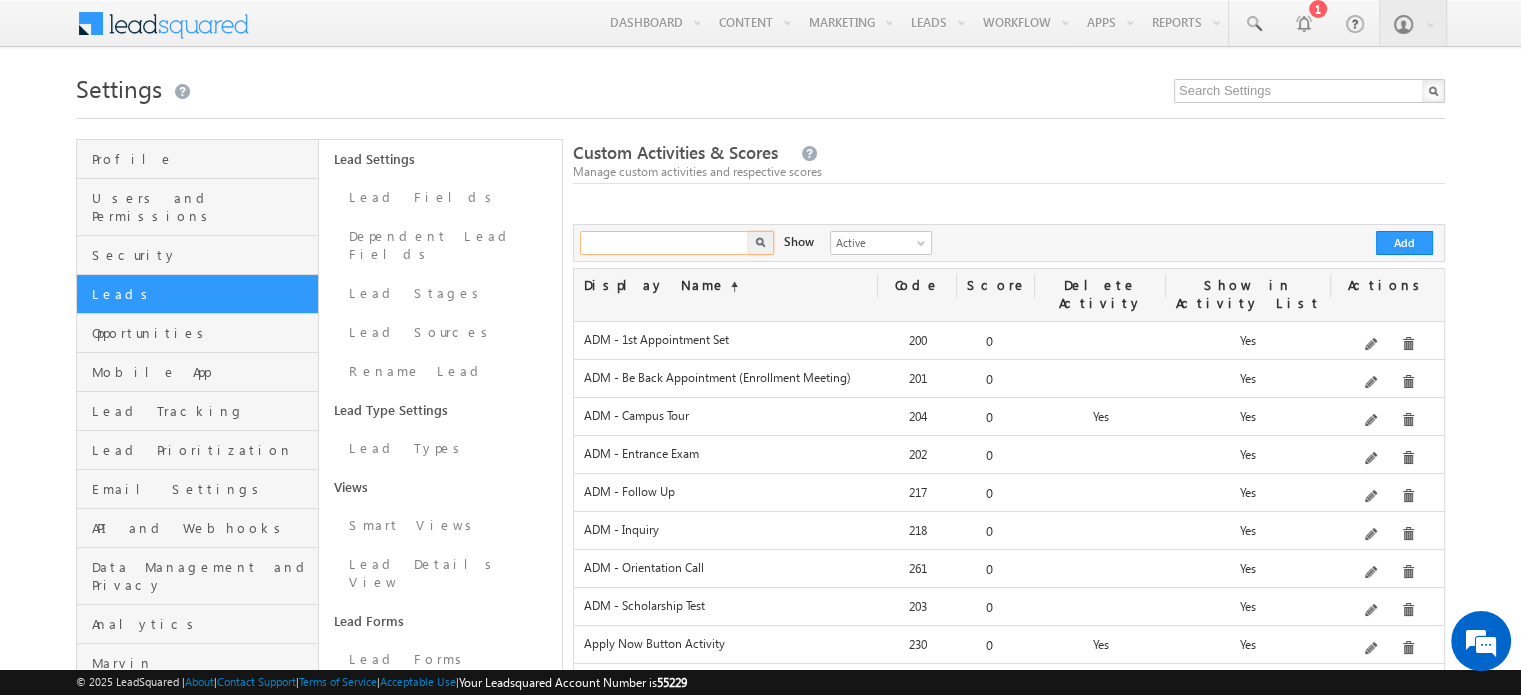 paste on "Quick Lead W / Address - HS Visits" 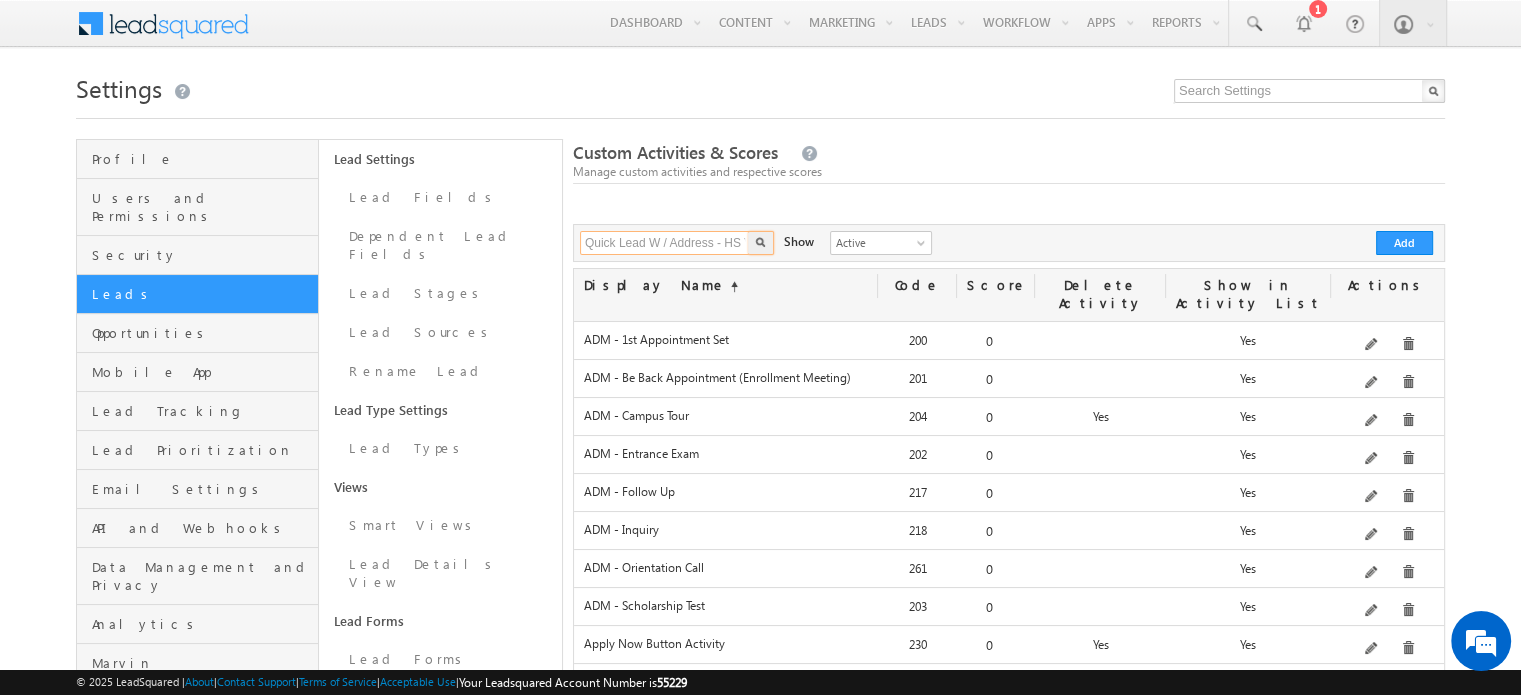 scroll, scrollTop: 0, scrollLeft: 28, axis: horizontal 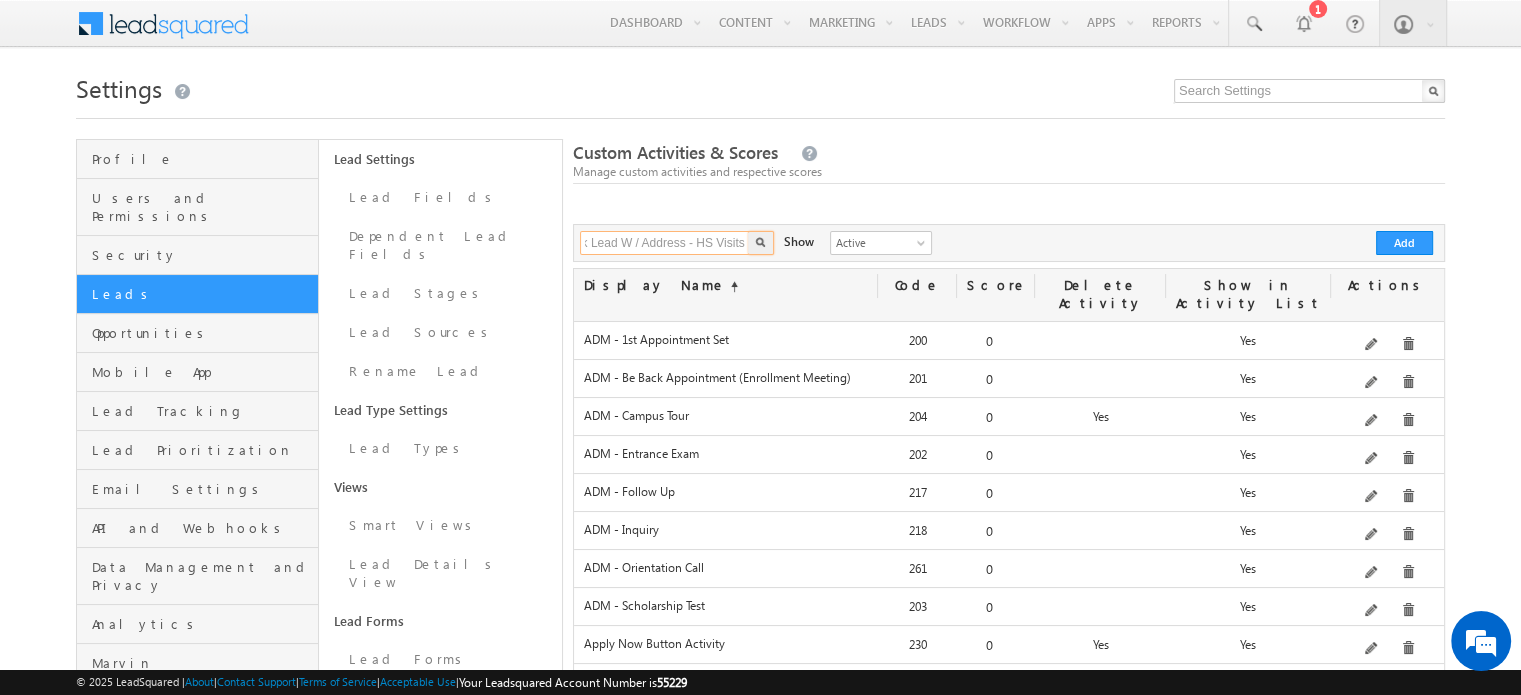 type on "Quick Lead W / Address - HS Visits" 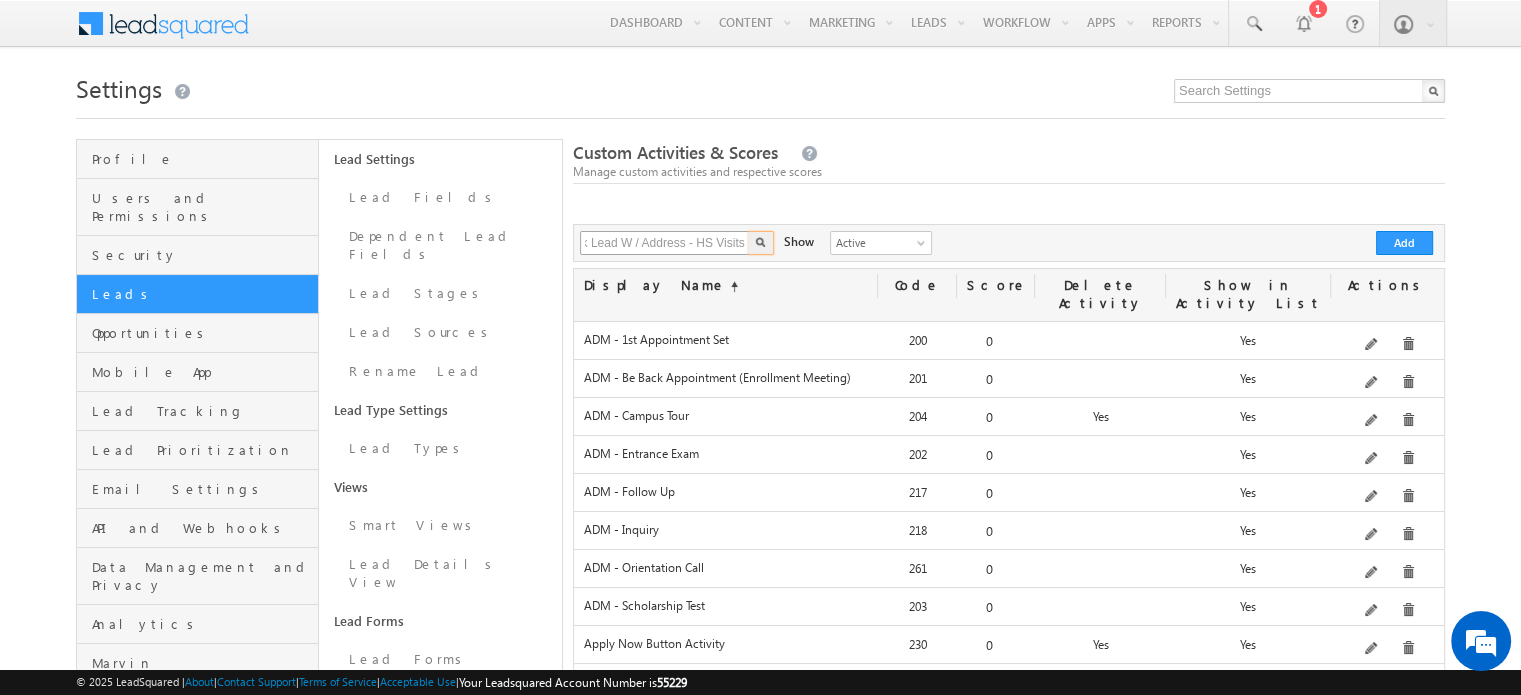 click at bounding box center (761, 243) 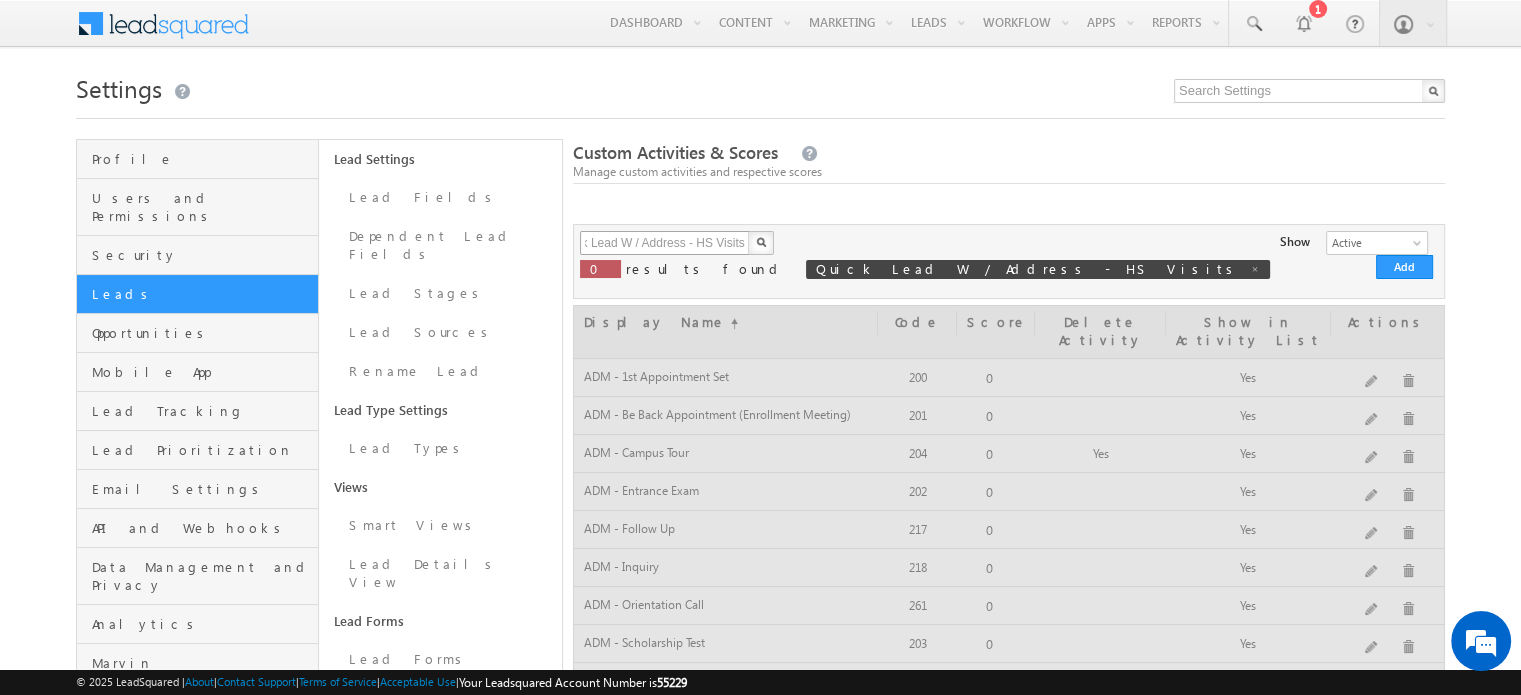type 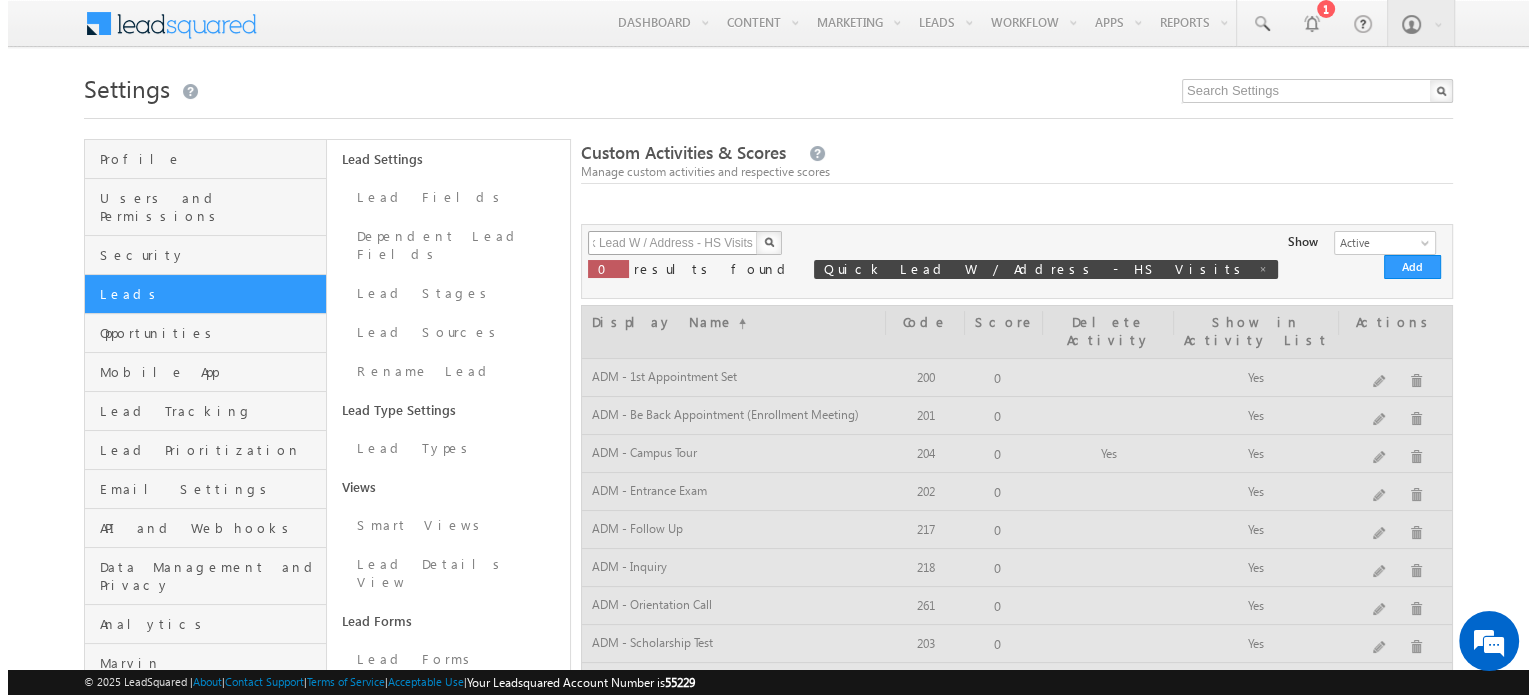 scroll, scrollTop: 0, scrollLeft: 0, axis: both 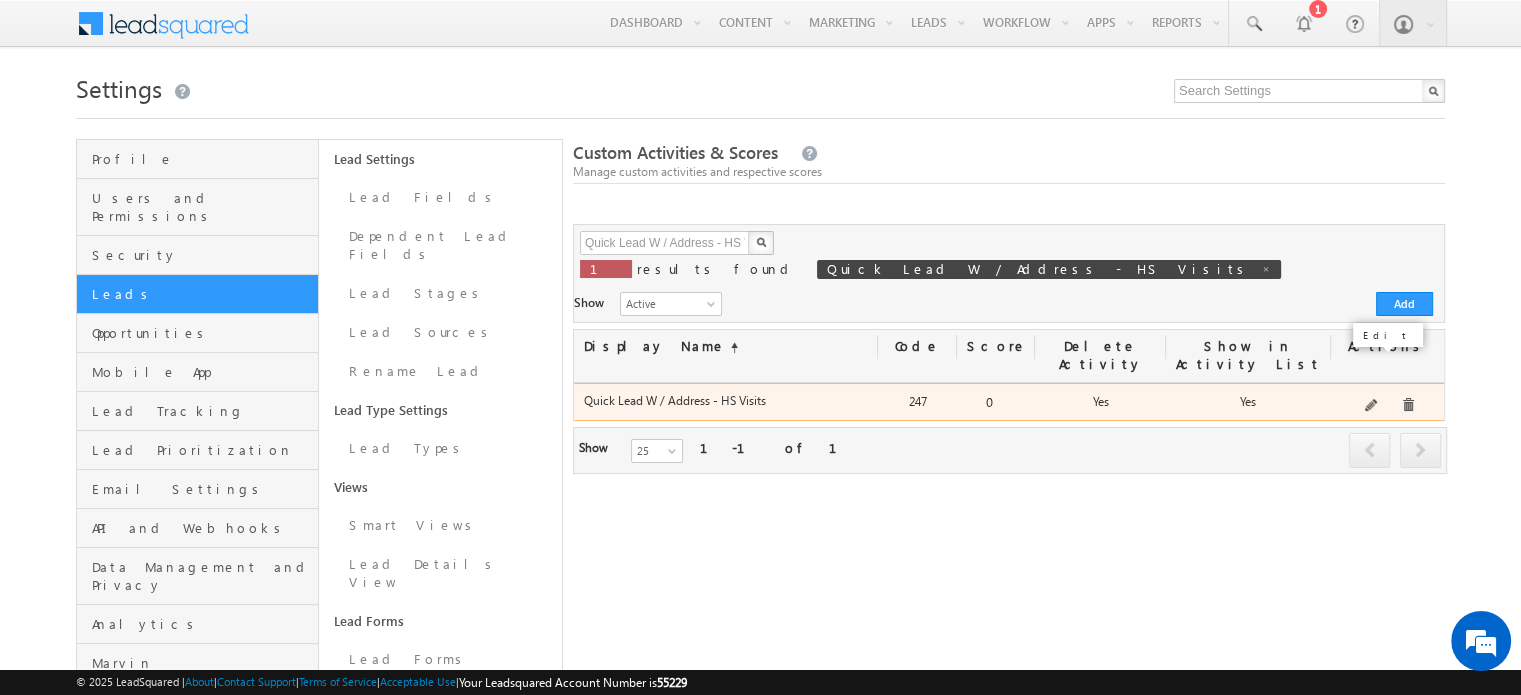 click at bounding box center (1372, 406) 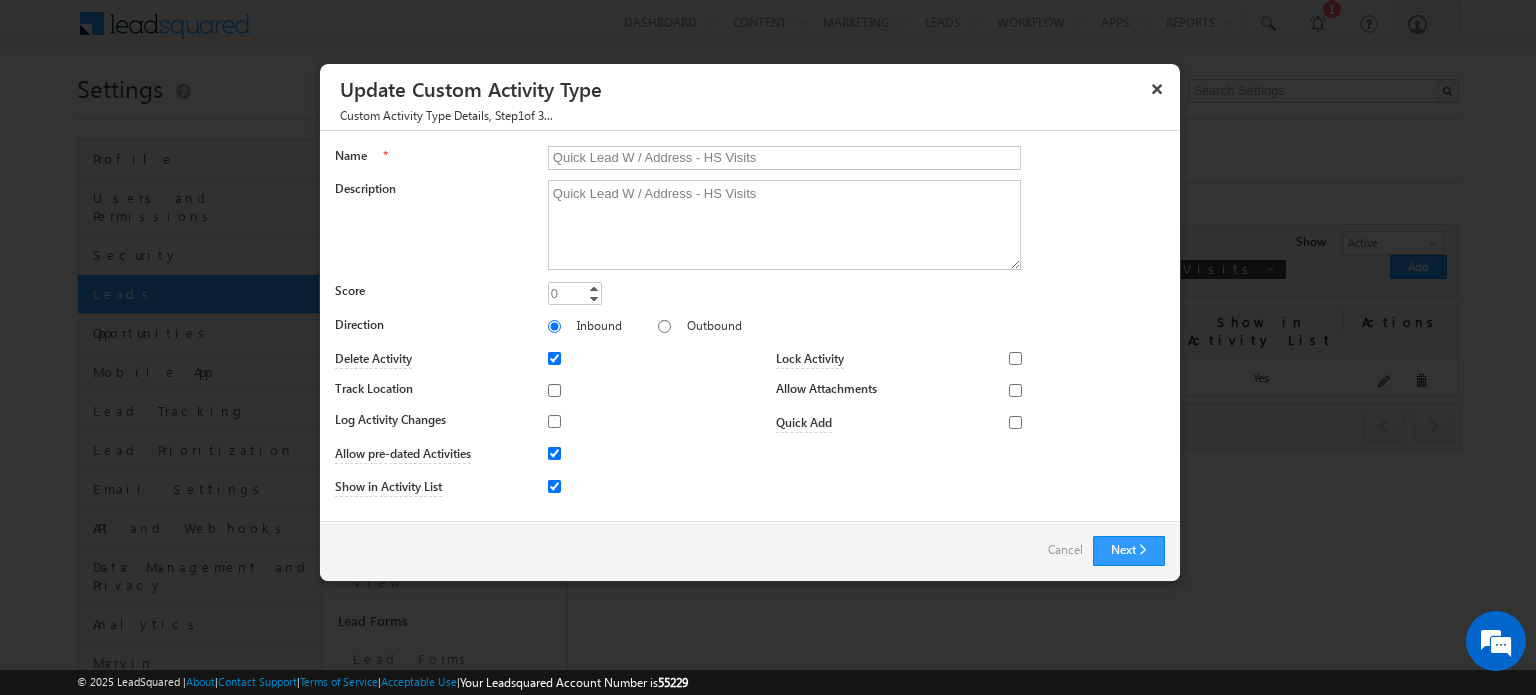 scroll, scrollTop: 0, scrollLeft: 0, axis: both 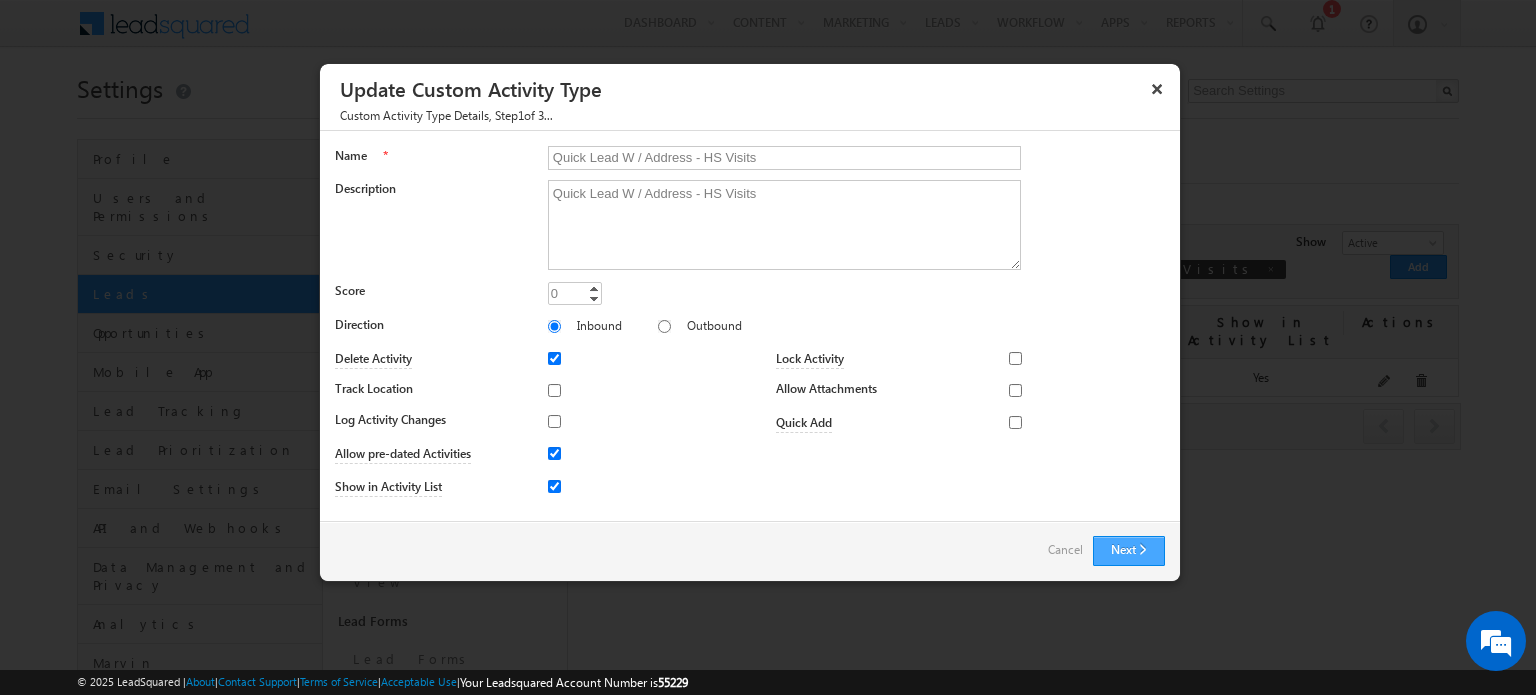 click on "Next" at bounding box center [1129, 551] 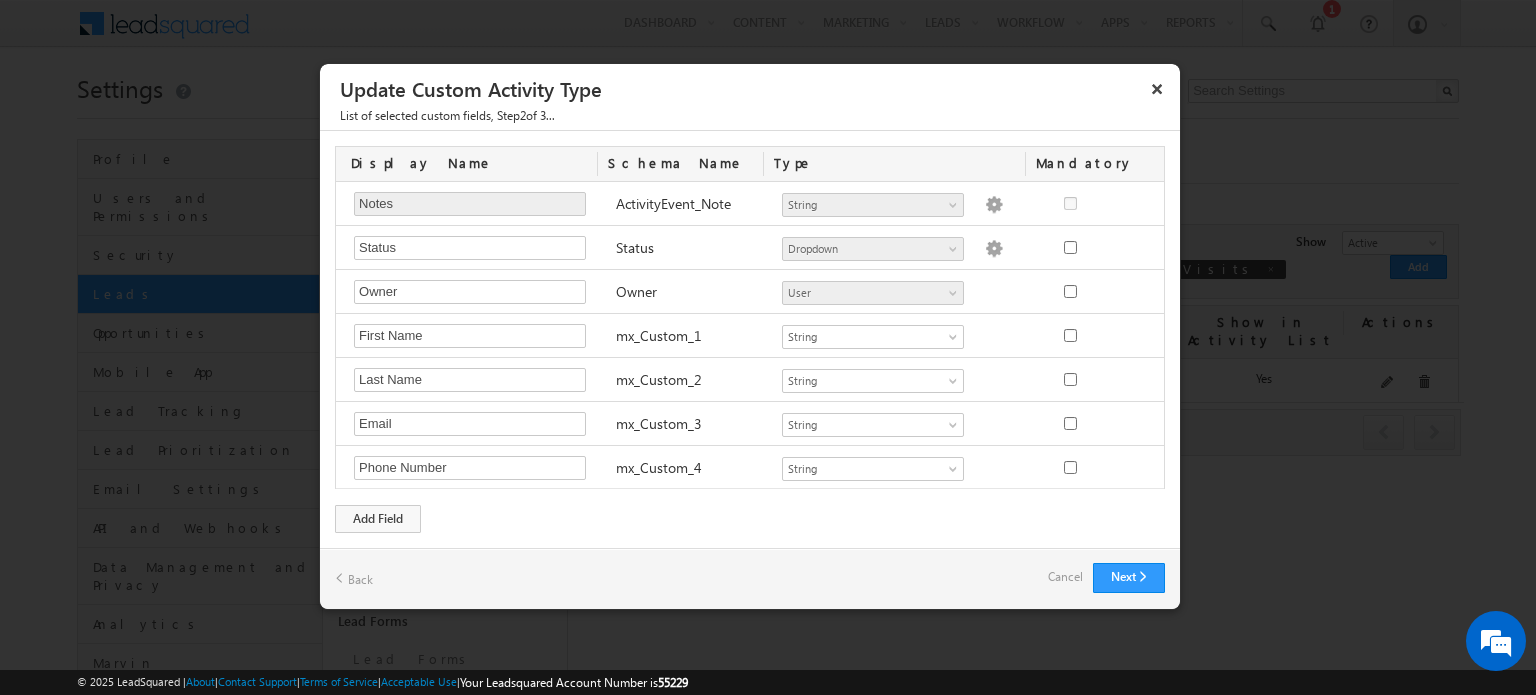 type 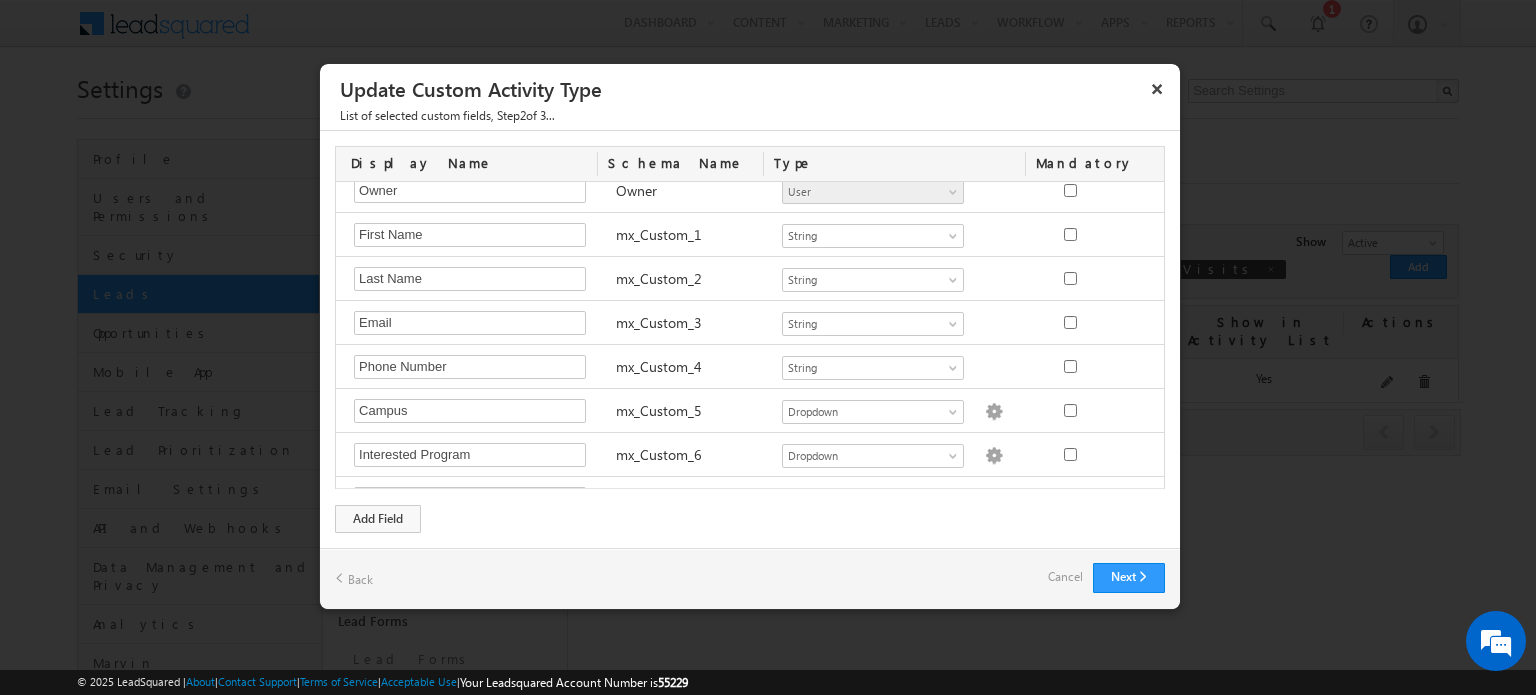 scroll, scrollTop: 108, scrollLeft: 0, axis: vertical 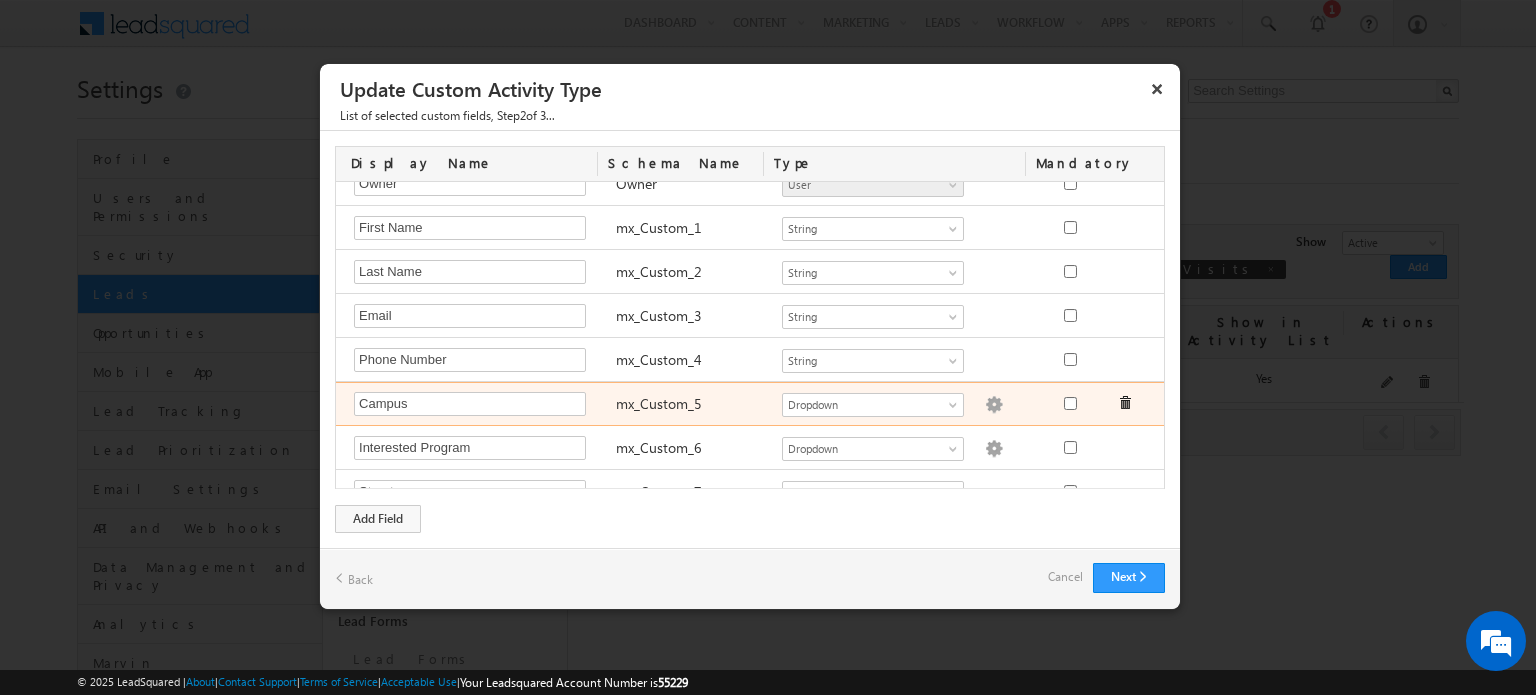 click at bounding box center [994, 405] 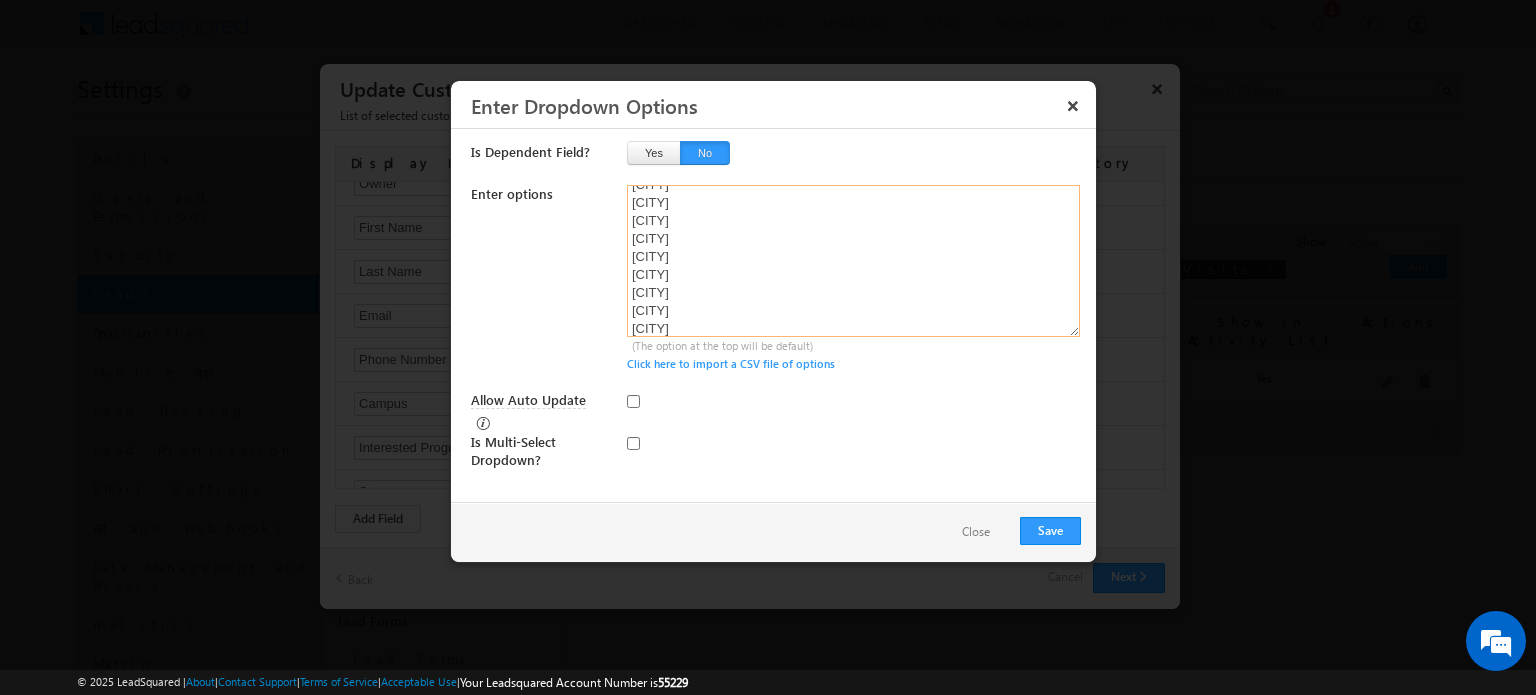scroll, scrollTop: 344, scrollLeft: 0, axis: vertical 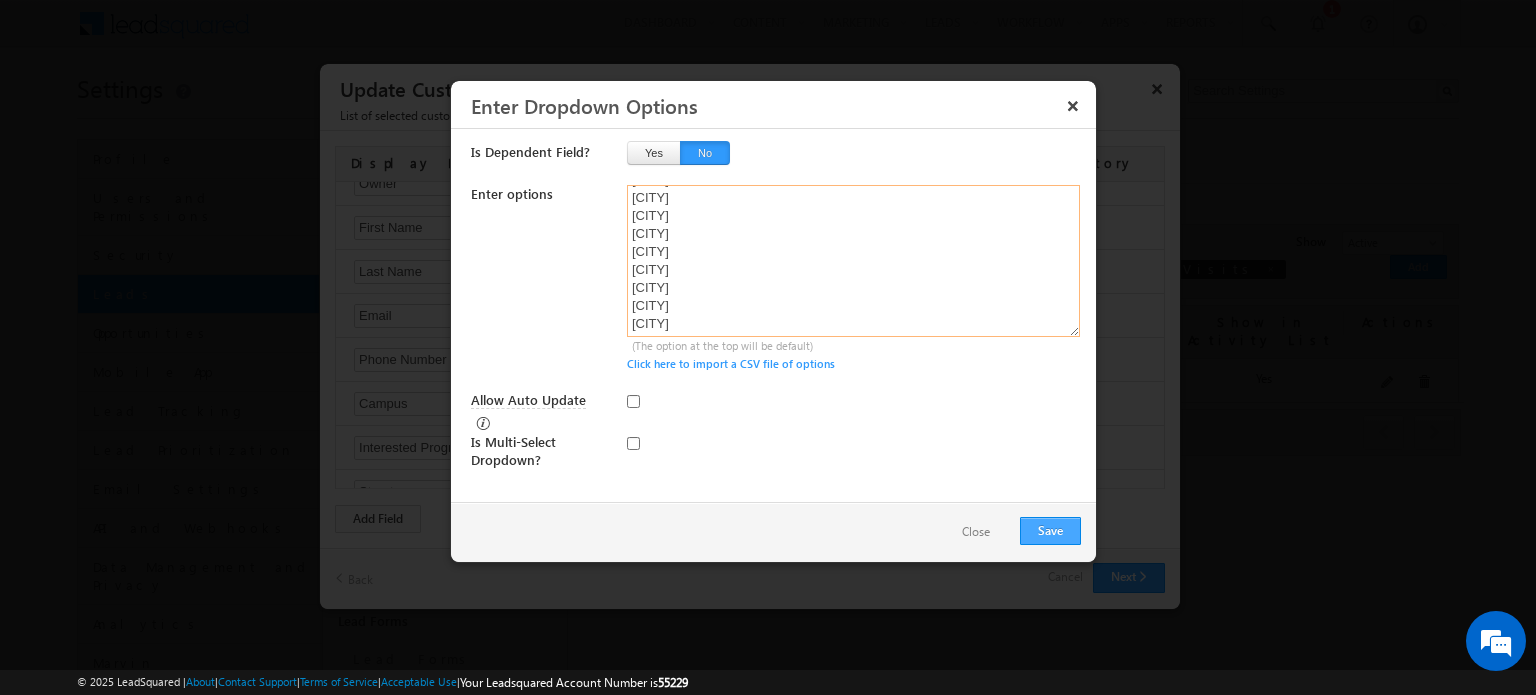type on "Allentown
Columbia
Denver
East Point
East Windsor
Grand Prairie
Hicksville
Houston
Indianapolis
Iselin
Kindig
Levittown
Lincoln Mall
Mahwah
Marietta
Melrose Park
Moorestown
Nashville
New Britain
Paramus
Philly LTI
Queens
Shelton
Somerville
South Plainfield
Union
Test Campus" 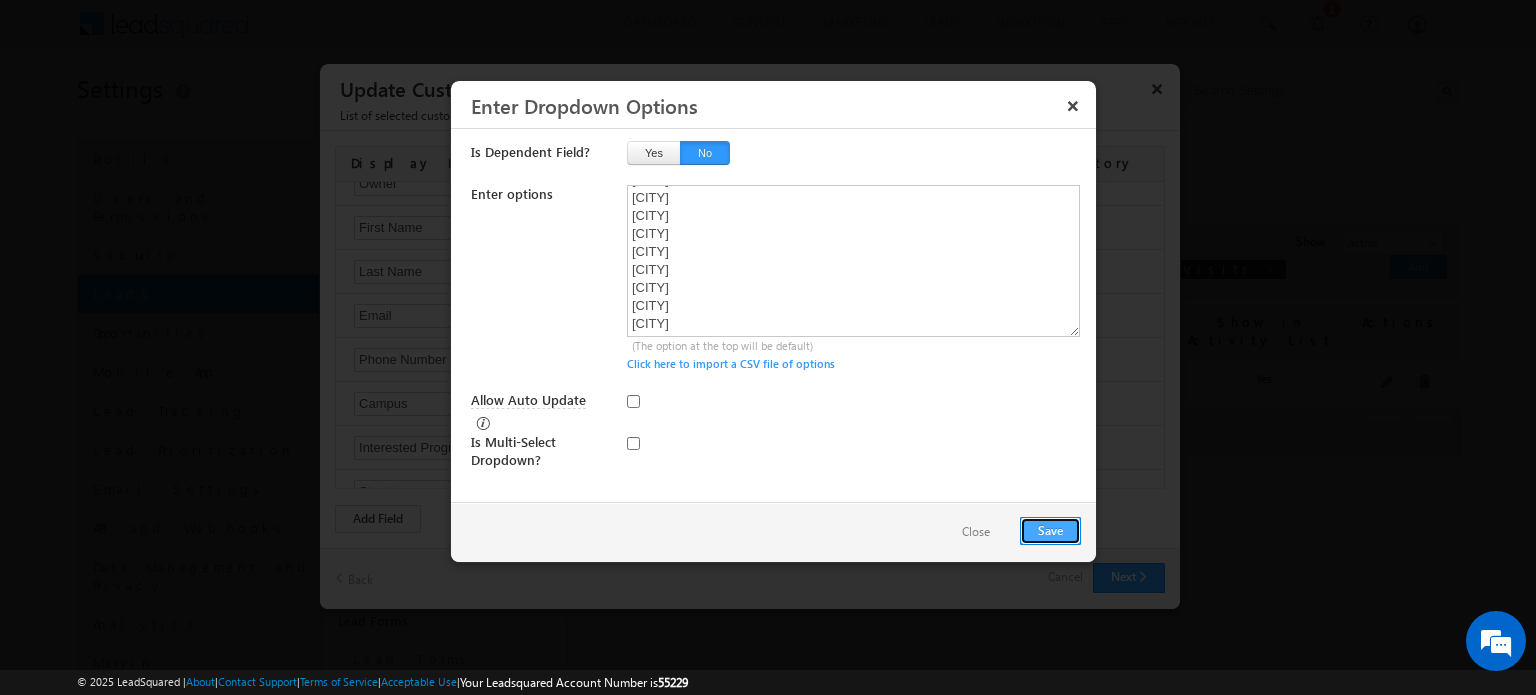 click on "Save" at bounding box center [1050, 531] 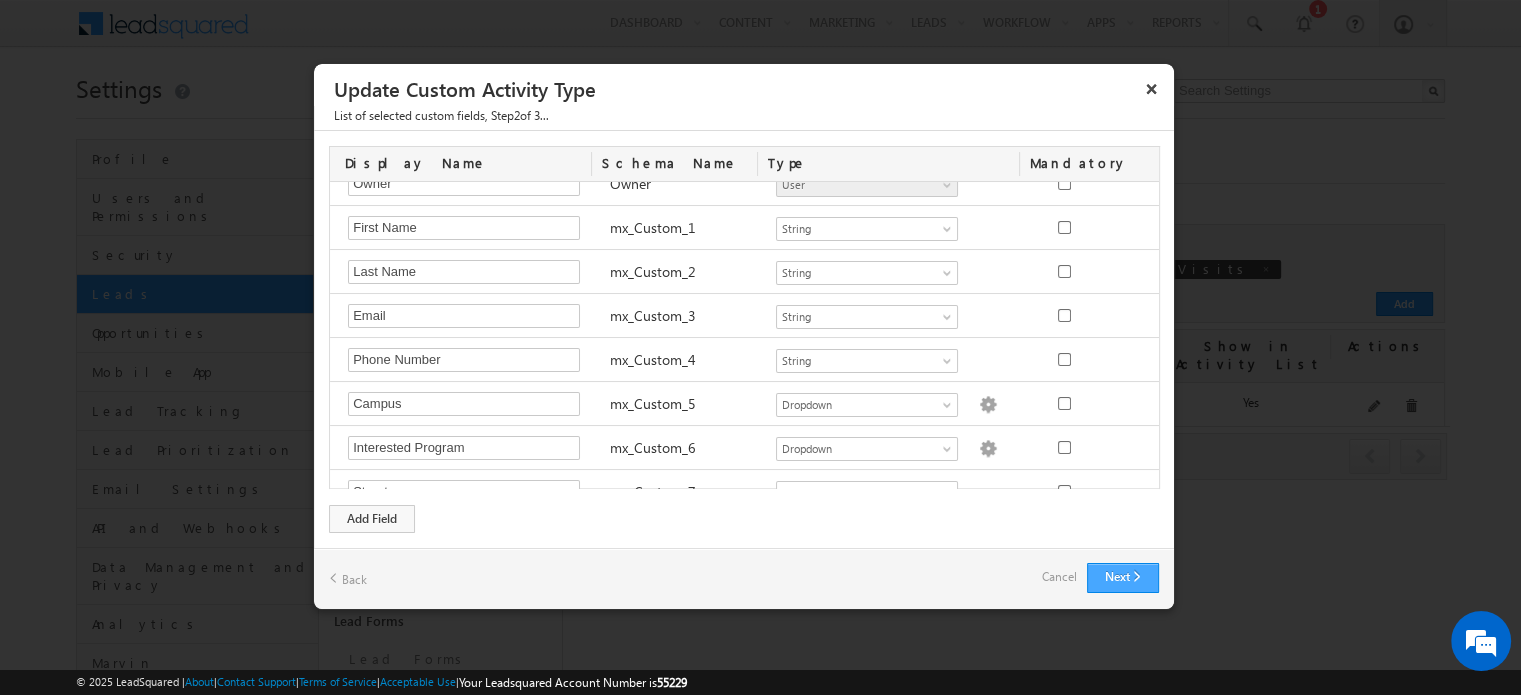 click on "Next" at bounding box center [1123, 578] 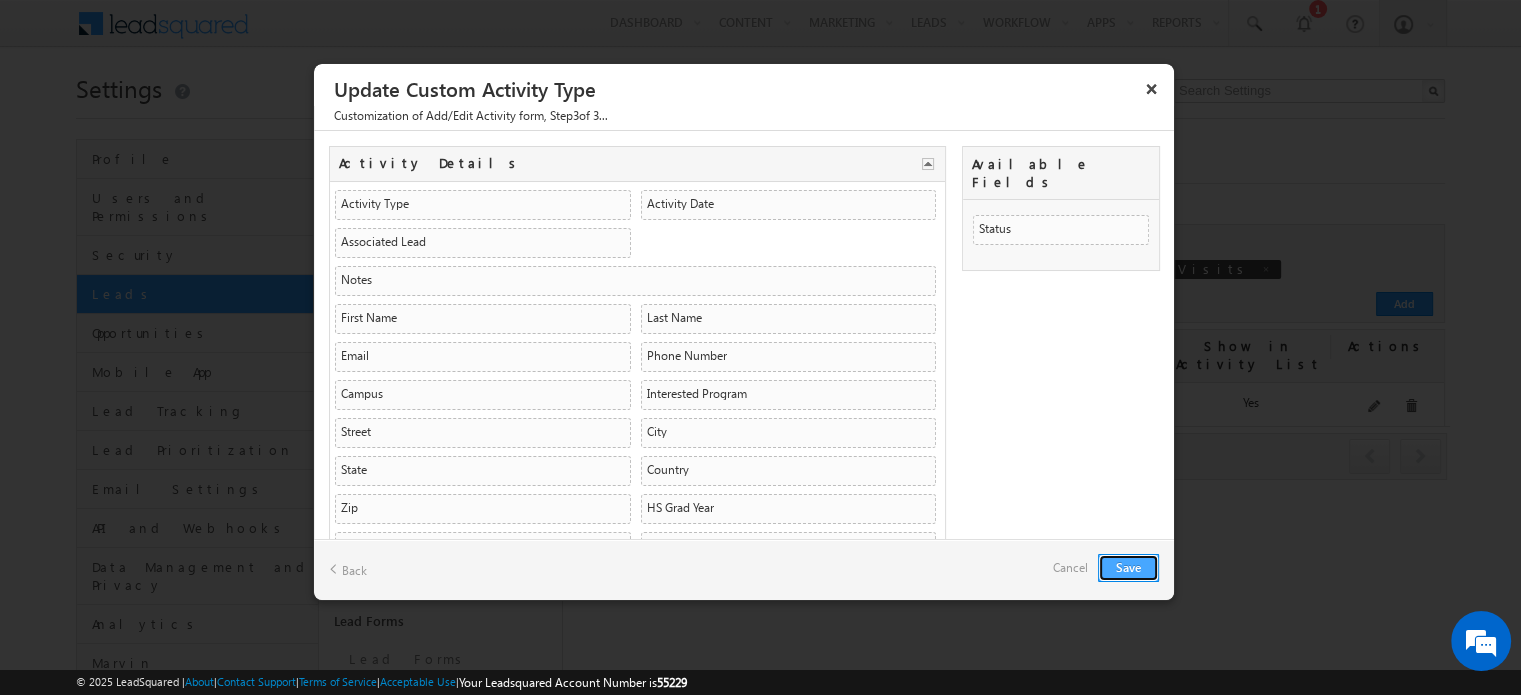click on "Save" at bounding box center (1128, 568) 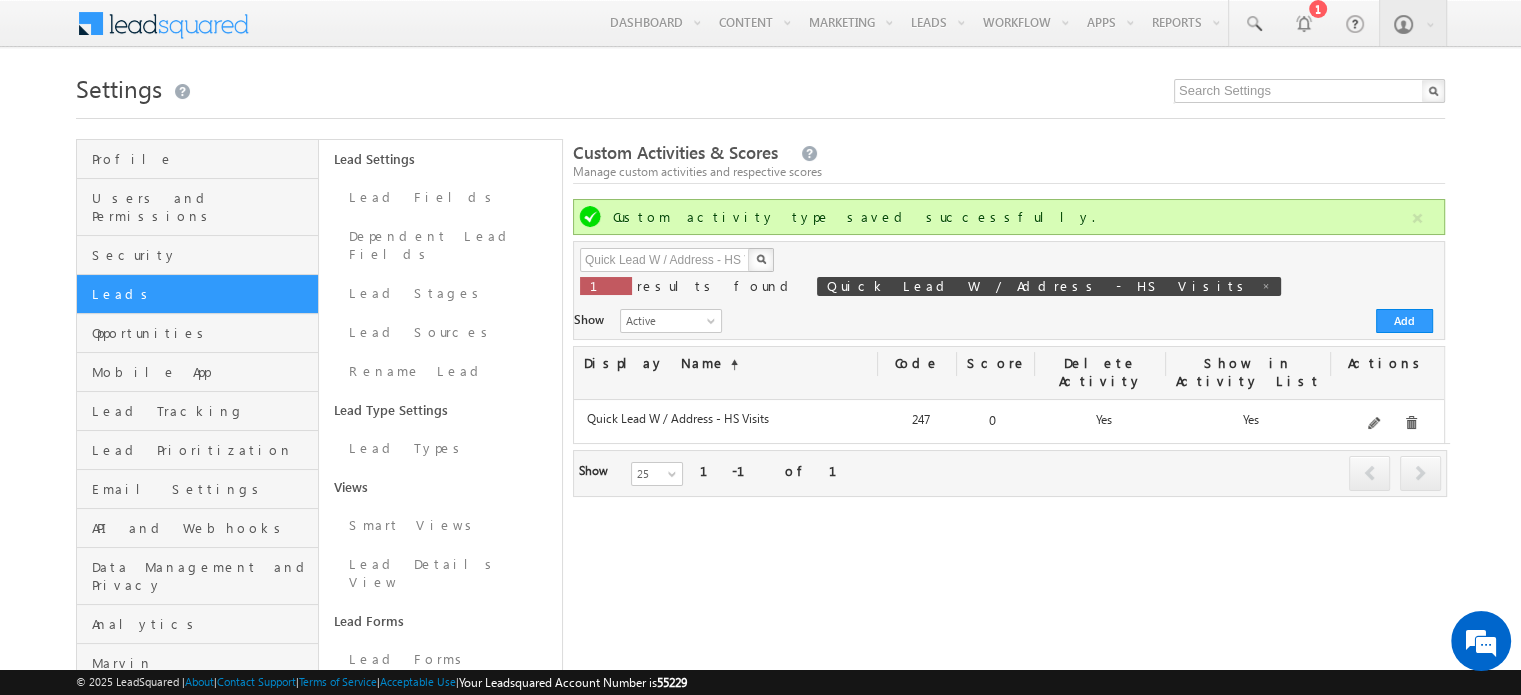click at bounding box center (761, 259) 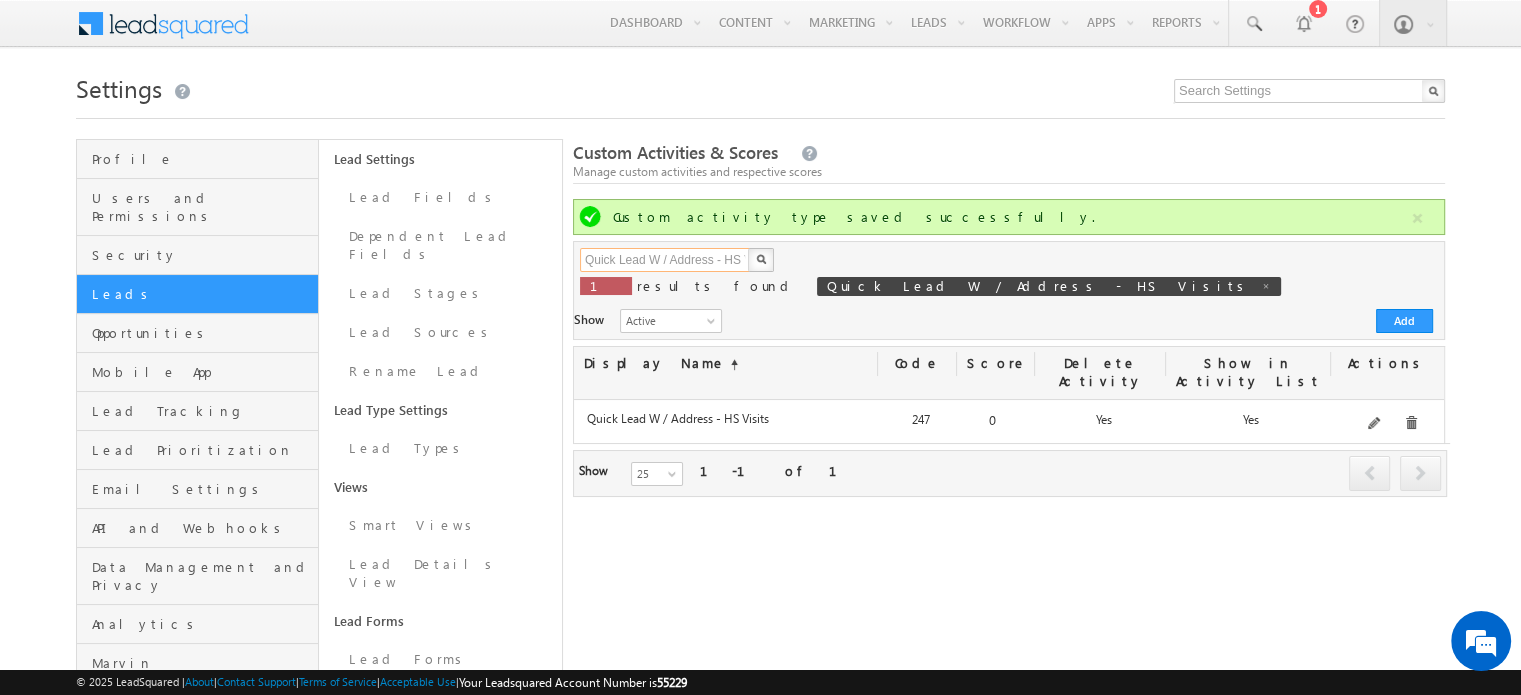 click on "Quick Lead W / Address - HS Visits" at bounding box center [665, 260] 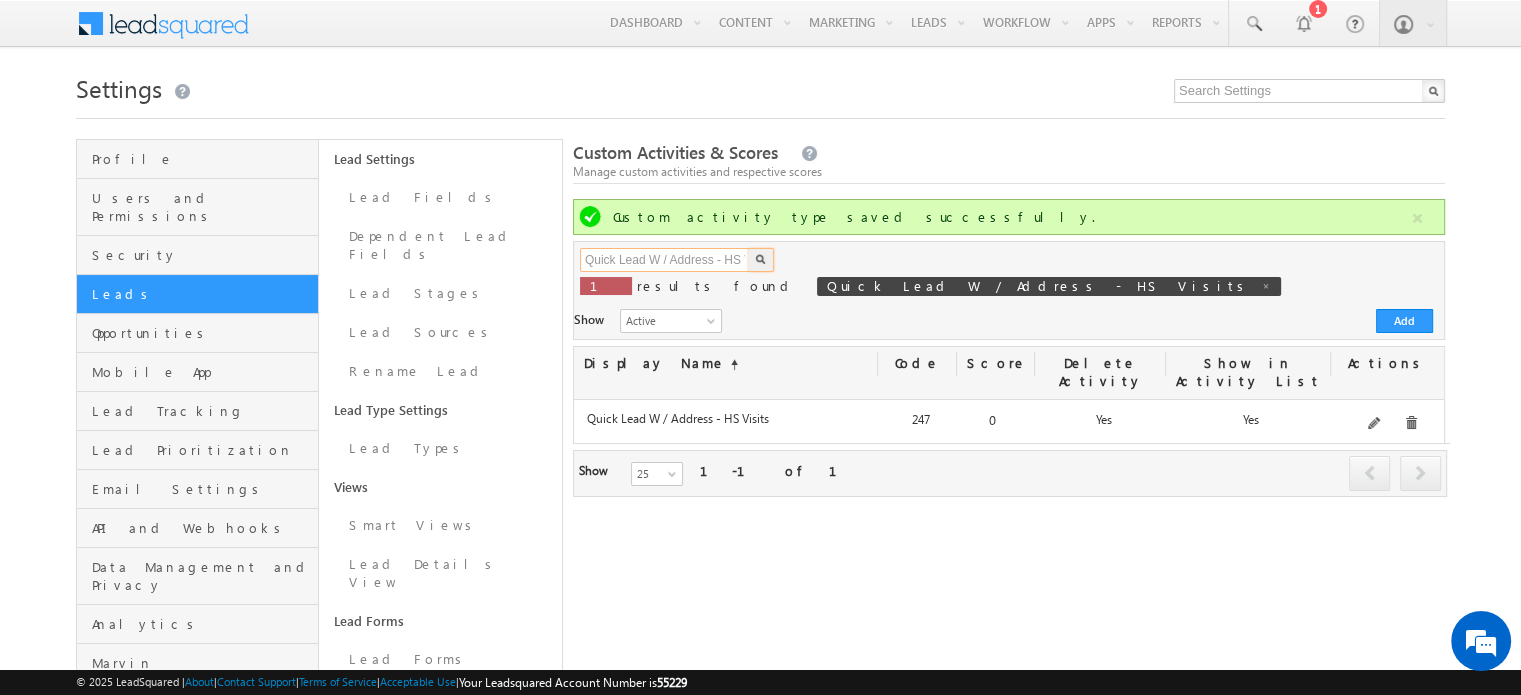 click on "Quick Lead W / Address - HS Visits" at bounding box center (665, 260) 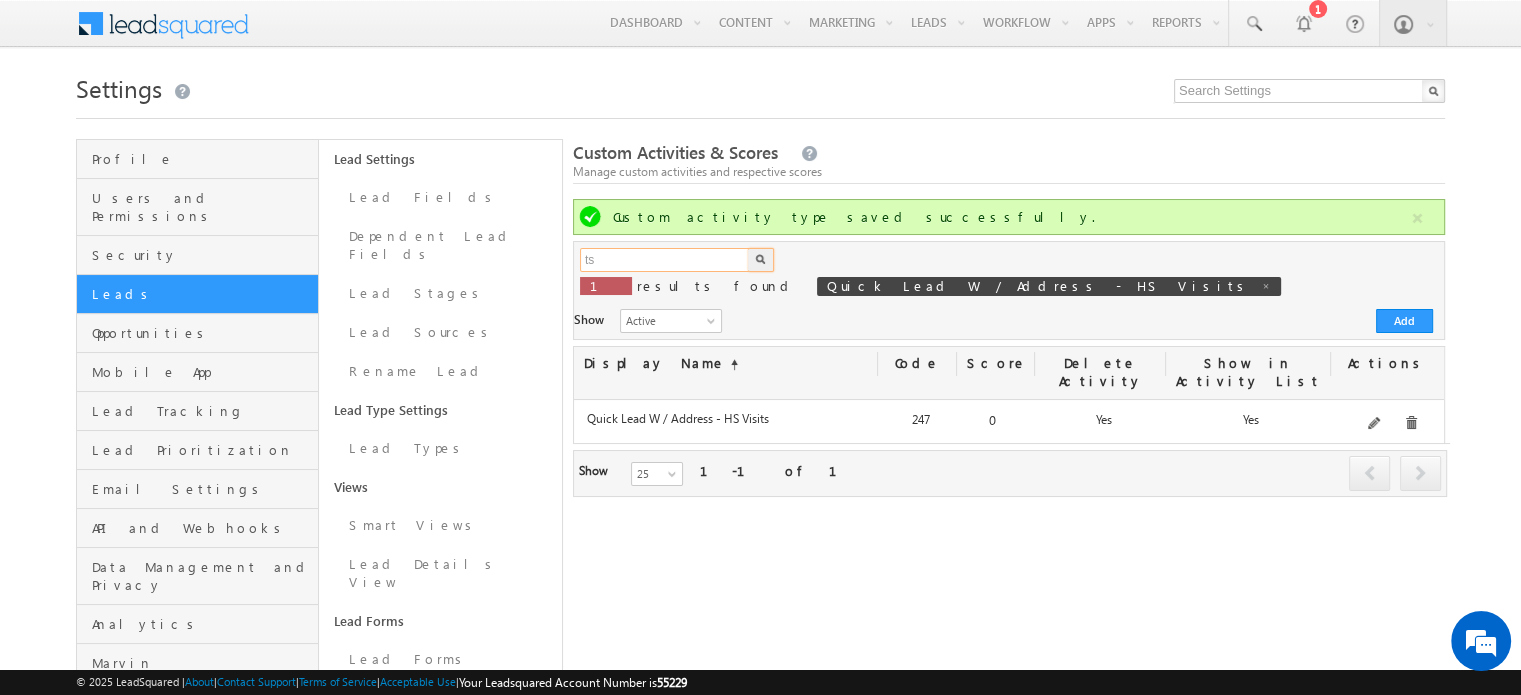 type on "s" 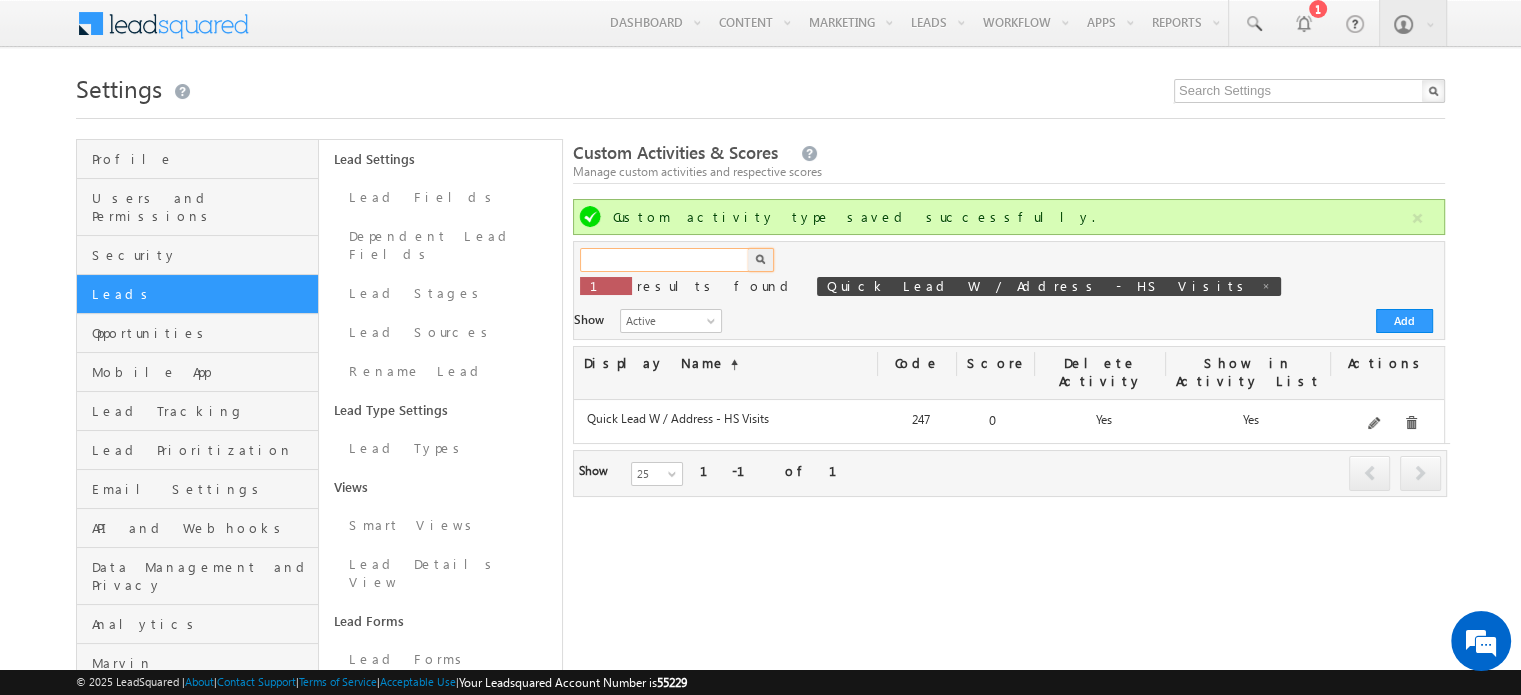 paste on "ASC Call" 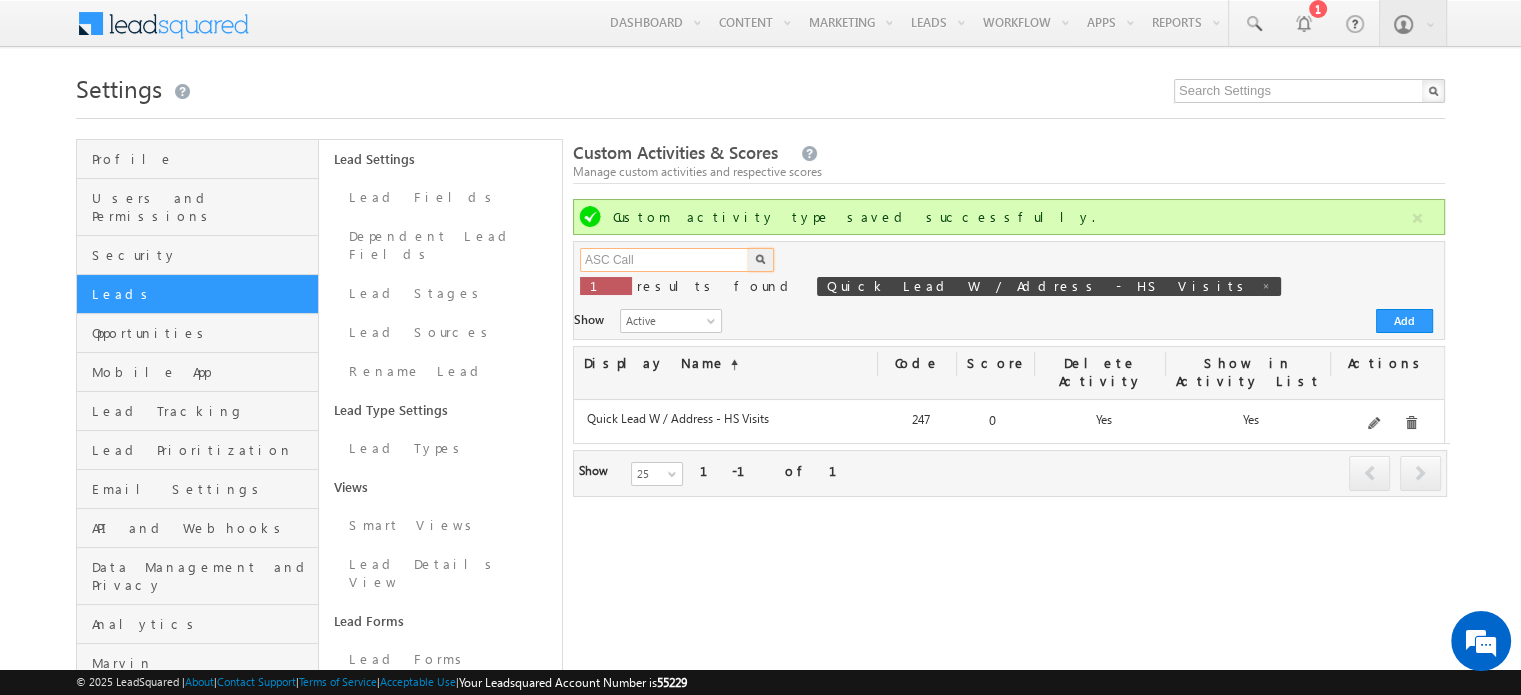 type on "ASC Call" 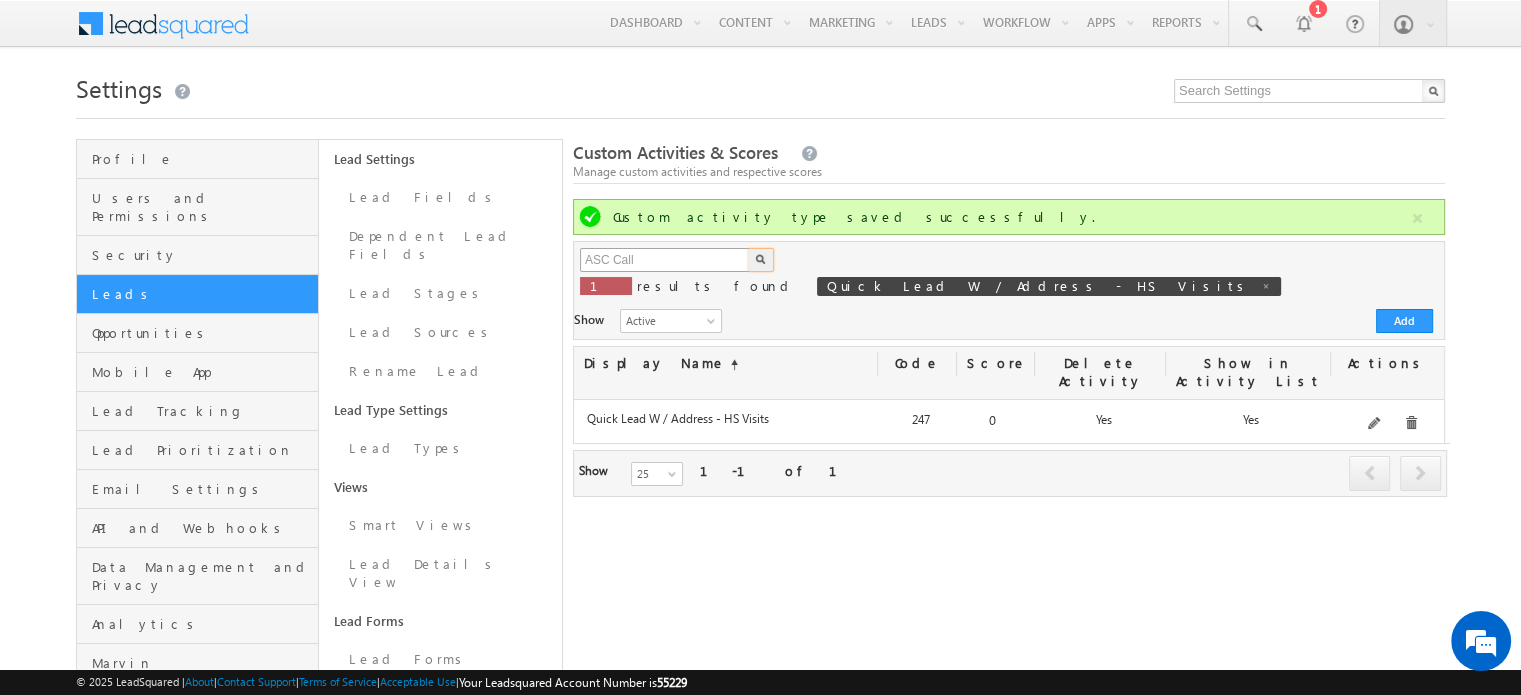 click at bounding box center [761, 260] 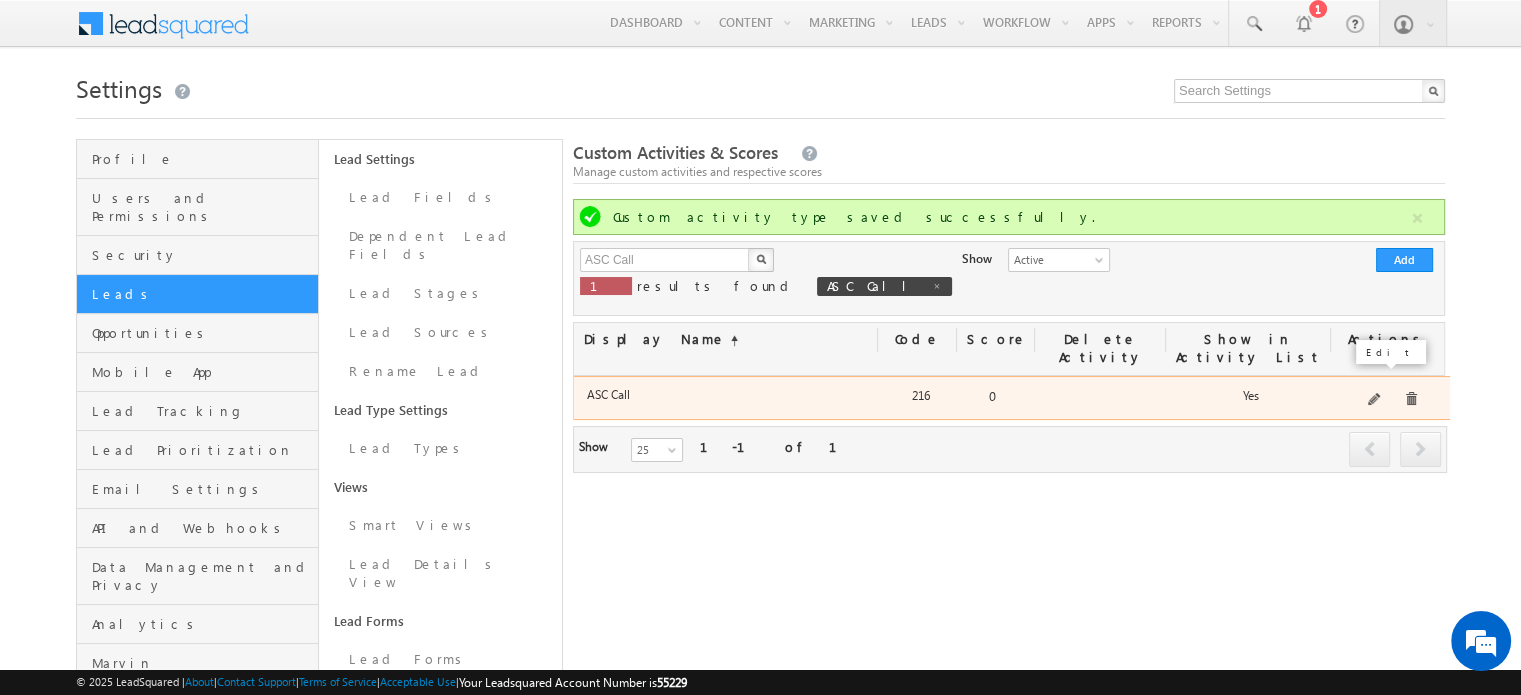 click at bounding box center (1375, 400) 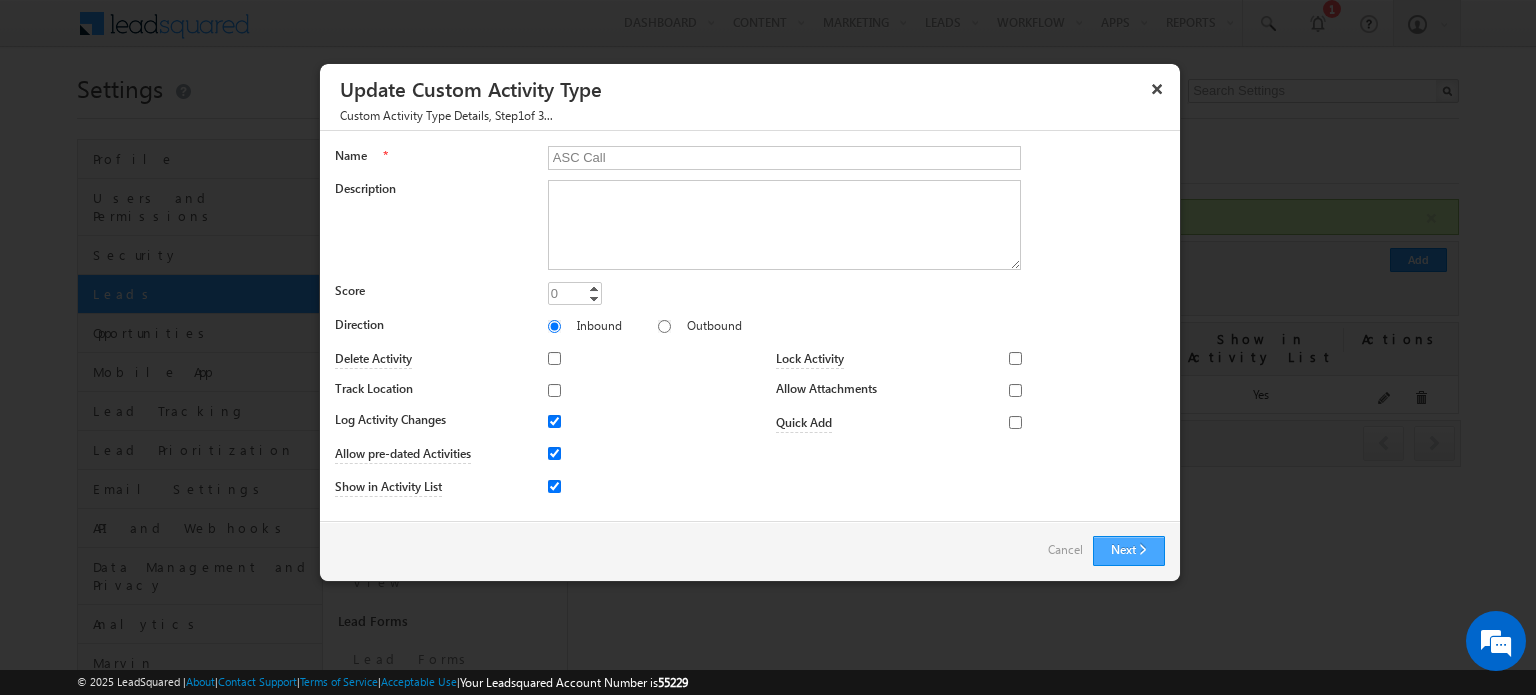 click on "Next" at bounding box center [1129, 551] 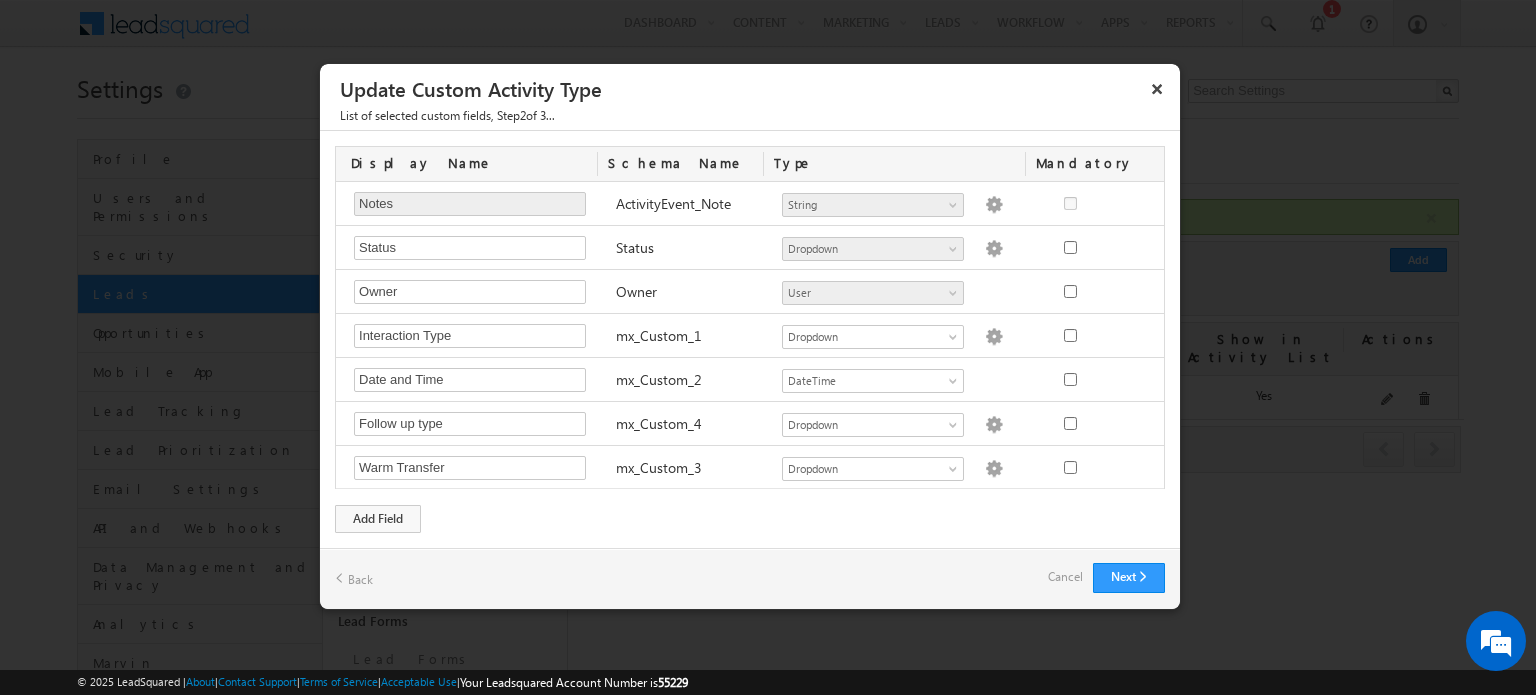 scroll, scrollTop: 268, scrollLeft: 0, axis: vertical 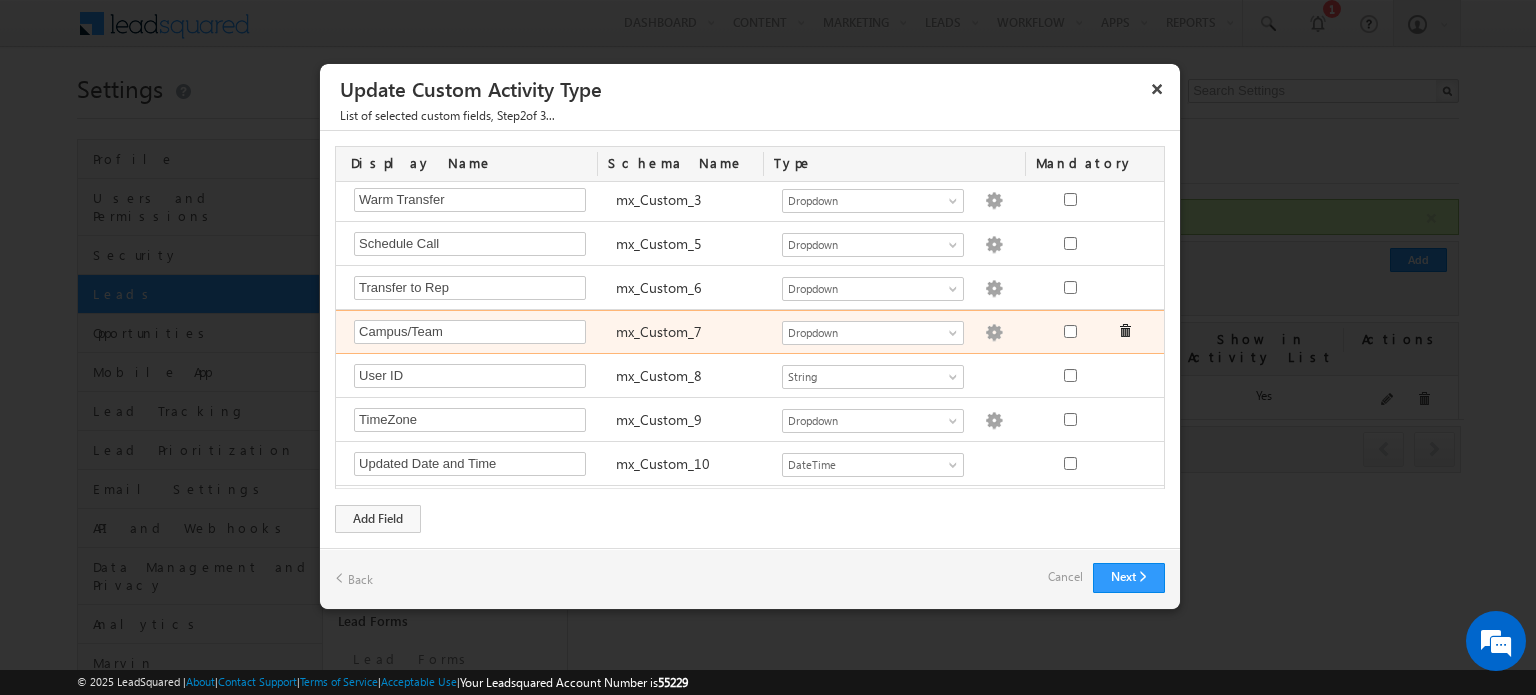 click at bounding box center (994, 333) 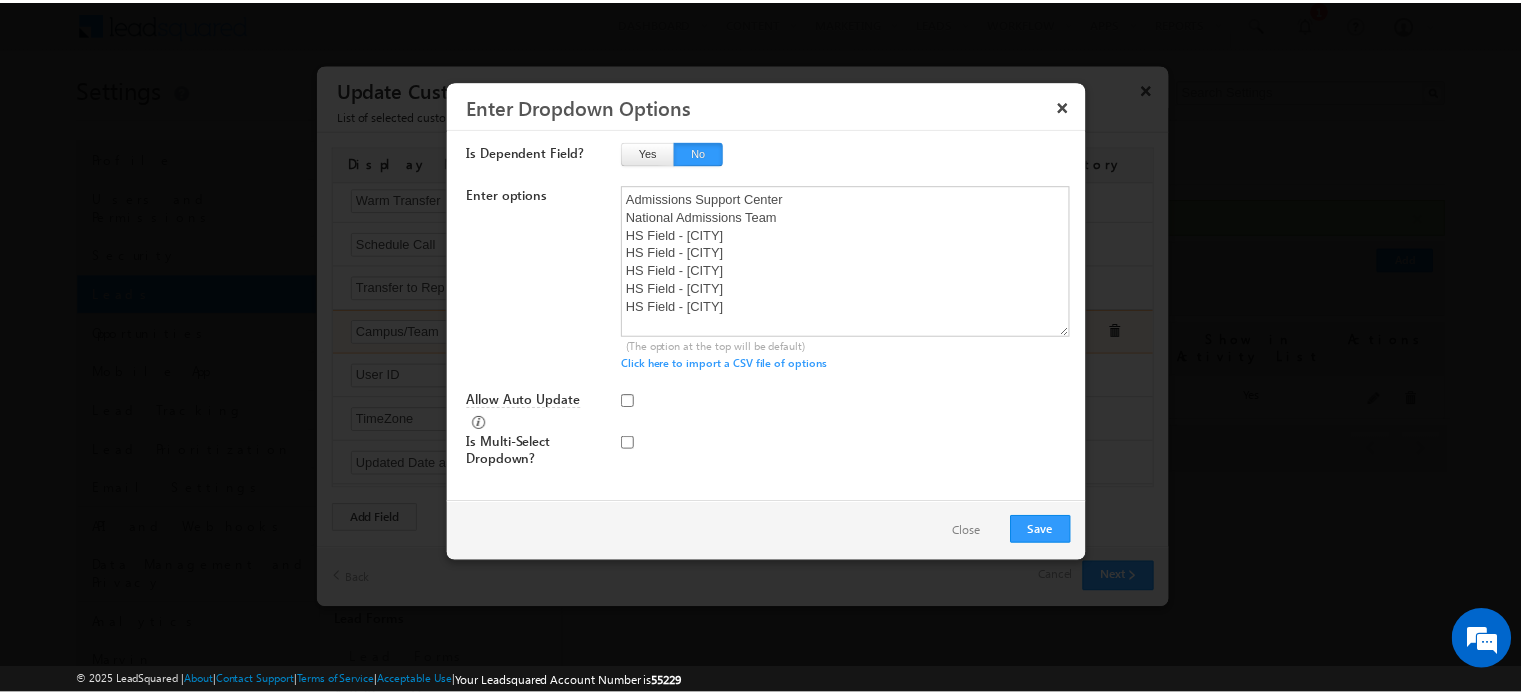 scroll, scrollTop: 1, scrollLeft: 0, axis: vertical 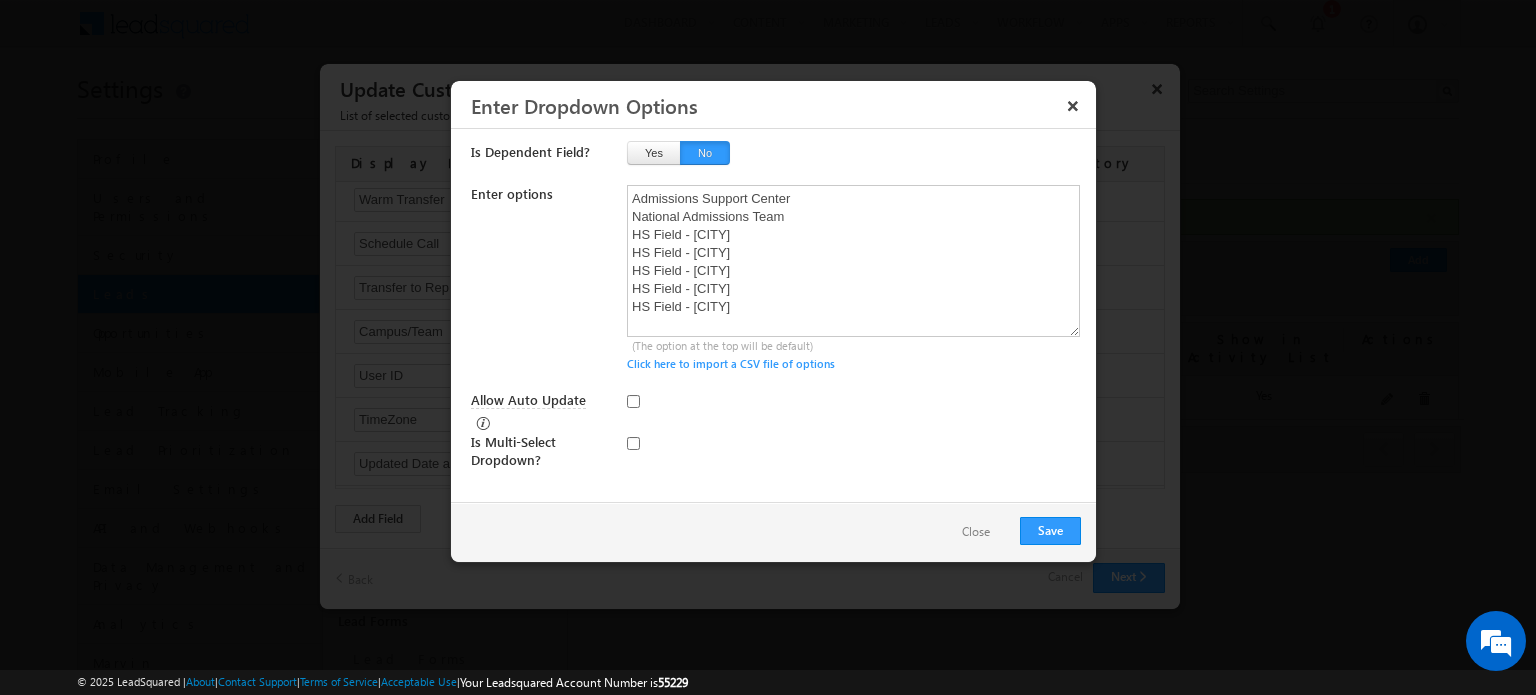 click on "Close" at bounding box center (976, 532) 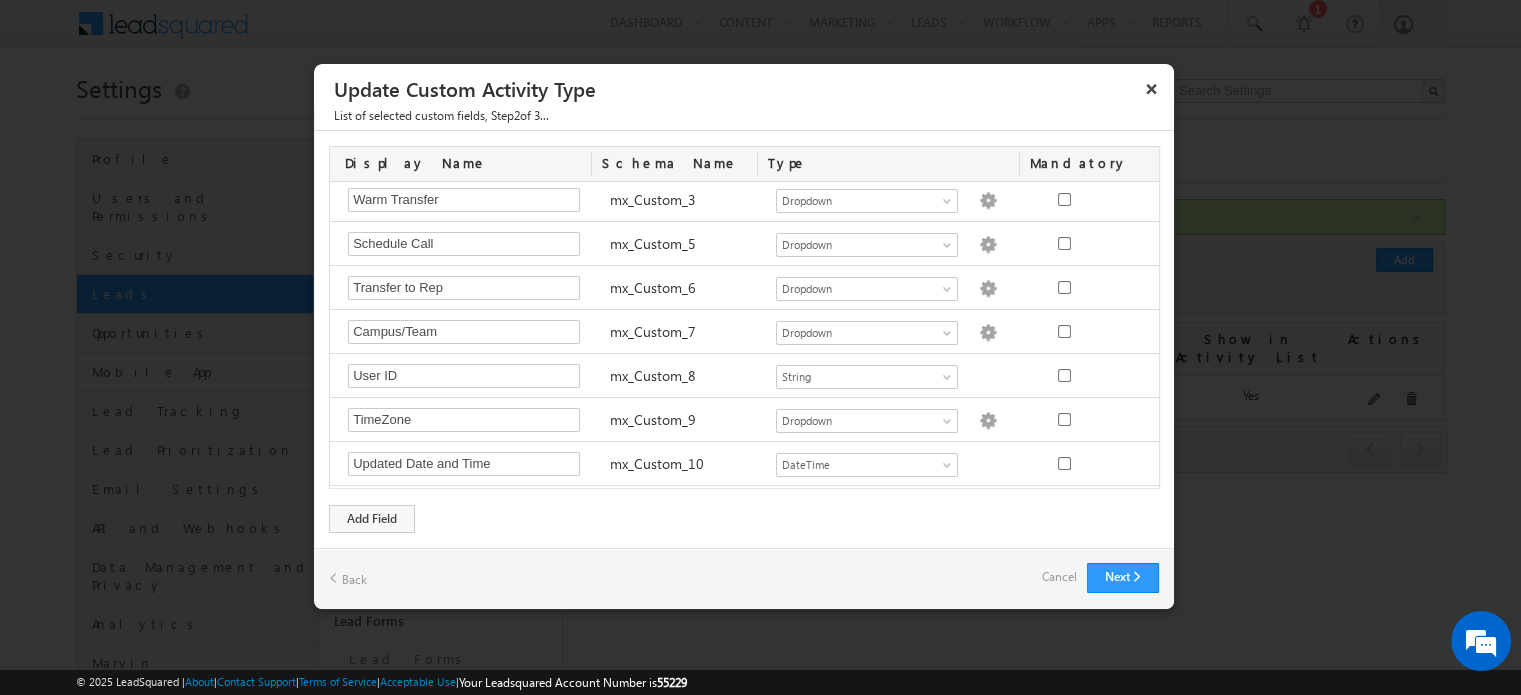 click on "Cancel" at bounding box center [1059, 577] 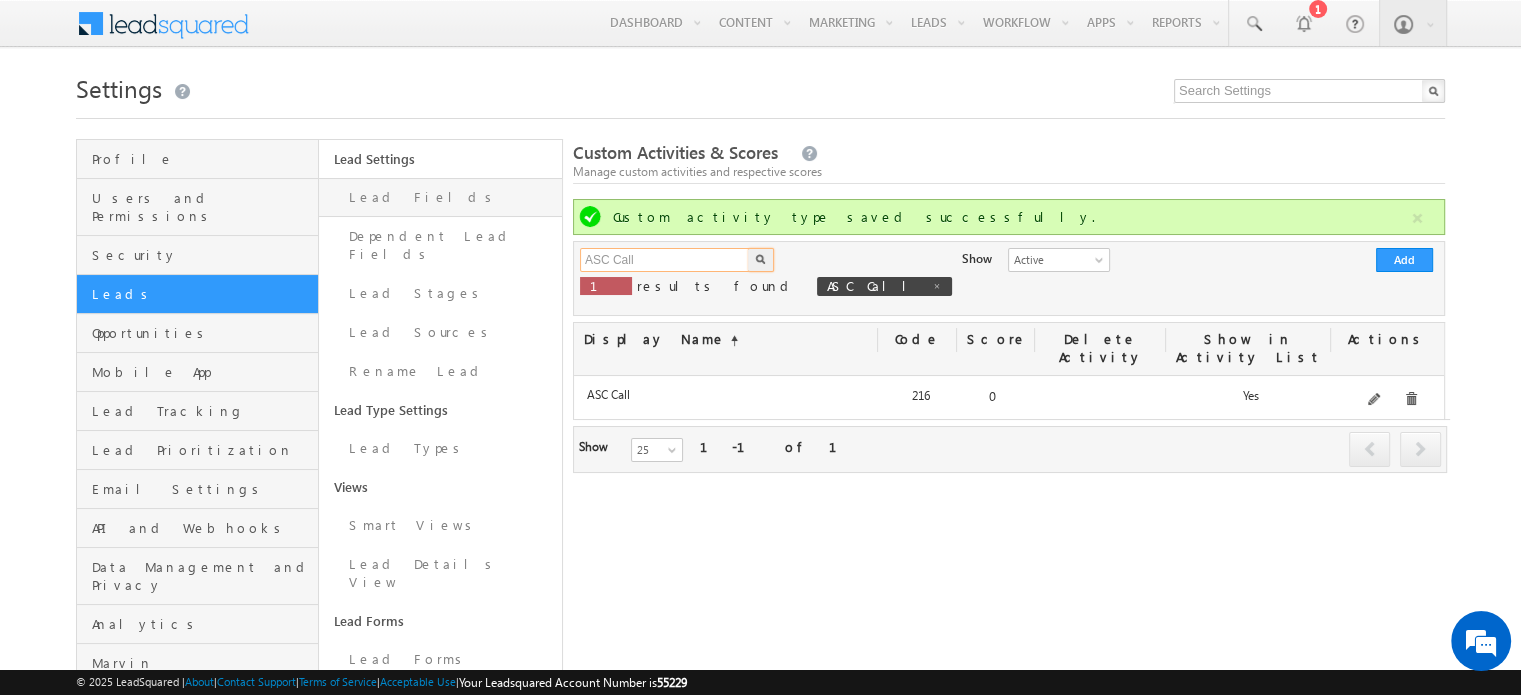 drag, startPoint x: 703, startPoint y: 270, endPoint x: 403, endPoint y: 214, distance: 305.18192 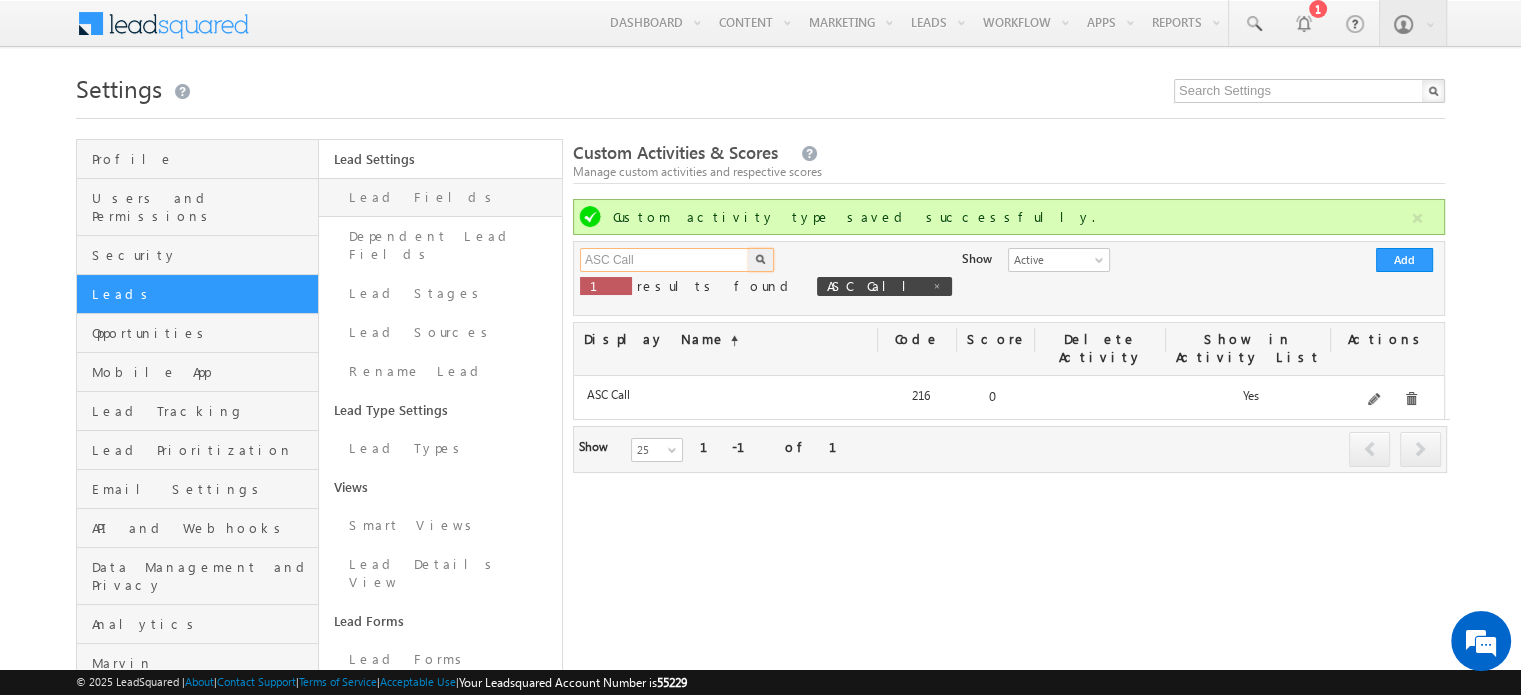 click on "Profile Users and Permissions Security Leads Opportunities Mobile App Lead Tracking Lead Prioritization Email Settings API and Webhooks Data Management and Privacy Analytics Marvin Telephony Converse
Lead Settings Lead Fields Dependent Lead Fields Lead Stages Lead Sources Rename Lead Lead Type Settings Lead Types Views Smart Views Lead Details View Lead Forms Lead Forms Activities and Scores Core Activities & Scores Custom Activities & Scores Sales Activity Settings Sales Activity Settings Sales Activity Fields Custom Field Sets Manage Custom Field Sets Configure Custom Field Set Products Manage Products Configure Task Type Appointments To-Dos Manage Tags Marketing Tag Manager
Custom Activities & Scores
Manage custom activities and respective scores
X   1" at bounding box center (760, 782) 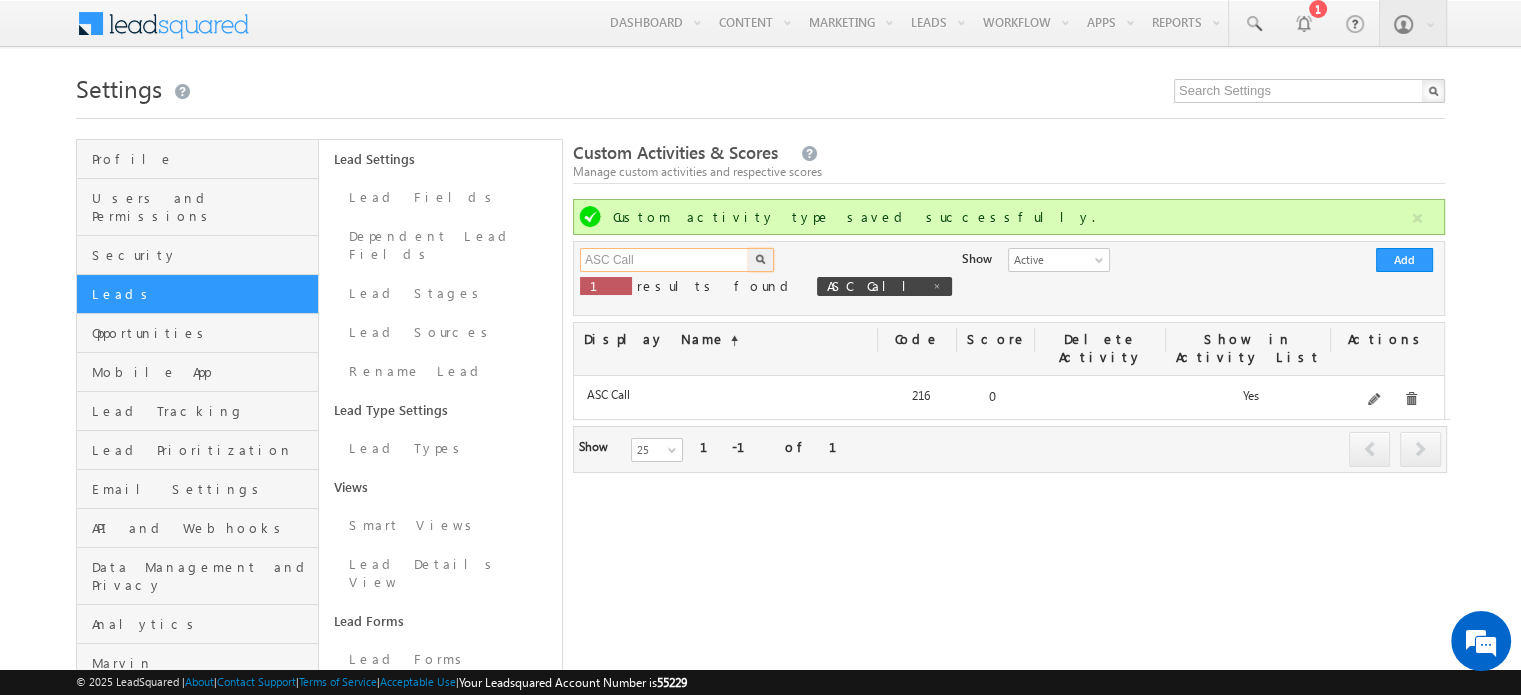 paste on "Transfer DoA/Admin - Reassign" 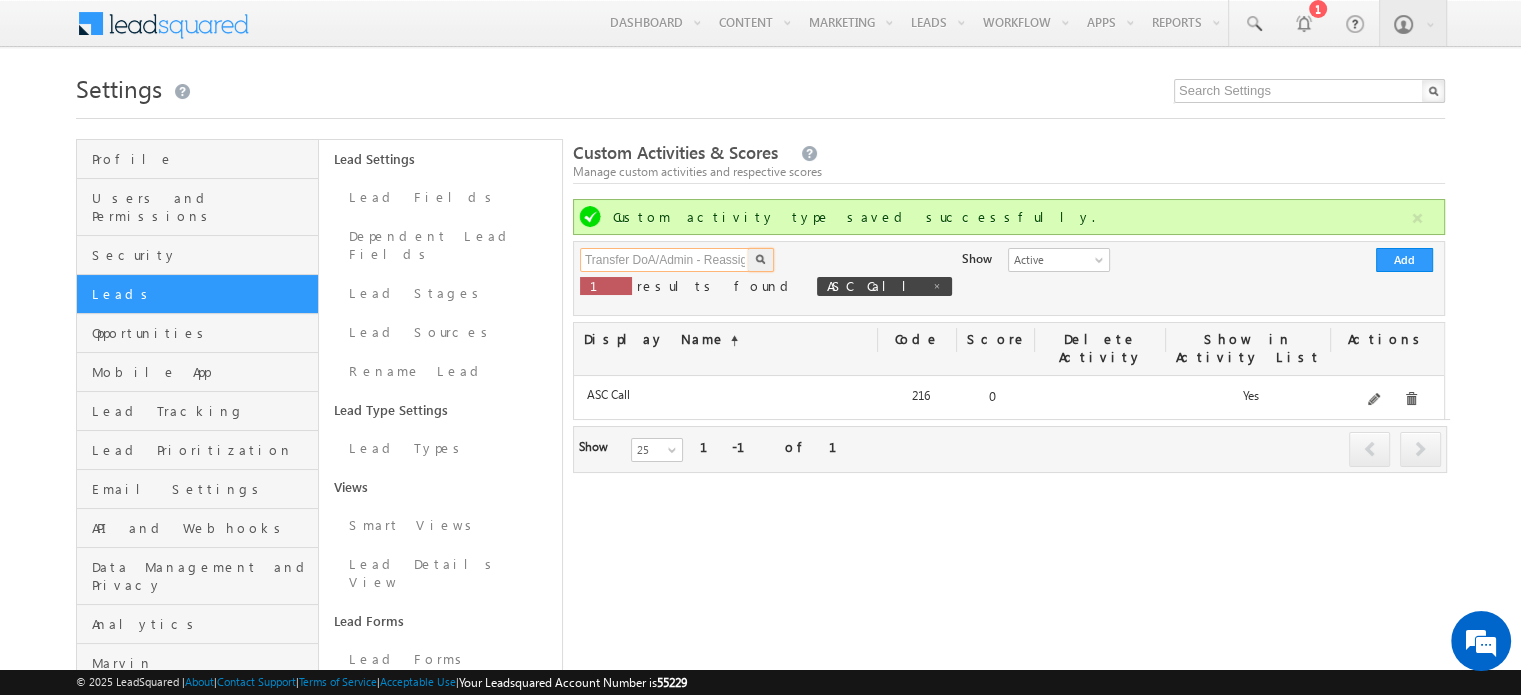 scroll, scrollTop: 0, scrollLeft: 8, axis: horizontal 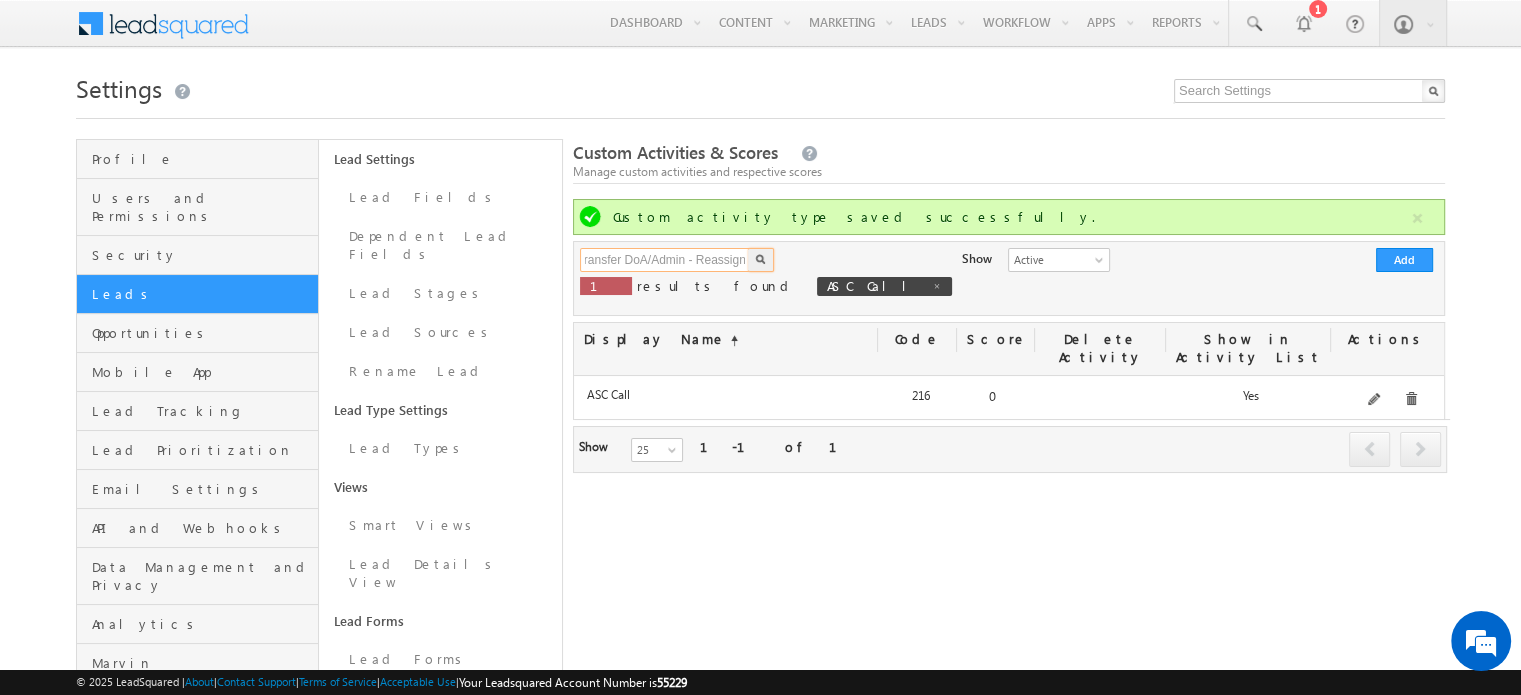 type on "Transfer DoA/Admin - Reassign" 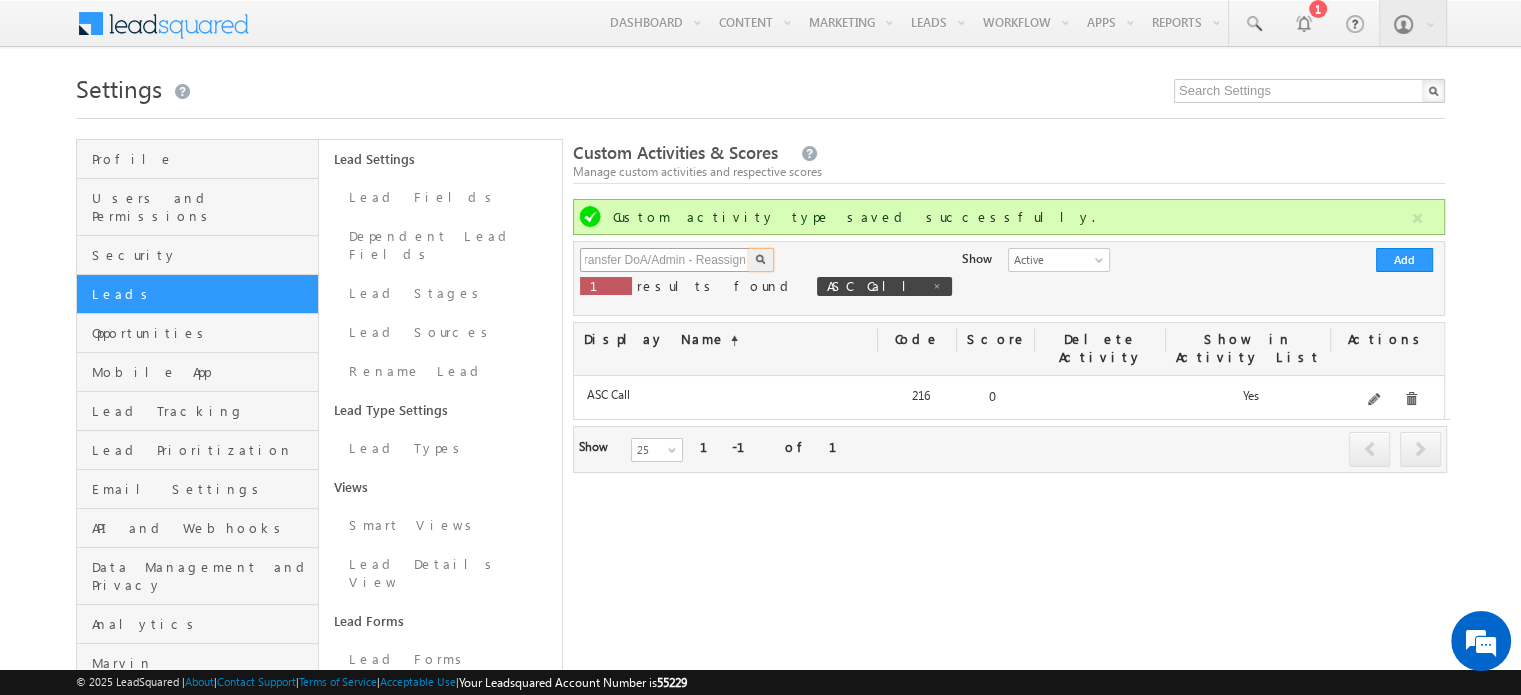 click at bounding box center (761, 260) 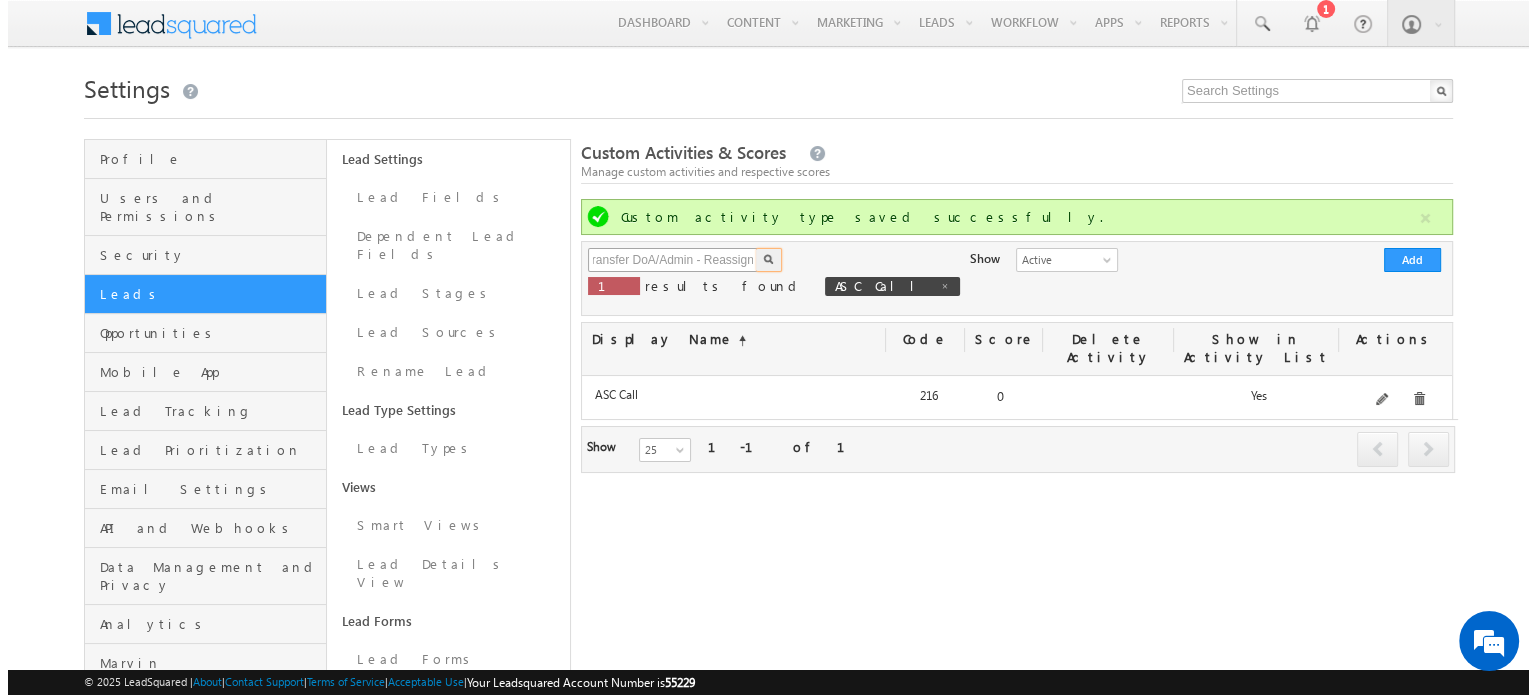 scroll, scrollTop: 0, scrollLeft: 0, axis: both 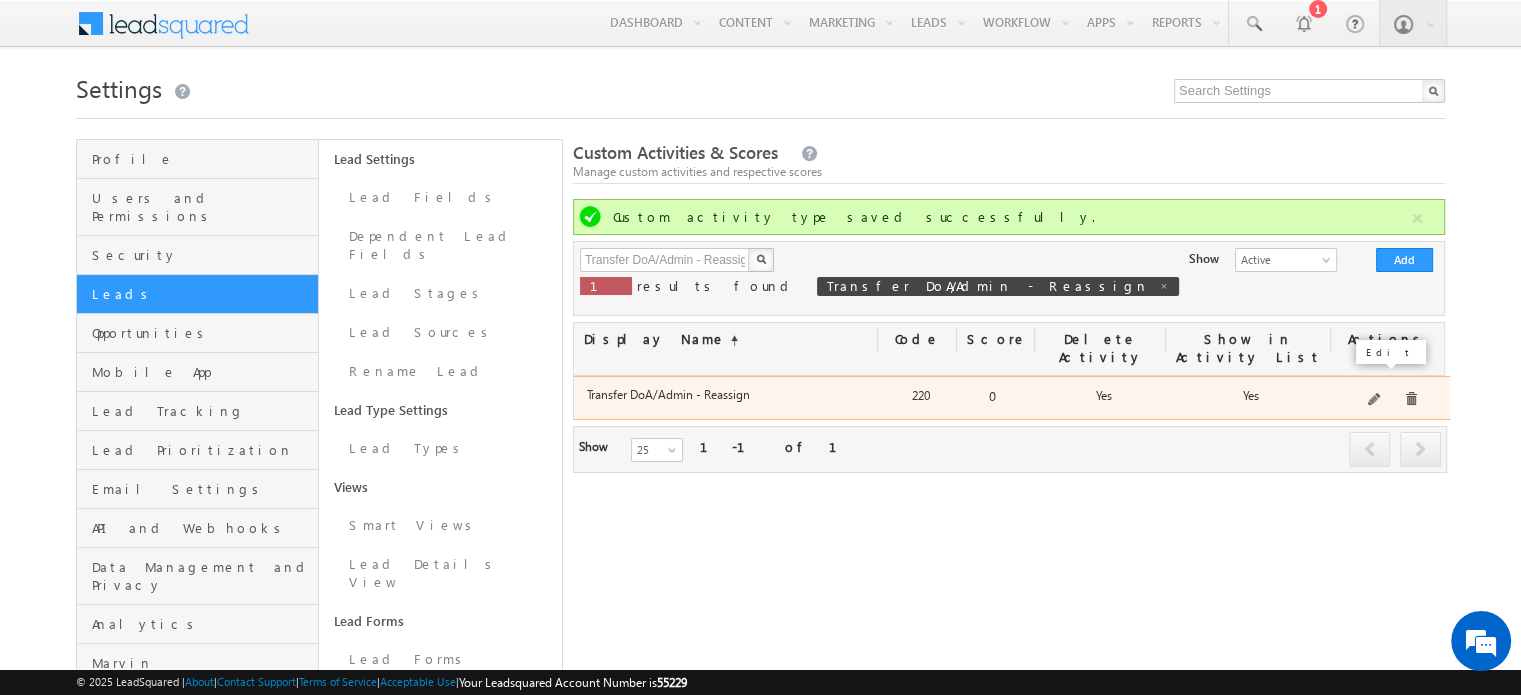 click at bounding box center (1375, 400) 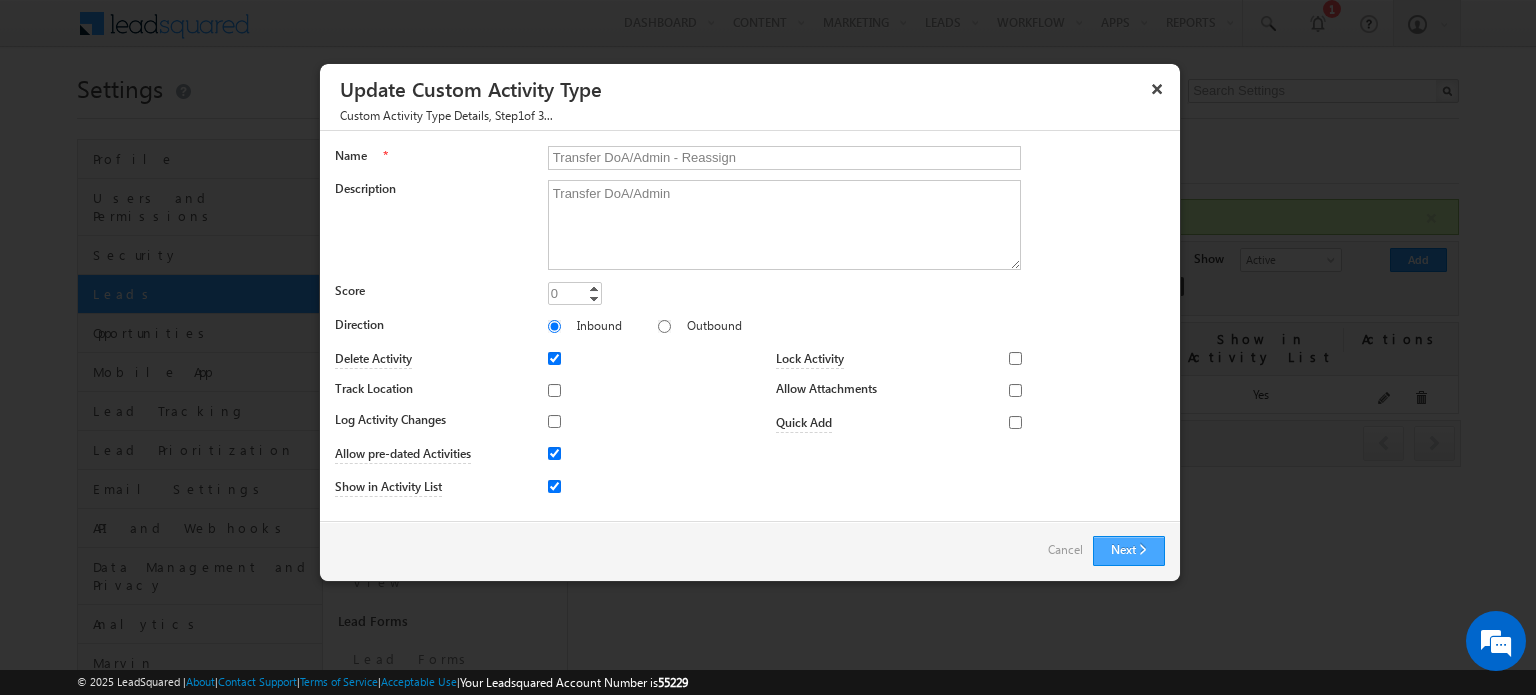 click on "Next" at bounding box center (1129, 551) 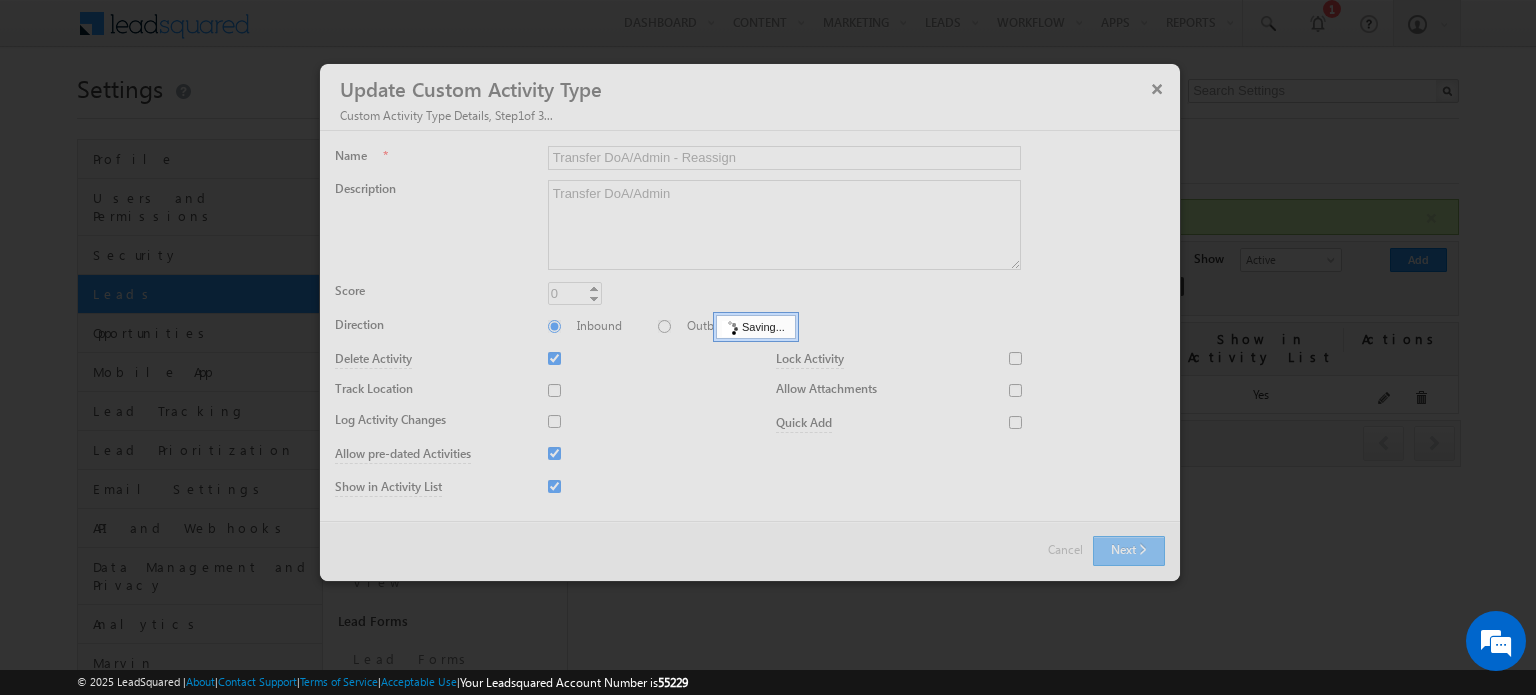 type 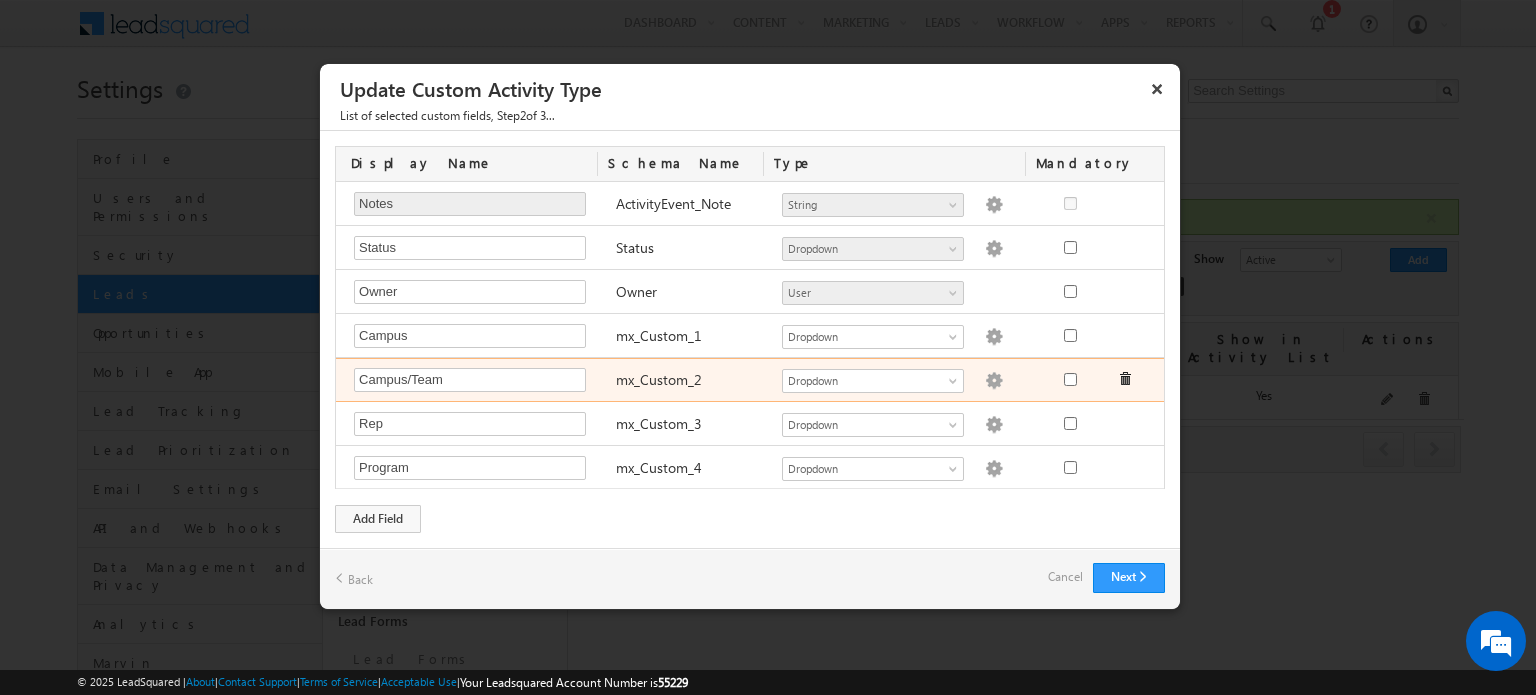 click at bounding box center [994, 381] 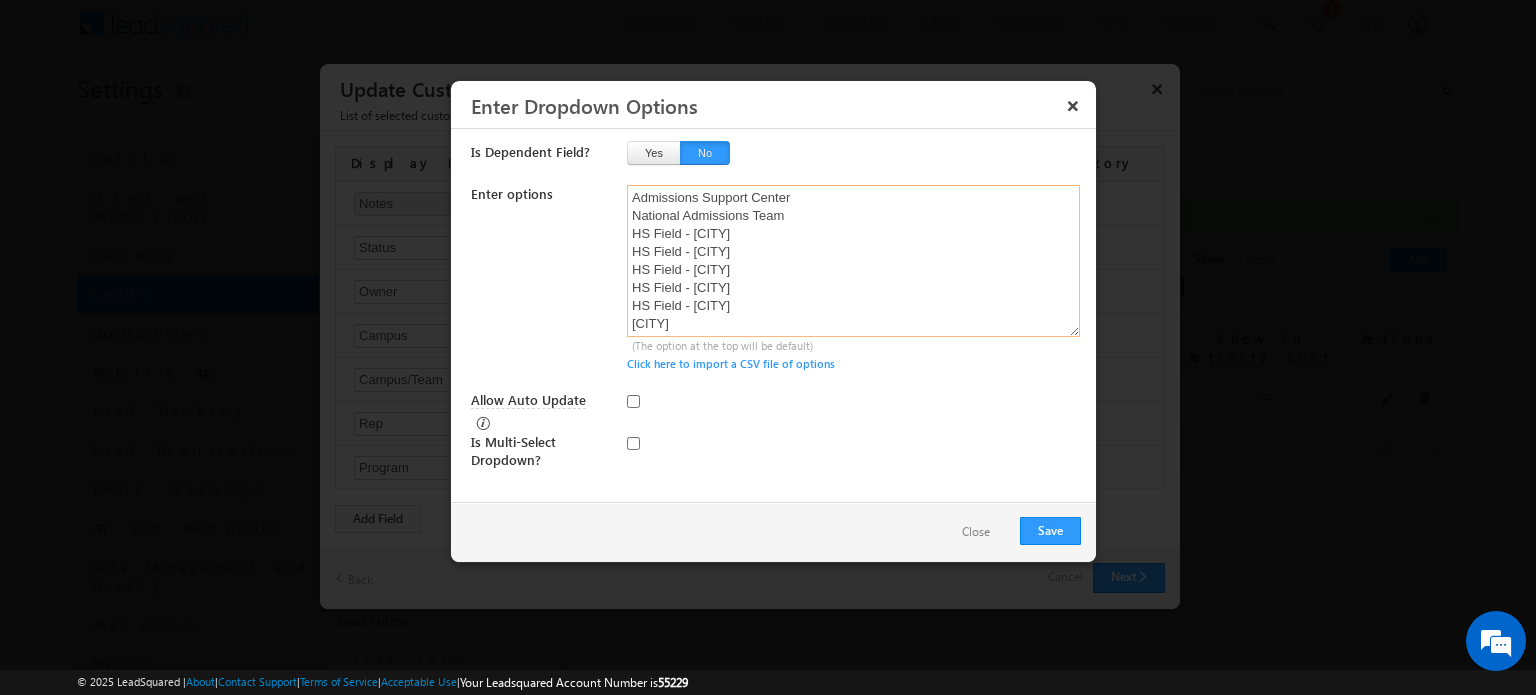click on "Admissions Support Center
National Admissions Team
HS Field - Indianapolis
HS Field - Denver
HS Field - Grand Prairie
HS Field - Nashville
HS Field - East Windsor
Allentown
Columbia
Denver
East Point
East Windsor
Summerlin
Grand Prairie
Indianapolis
Iselin
Kindig
Lincoln Mall
Mahwah
Marietta
Melrose Park
Moorestown
Nashville
New Britain
Paramus
Philadelphia
Queens
Shelton
South Plainfield
Union
Test Campus" at bounding box center (853, 261) 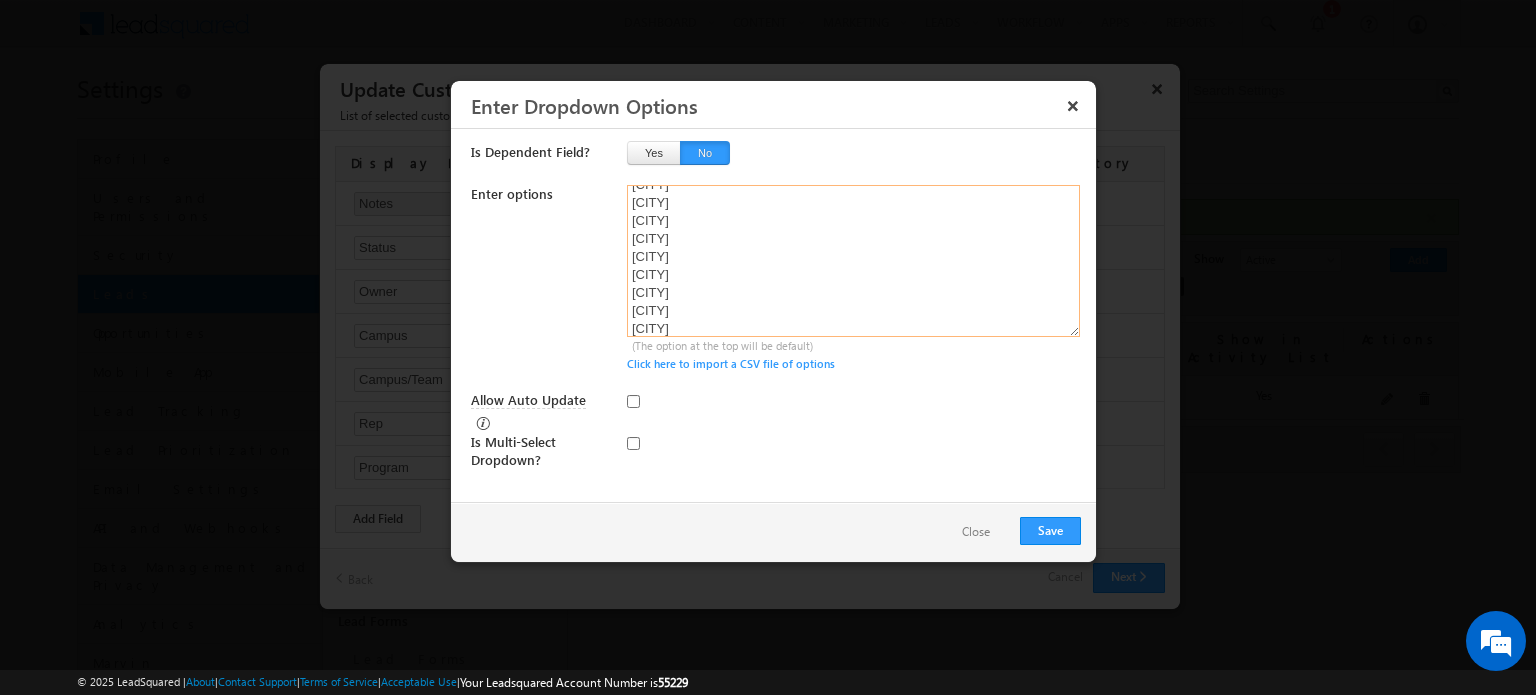 scroll, scrollTop: 302, scrollLeft: 0, axis: vertical 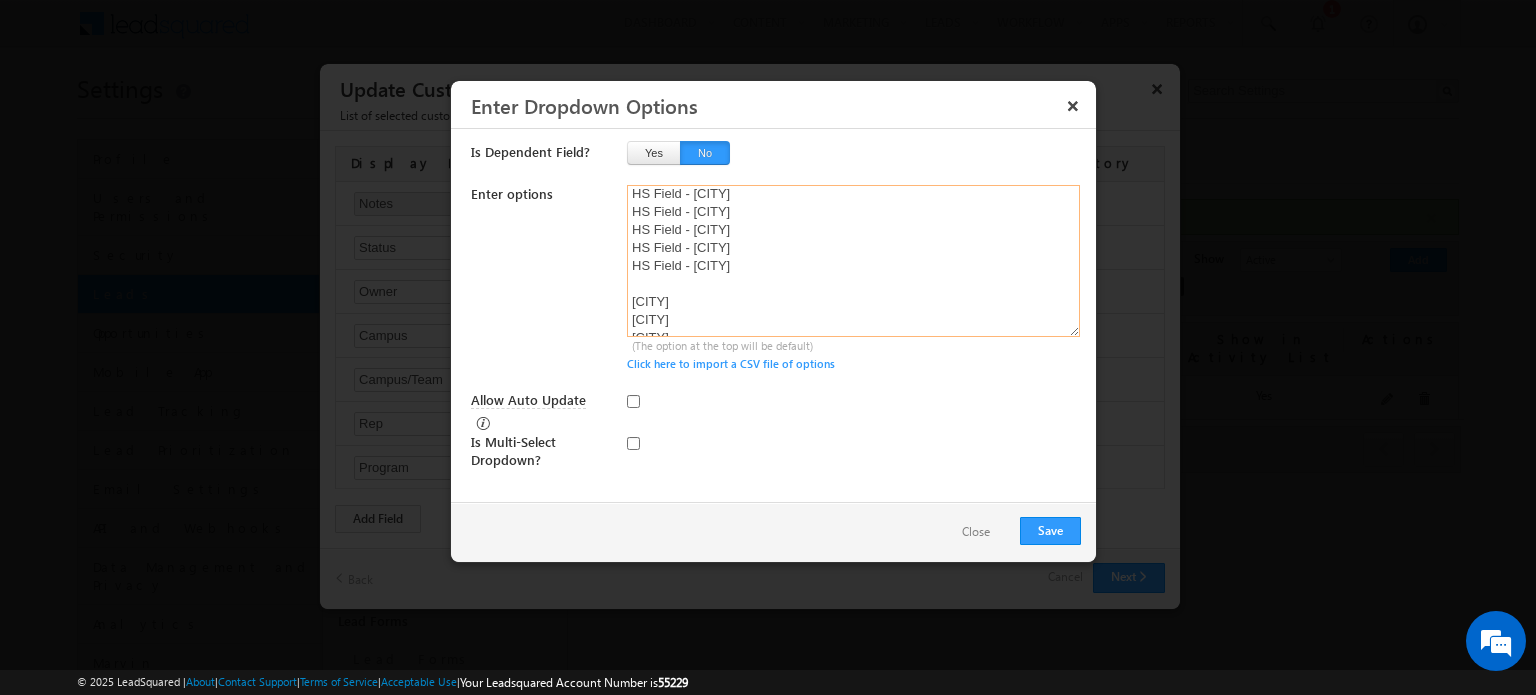 paste on "HS Team - East Point, HS Team - Houston" 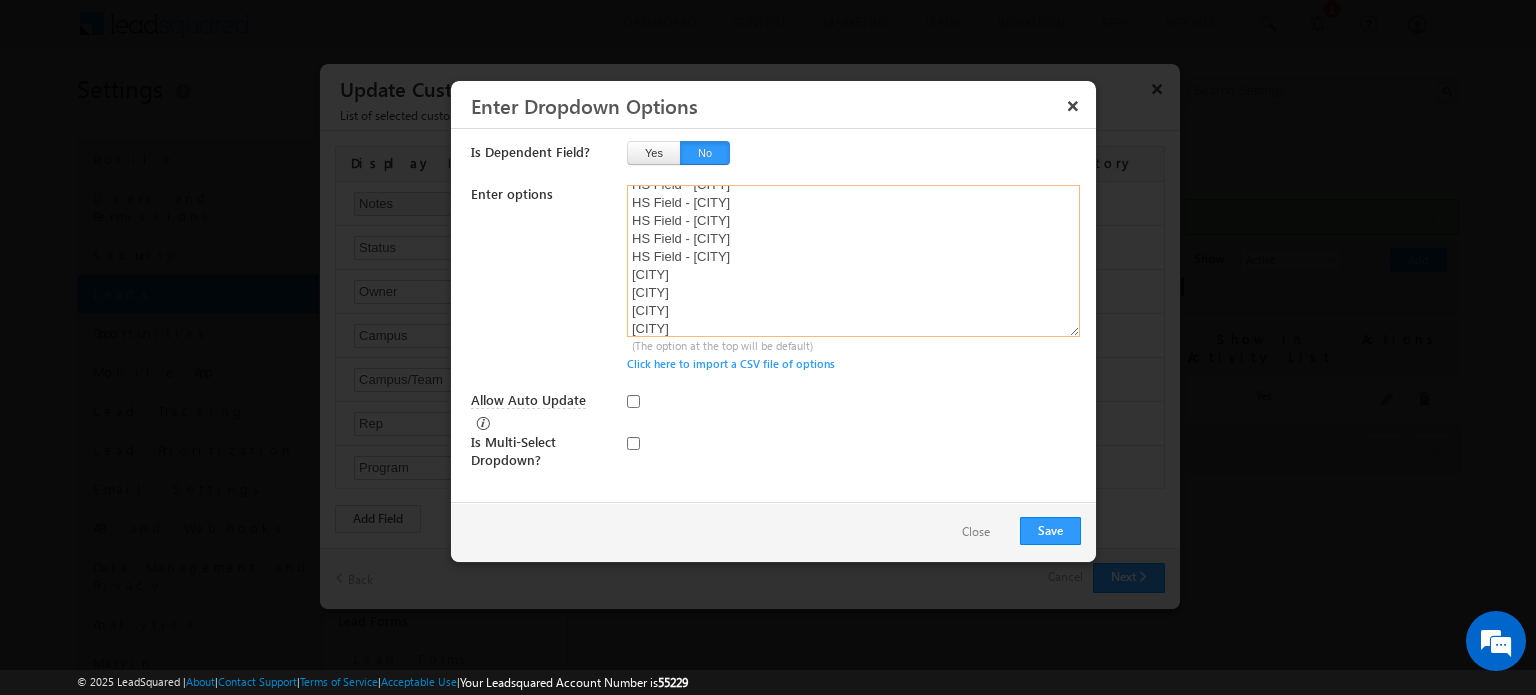 scroll, scrollTop: 104, scrollLeft: 0, axis: vertical 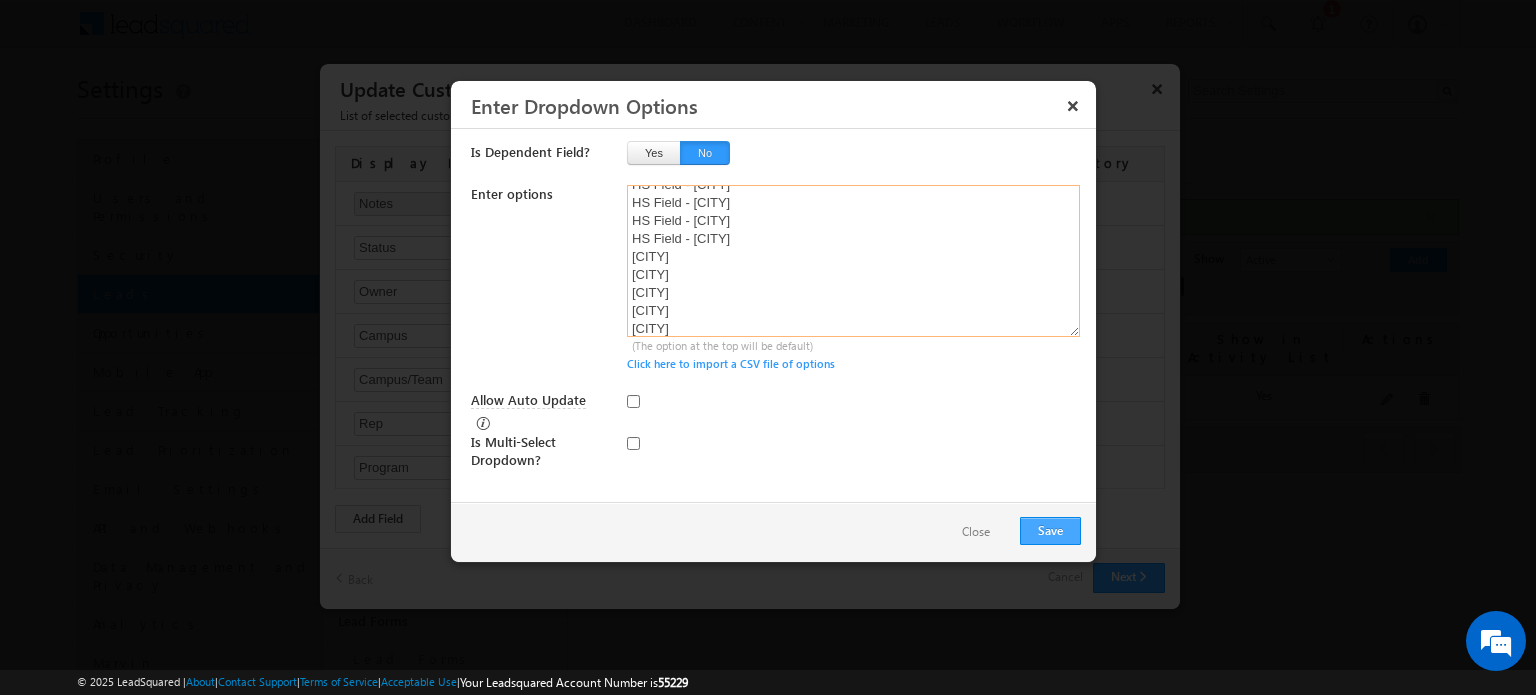 type on "Admissions Support Center
National Admissions Team
HS Field - Indianapolis
HS Field - Denver
HS Field - Grand Prairie
HS Field - Nashville
HS Field - East Windsor
HS Field - East Point
HS Field - Houston
Allentown
Columbia
Denver
East Point
East Windsor
Summerlin
Grand Prairie
Indianapolis
Iselin
Kindig
Levittown
Lincoln Mall
Mahwah
Marietta
Melrose Park
Moorestown
Nashville
New Britain
Paramus
Philadelphia
Queens
Shelton
South Plainfield
Union
Test Campus" 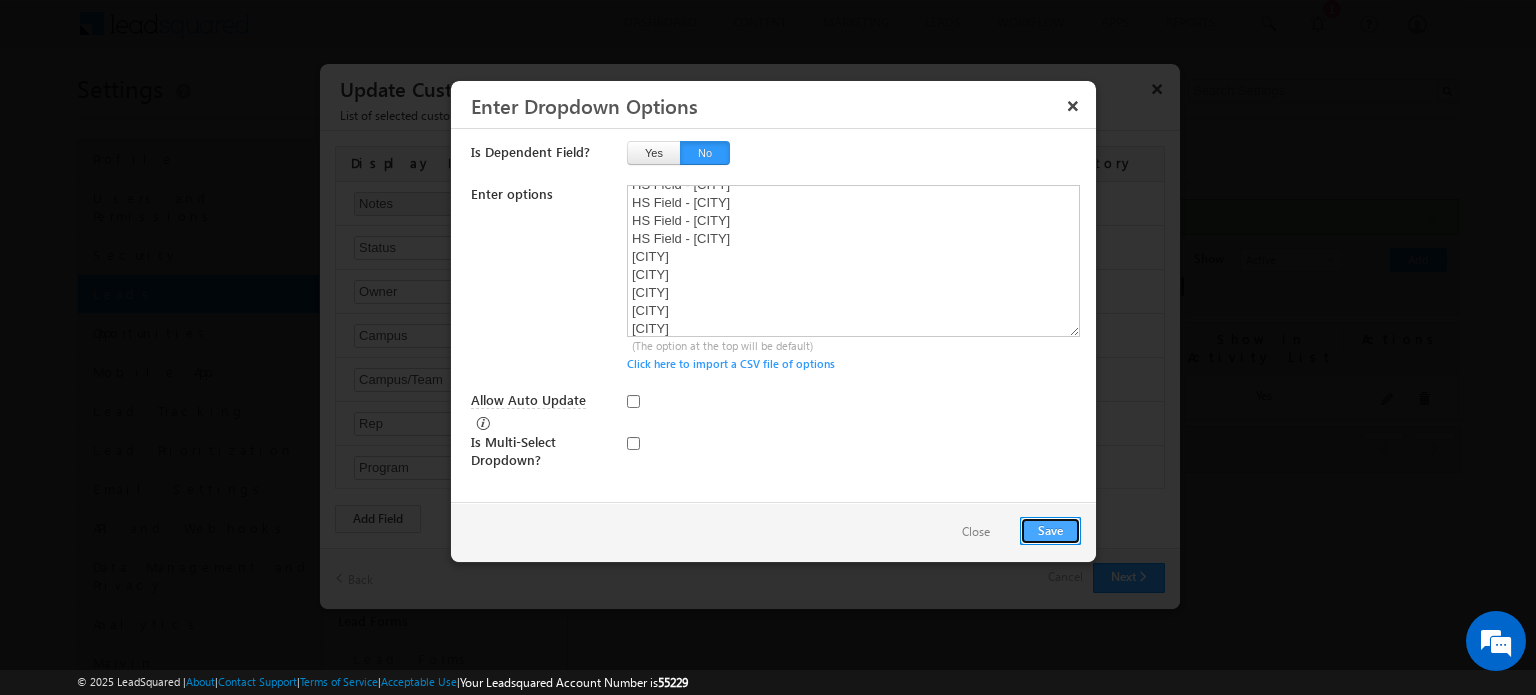click on "Save" at bounding box center [1050, 531] 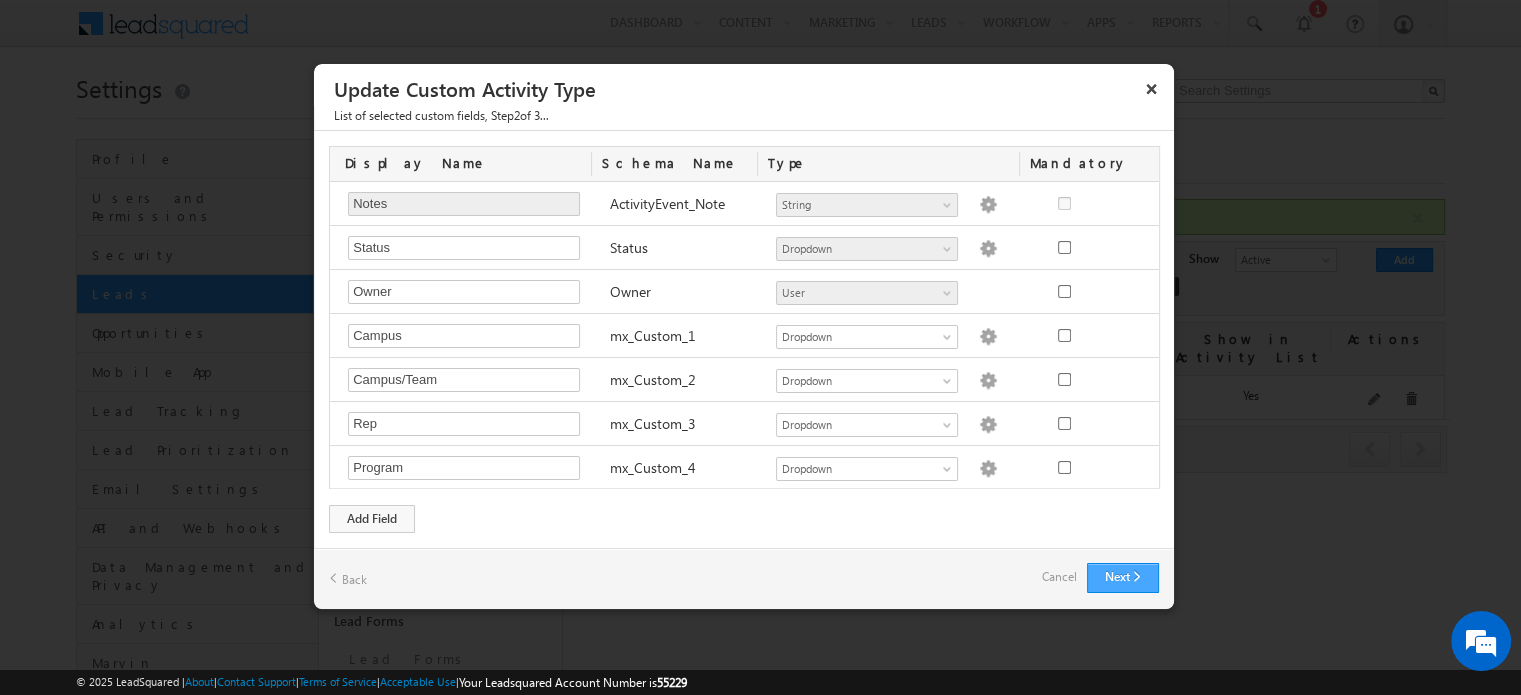 click on "Next" at bounding box center [1123, 578] 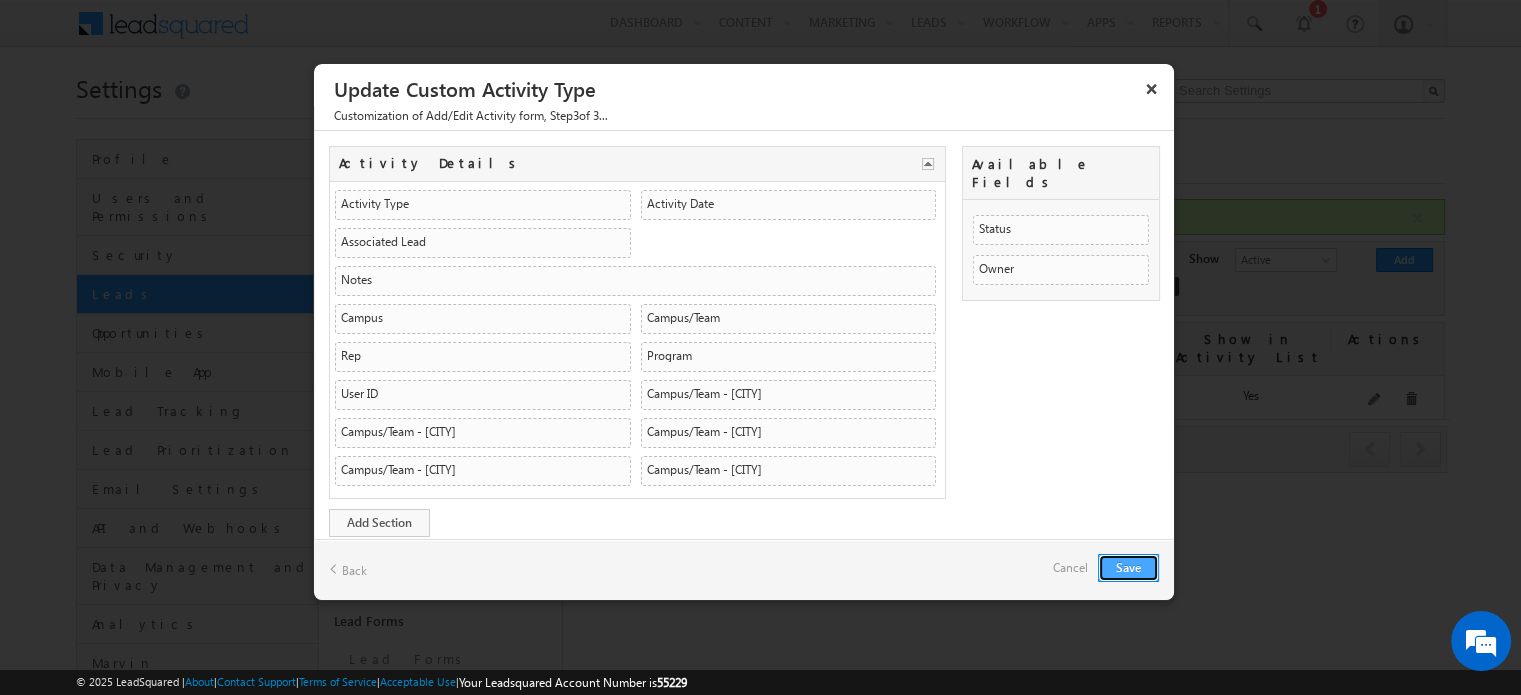 click on "Save" at bounding box center [1128, 568] 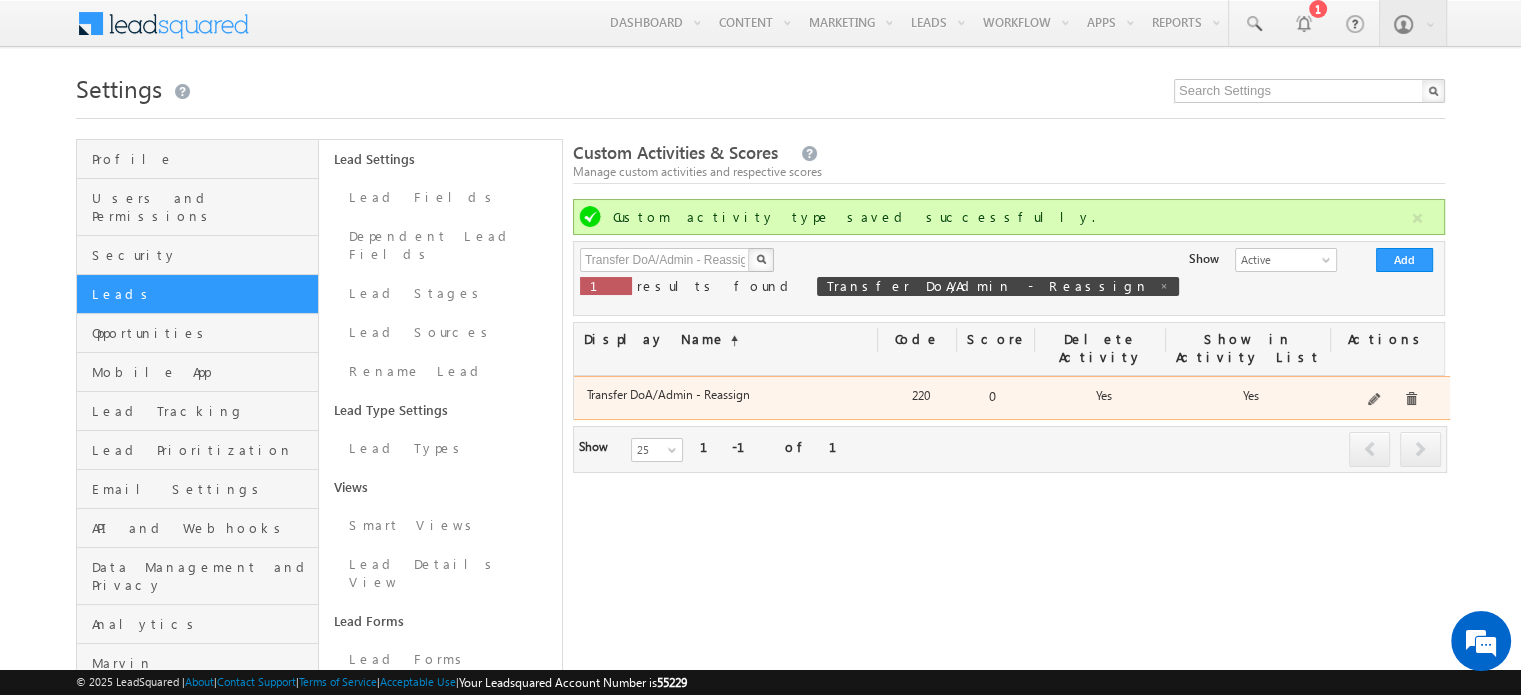 click on "Transfer DoA/Admin" at bounding box center [1390, 400] 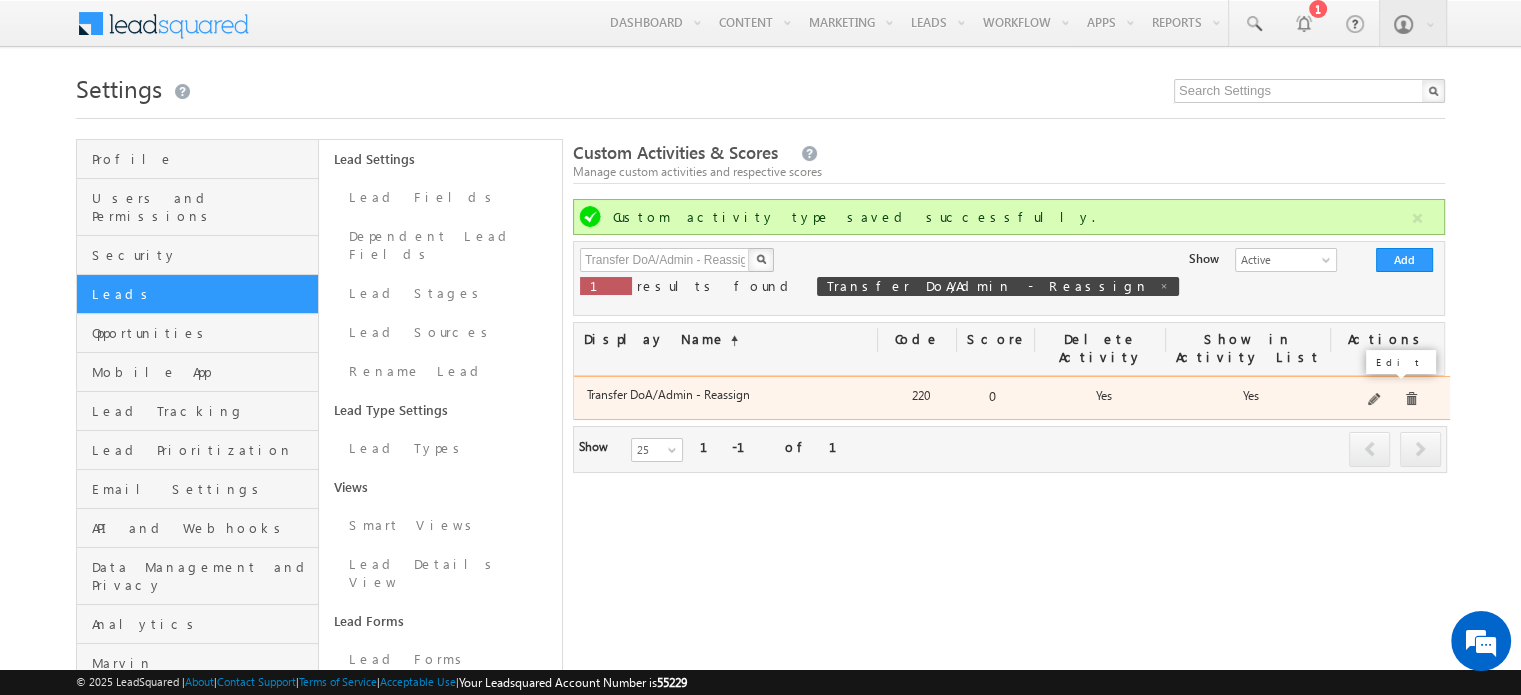 click at bounding box center (1375, 400) 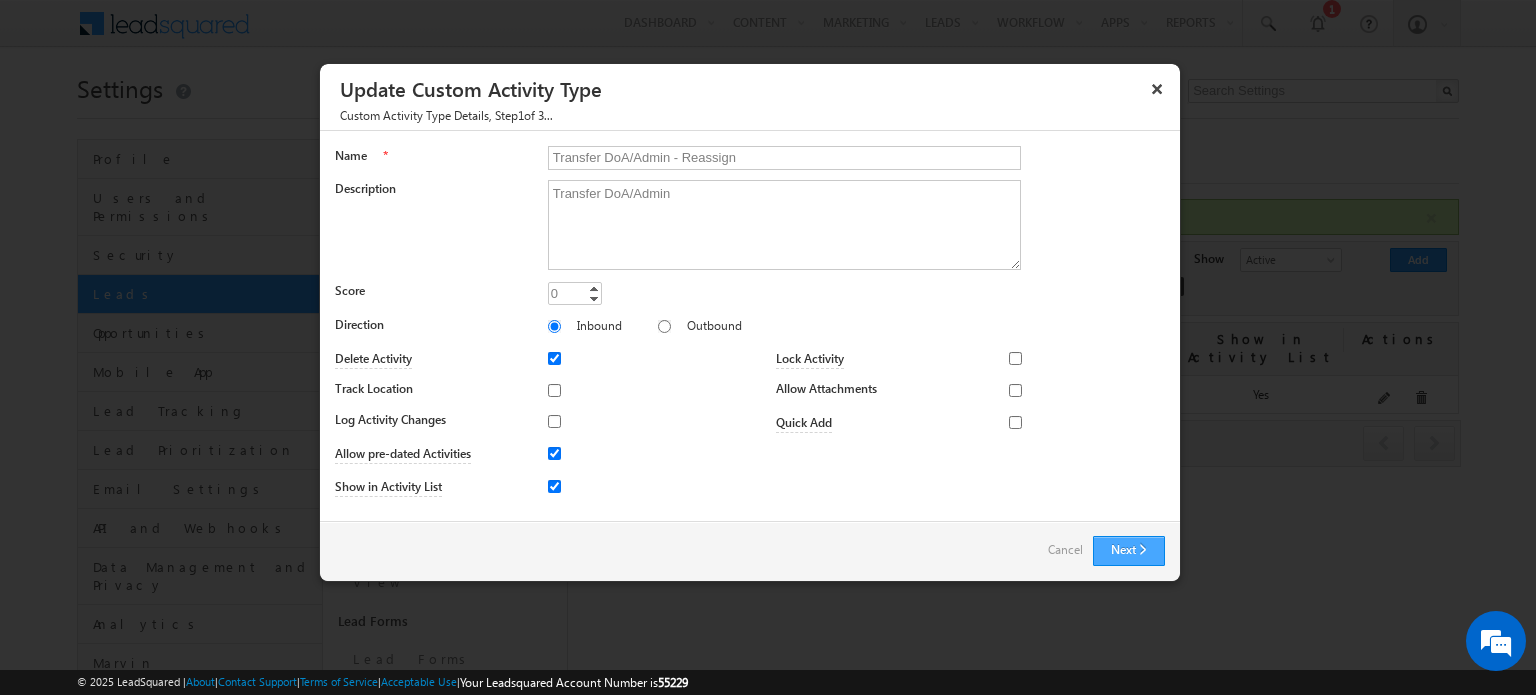 click on "Next" at bounding box center [1129, 551] 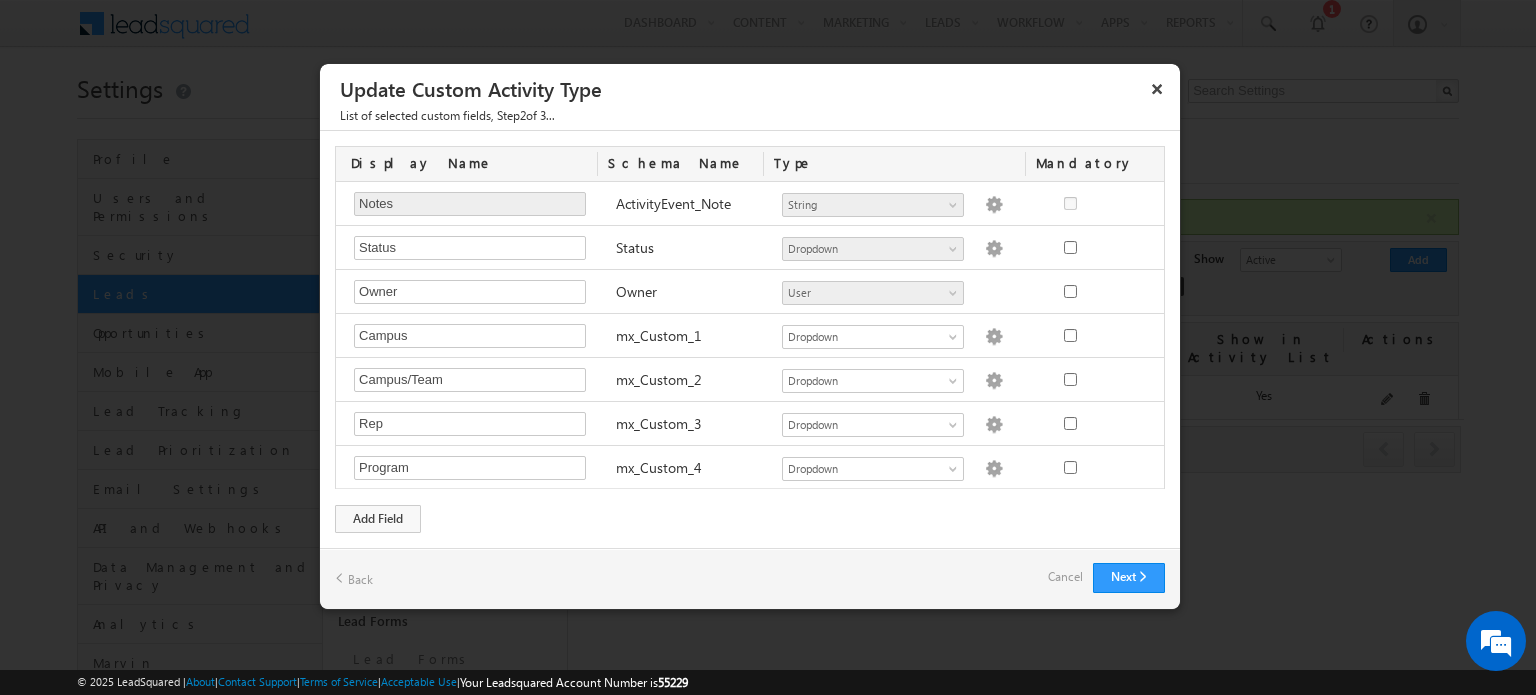 type 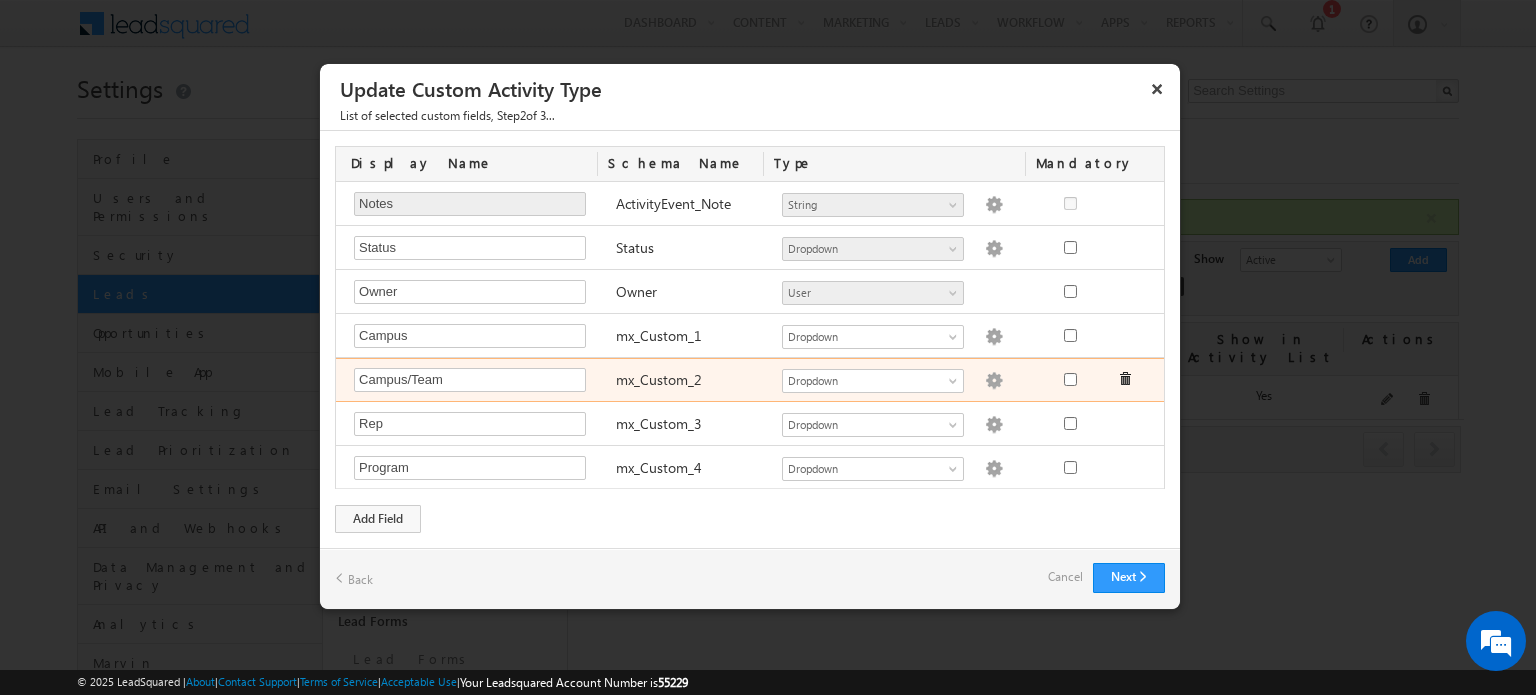 click at bounding box center (994, 381) 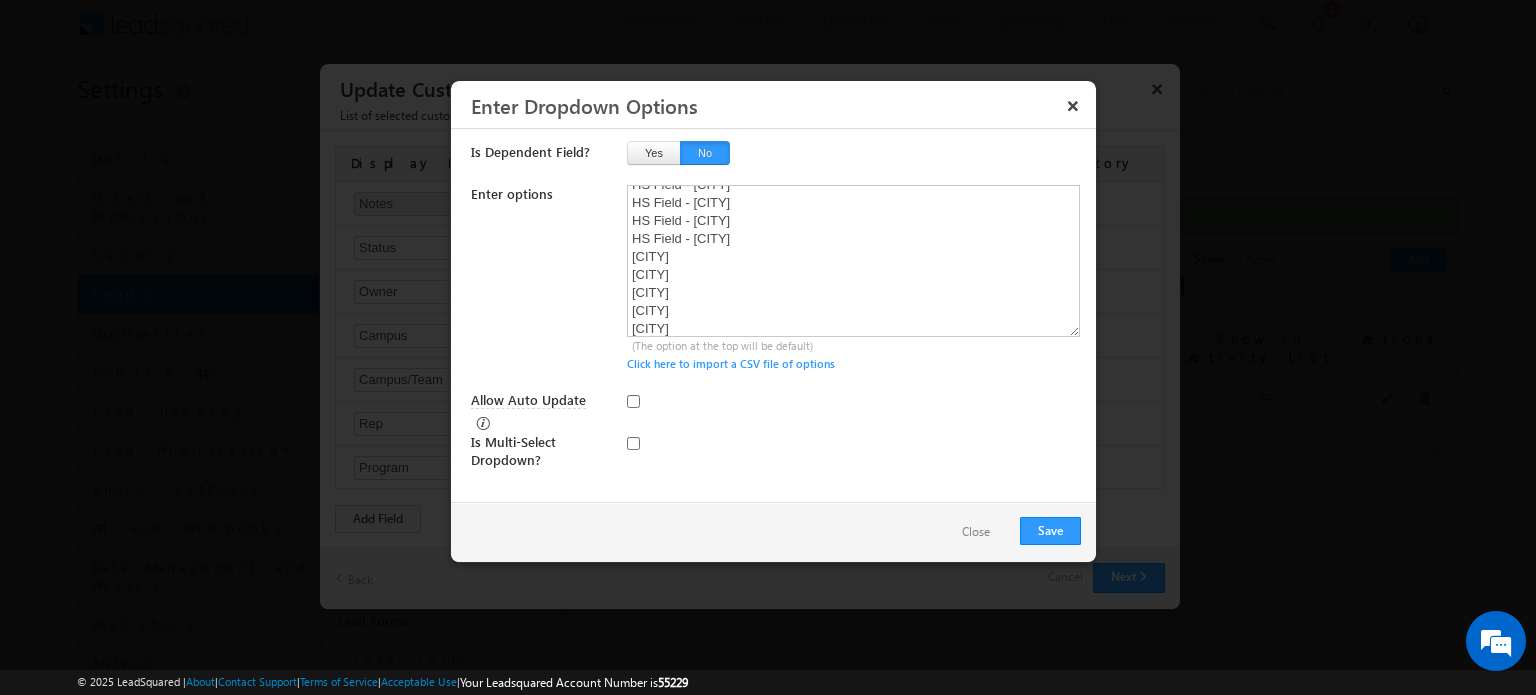 click on "Close" at bounding box center [976, 532] 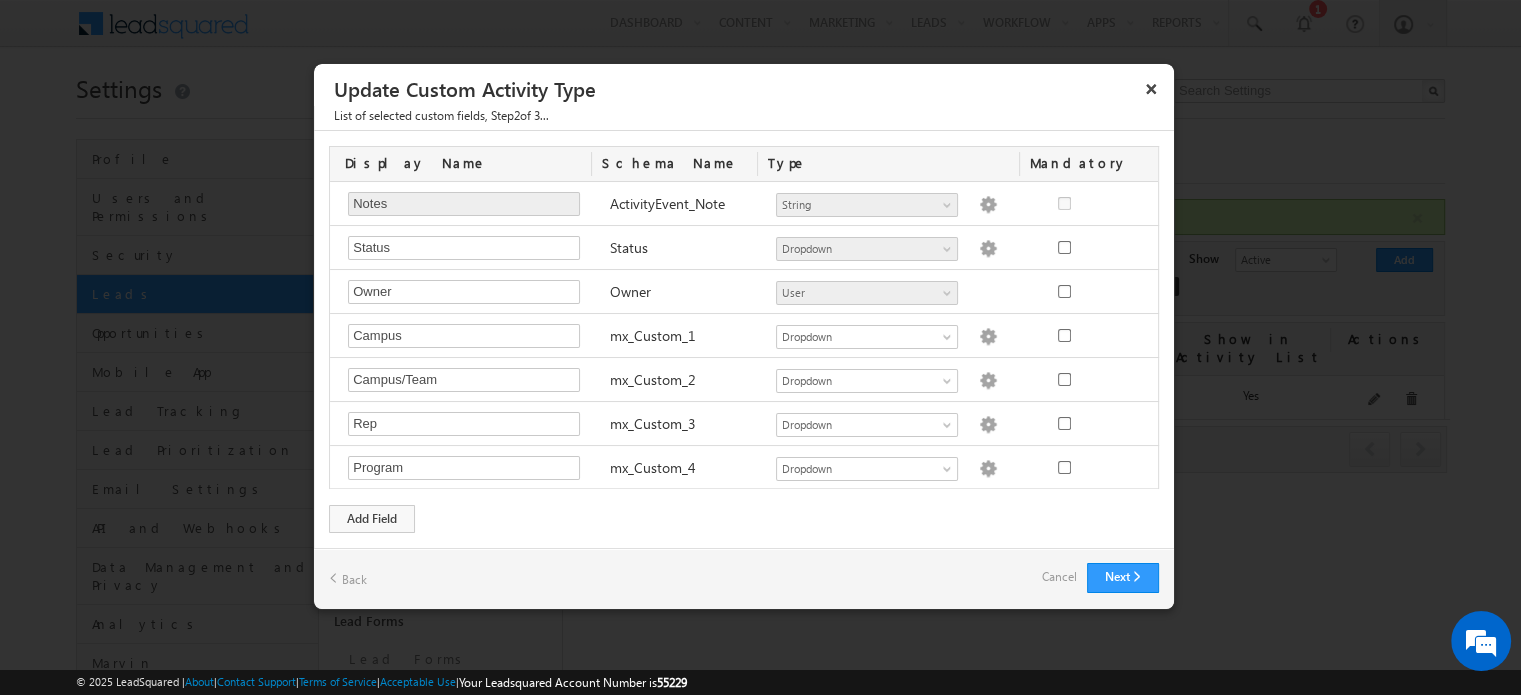 click on "Cancel" at bounding box center (1059, 577) 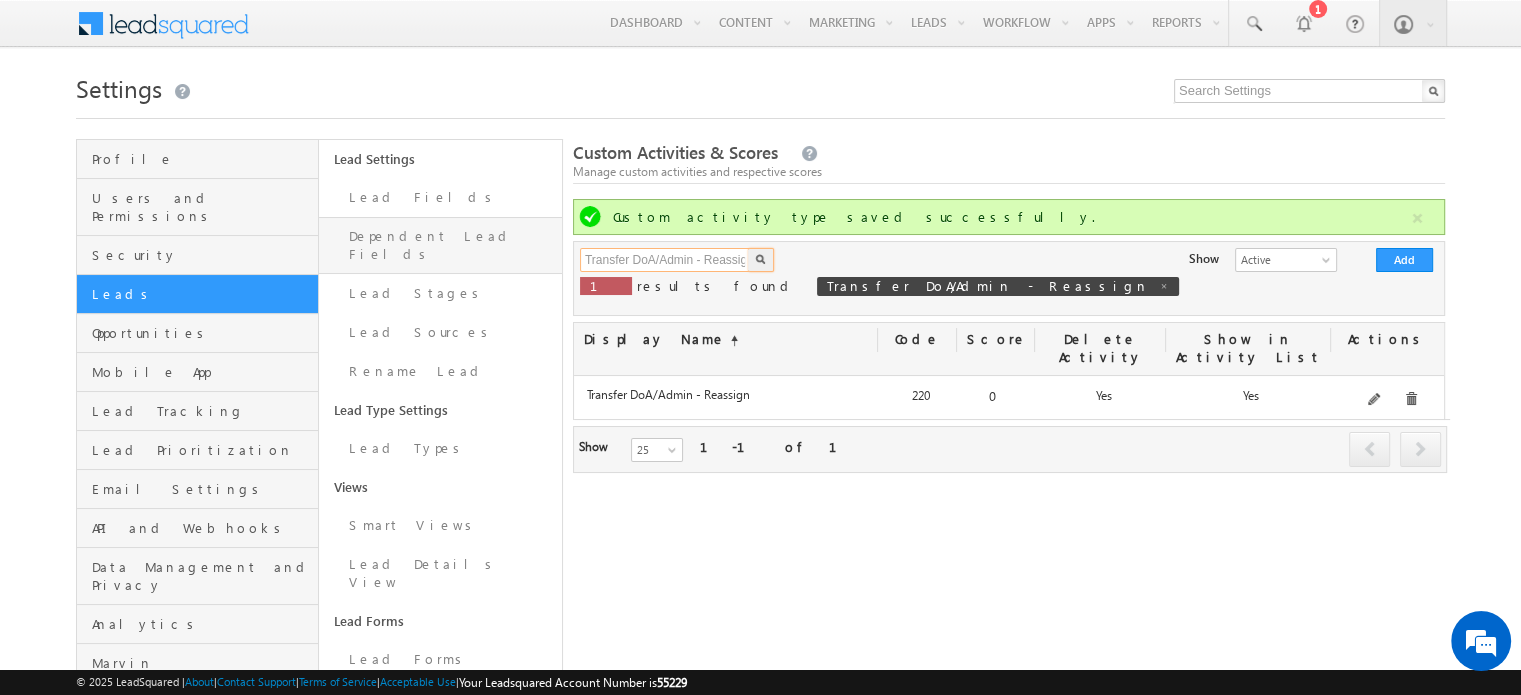 drag, startPoint x: 732, startPoint y: 255, endPoint x: 455, endPoint y: 229, distance: 278.21753 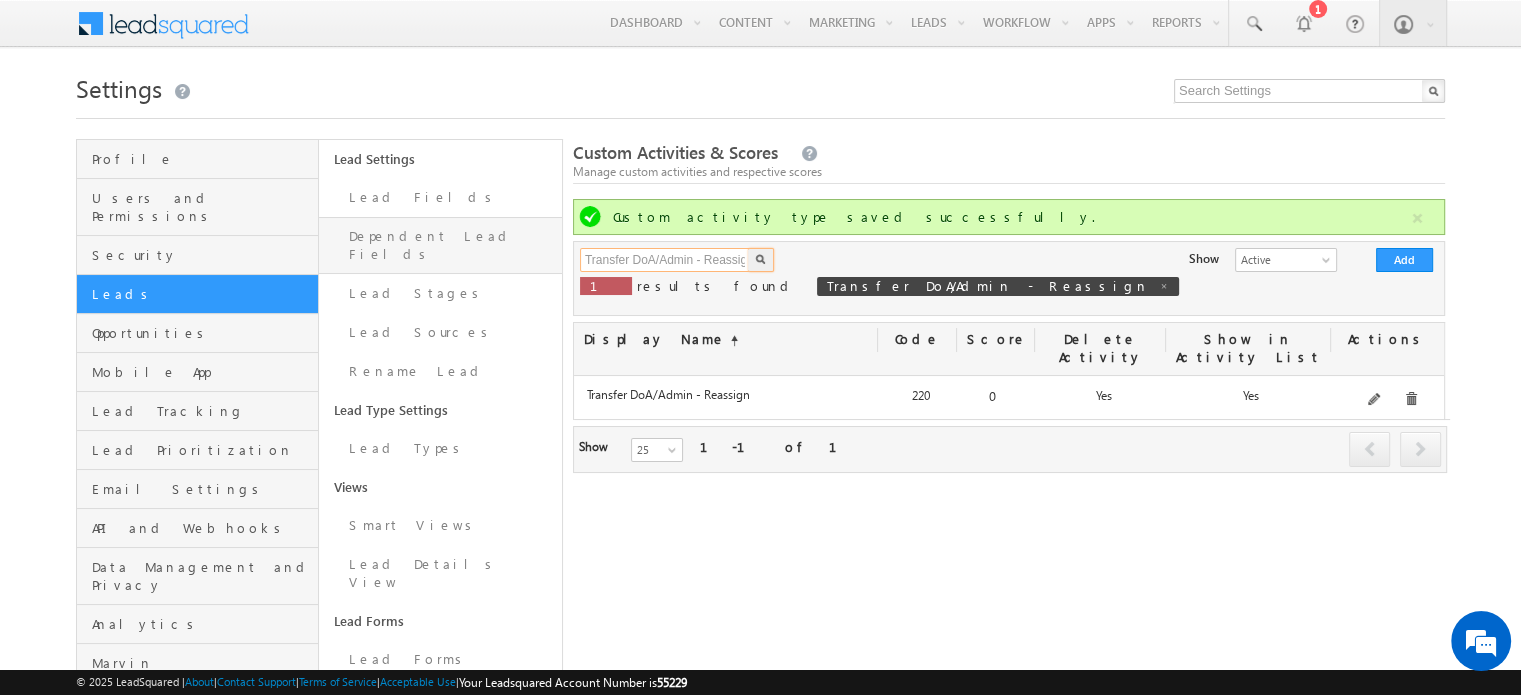 click on "Profile Users and Permissions Security Leads Opportunities Mobile App Lead Tracking Lead Prioritization Email Settings API and Webhooks Data Management and Privacy Analytics Marvin Telephony Converse
Lead Settings Lead Fields Dependent Lead Fields Lead Stages Lead Sources Rename Lead Lead Type Settings Lead Types Views Smart Views Lead Details View Lead Forms Lead Forms Activities and Scores Core Activities & Scores Custom Activities & Scores Sales Activity Settings Sales Activity Settings Sales Activity Fields Custom Field Sets Manage Custom Field Sets Configure Custom Field Set Products Manage Products Configure Task Type Appointments To-Dos Manage Tags Marketing Tag Manager
Custom Activities & Scores
Manage custom activities and respective scores
X   1" at bounding box center [760, 782] 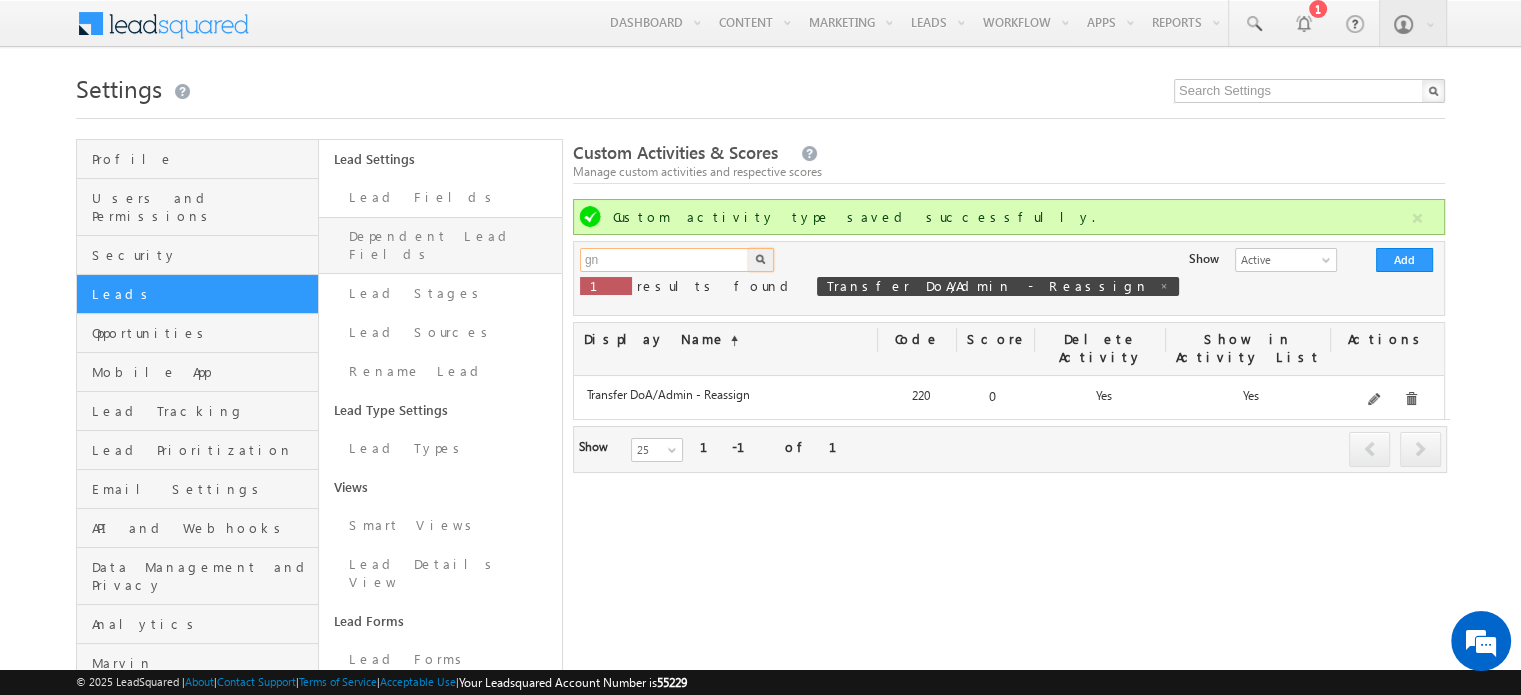 type on "n" 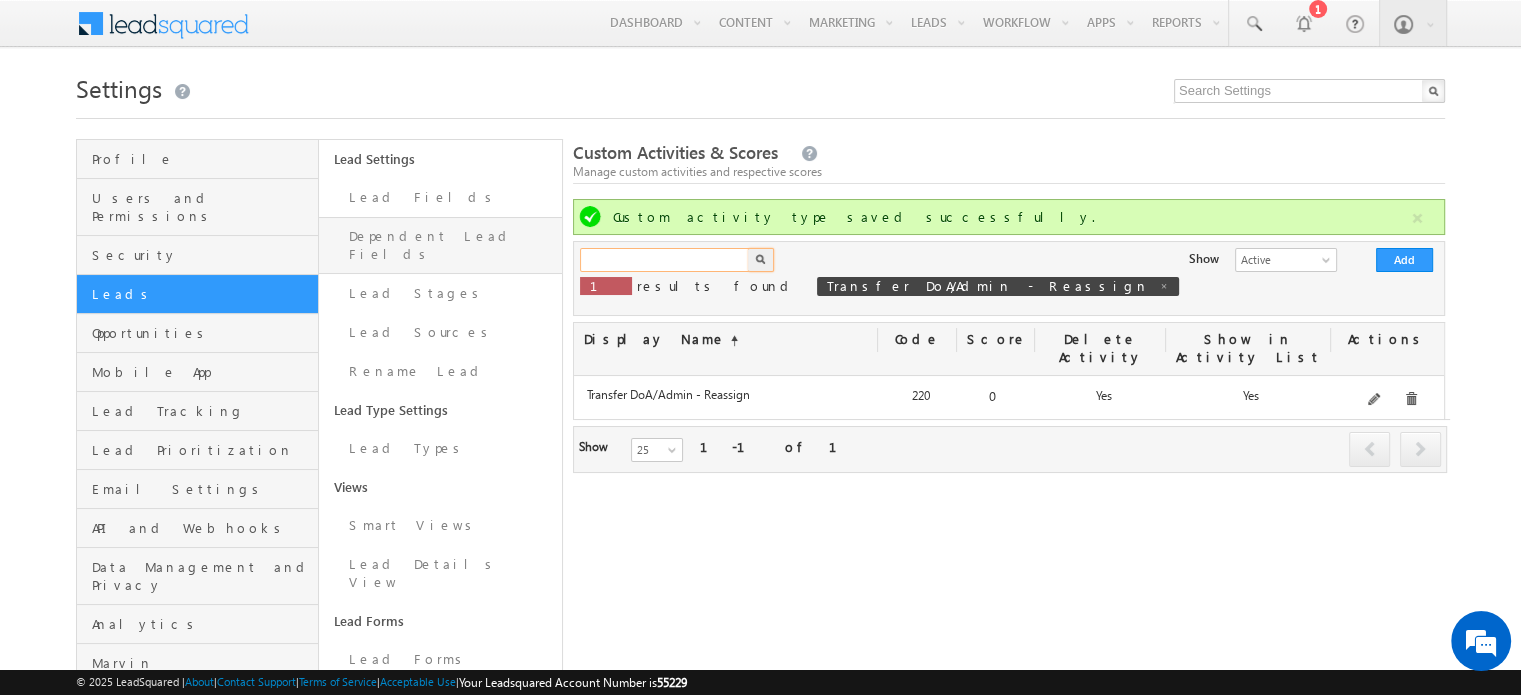 paste on "Transfer Student" 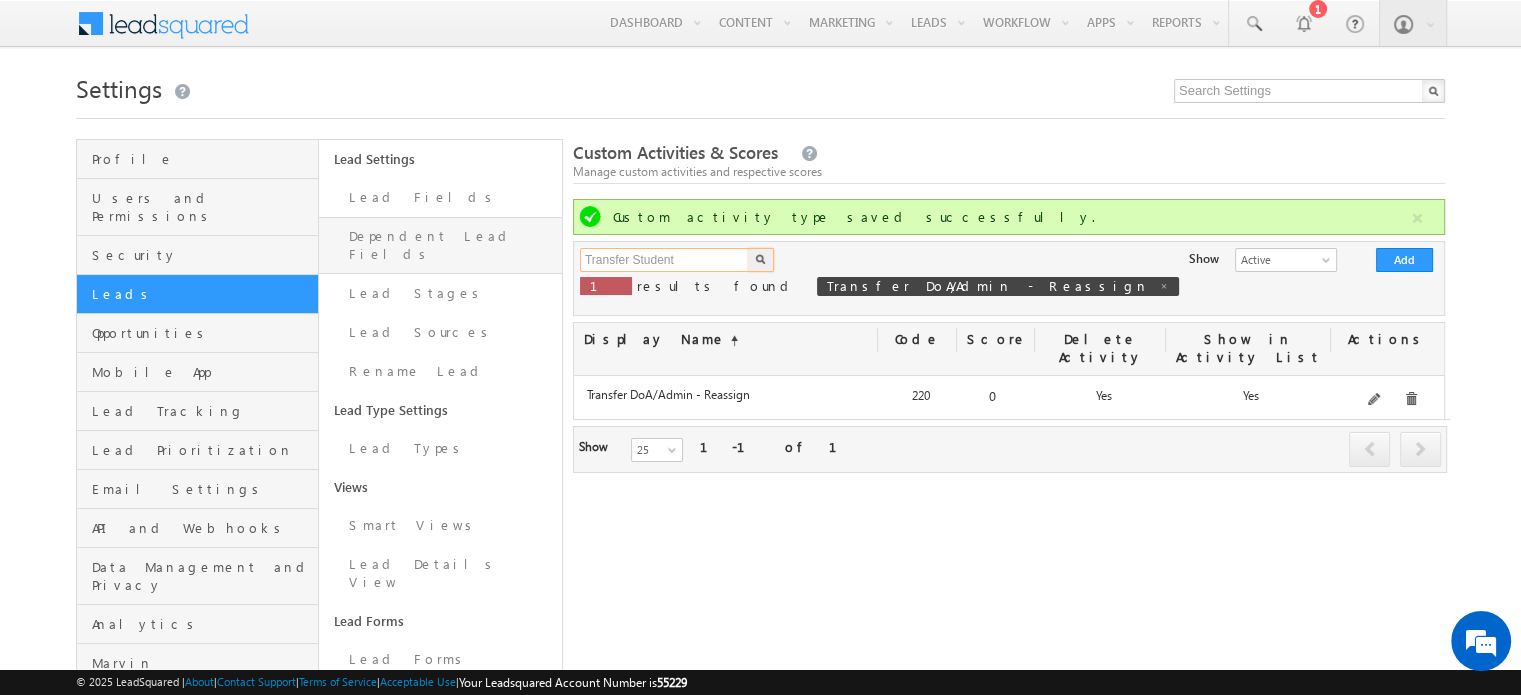 type on "Transfer Student" 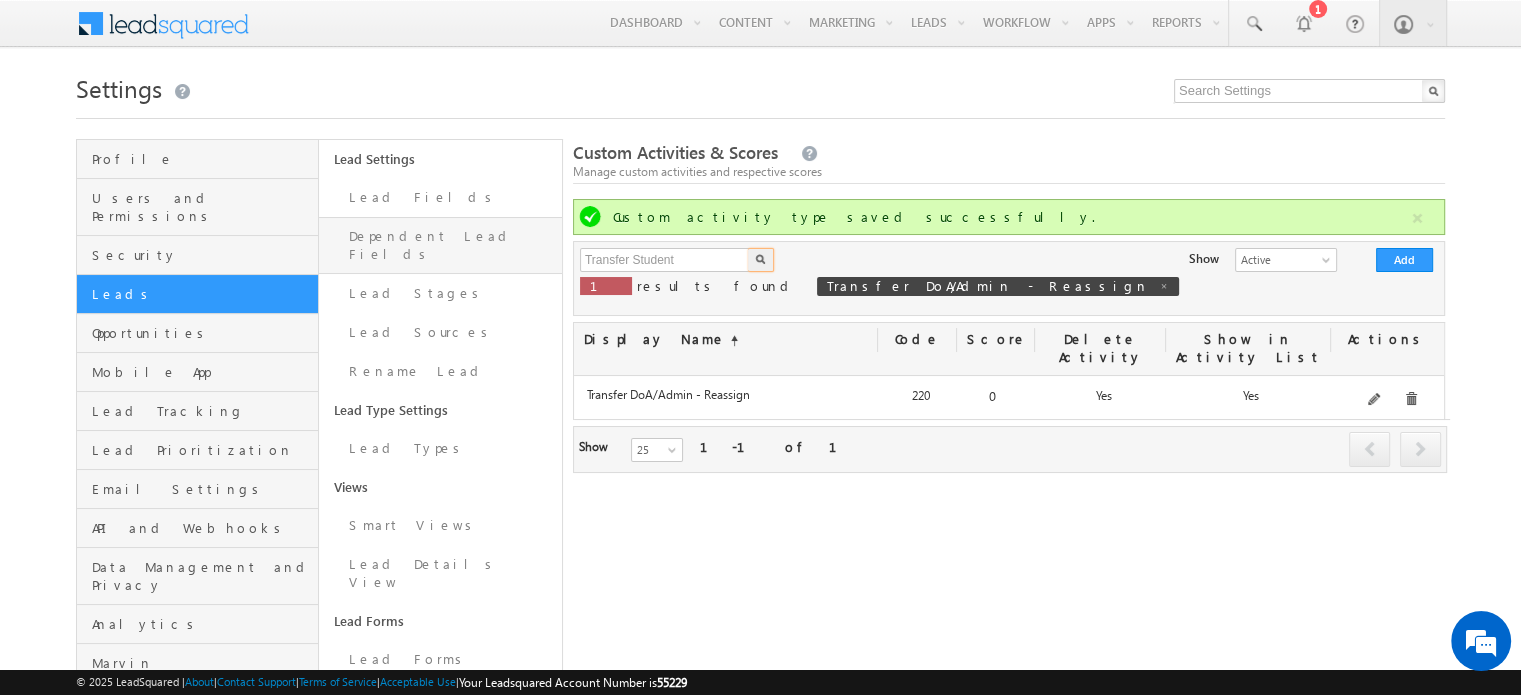 click at bounding box center (761, 260) 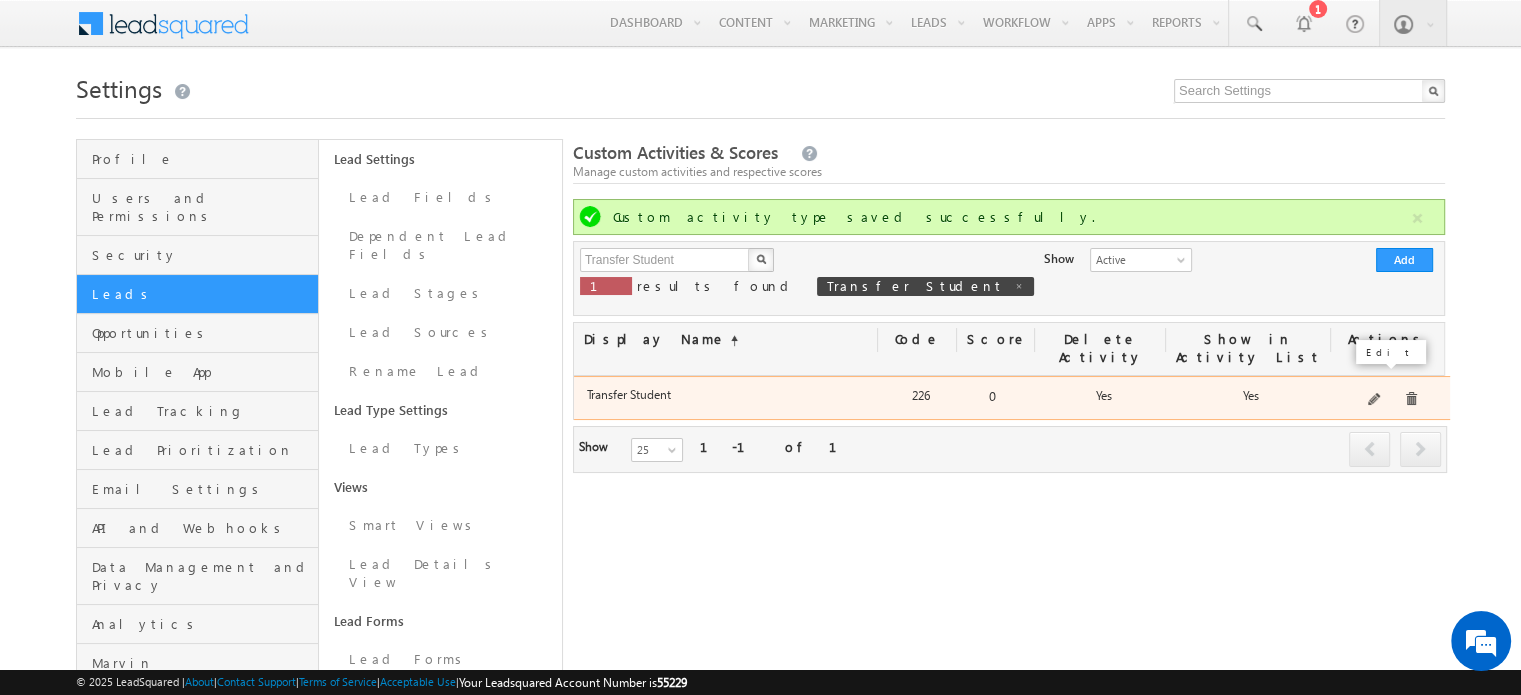 click at bounding box center [1375, 400] 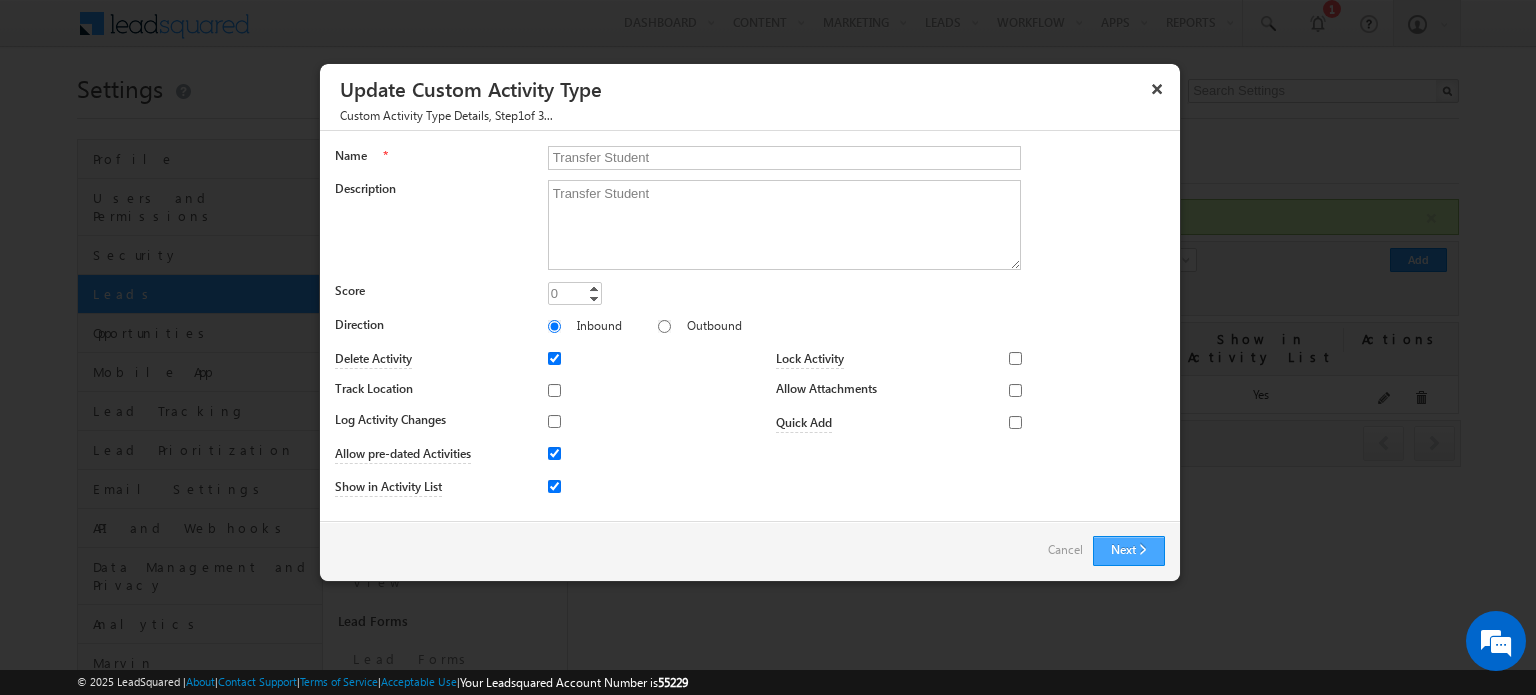 click on "Next" at bounding box center (1129, 551) 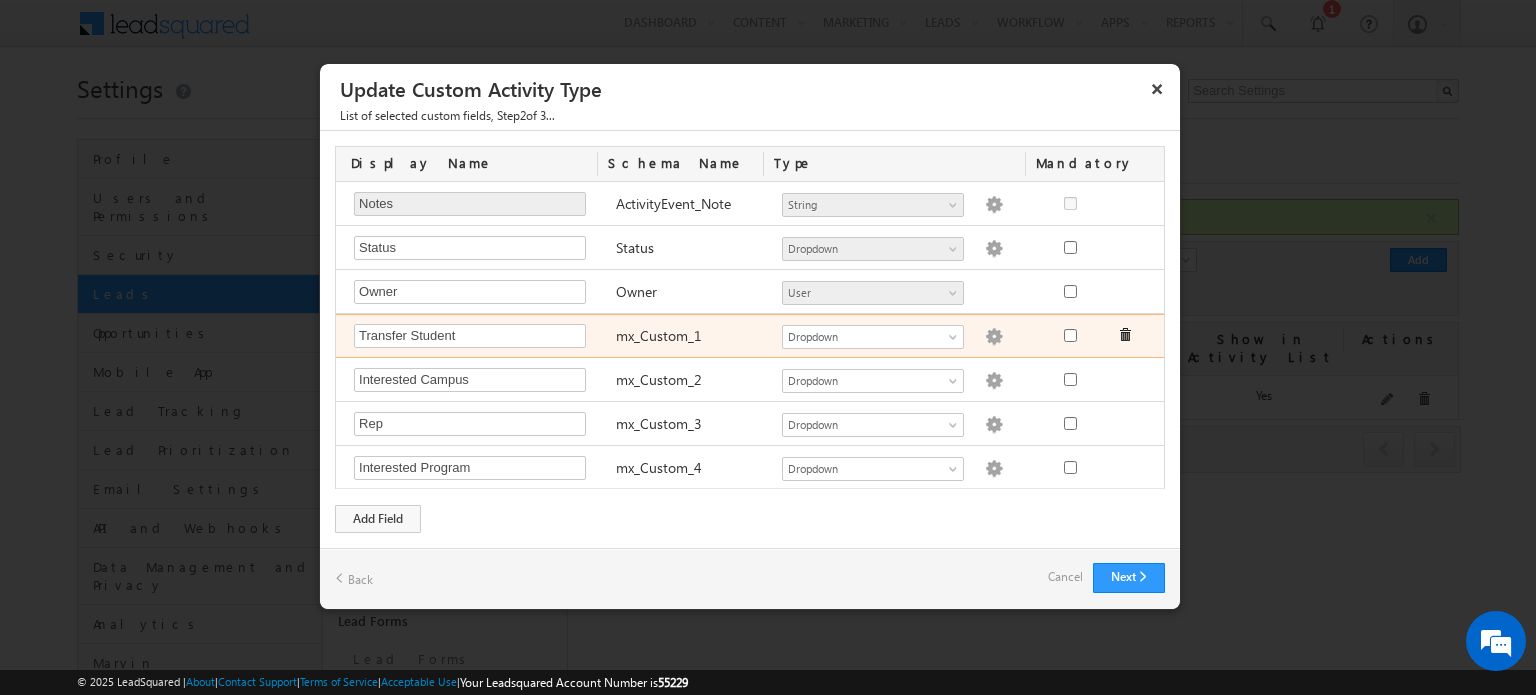 type 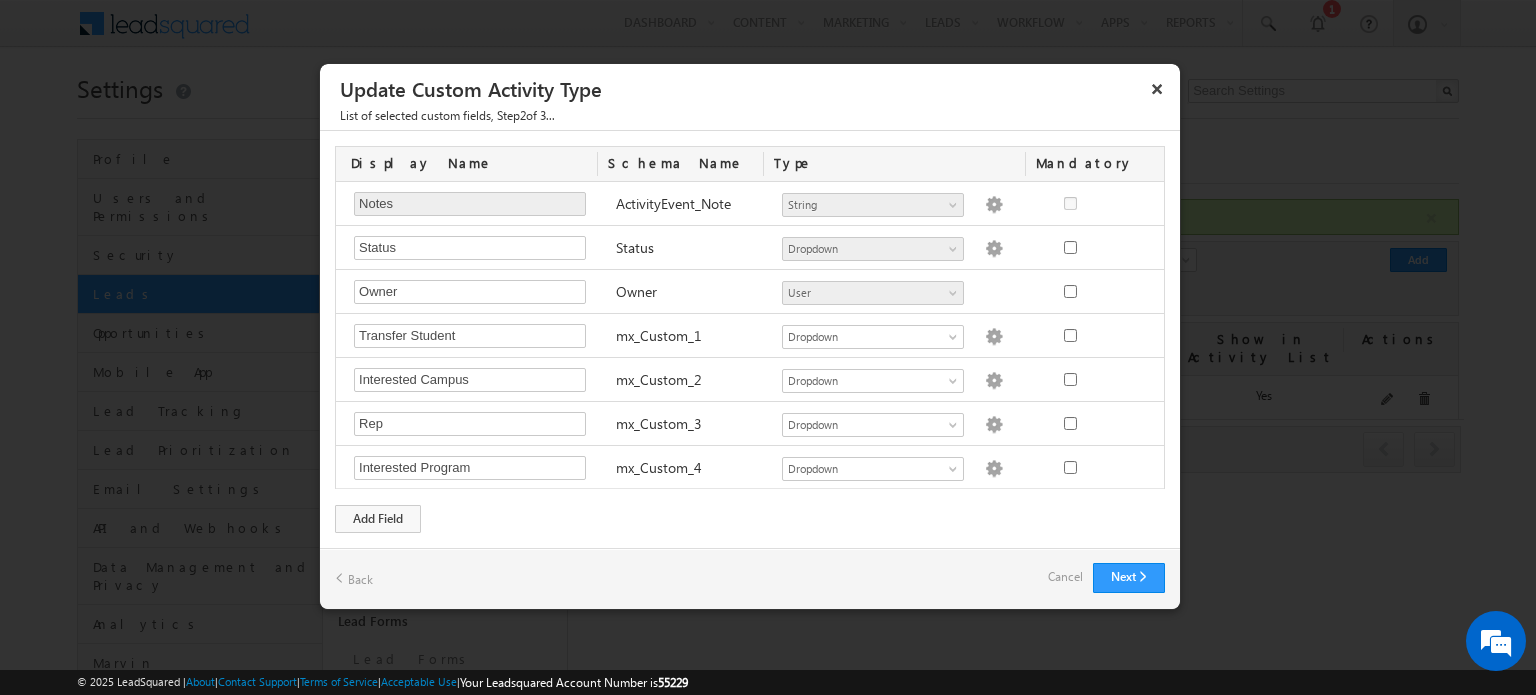 scroll, scrollTop: 85, scrollLeft: 0, axis: vertical 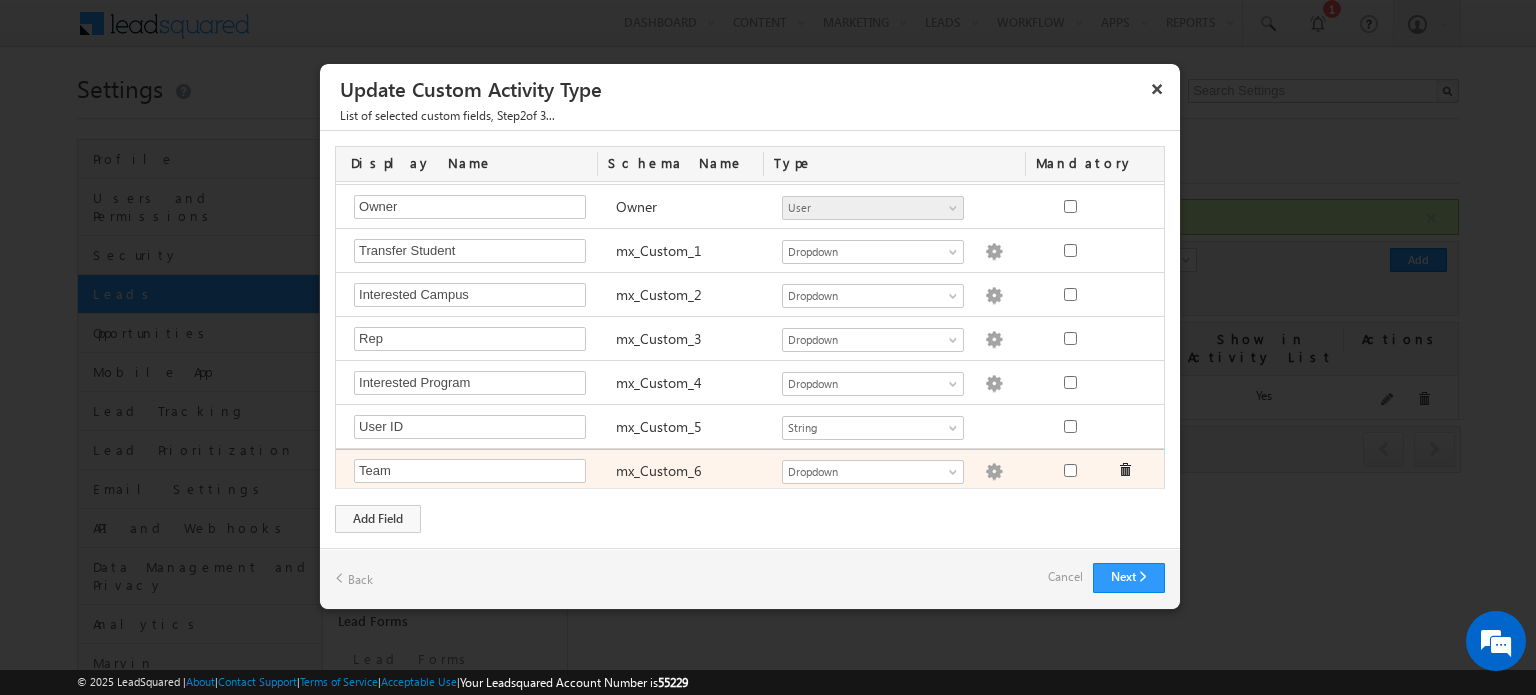 click at bounding box center [994, 472] 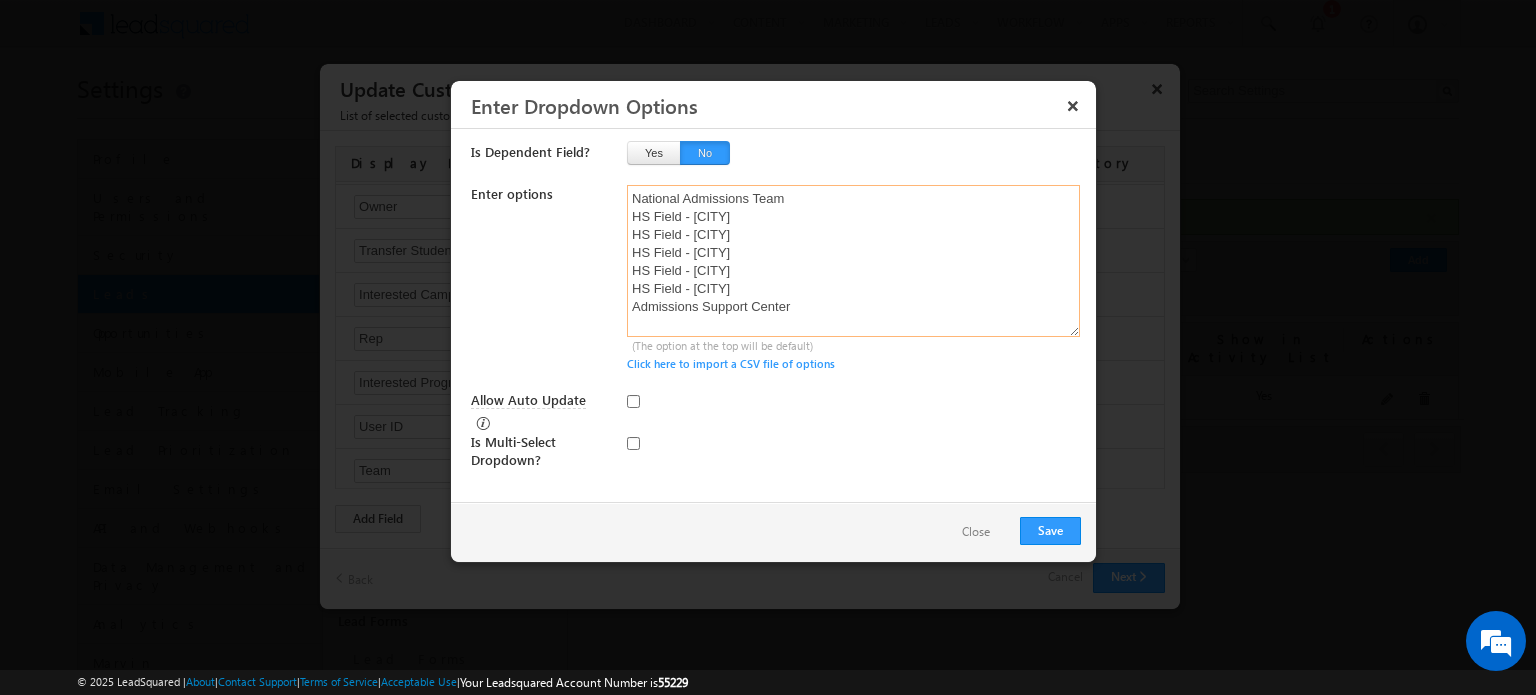 click on "National Admissions Team
HS Field - Denver
HS Field - East Windsor
HS Field - Grand Prairie
HS Field - Indianapolis
HS Field - Nashville
Admissions Support Center" at bounding box center [853, 261] 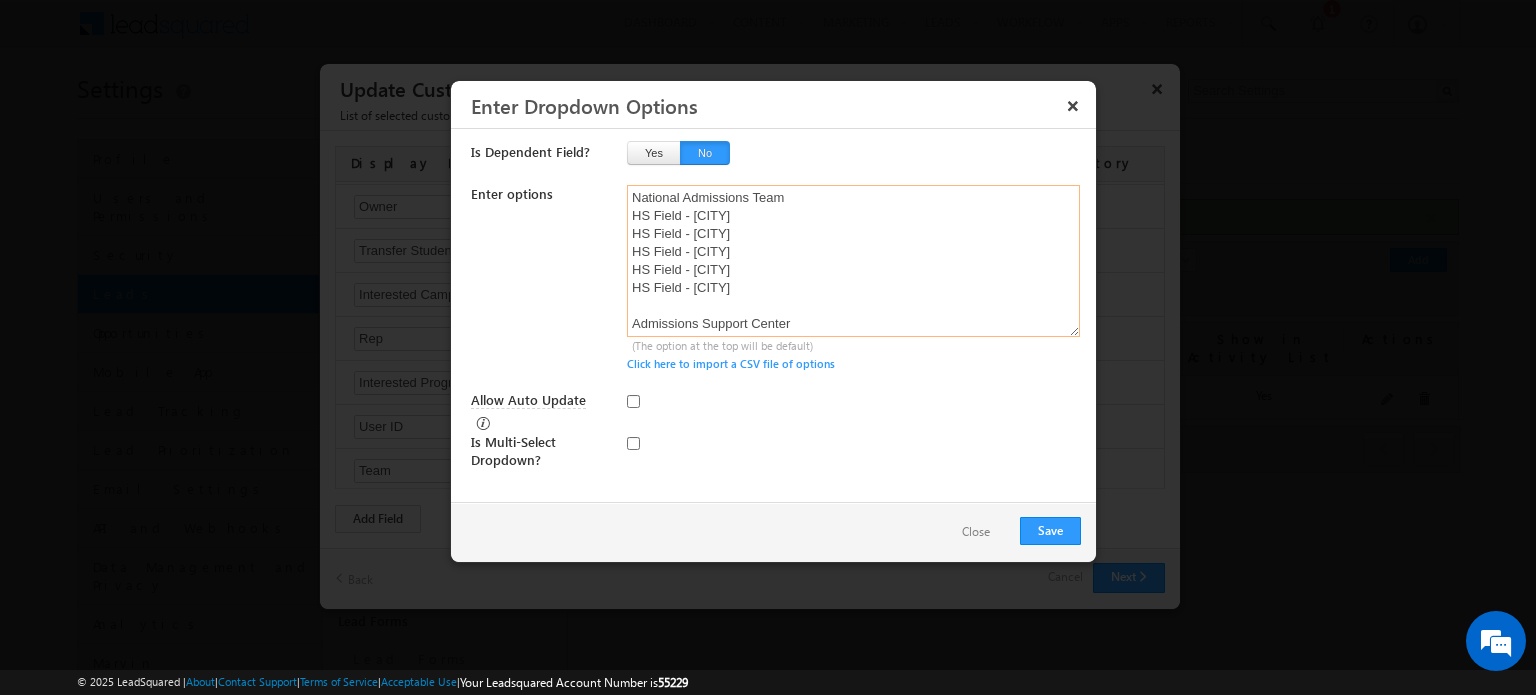paste on "HS Field -" 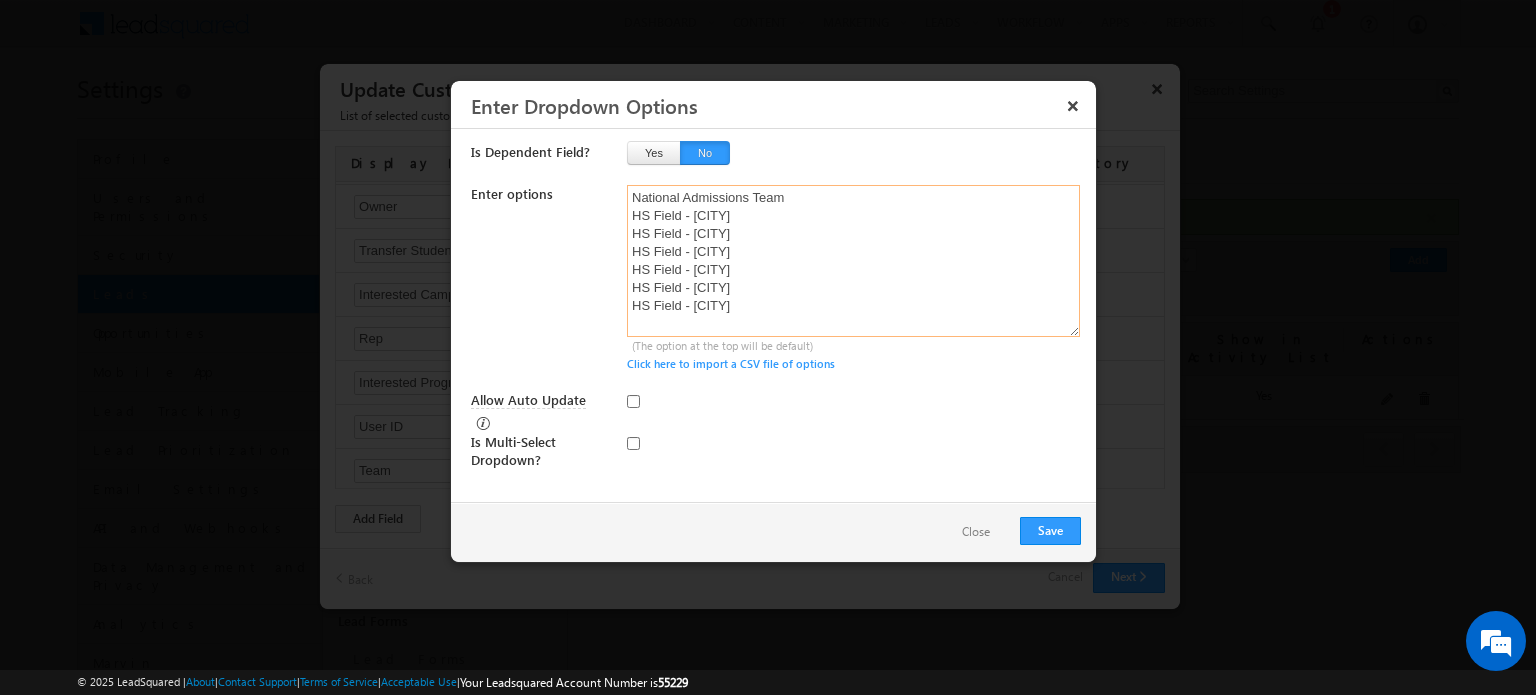 scroll, scrollTop: 14, scrollLeft: 0, axis: vertical 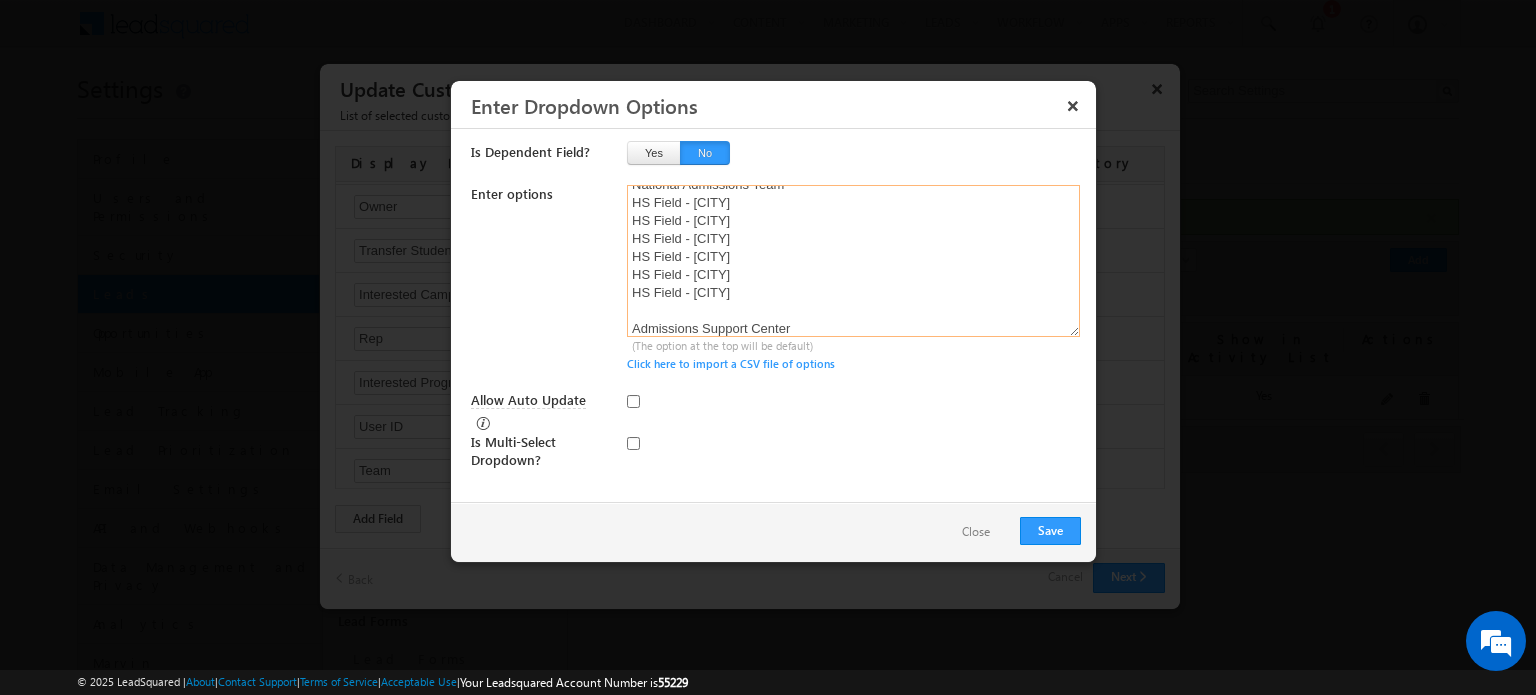 paste on "HS Field -" 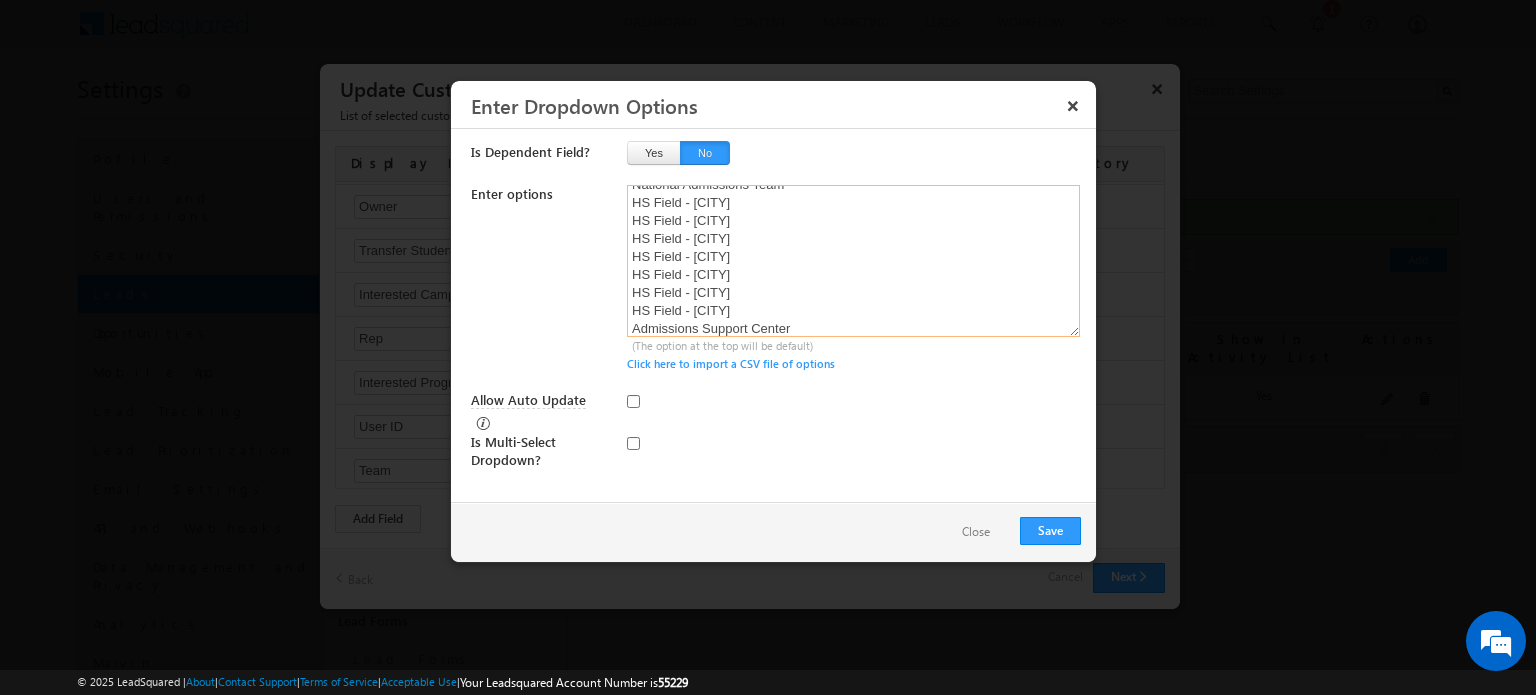 type on "National Admissions Team
HS Field - Denver
HS Field - East Windsor
HS Field - Grand Prairie
HS Field - Indianapolis
HS Field - Nashville
HS Field - East Point
HS Field - Houston
Admissions Support Center" 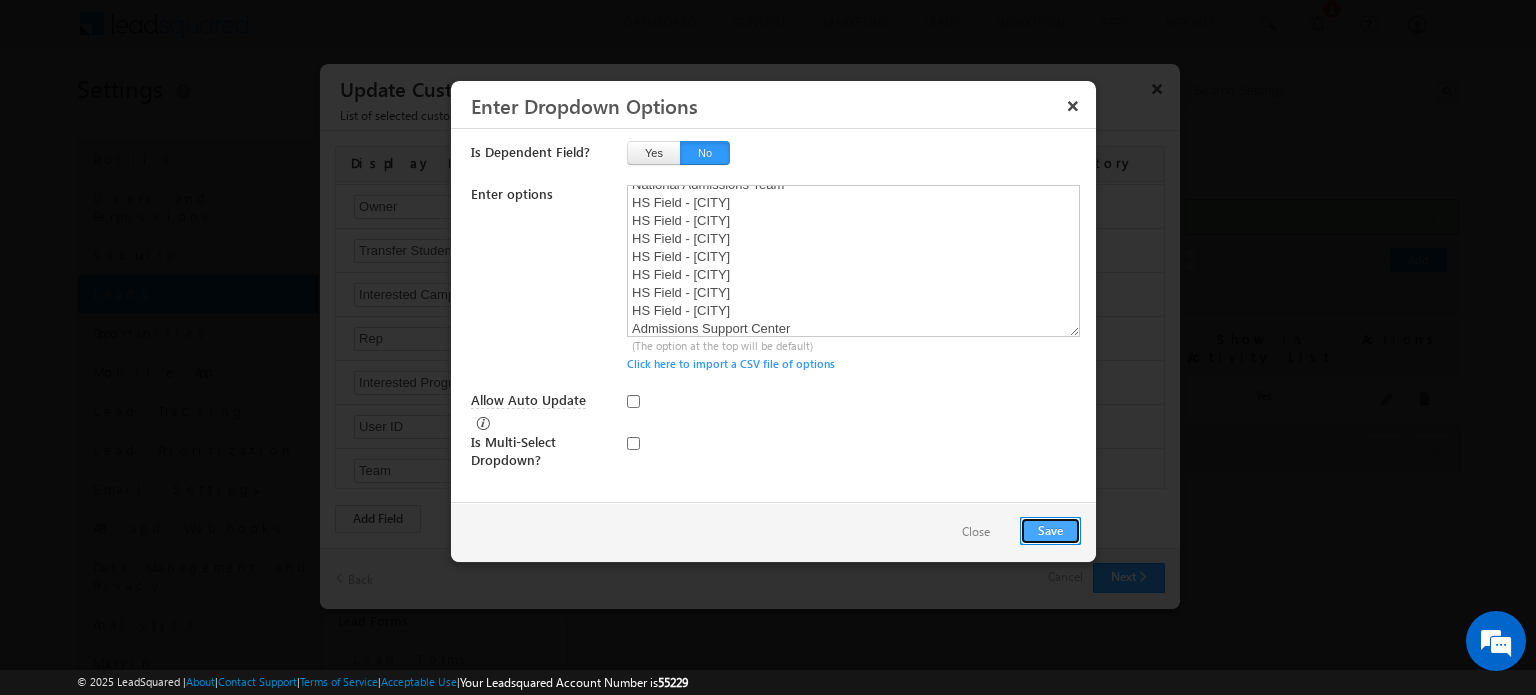 click on "Save" at bounding box center (1050, 531) 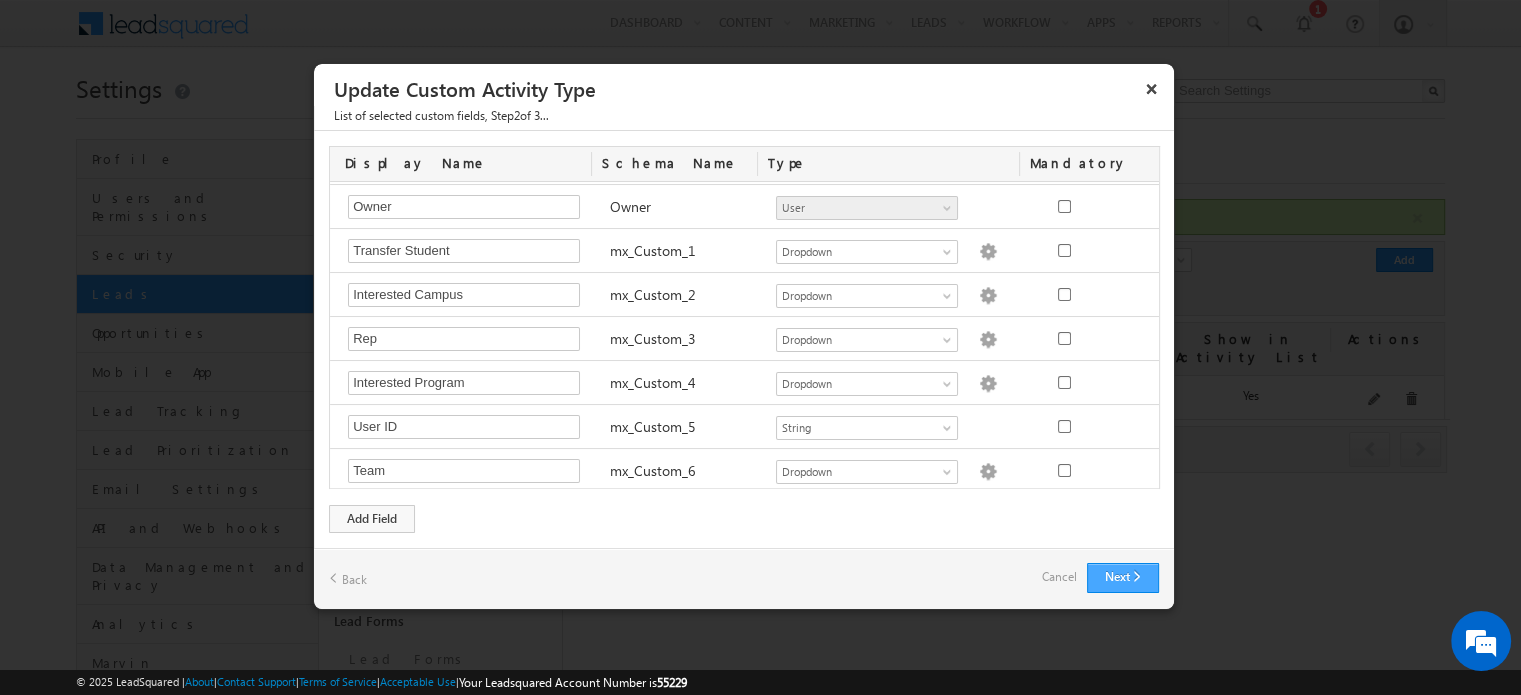 click on "Next" at bounding box center [1123, 578] 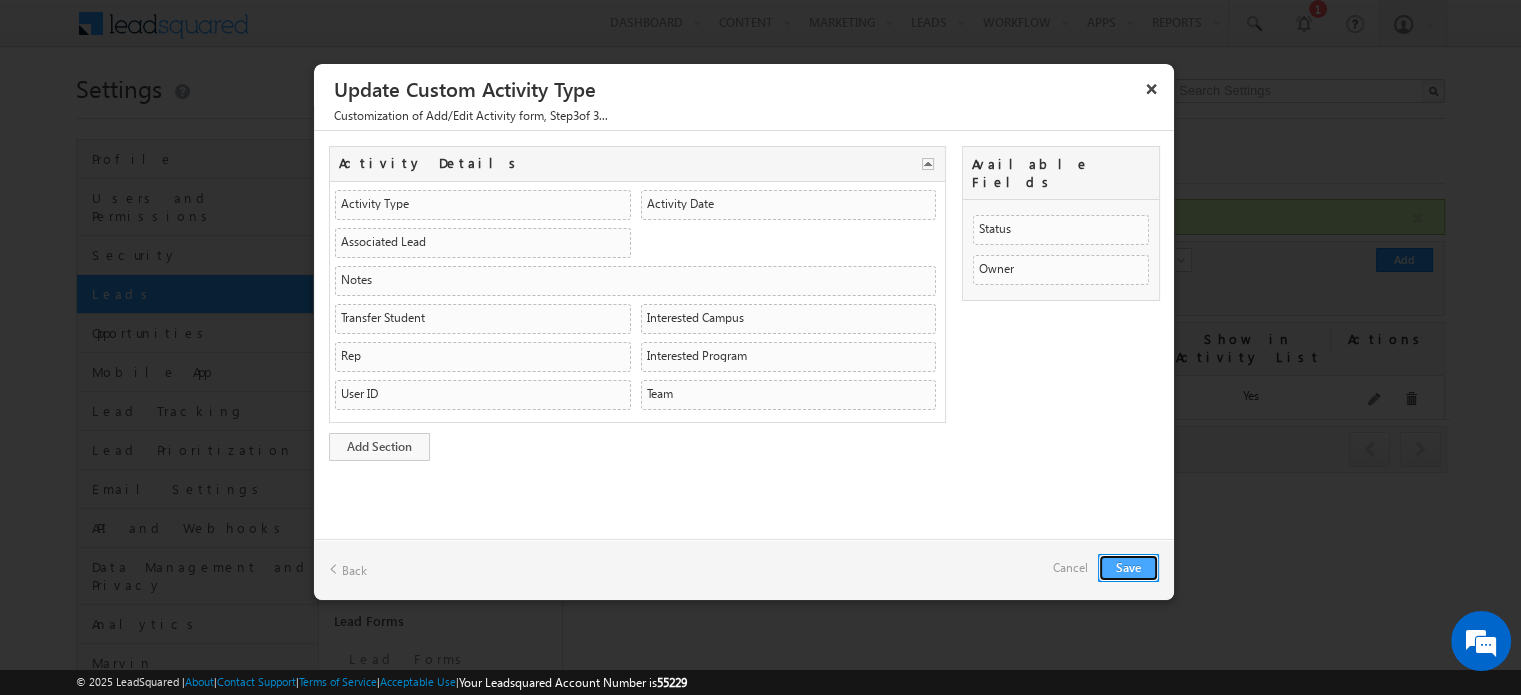 click on "Save" at bounding box center (1128, 568) 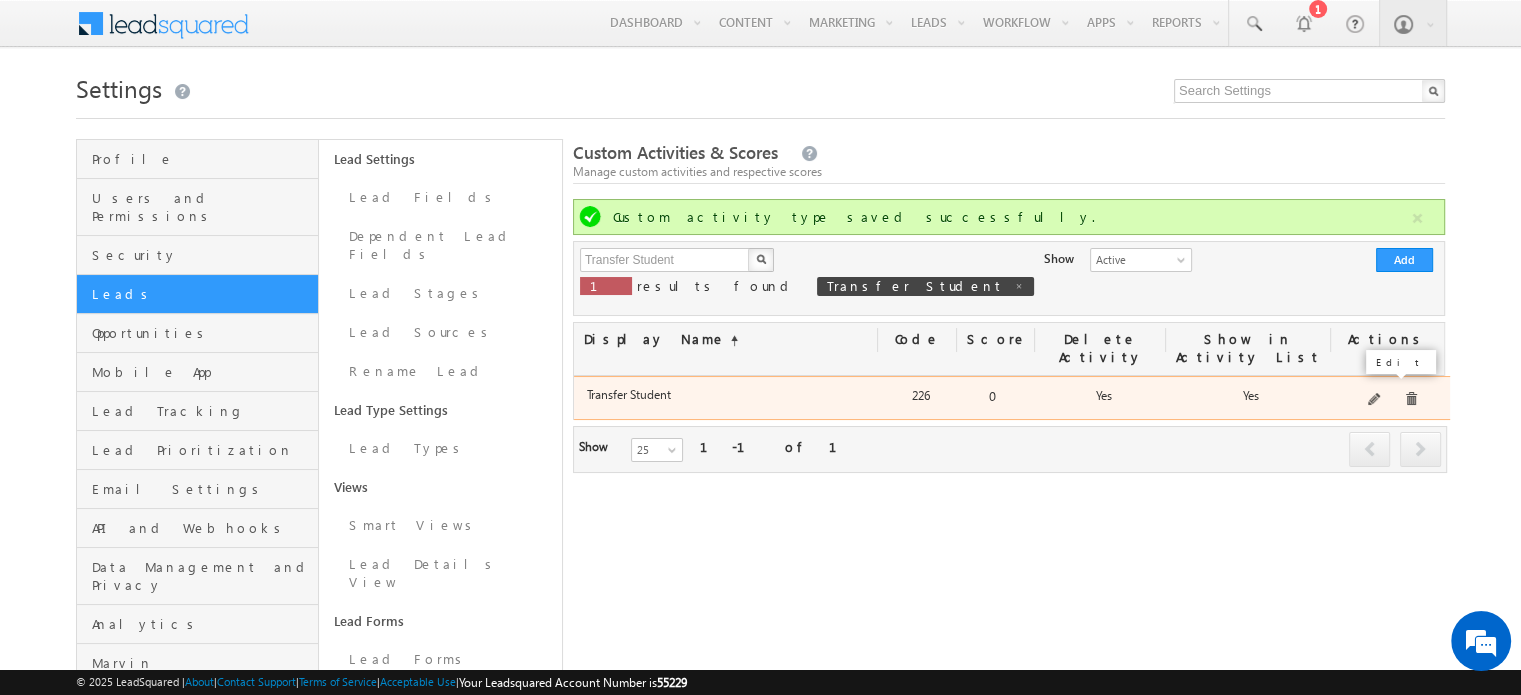 click at bounding box center (1375, 400) 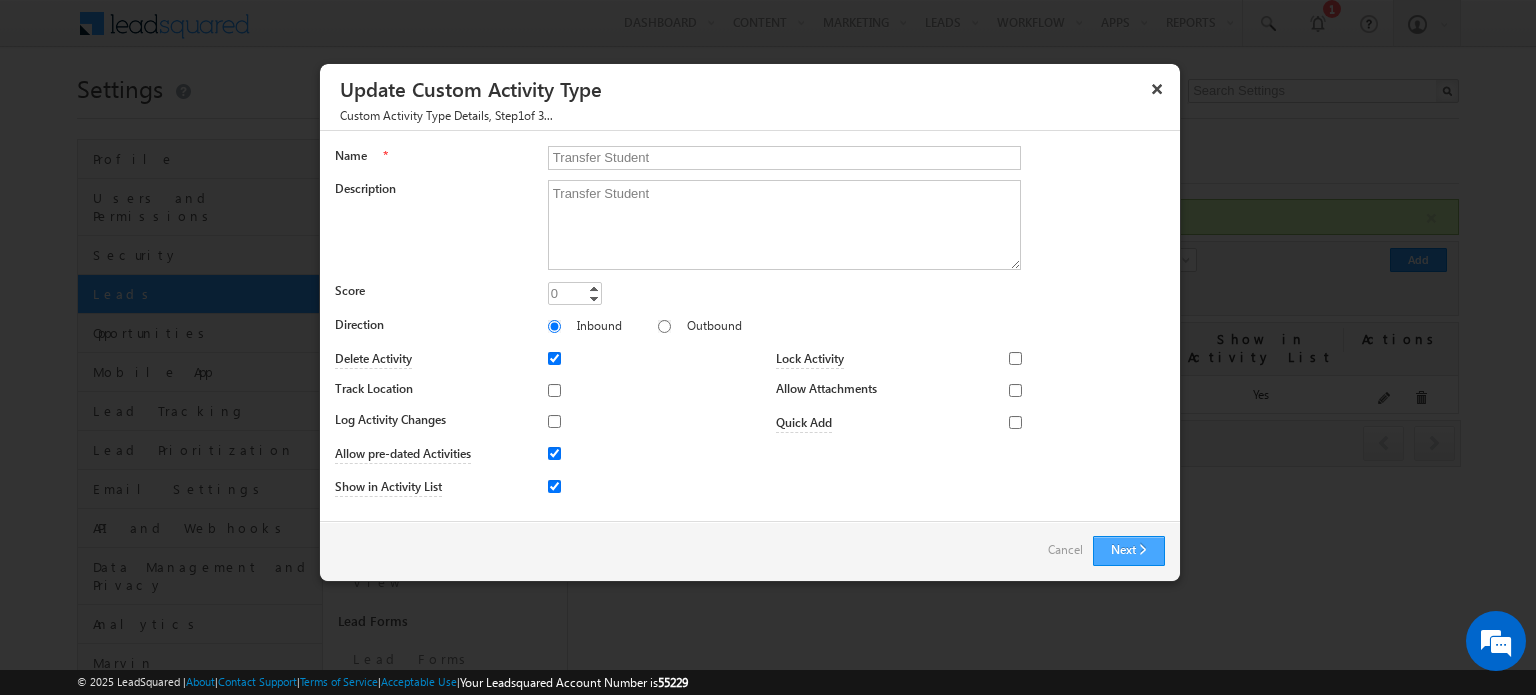 click on "Next" at bounding box center (1129, 551) 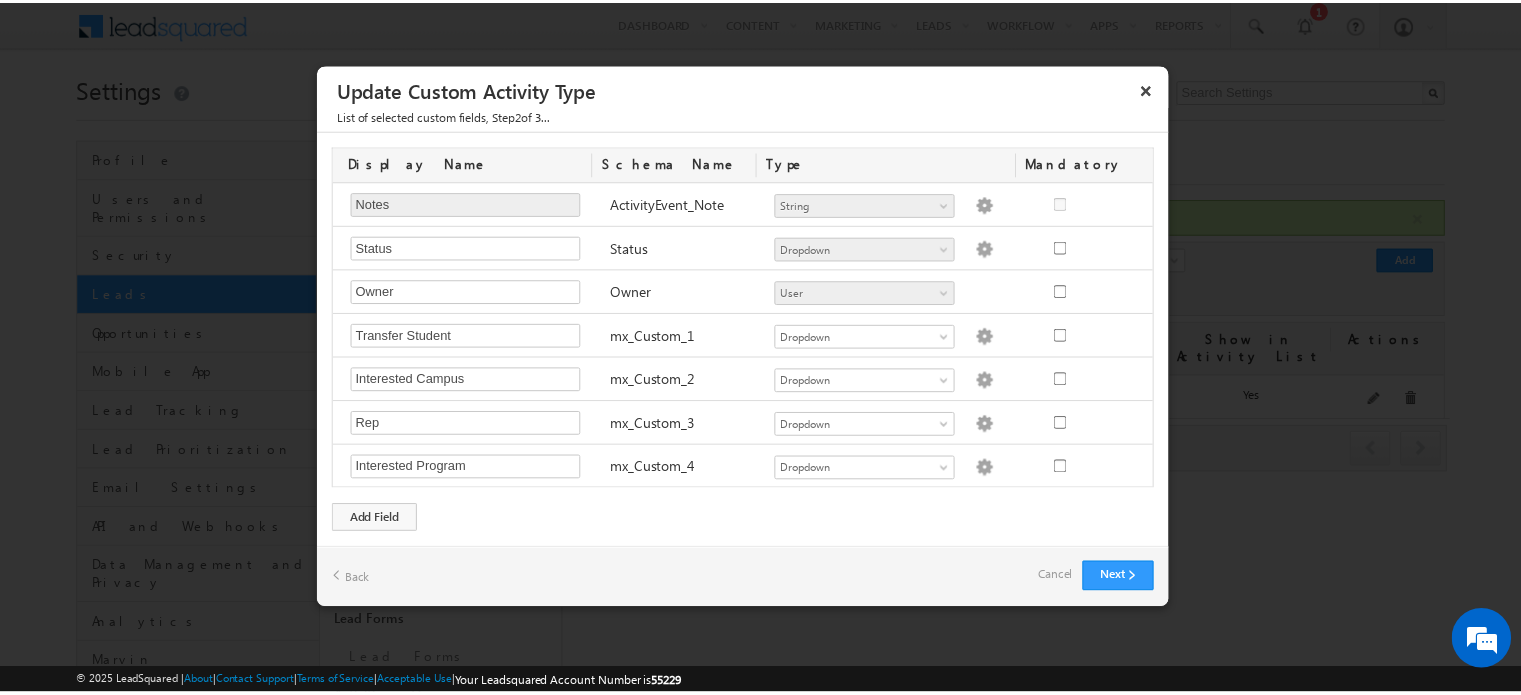 scroll, scrollTop: 85, scrollLeft: 0, axis: vertical 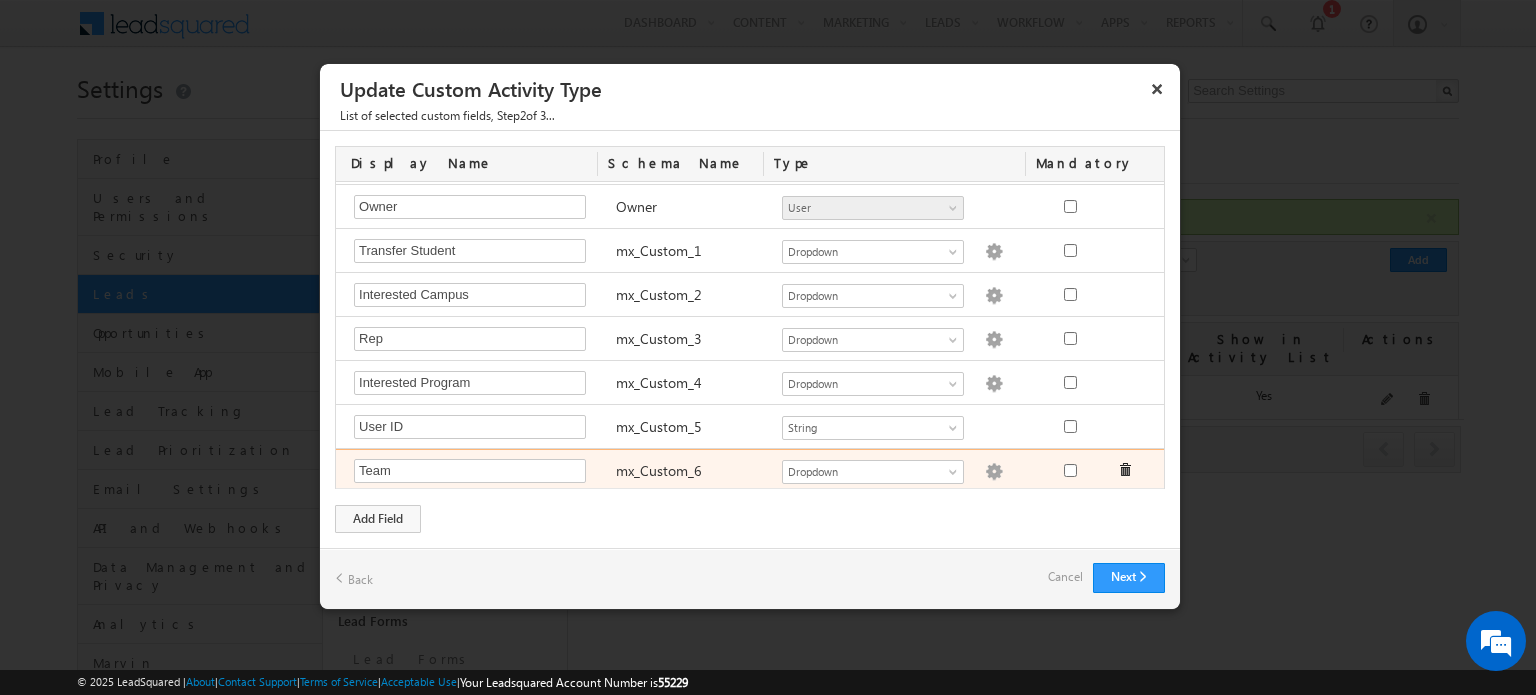 click at bounding box center [994, 472] 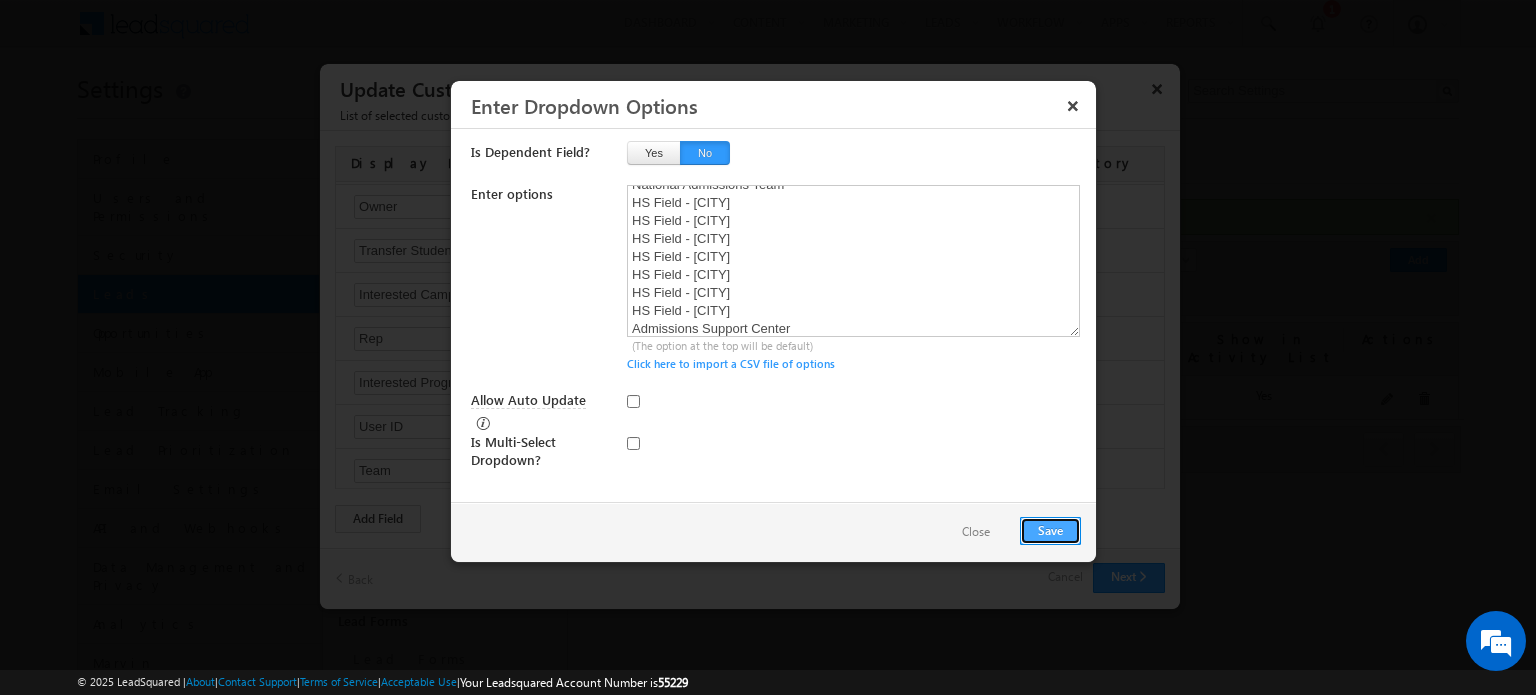 click on "Save" at bounding box center (1050, 531) 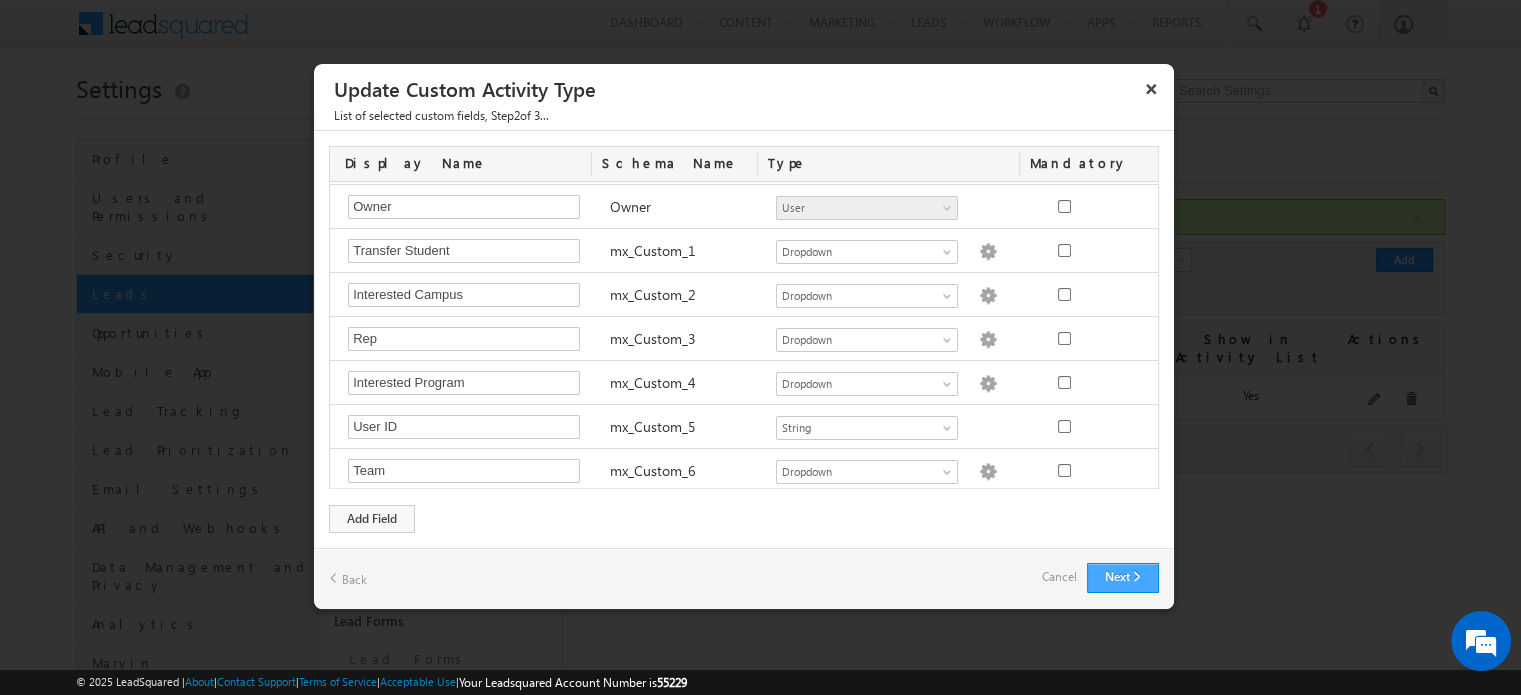 click on "Next" at bounding box center [1123, 578] 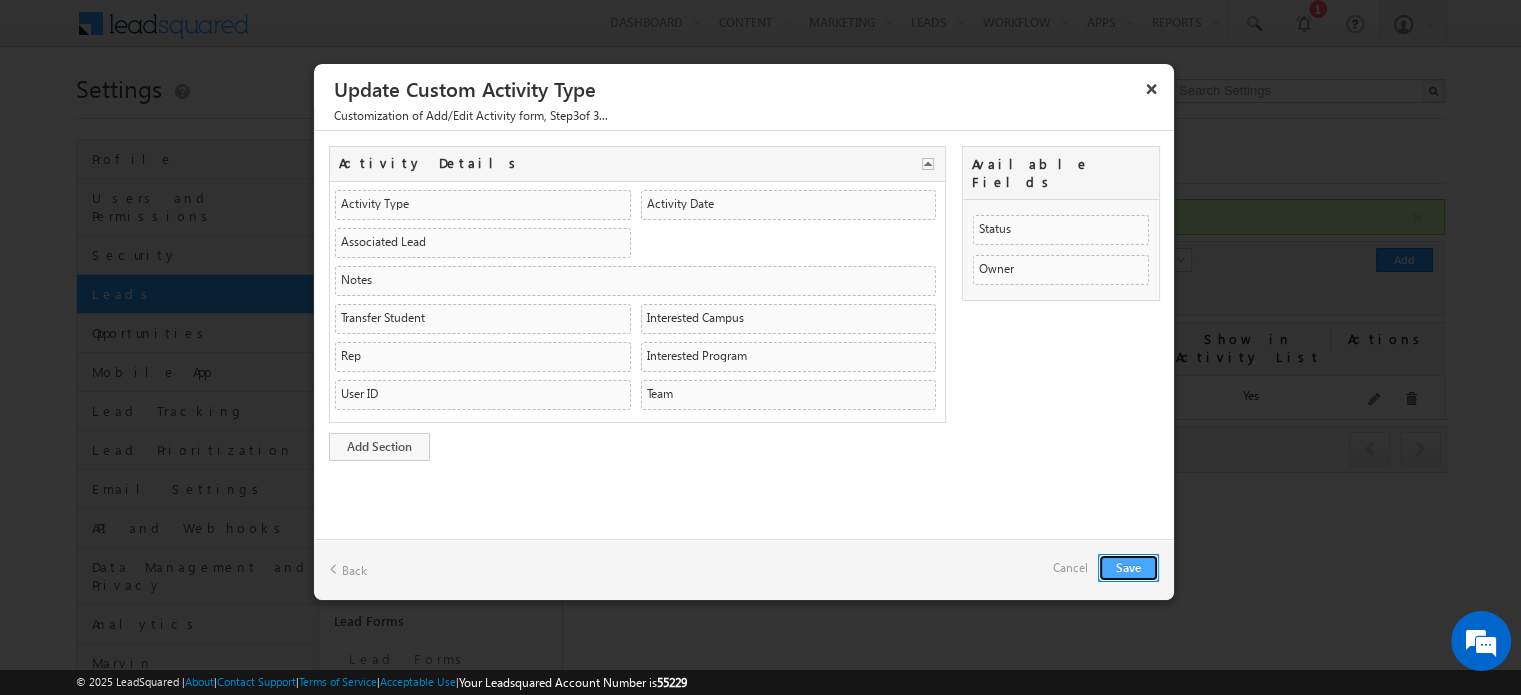 click on "Save" at bounding box center (1128, 568) 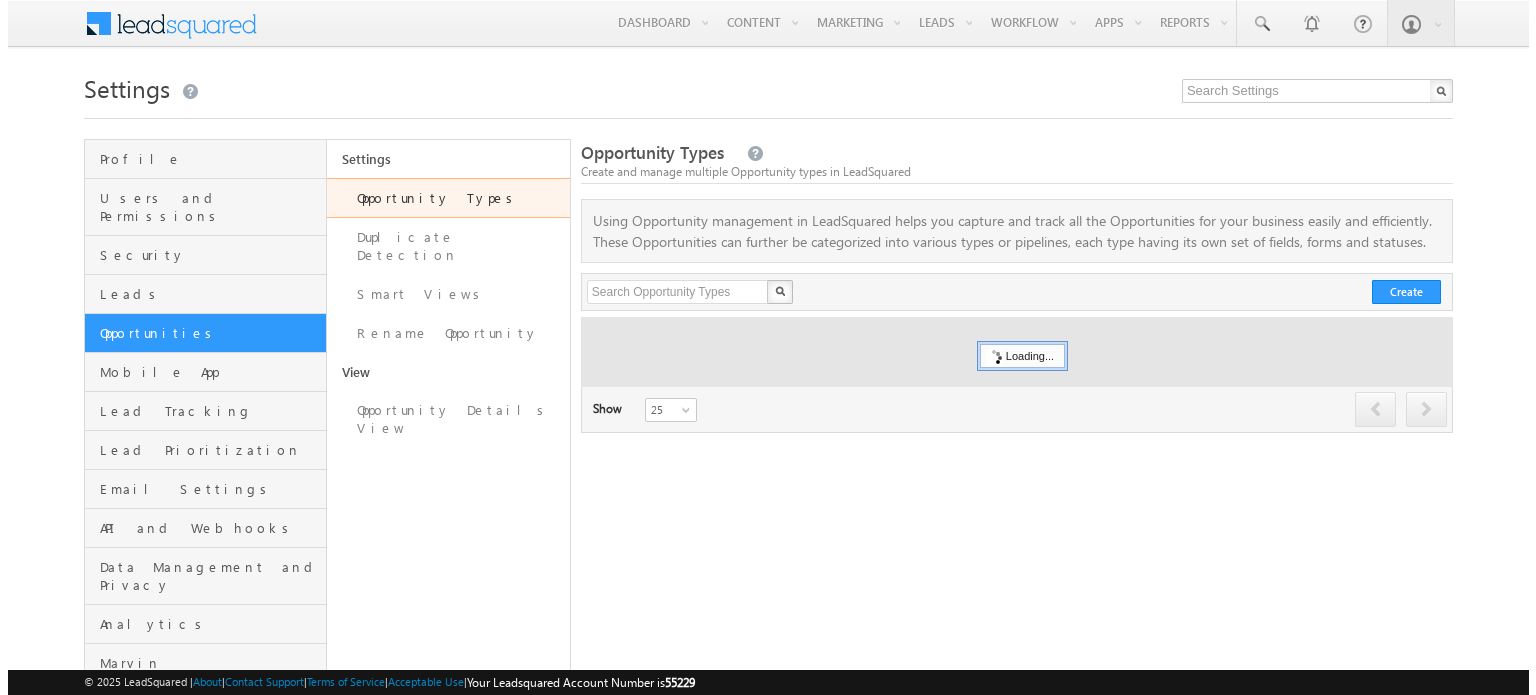 scroll, scrollTop: 0, scrollLeft: 0, axis: both 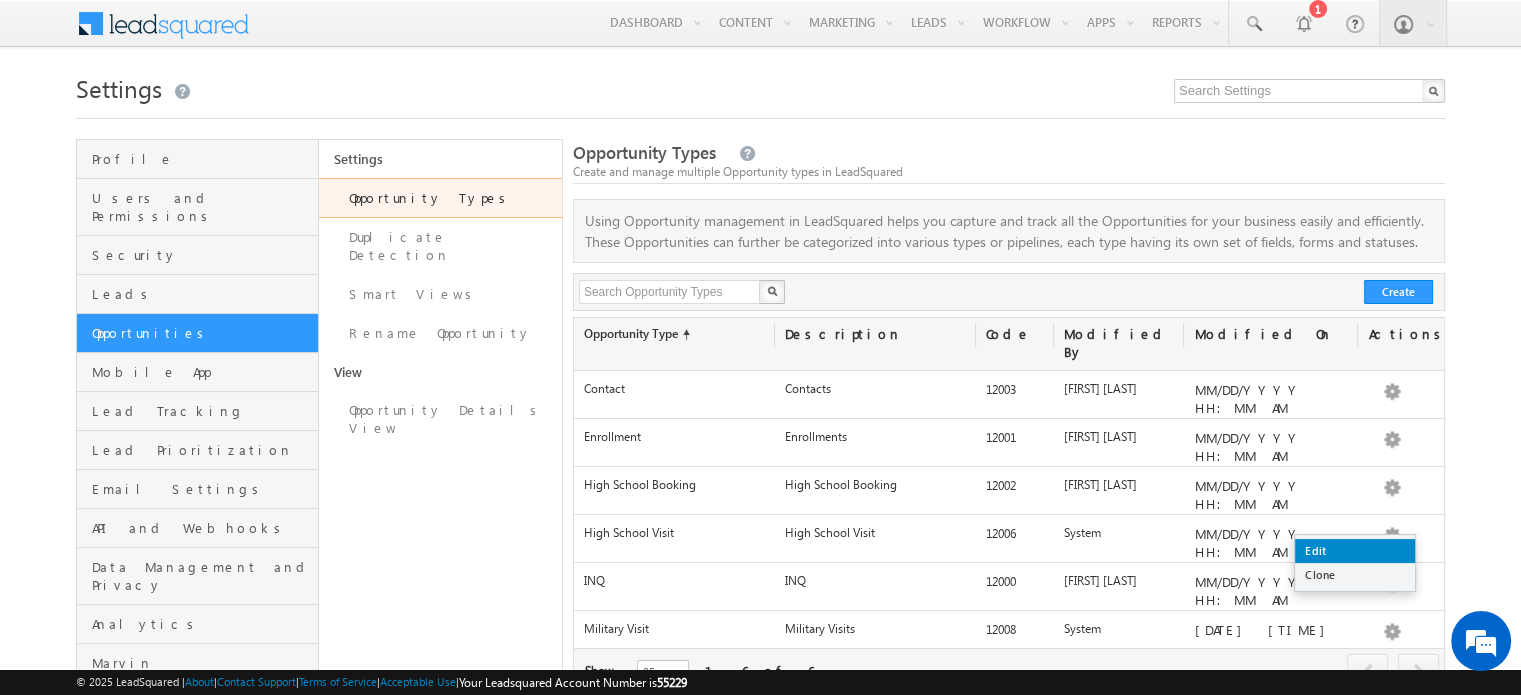 click on "Edit" at bounding box center (1355, 551) 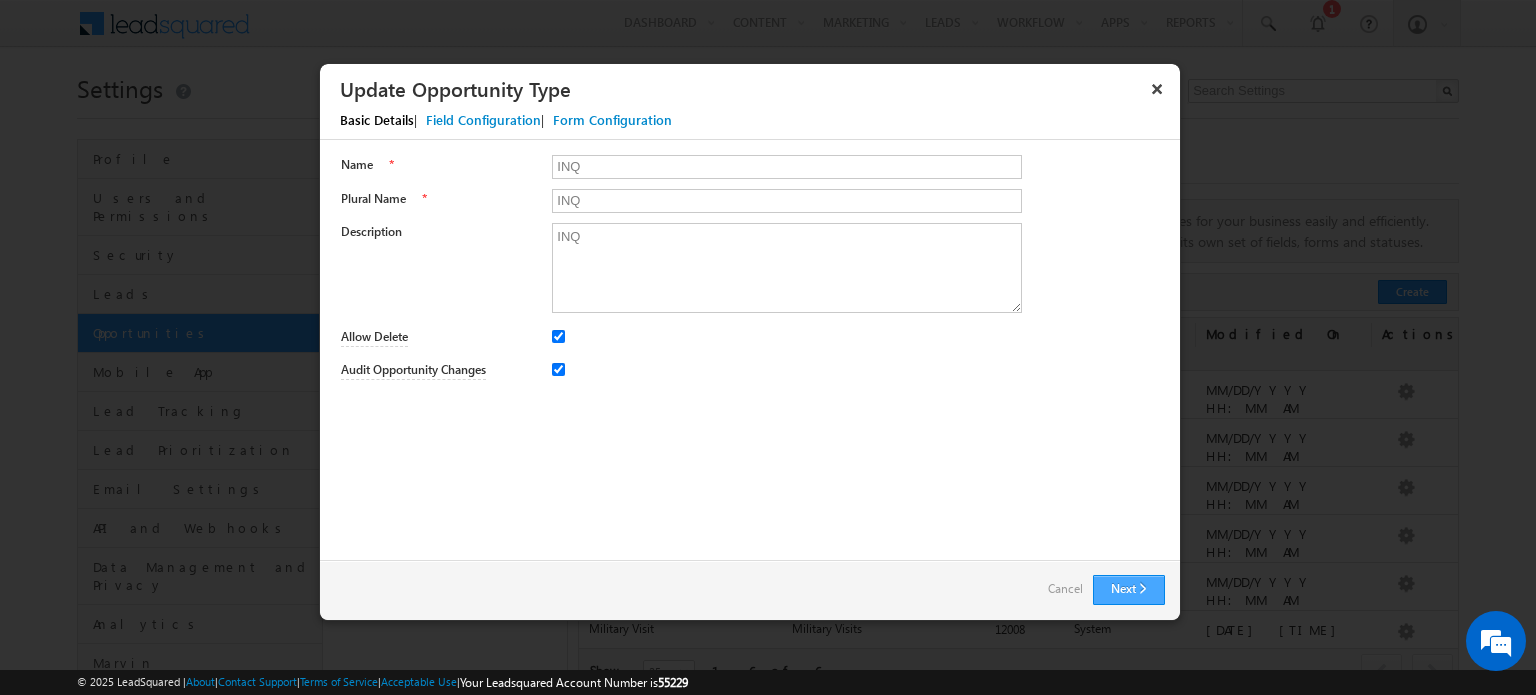 click on "Next" at bounding box center [1129, 590] 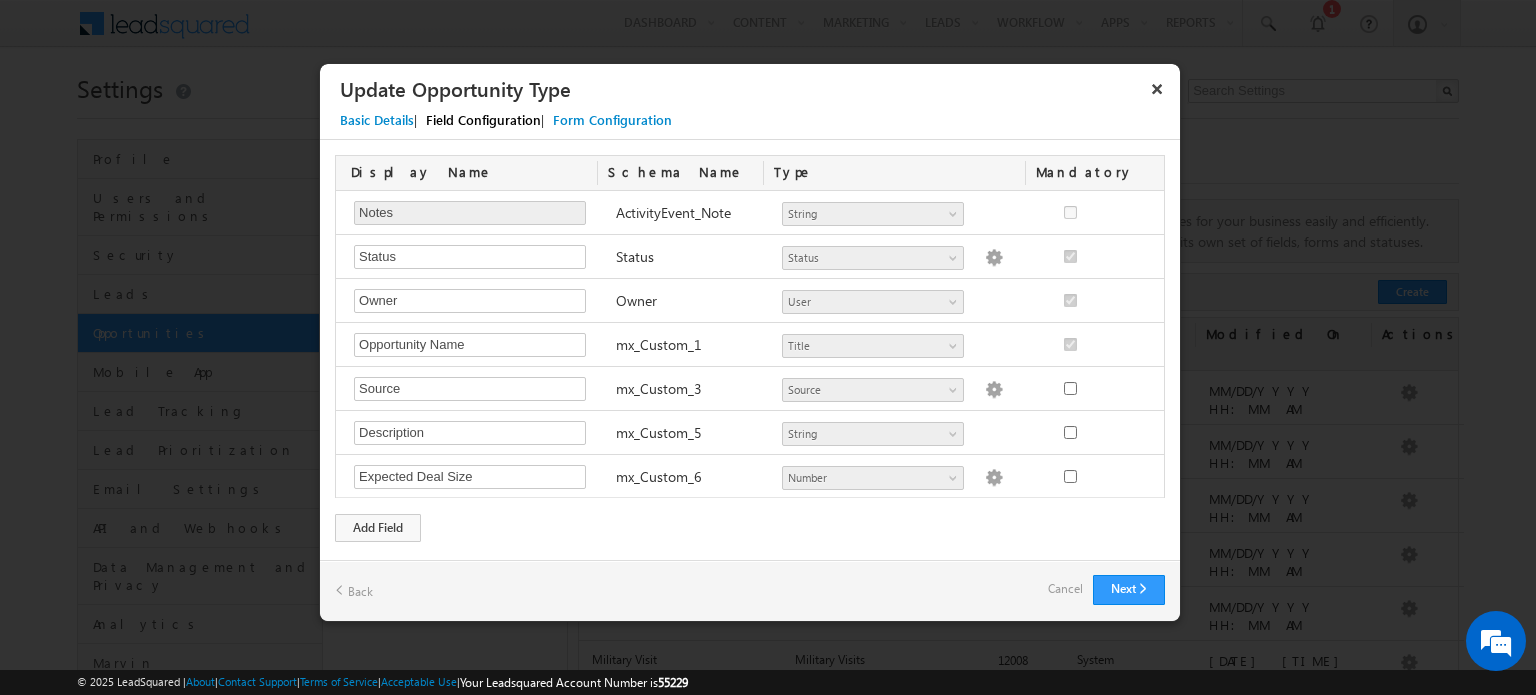 scroll, scrollTop: 0, scrollLeft: 0, axis: both 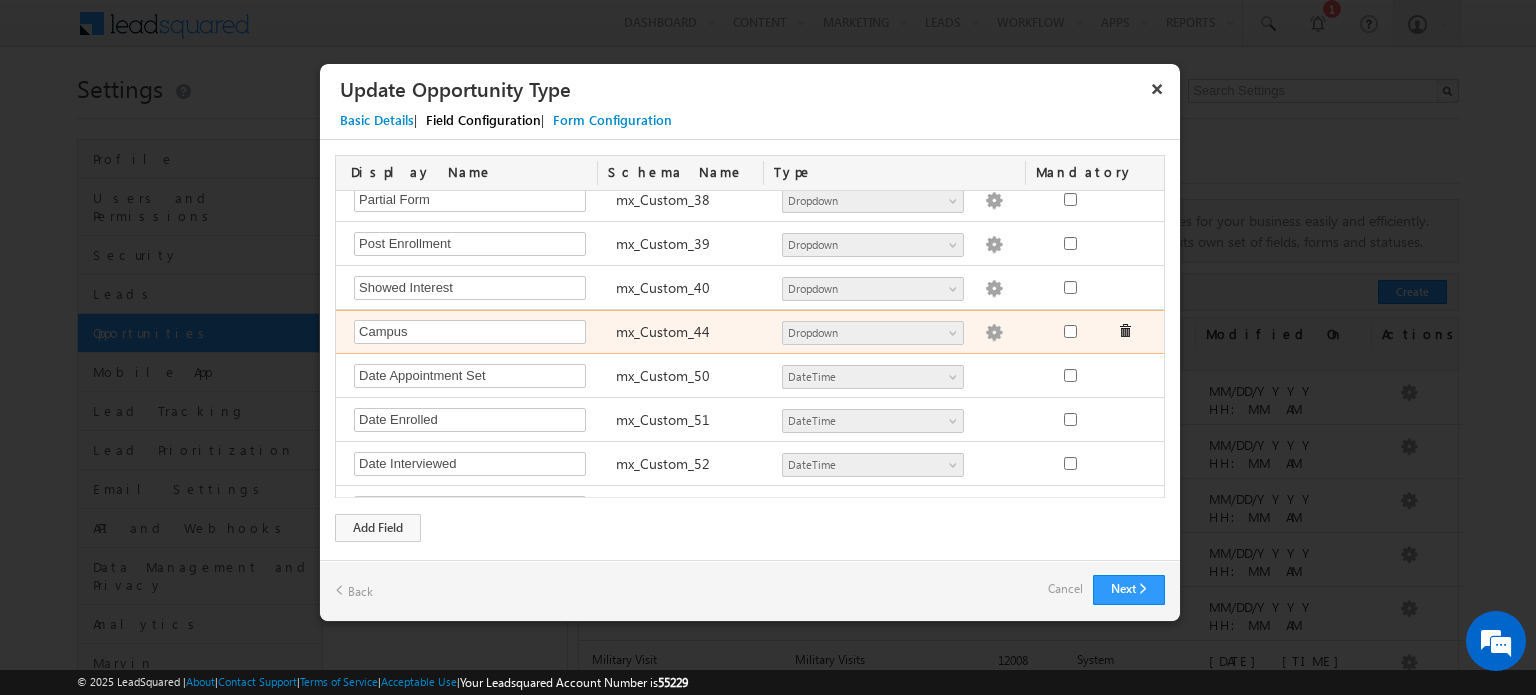 click at bounding box center (994, 333) 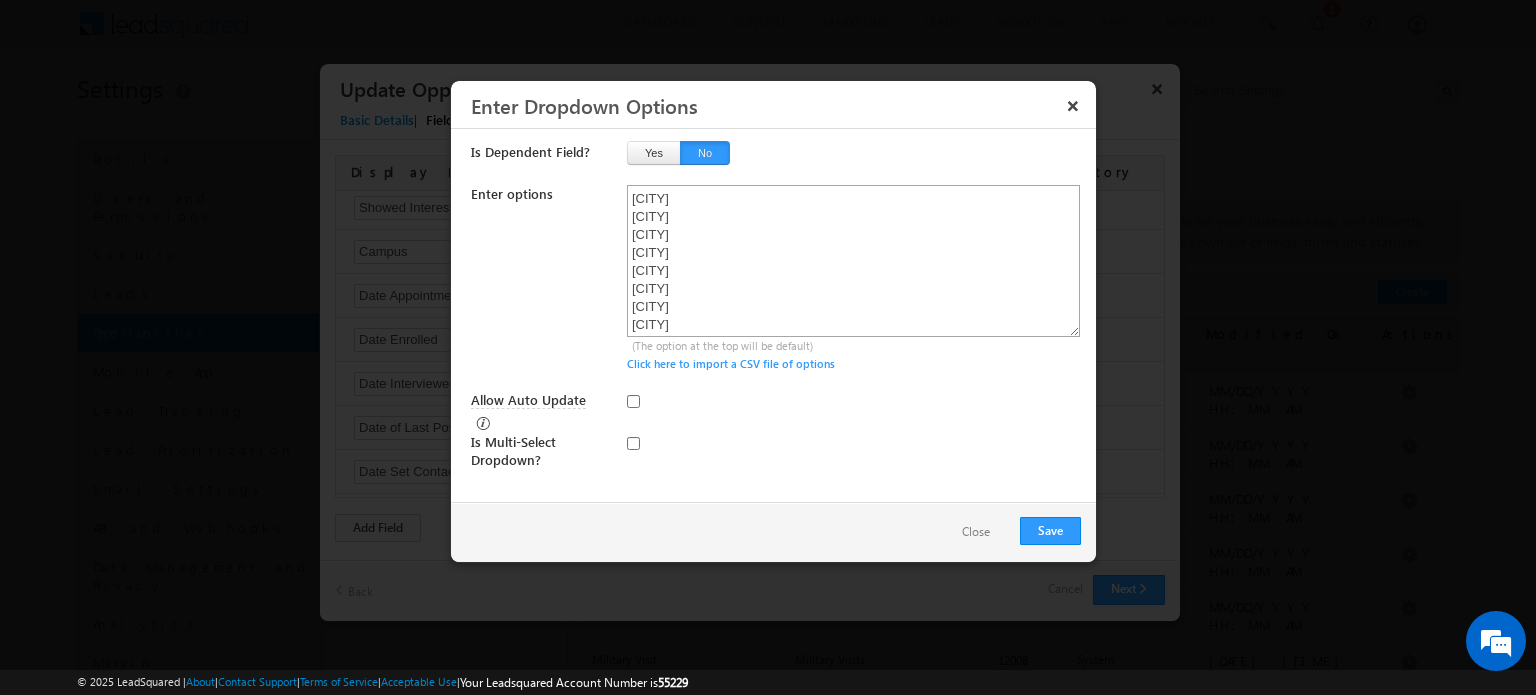 scroll, scrollTop: 1013, scrollLeft: 0, axis: vertical 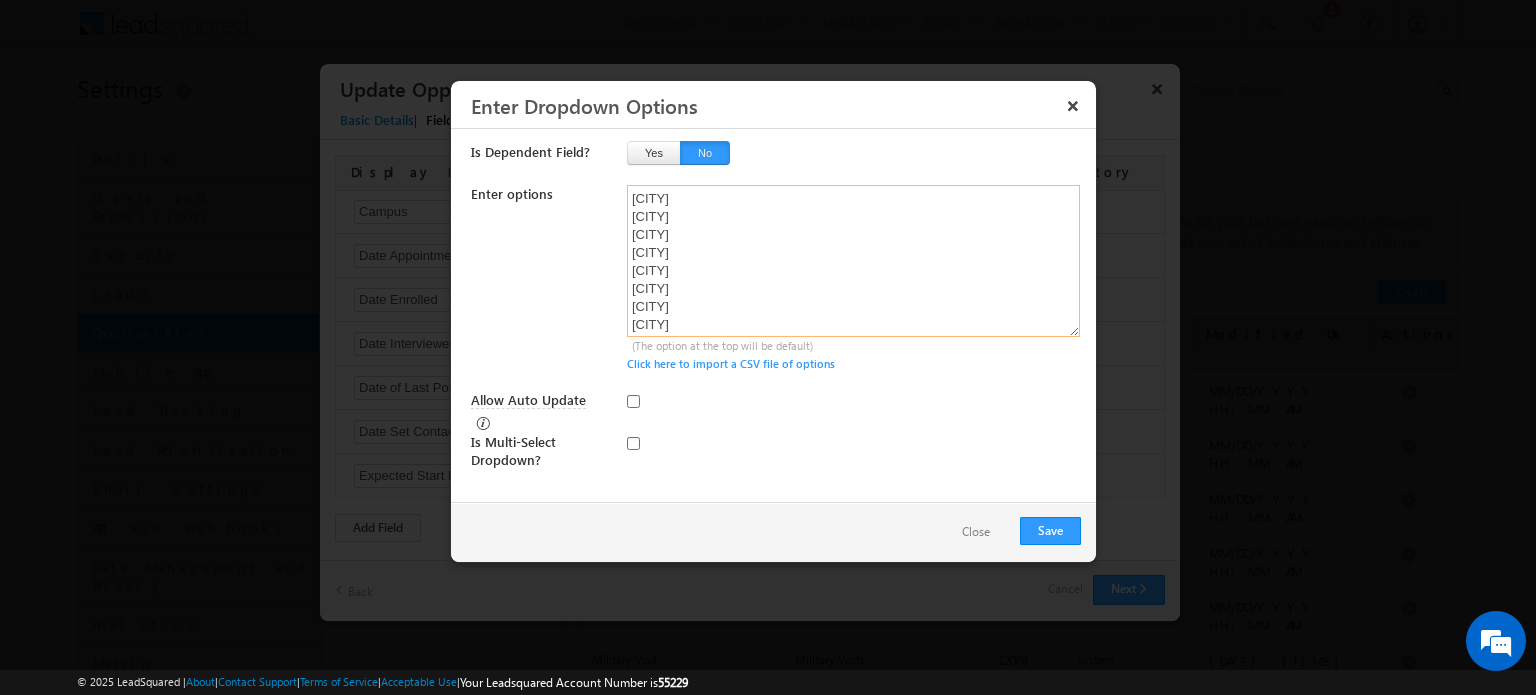 click on "[CITY]
[CITY]
[CITY]
[CITY]
[CITY]
[CITY]
[CITY]
[CITY]
[CITY]
[CITY]
[CITY]
[CITY]
[CITY]
[LOCATION]
[LOCATION]
[LOCATION]
[CITY]
[CITY]
[CITY]
[CITY]
[CITY]
[CITY]
[CITY]
[CITY]
[CITY]
[CITY]
[CITY]
[CITY]
[CITY]
[CITY]
[LOCATION]
[LOCATION]
[LOCATION]" at bounding box center [853, 261] 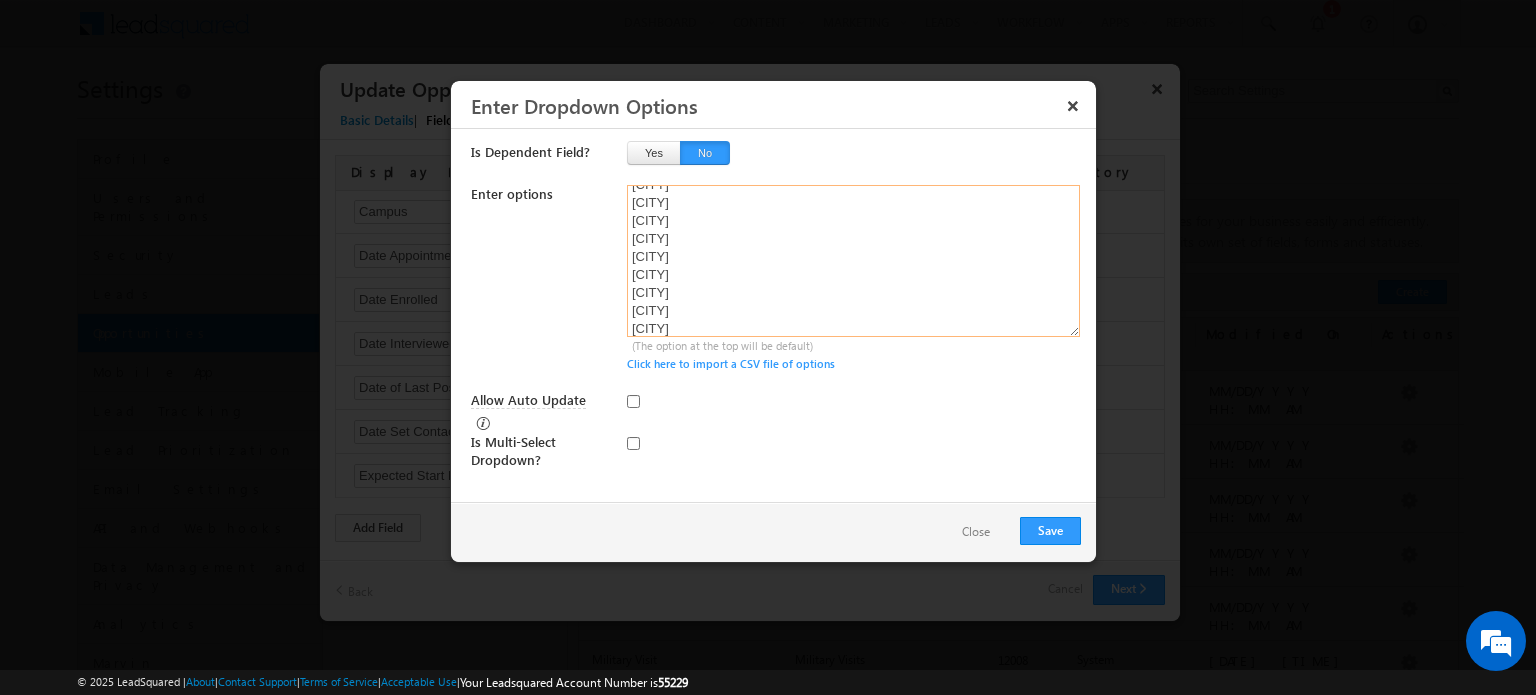 scroll, scrollTop: 104, scrollLeft: 0, axis: vertical 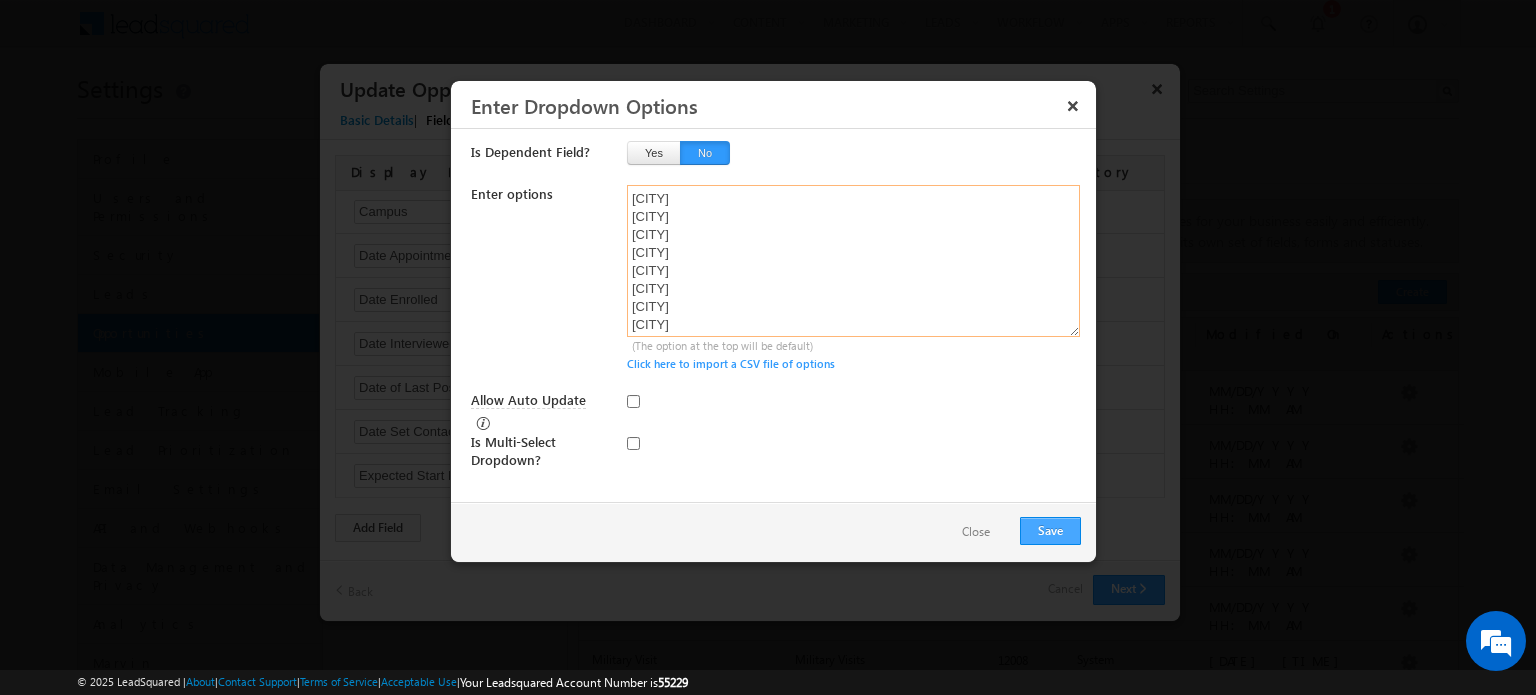 type on "Allentown
Columbia
Denver
East Point
East Windsor
Grand Prairie
Hicksville
Houston
Hartford
Indianapolis
Iselin
Kindig
Levittown
Lincoln Mall
LCNE Southington
LCT Lincoln Culinary West Palm
Lowell
Mahwah
Marietta
Melrose Park
Moorestown
Nashville
New Britain
NE Philly
Paramus
Queens
Shelton
Somerville
South Plainfield
Union
Philadelphia
National Admissions Team
Summerlin
Moorestown Extension
Test Campus" 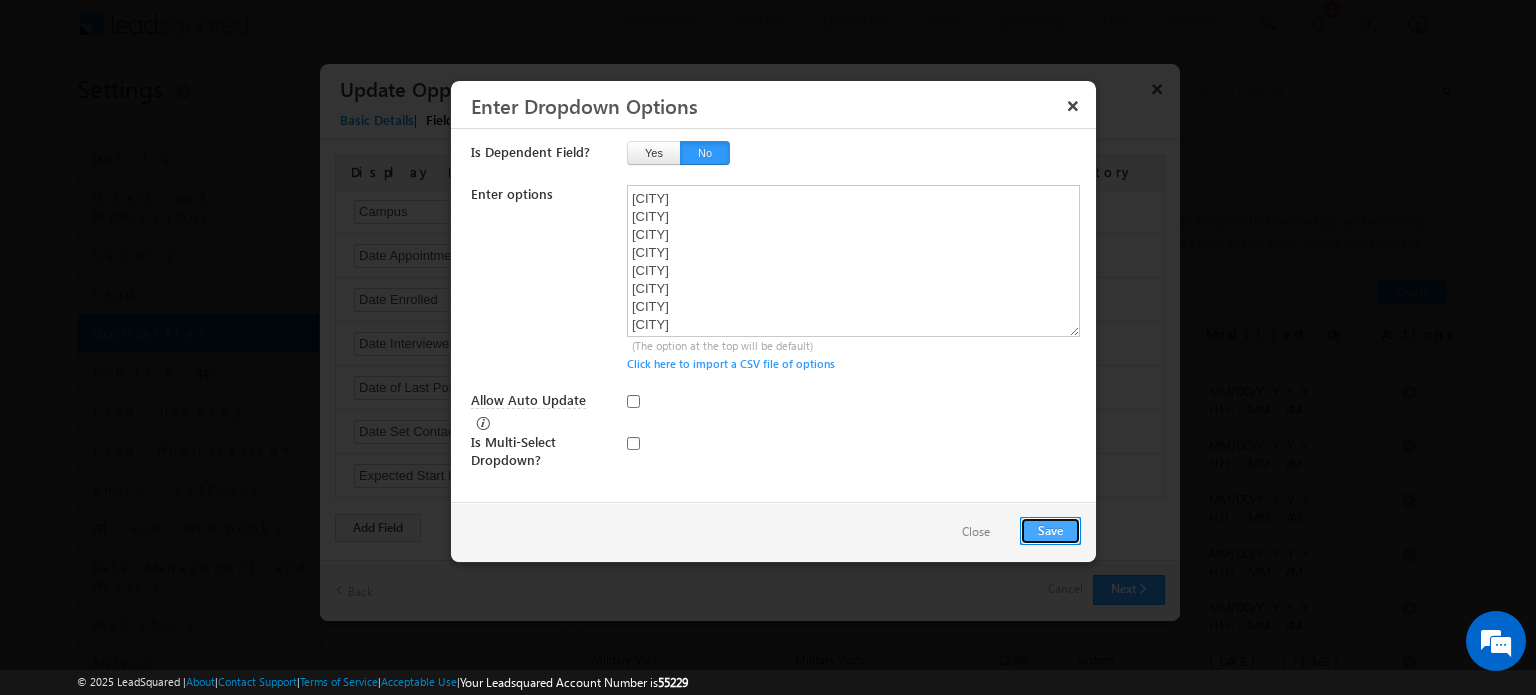 click on "Save" at bounding box center [1050, 531] 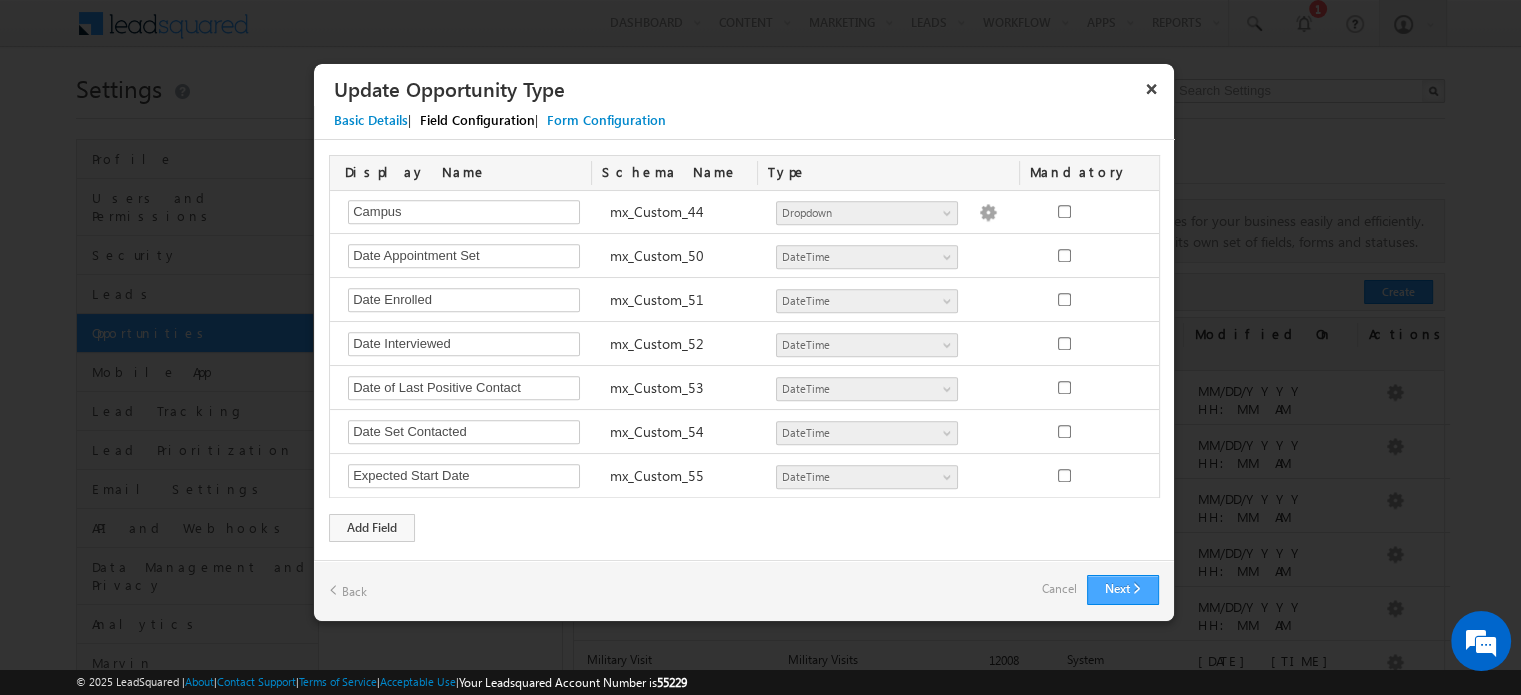 click on "Next" at bounding box center [1123, 590] 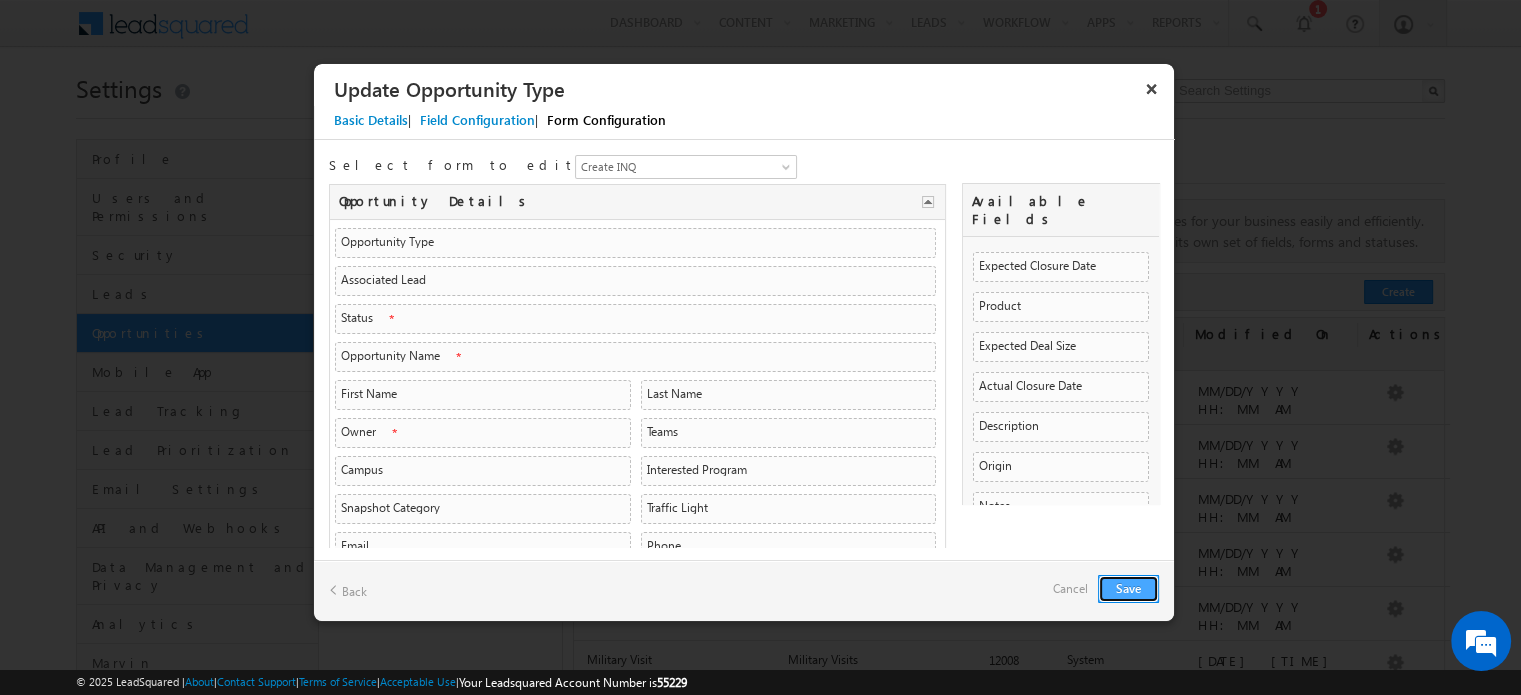 click on "Save" at bounding box center (1128, 589) 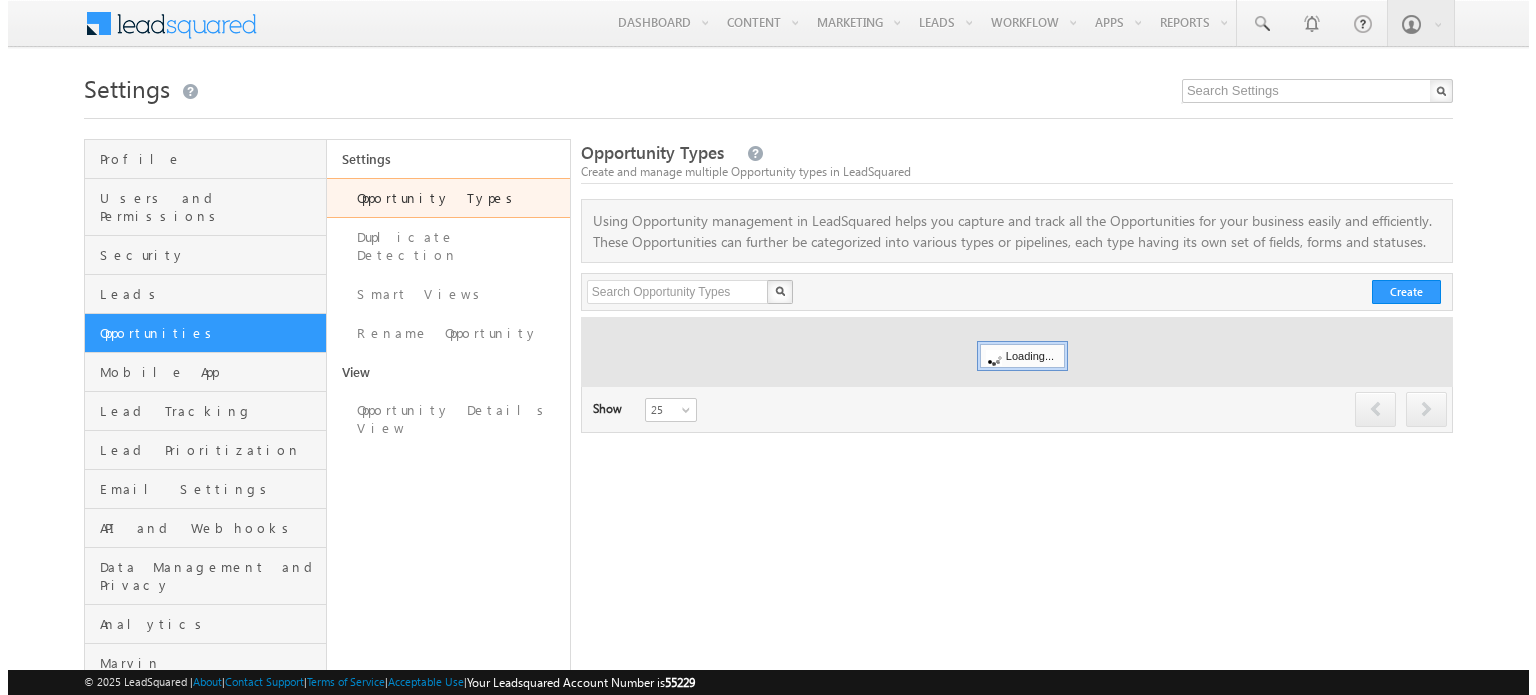 scroll, scrollTop: 0, scrollLeft: 0, axis: both 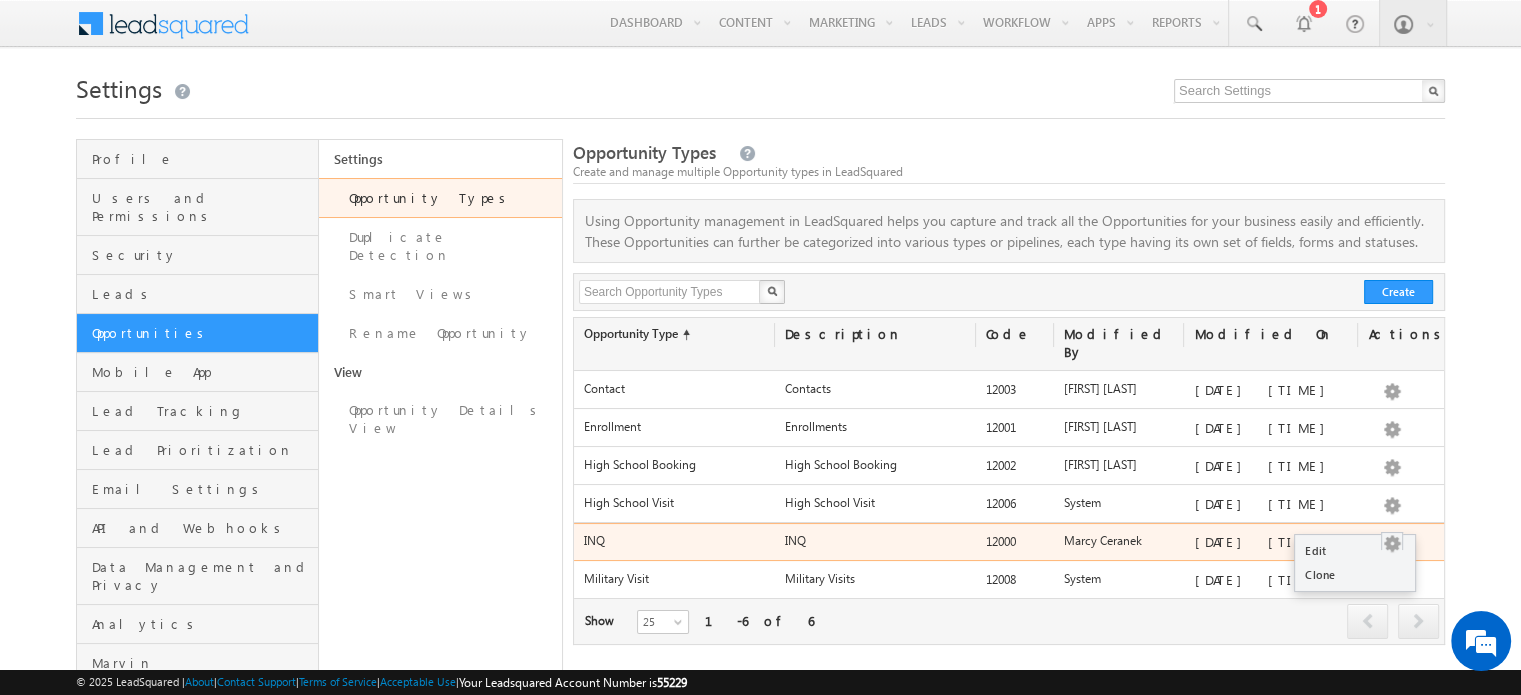 click at bounding box center (1392, 544) 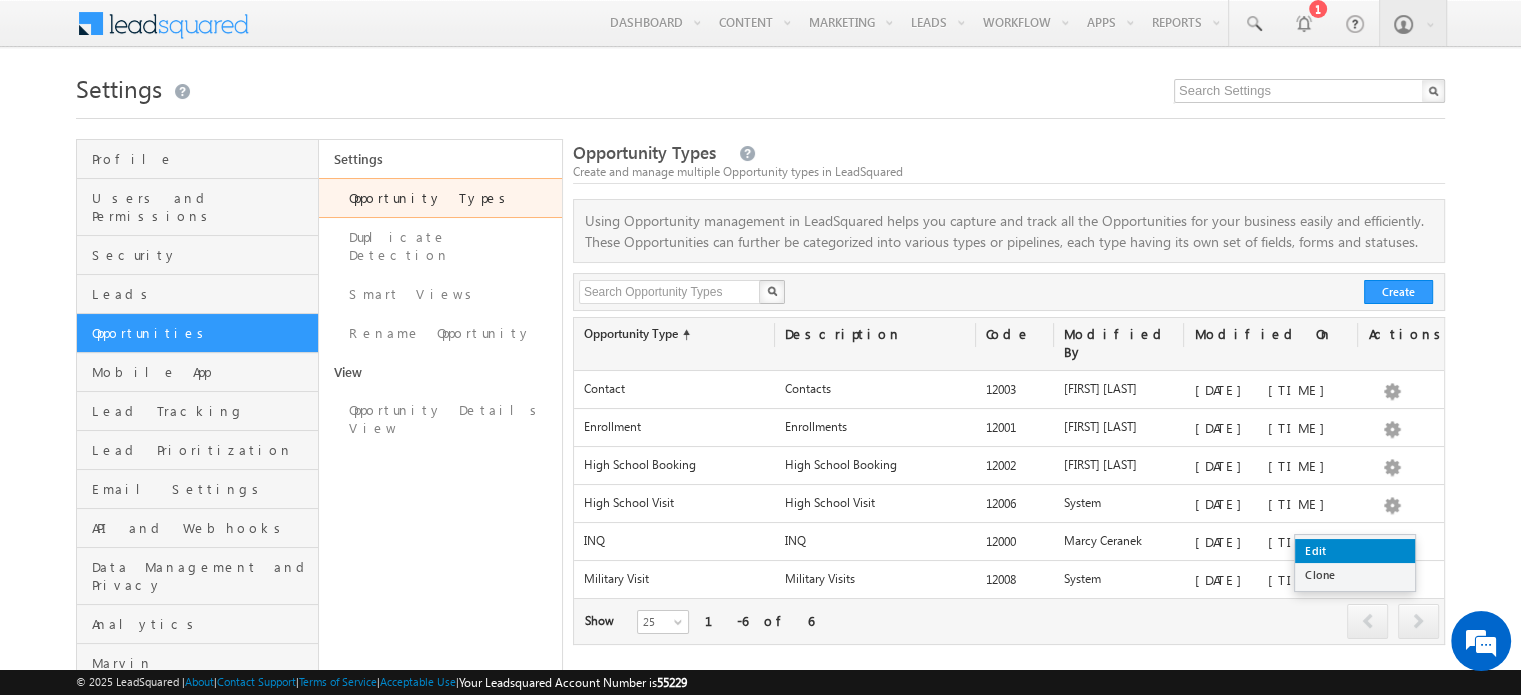 click on "Edit" at bounding box center [1355, 551] 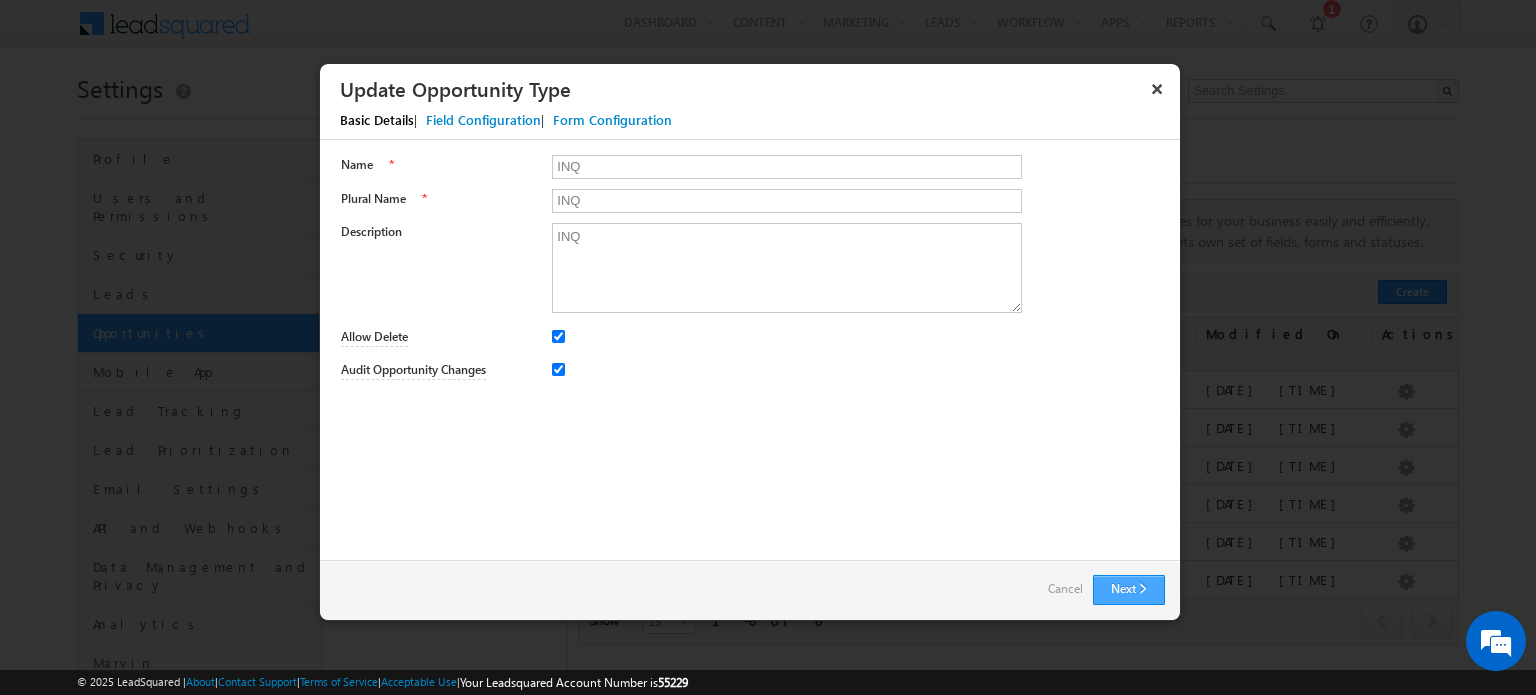 click on "Next" at bounding box center [1129, 590] 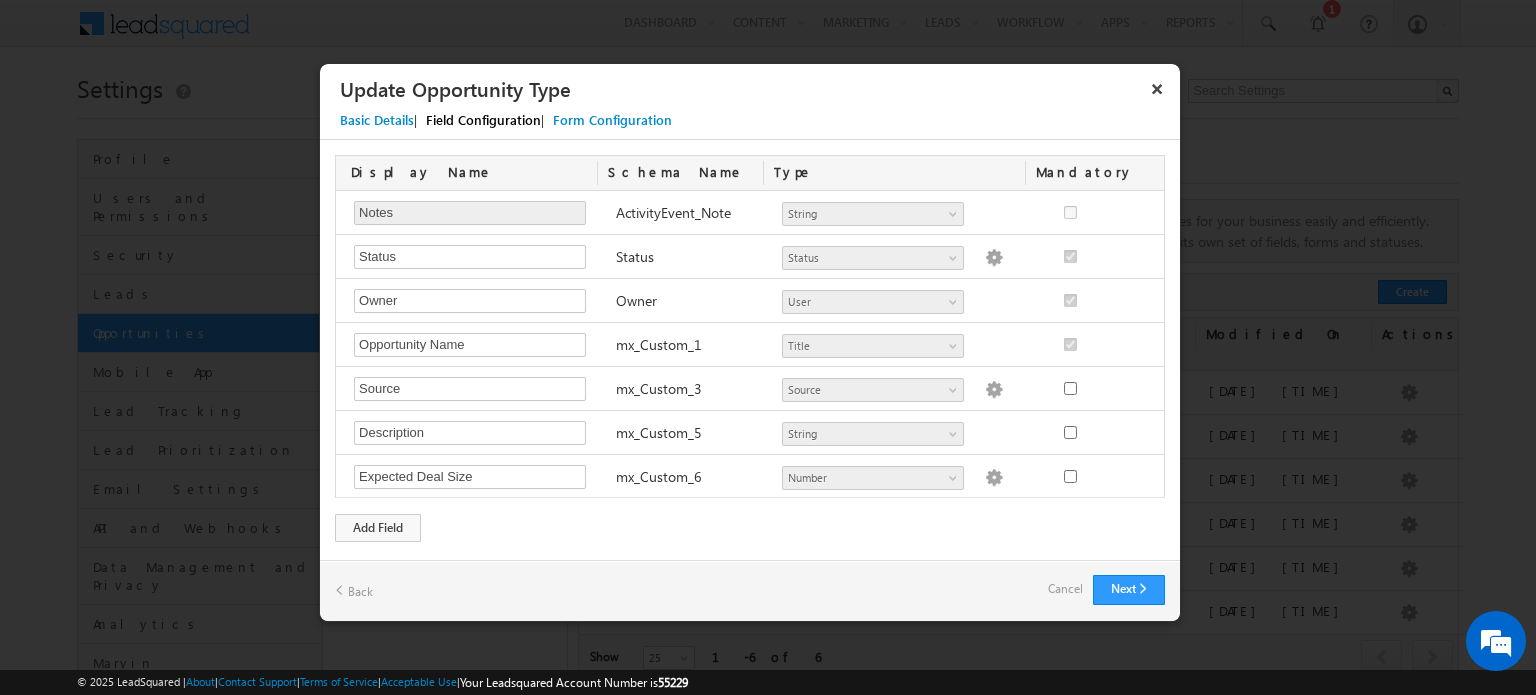 scroll, scrollTop: 40, scrollLeft: 0, axis: vertical 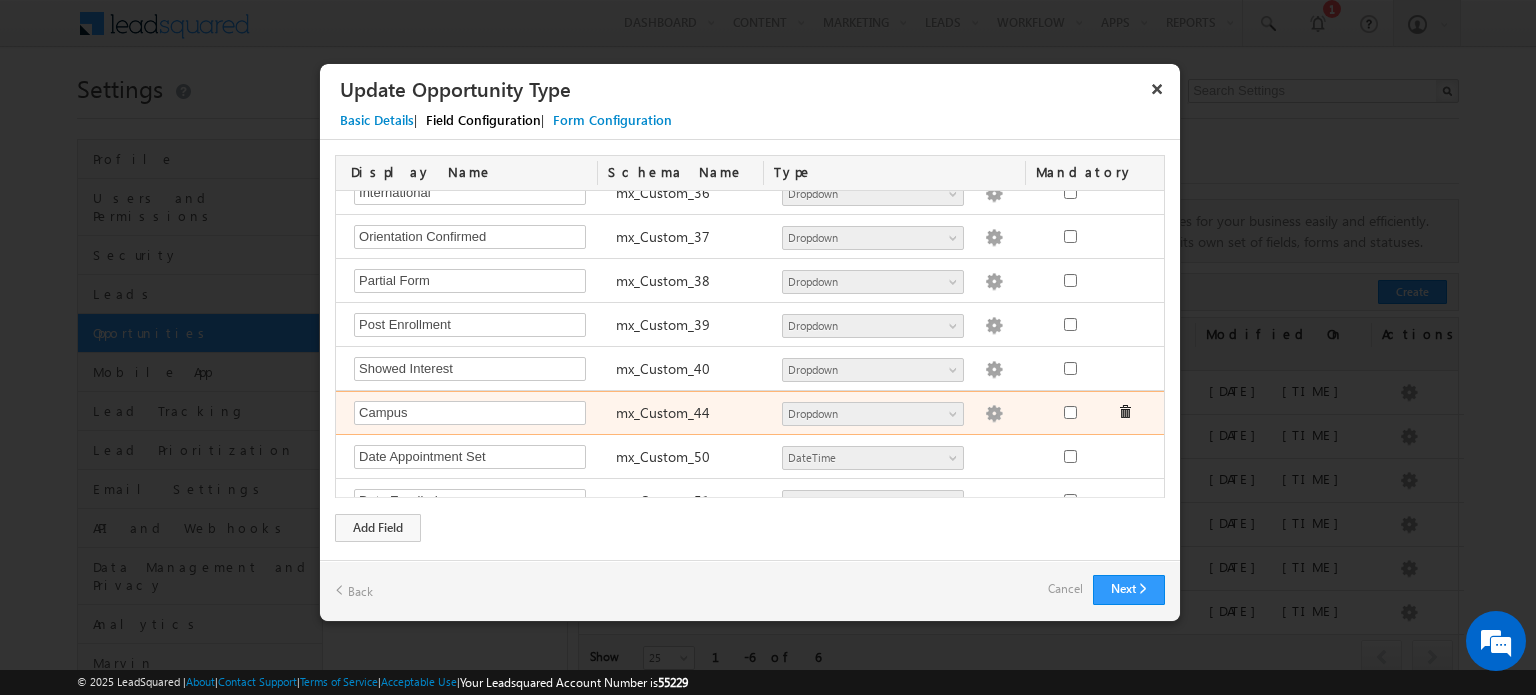 click at bounding box center [994, 414] 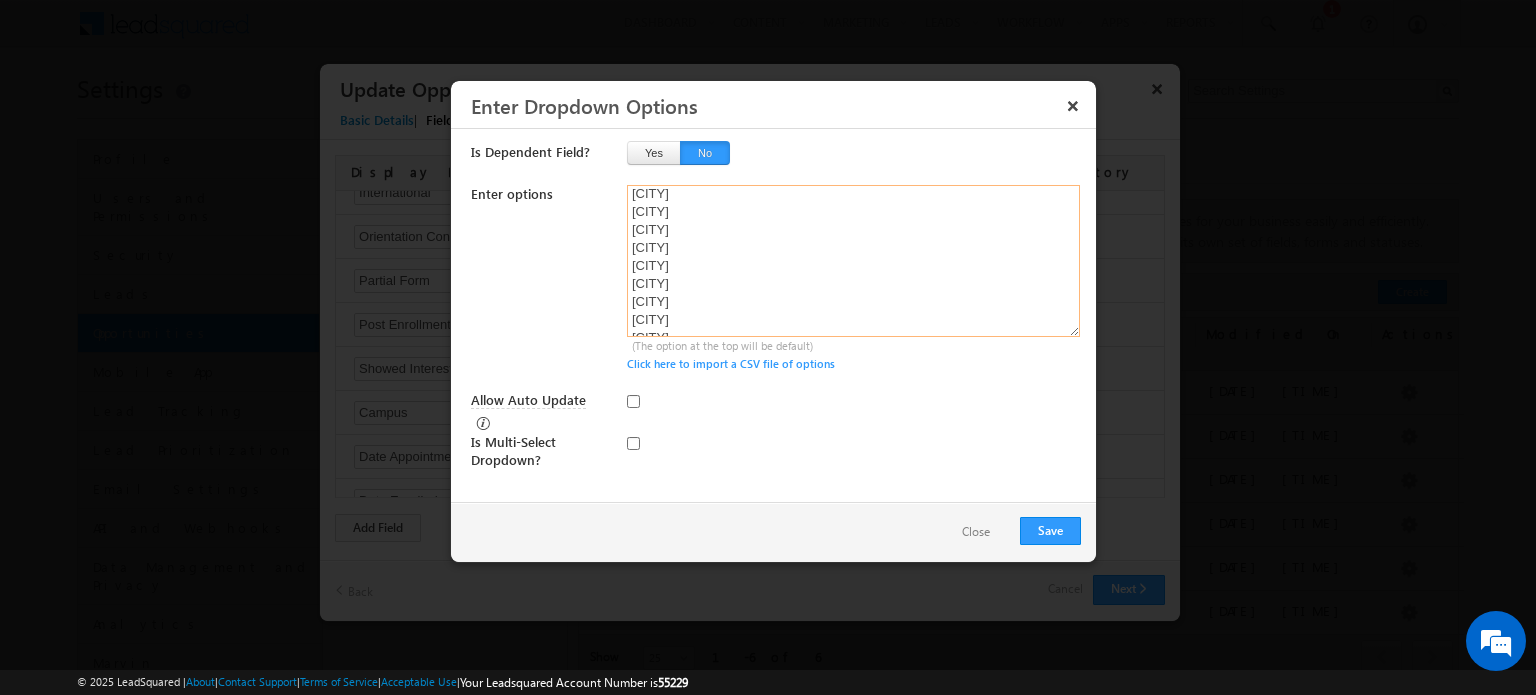 scroll, scrollTop: 262, scrollLeft: 0, axis: vertical 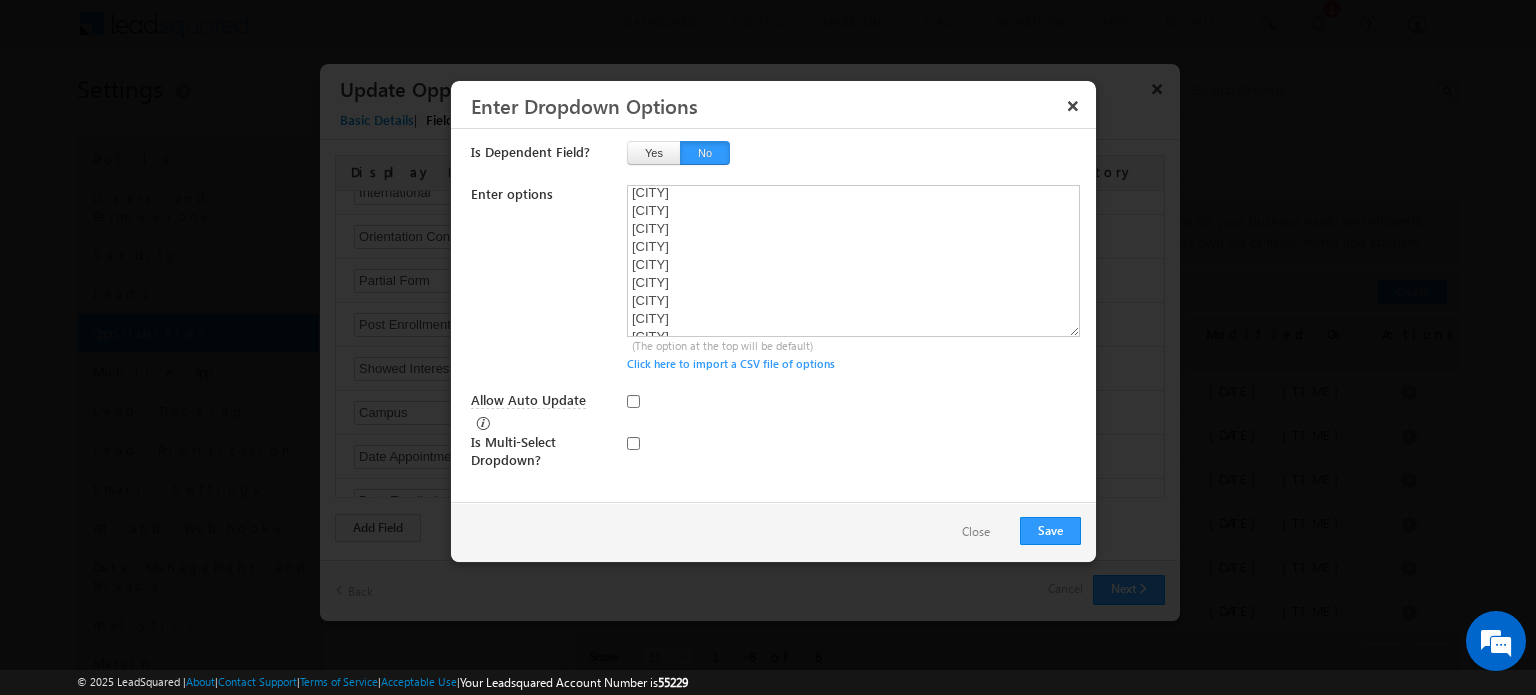 click on "Close" at bounding box center (976, 532) 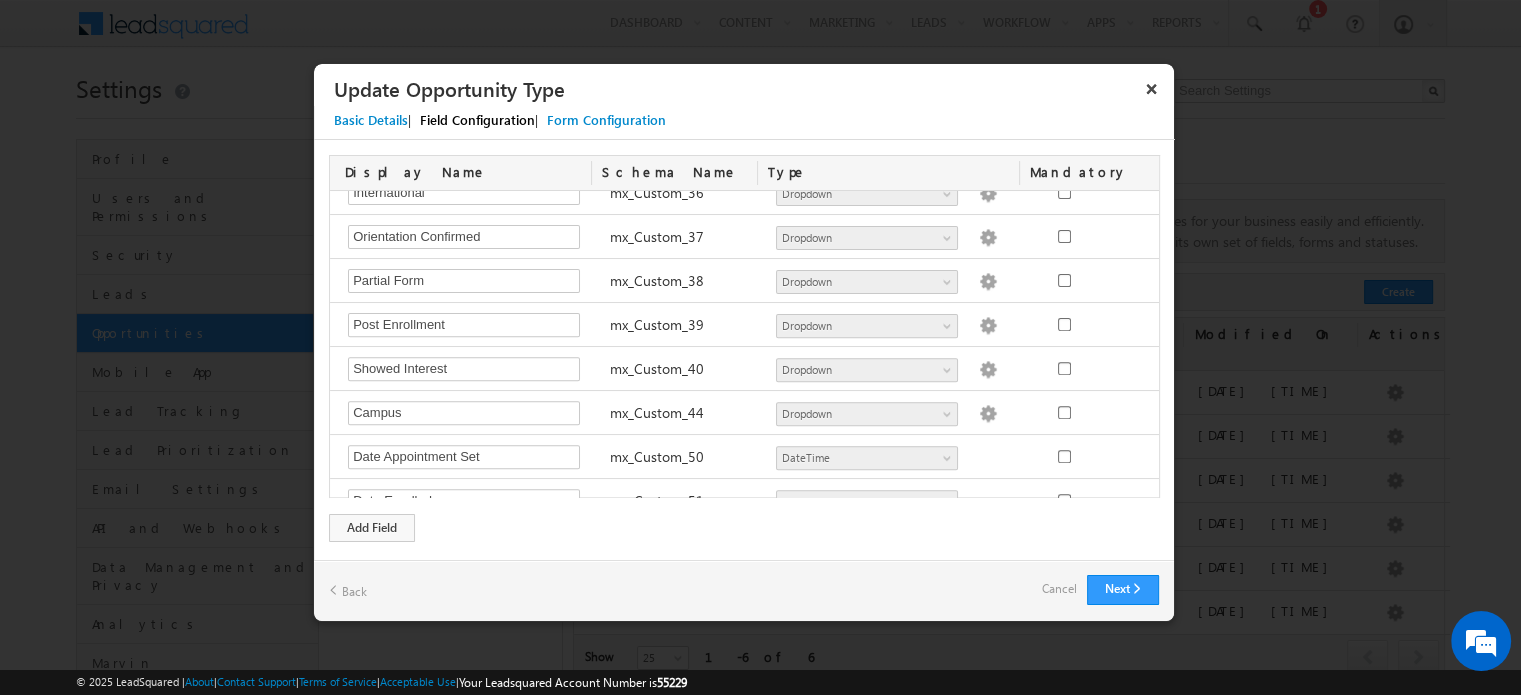 click on "Next
Back
Cancel" at bounding box center (744, 590) 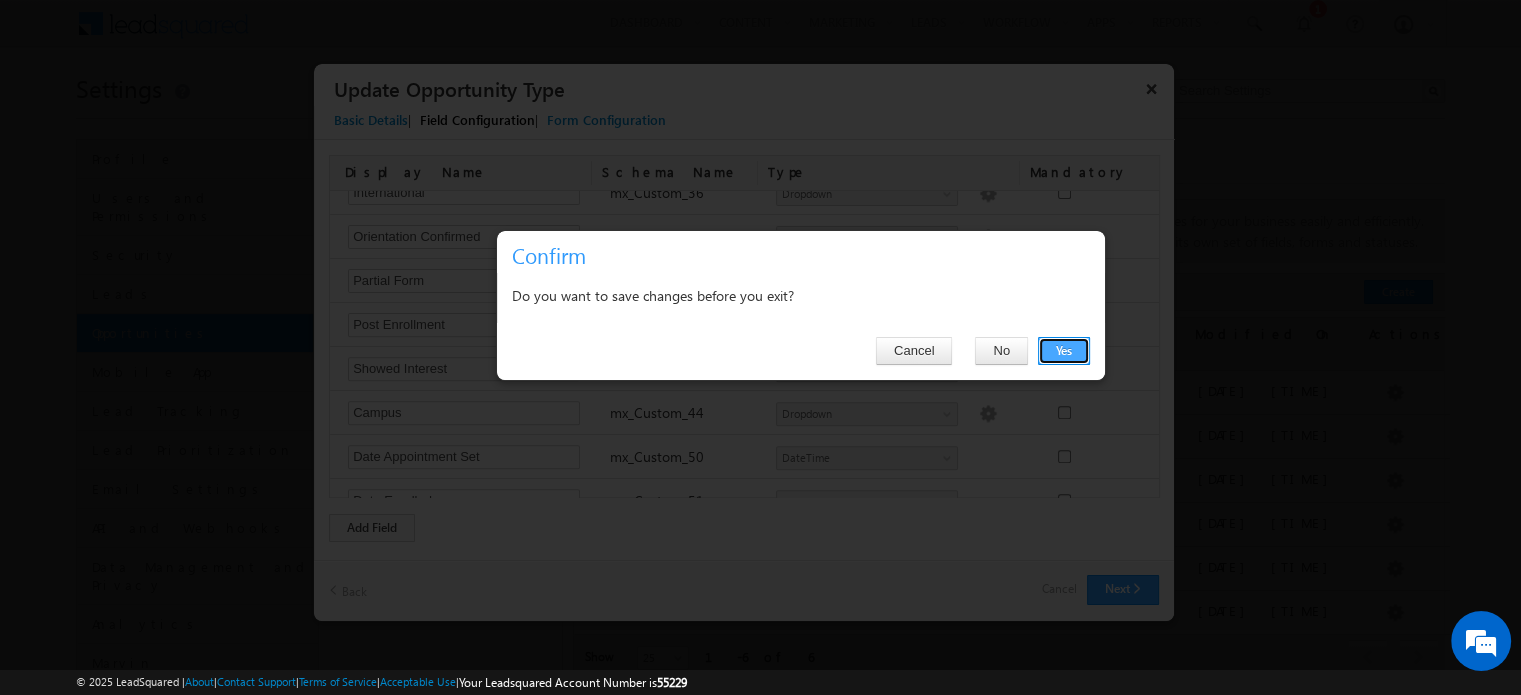 click on "Yes" at bounding box center (1064, 351) 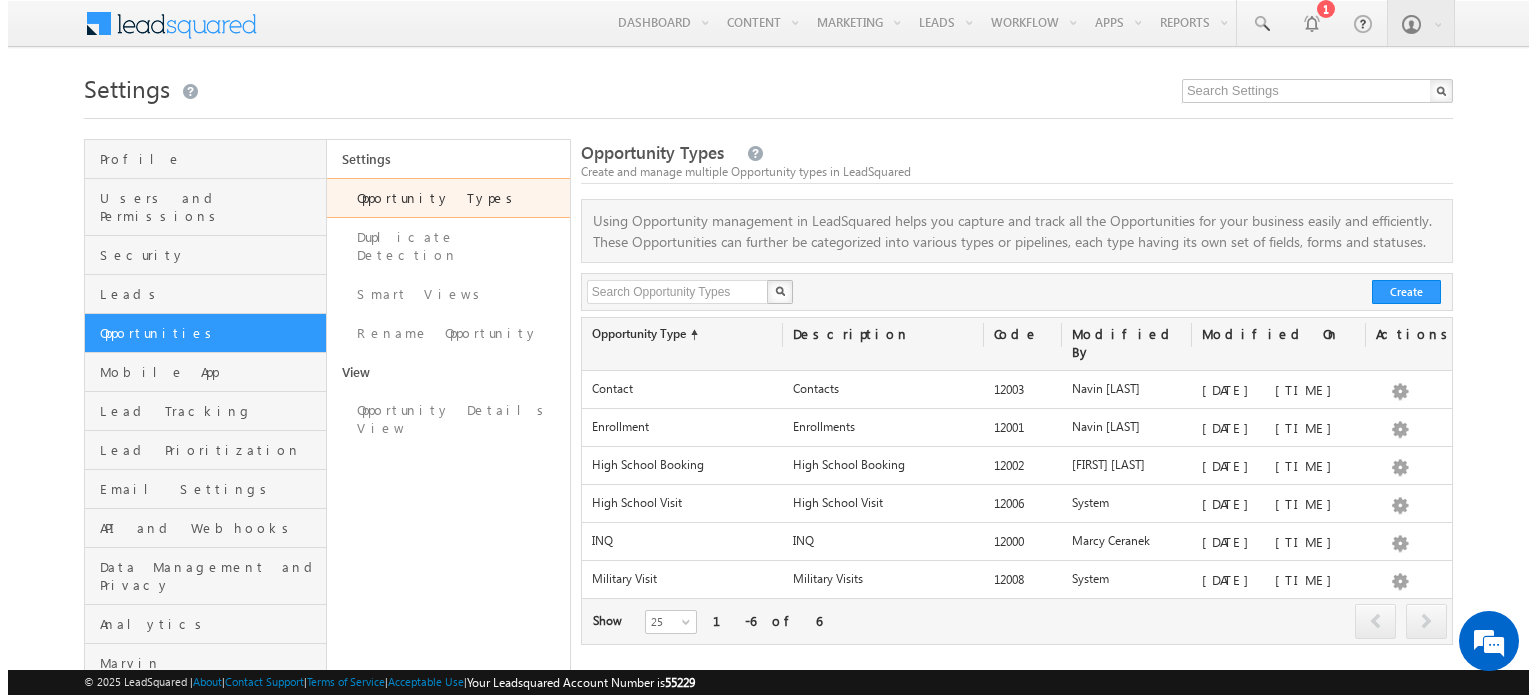scroll, scrollTop: 0, scrollLeft: 0, axis: both 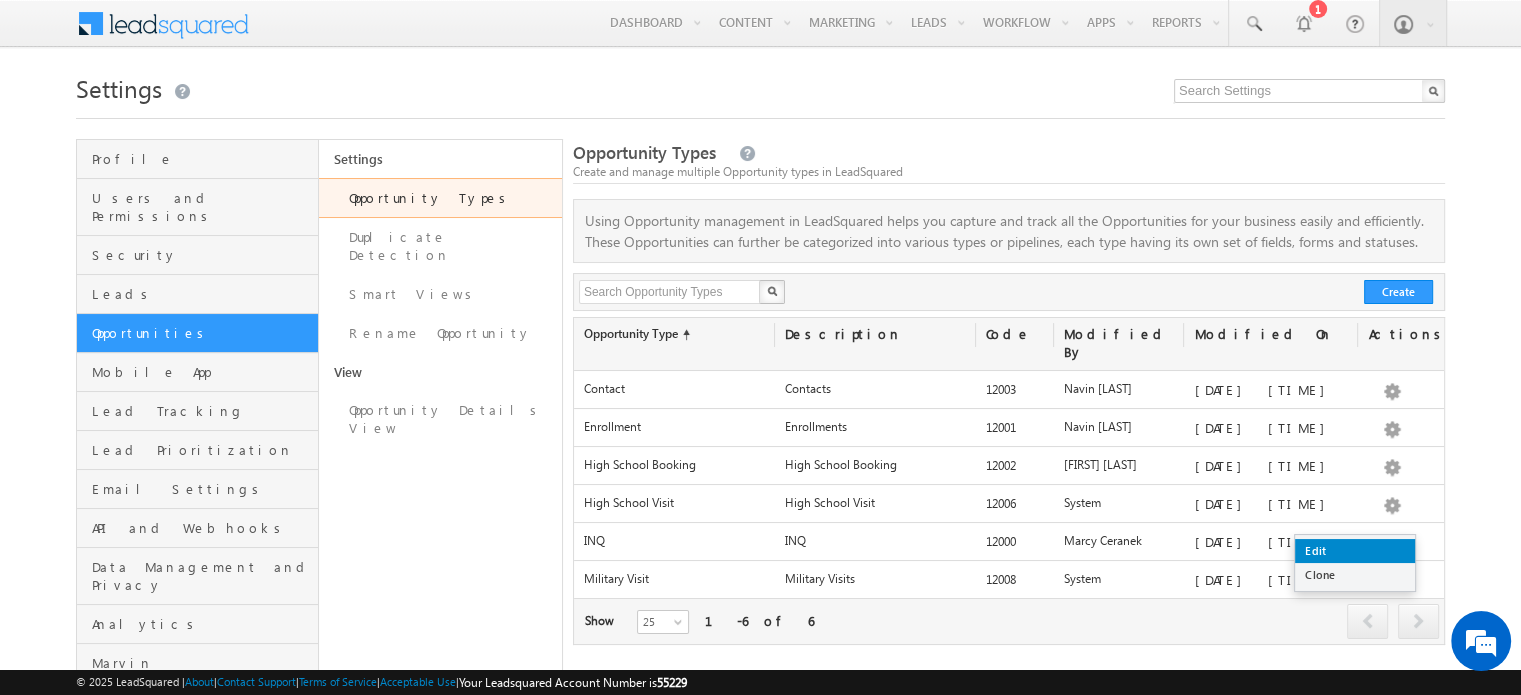 click on "Edit" at bounding box center (1355, 551) 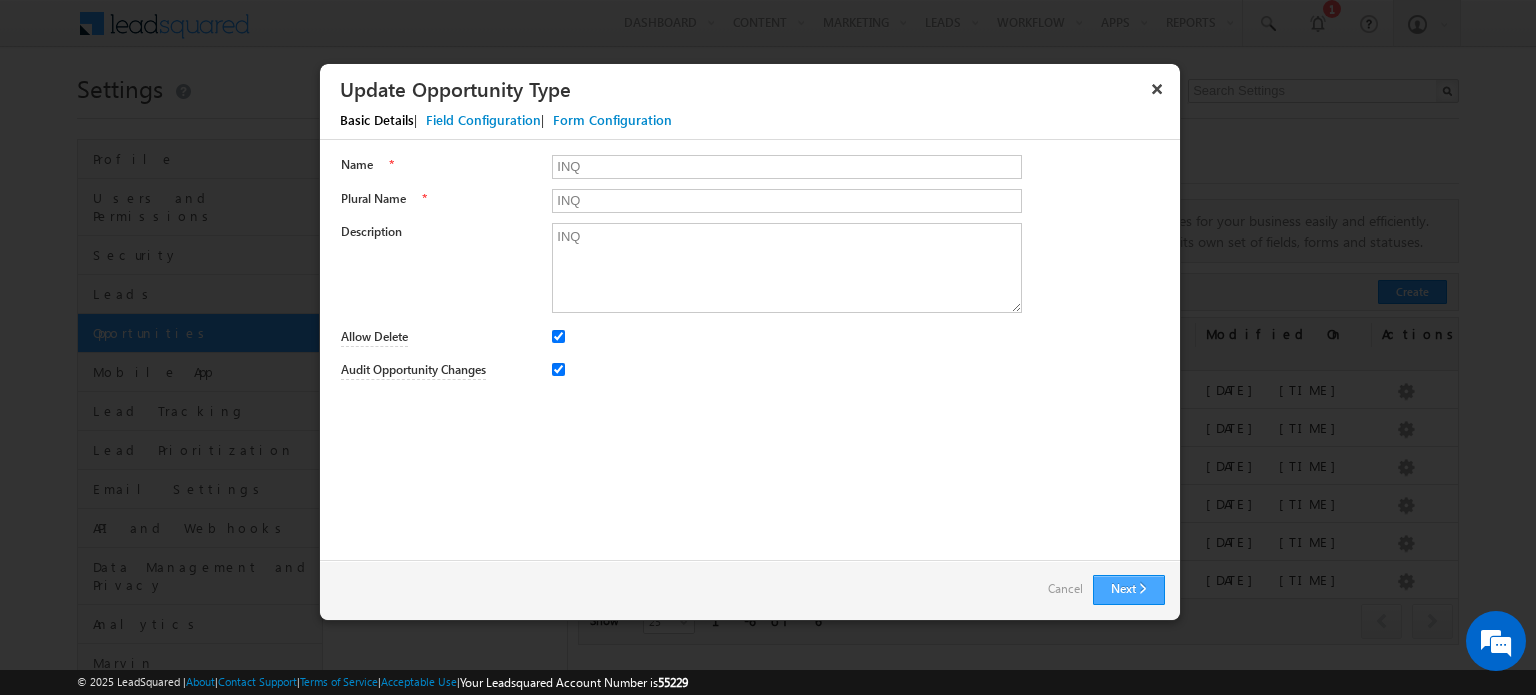 click on "Next" at bounding box center [1129, 590] 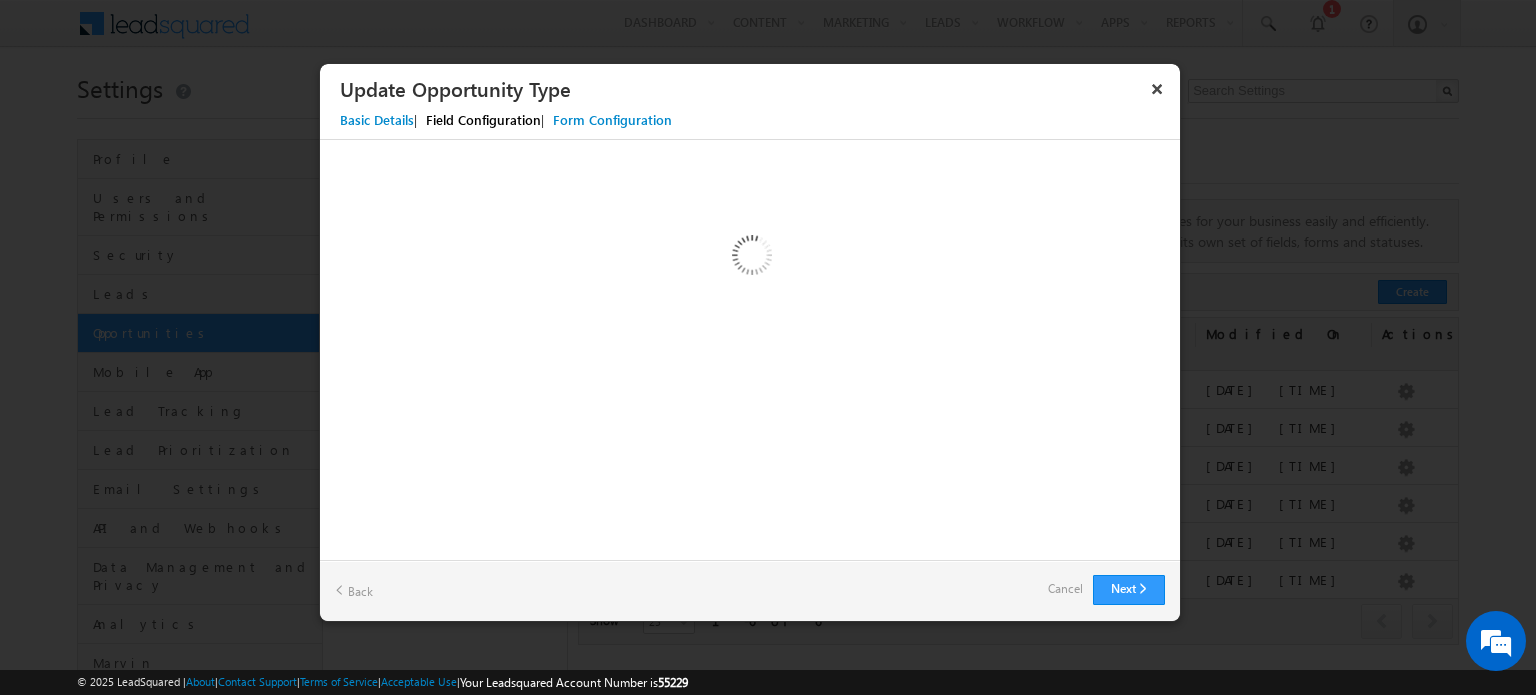 type 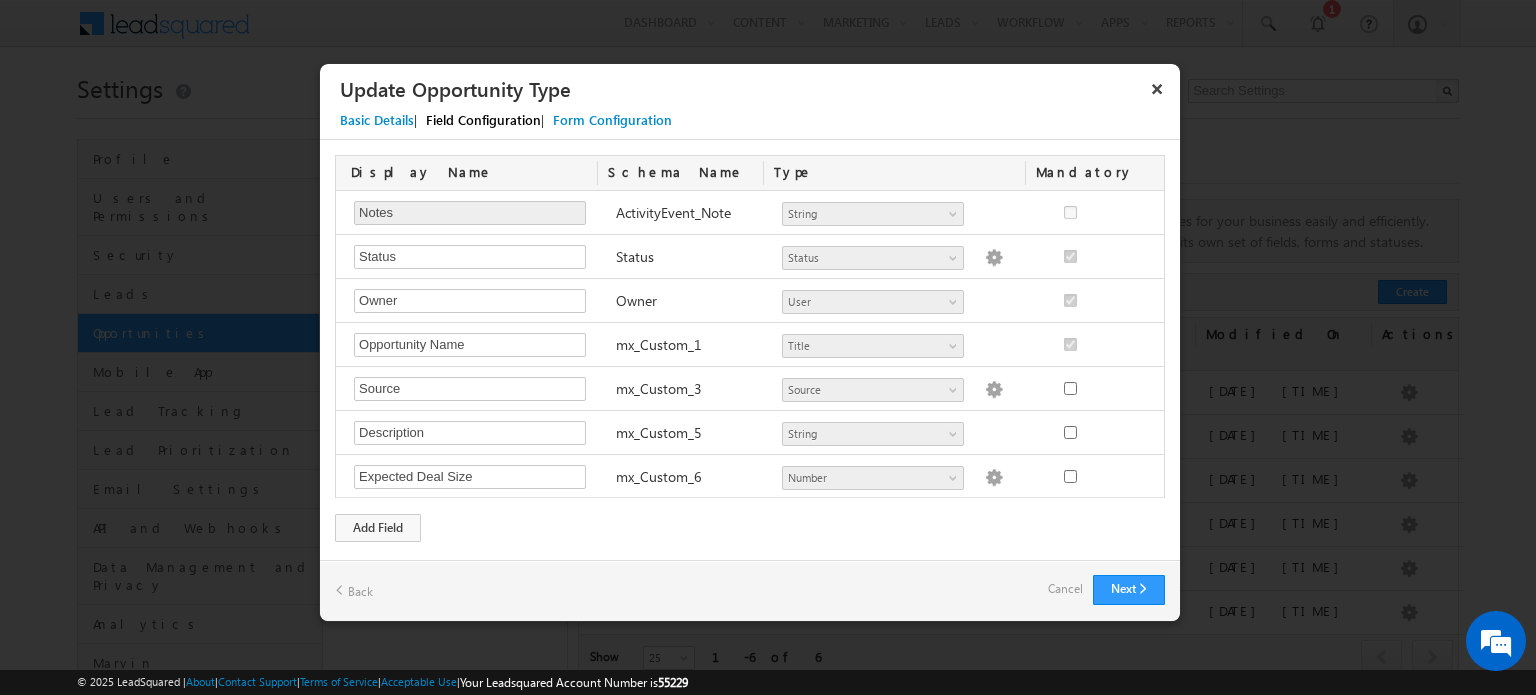 scroll, scrollTop: 0, scrollLeft: 0, axis: both 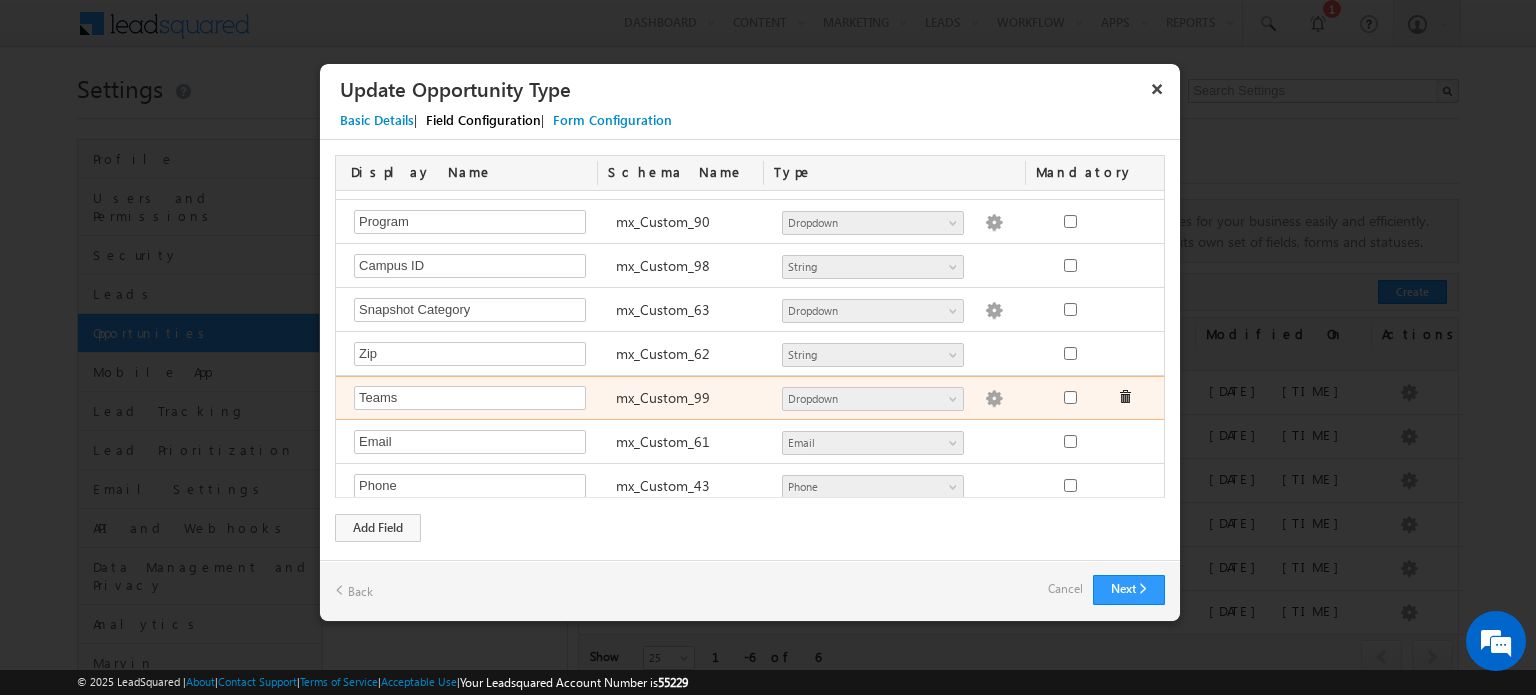 click at bounding box center [994, 399] 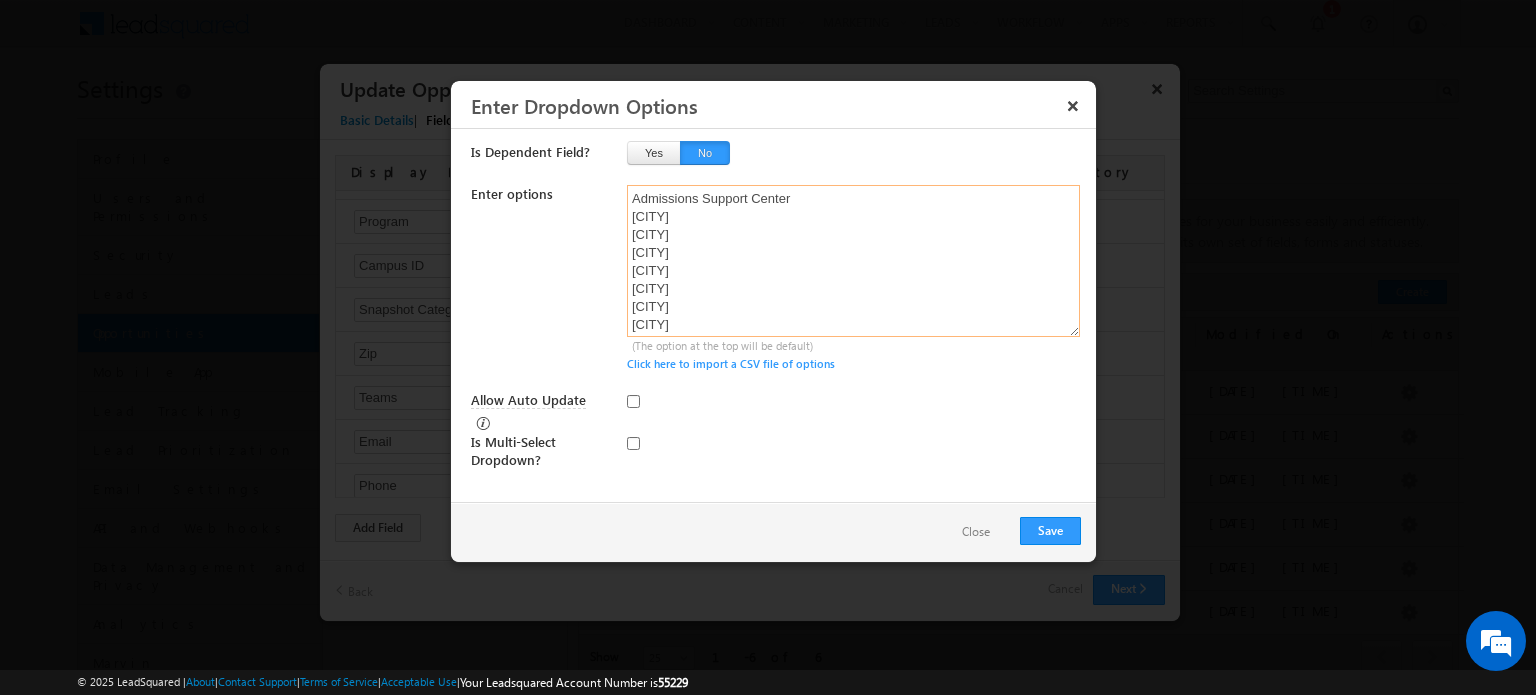 click on "Admissions Support Center
[CITY]
[CITY]
[CITY]
[CITY]
[CITY]
[CITY]
[CITY]
[CITY]
[CITY]
[CITY]
HS Field
HS Field - [CITY]
HS Field - [CITY]
HS Field - [CITY]
HS Field - [CITY]
HS Field - [CITY]
[CITY]
[CITY]
Kindig
Lincoln Mall
[CITY]
[CITY]
[CITY]
[CITY]
[CITY]
[CITY]
National Admissions Team
[CITY]
[CITY]
[CITY]
[CITY]
[CITY]
[CITY]
[CITY]
HS Field - [CITY]
Philly LTI
[CITY]
HS Field - [CITY]
Test Campus" at bounding box center [853, 261] 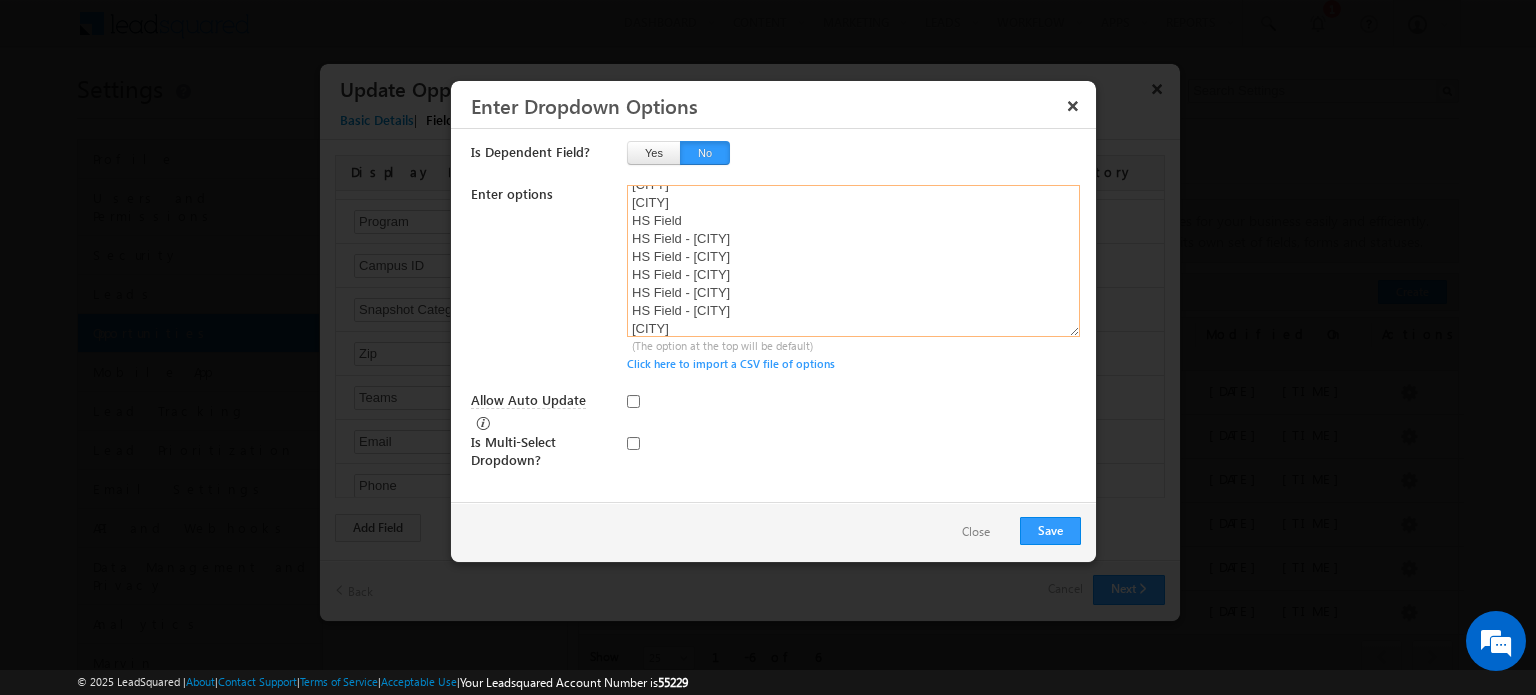 scroll, scrollTop: 194, scrollLeft: 0, axis: vertical 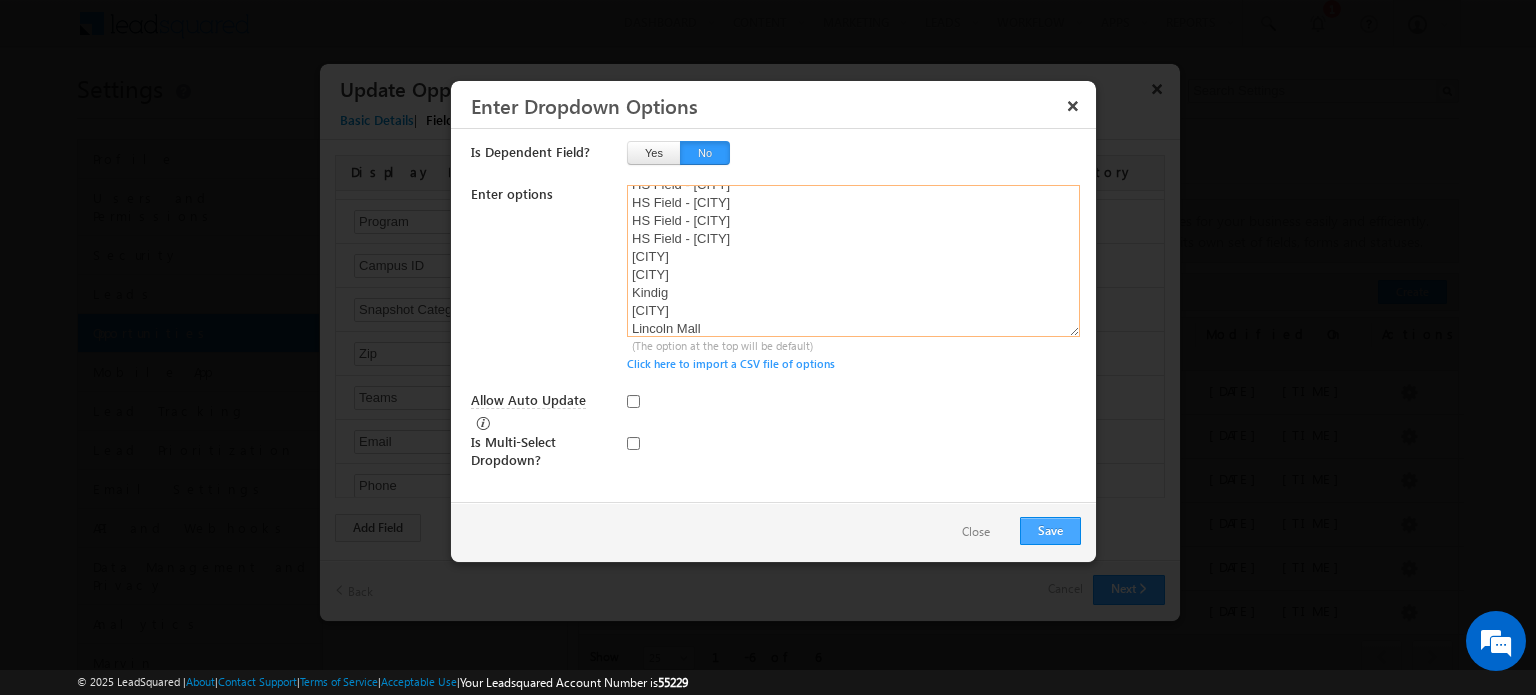 type on "Admissions Support Center
Allentown
Brooklyn
Columbia
Denver
East Point
East Windsor
Euphoria Summerlin
Euphoria Green Valley
Grand Prairie
HS Field
HS Field - Denver
HS Field - East Windsor
HS Field - Grand Prairie
HS Field - Indianapolis
HS Field - Nashville
Indianapolis
Iselin
Kindig
Levittown
Lincoln Mall
Mahwah
Marietta
Melrose Park
Moorestown
Nashville
National Admissions Team
New Britain
Paramus
Philadelphia
Queens
Shelton
Somerville
South Plainfield
Union
HS Field - South Plainfield
Philly LTI
Summerlin
HS Field - East Point
Test Campus" 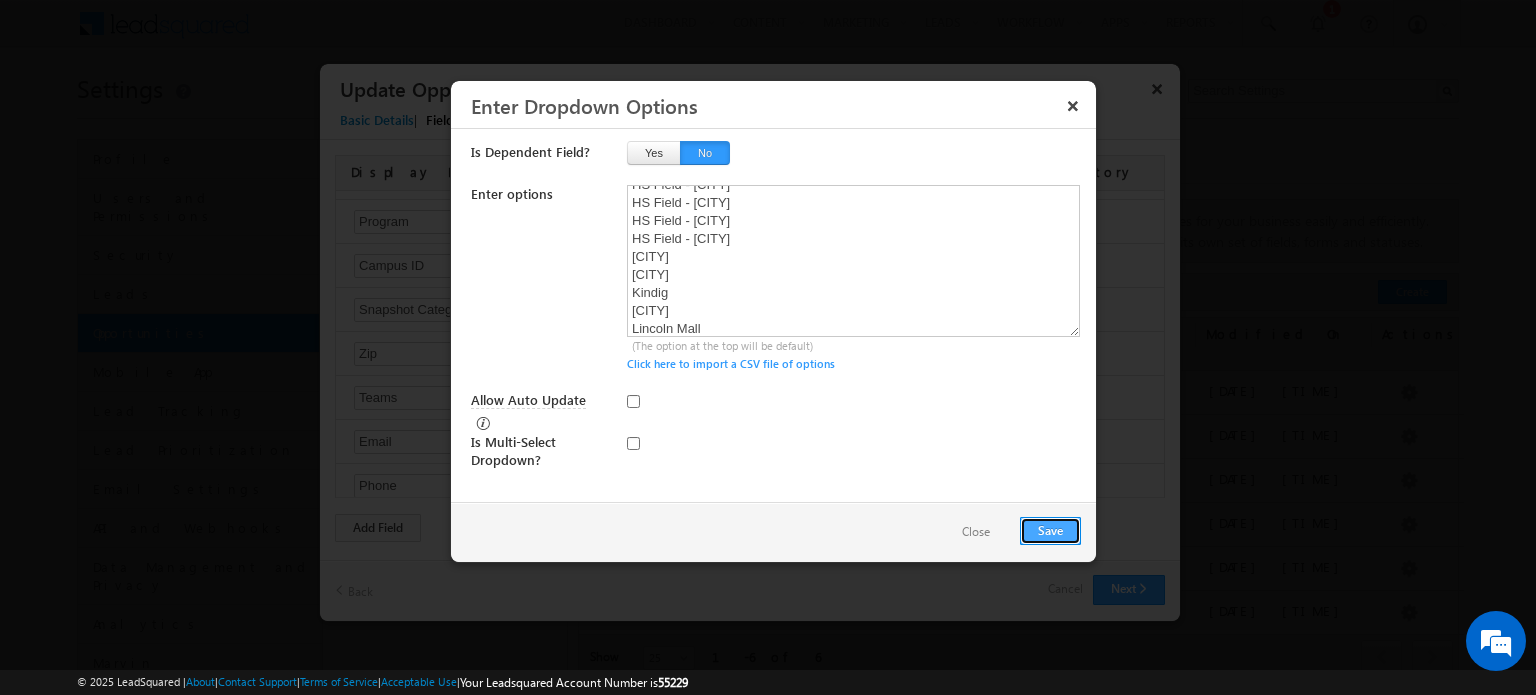 click on "Save" at bounding box center (1050, 531) 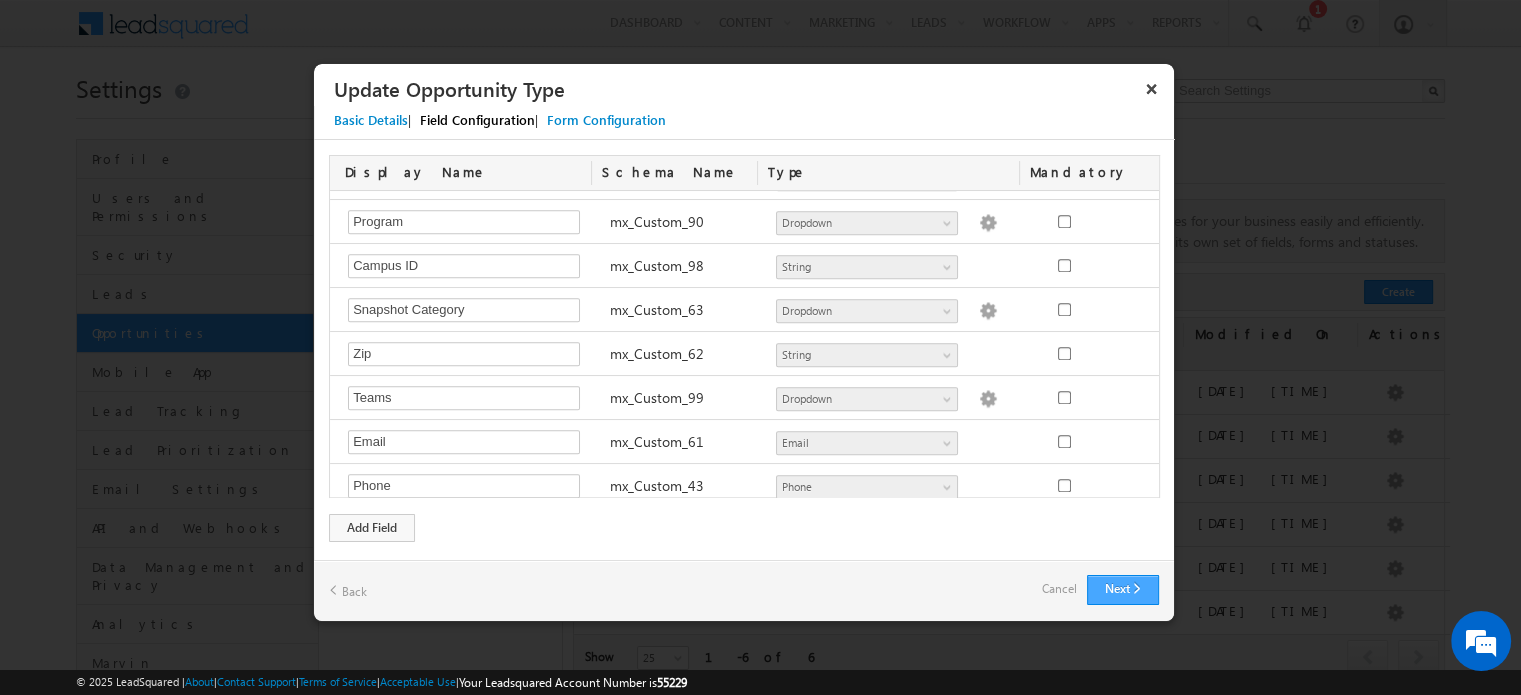 click on "Next" at bounding box center (1123, 590) 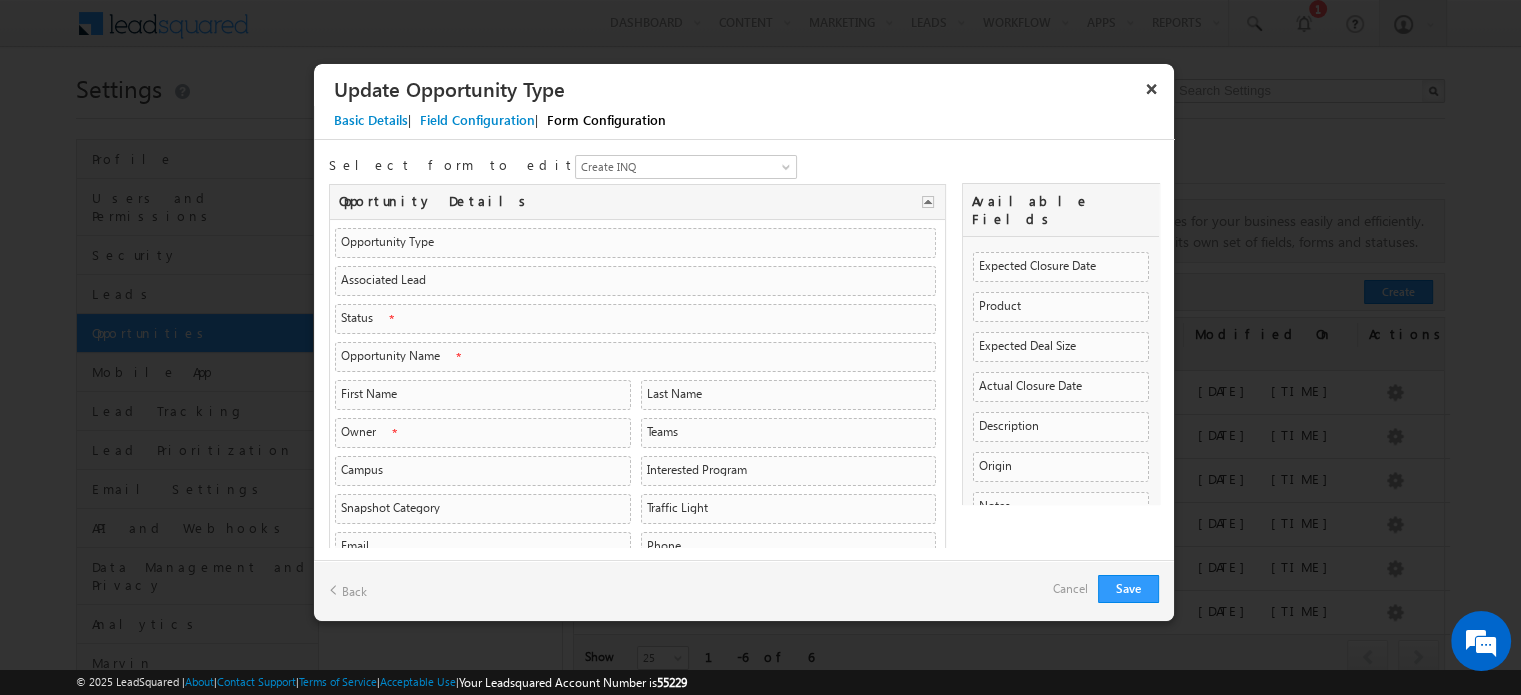 click on "Cancel" at bounding box center (1070, 589) 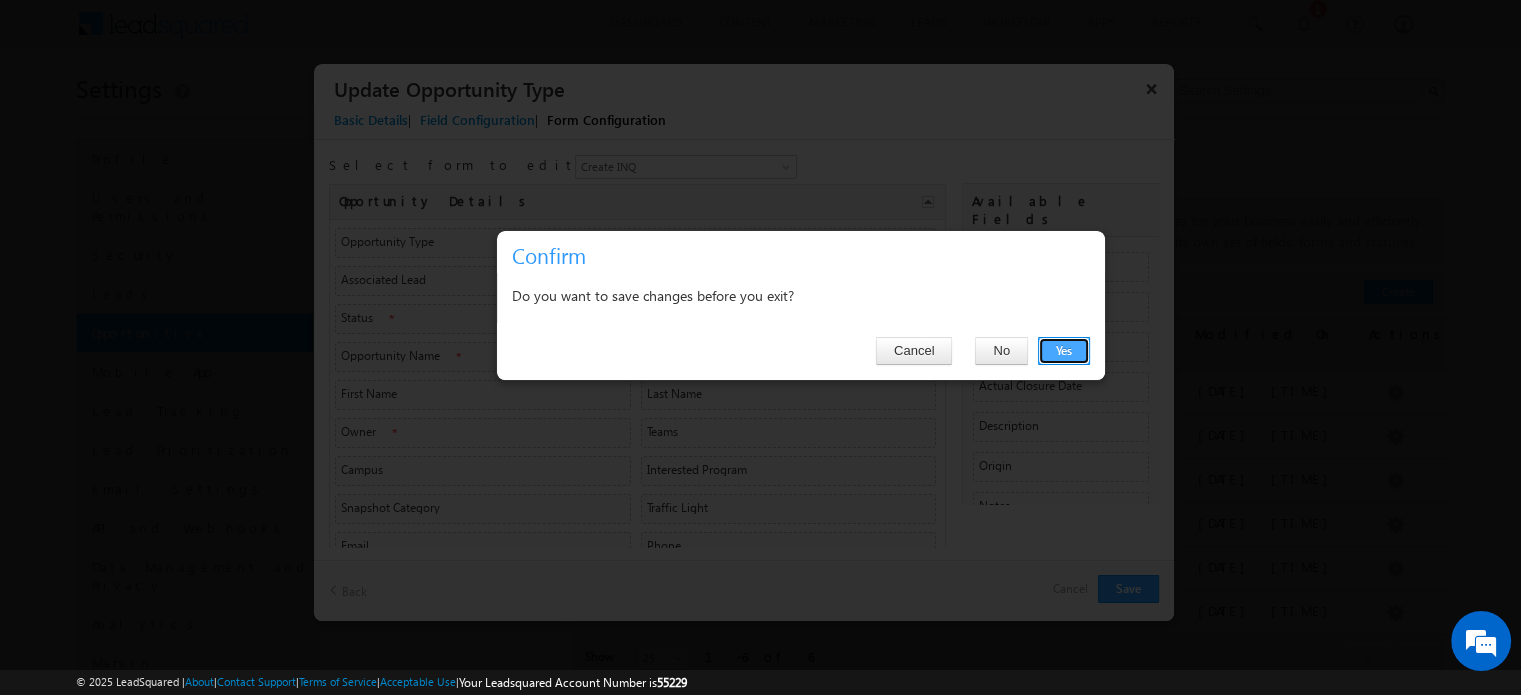 click on "Yes" at bounding box center [1064, 351] 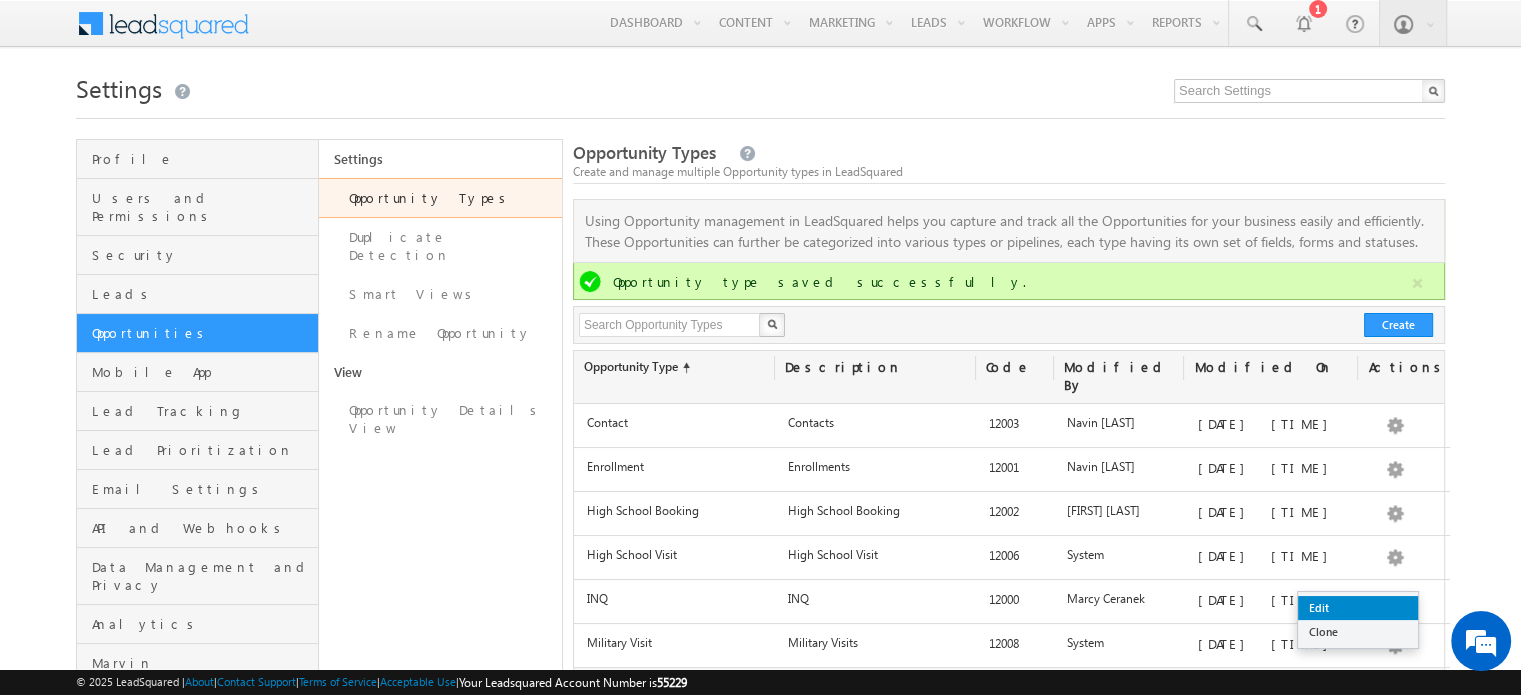 click on "Edit" at bounding box center (1358, 608) 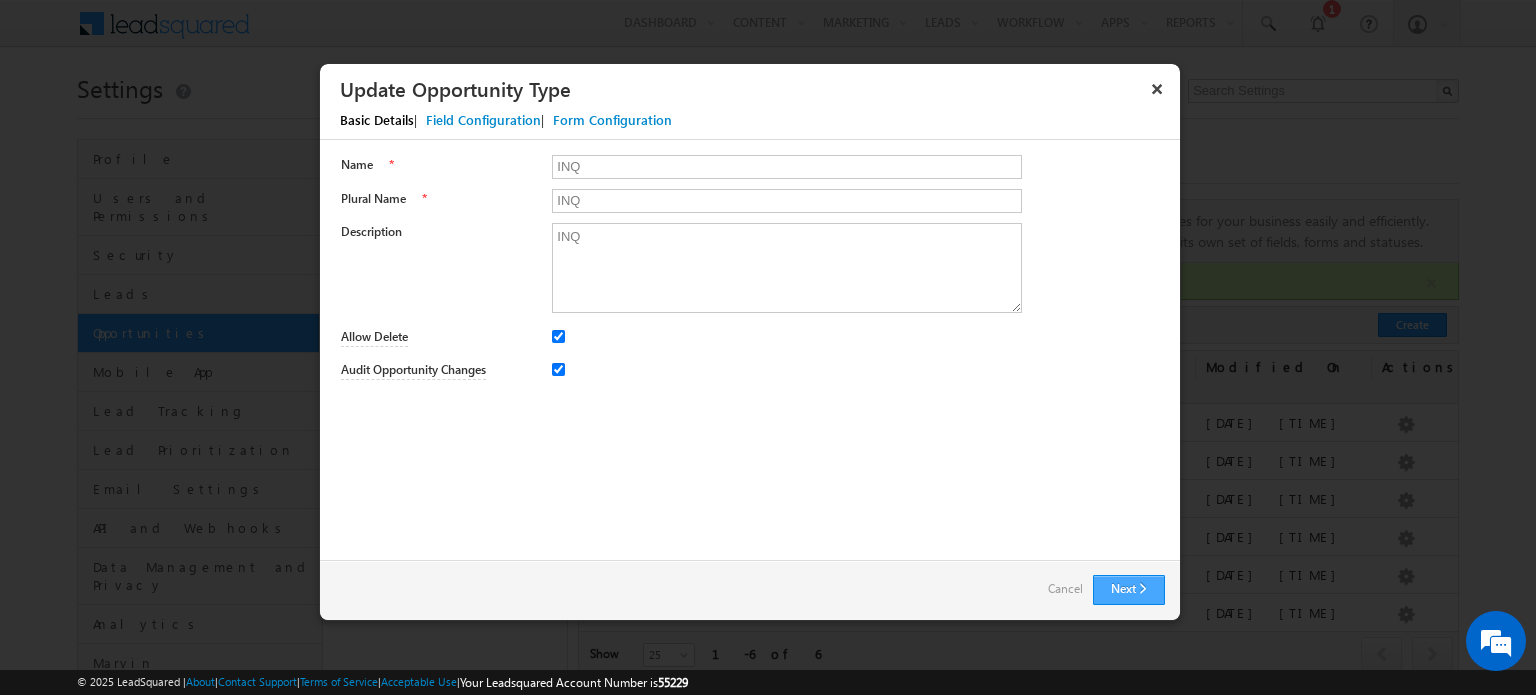 click on "Next" at bounding box center [1129, 590] 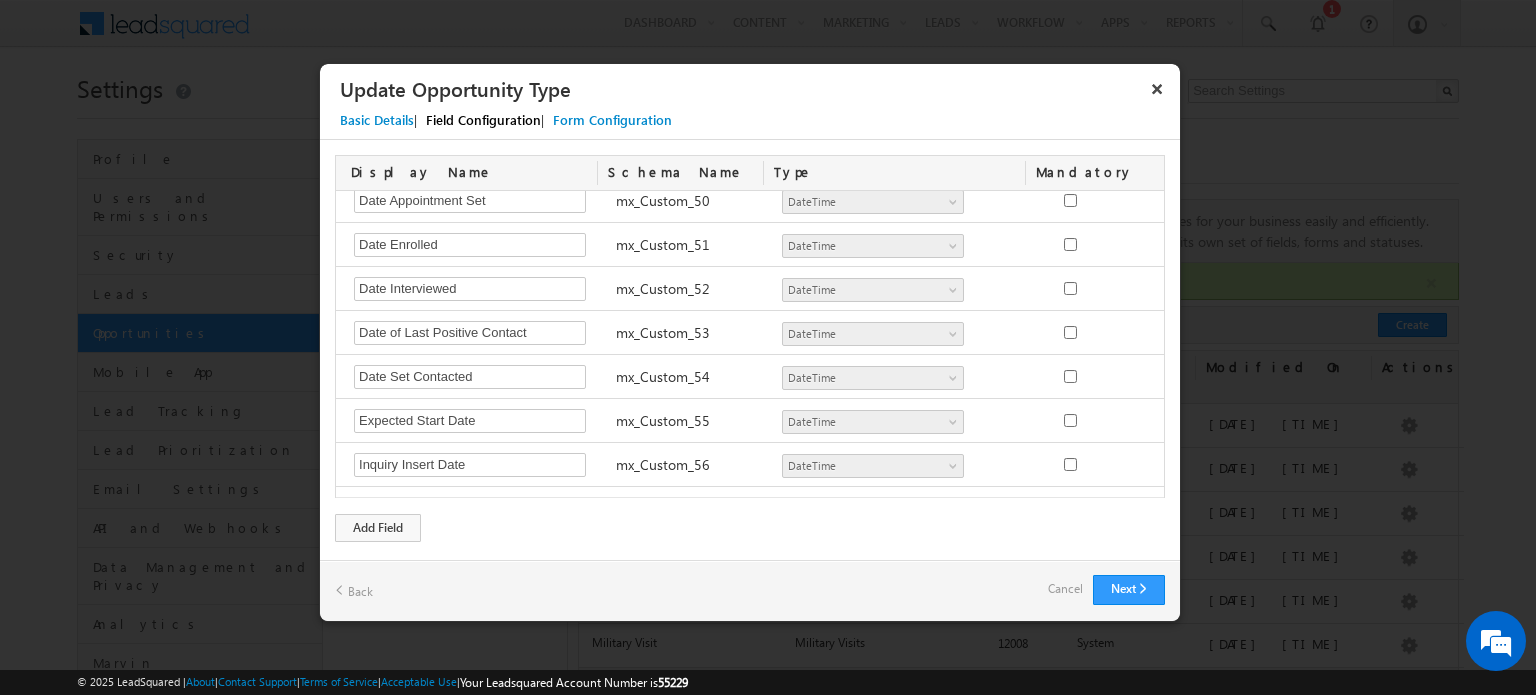 scroll, scrollTop: 1336, scrollLeft: 0, axis: vertical 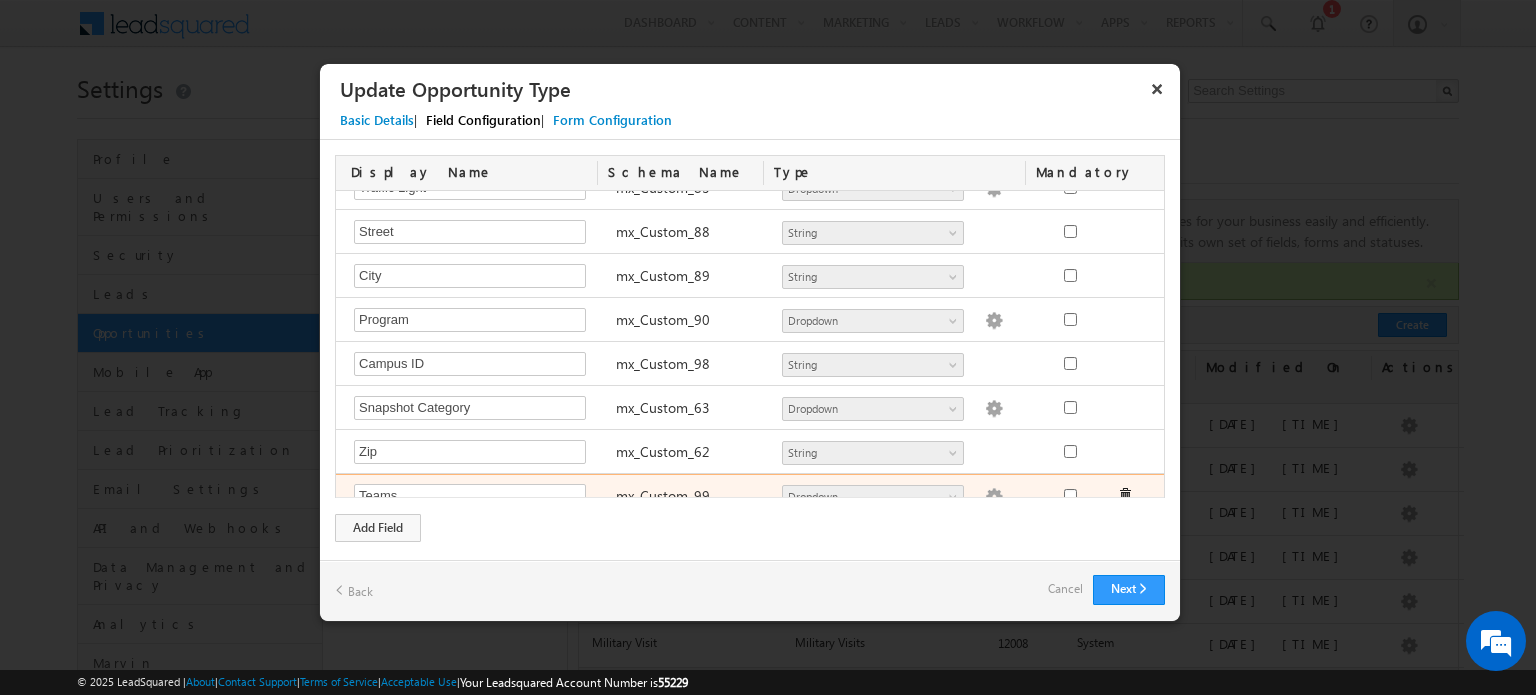 click at bounding box center [994, 497] 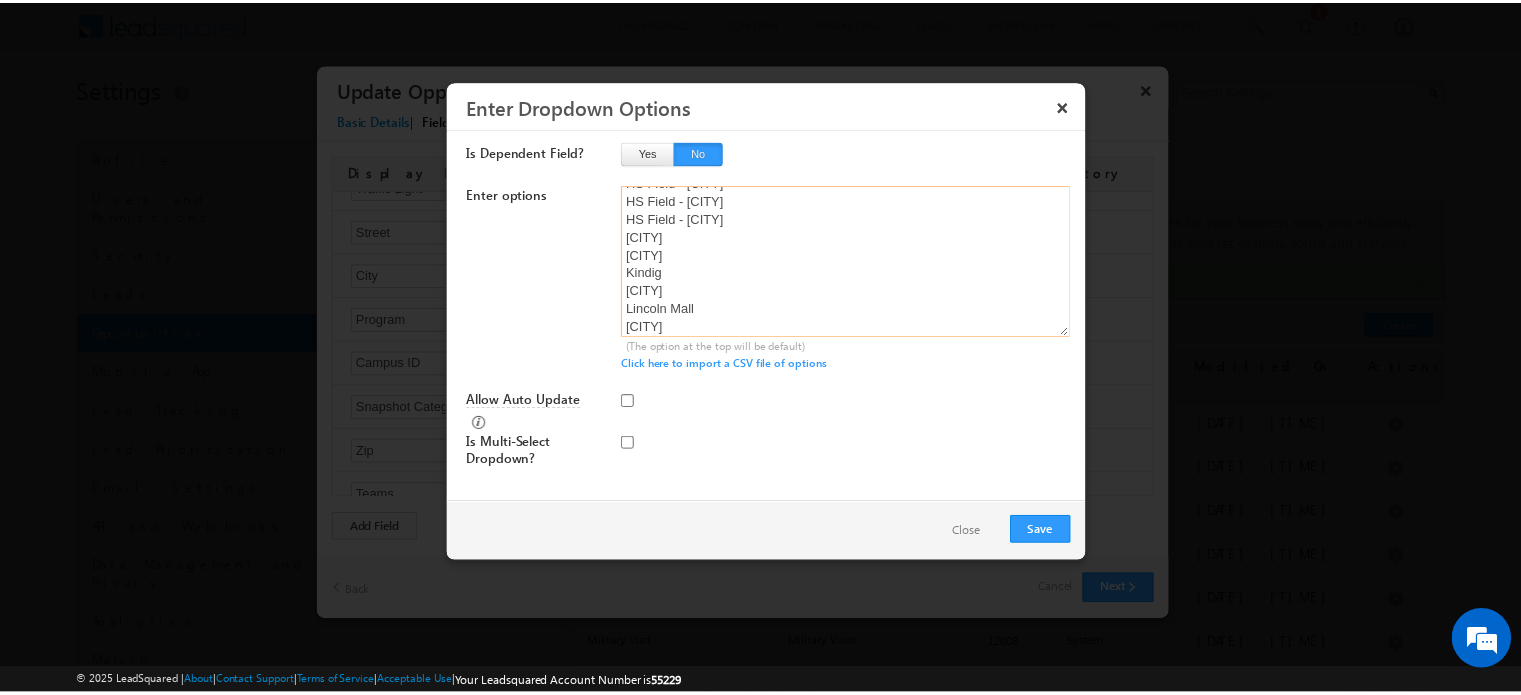 scroll, scrollTop: 286, scrollLeft: 0, axis: vertical 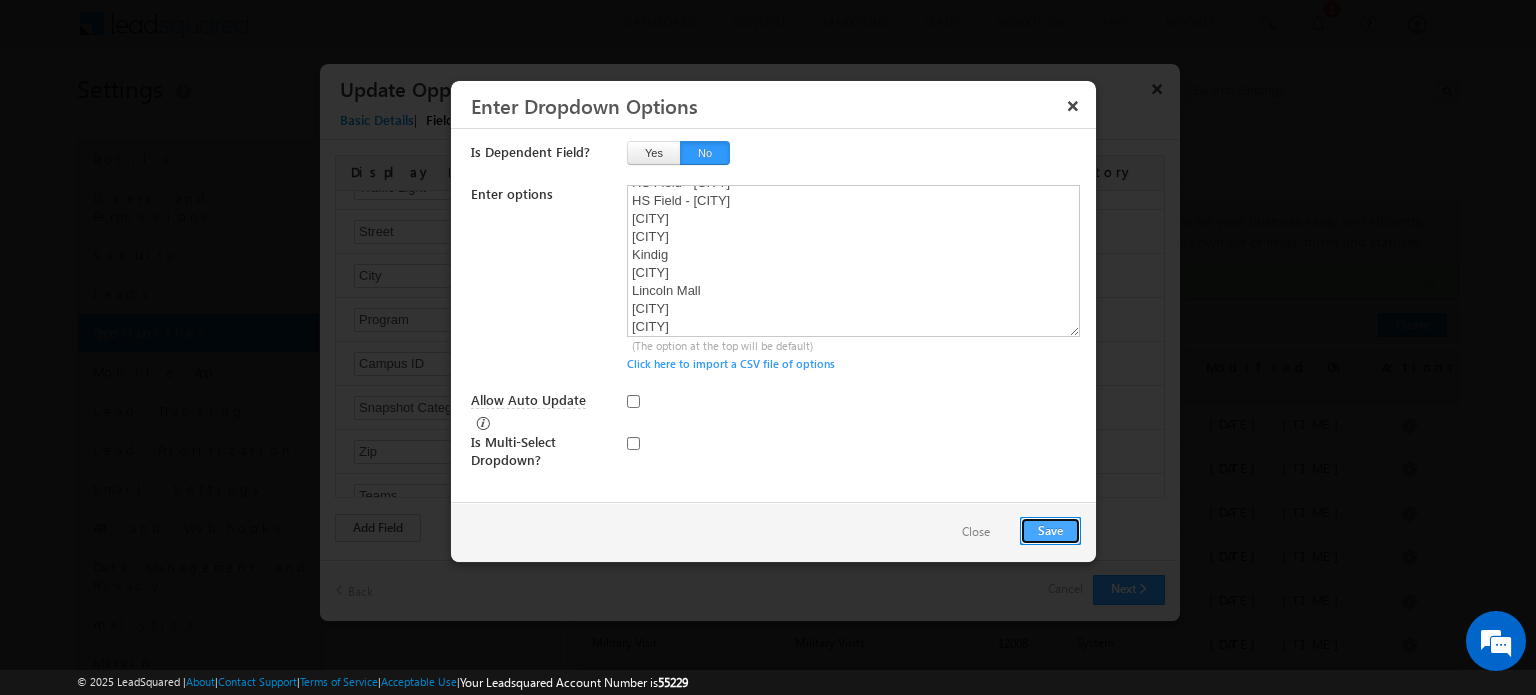 click on "Save" at bounding box center (1050, 531) 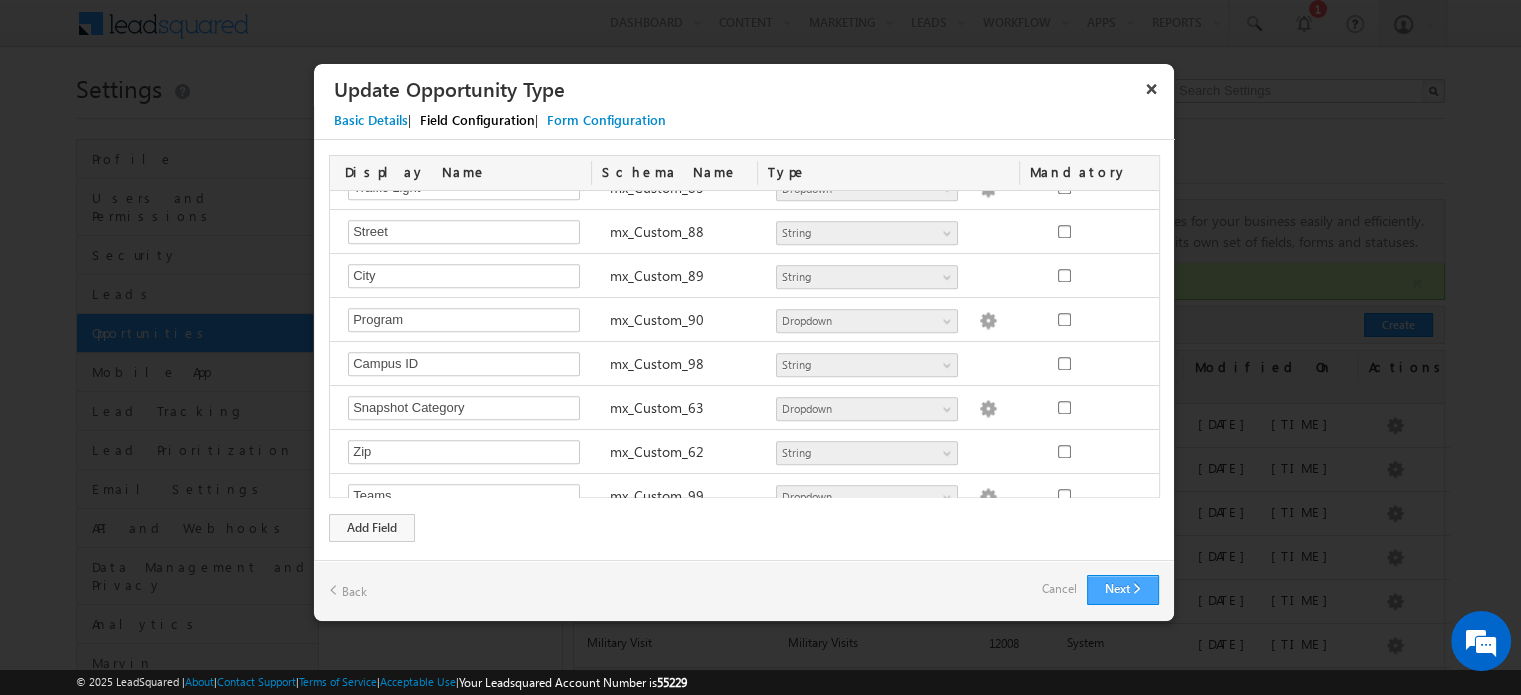 click on "Next" at bounding box center (1123, 590) 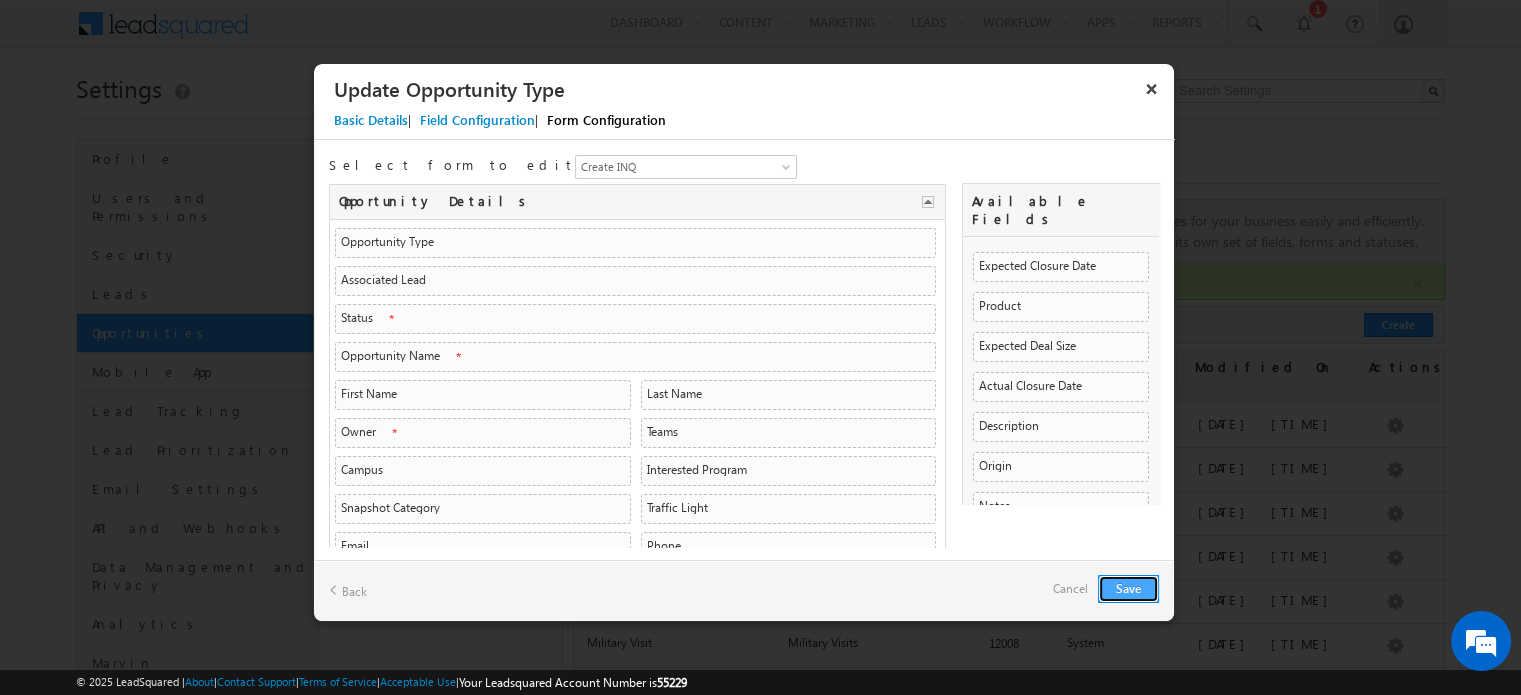 click on "Save" at bounding box center [1128, 589] 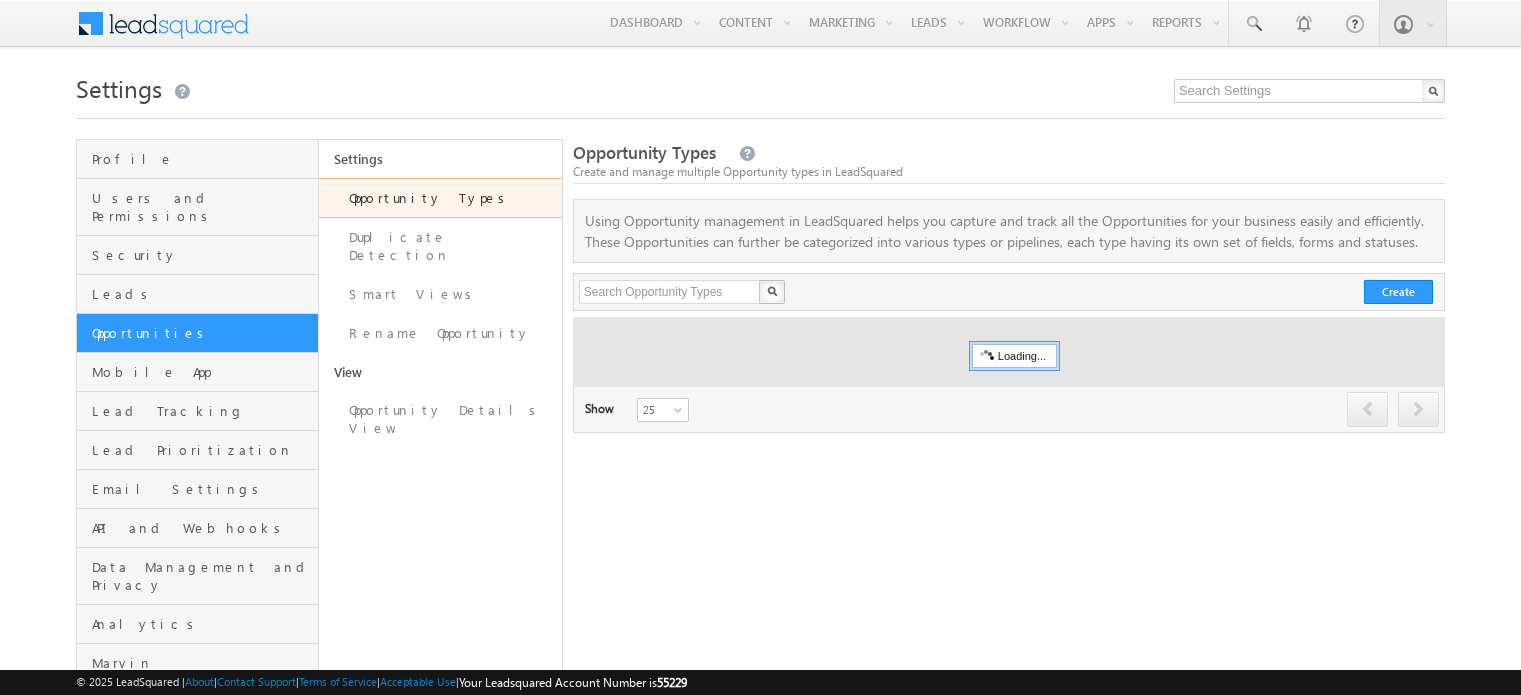 scroll, scrollTop: 0, scrollLeft: 0, axis: both 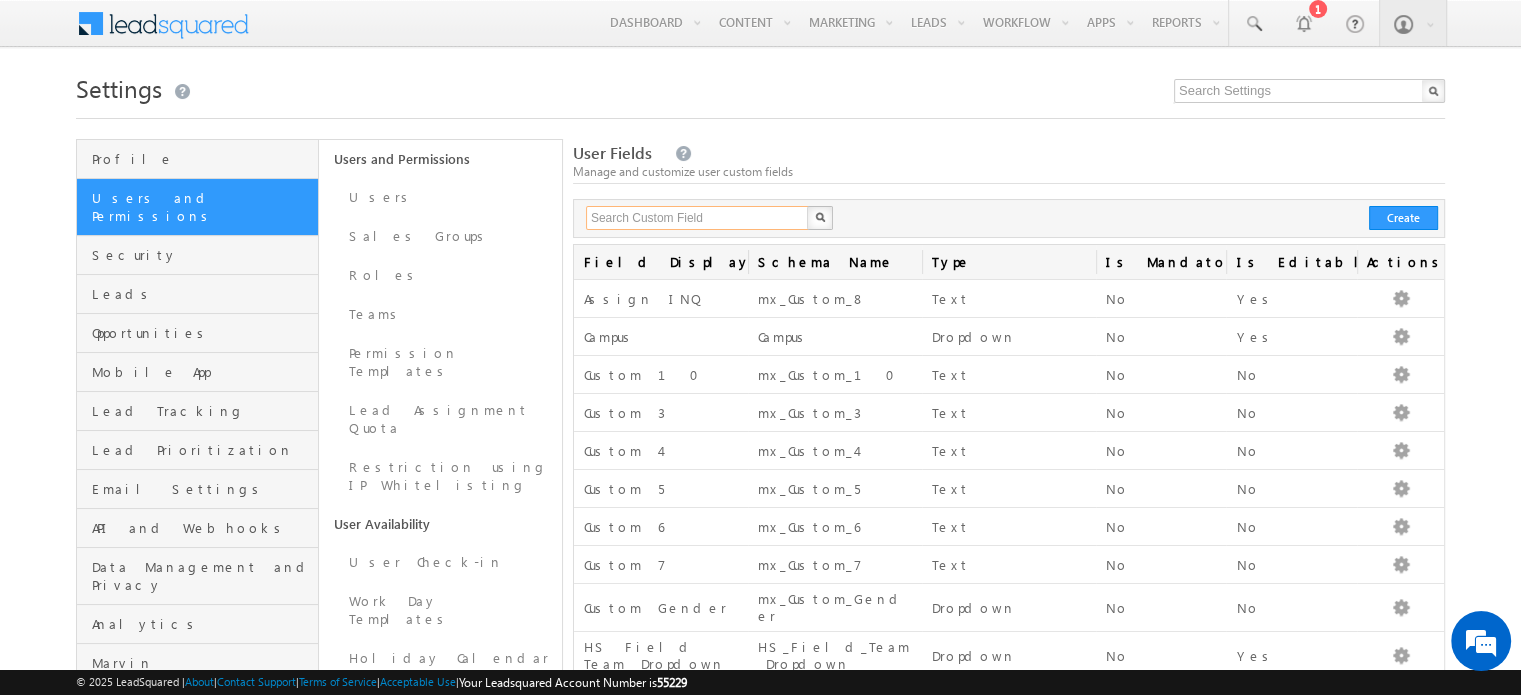 click at bounding box center [698, 218] 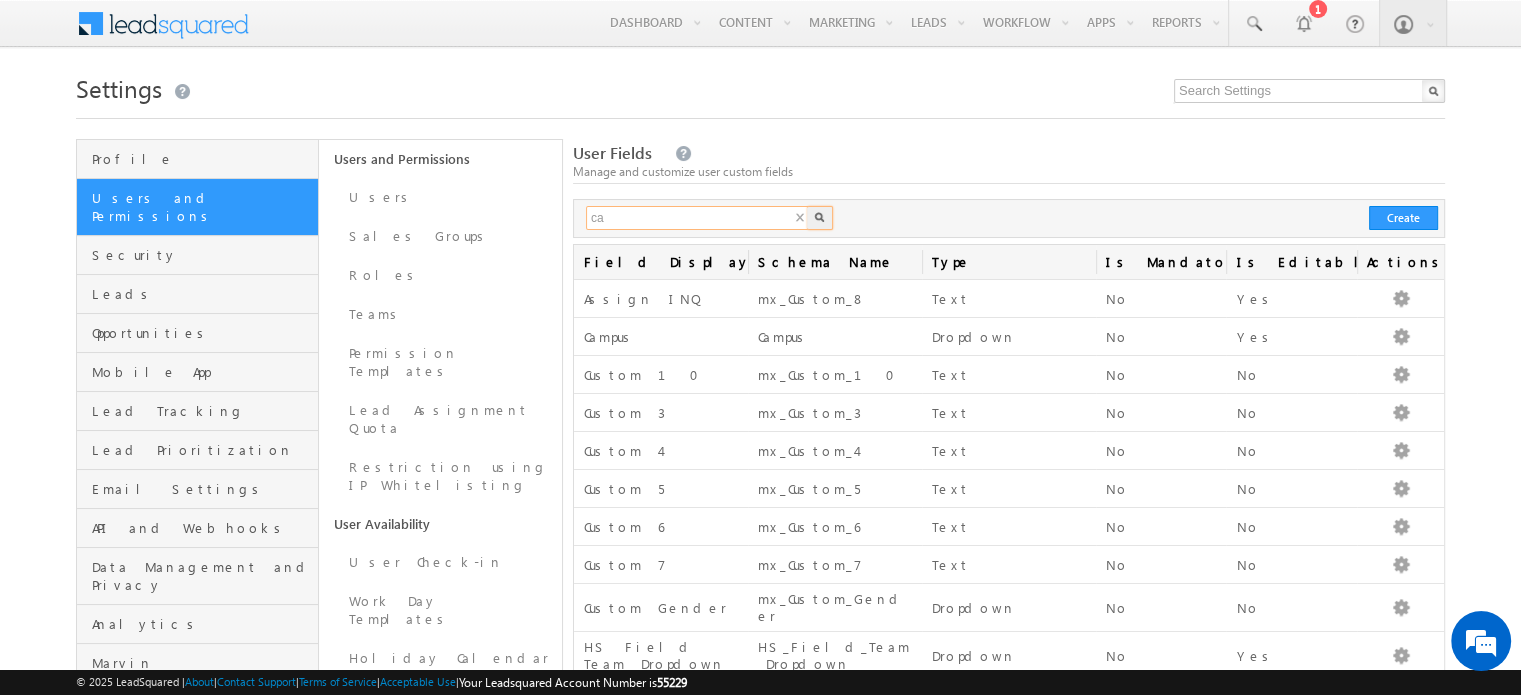 type on "c" 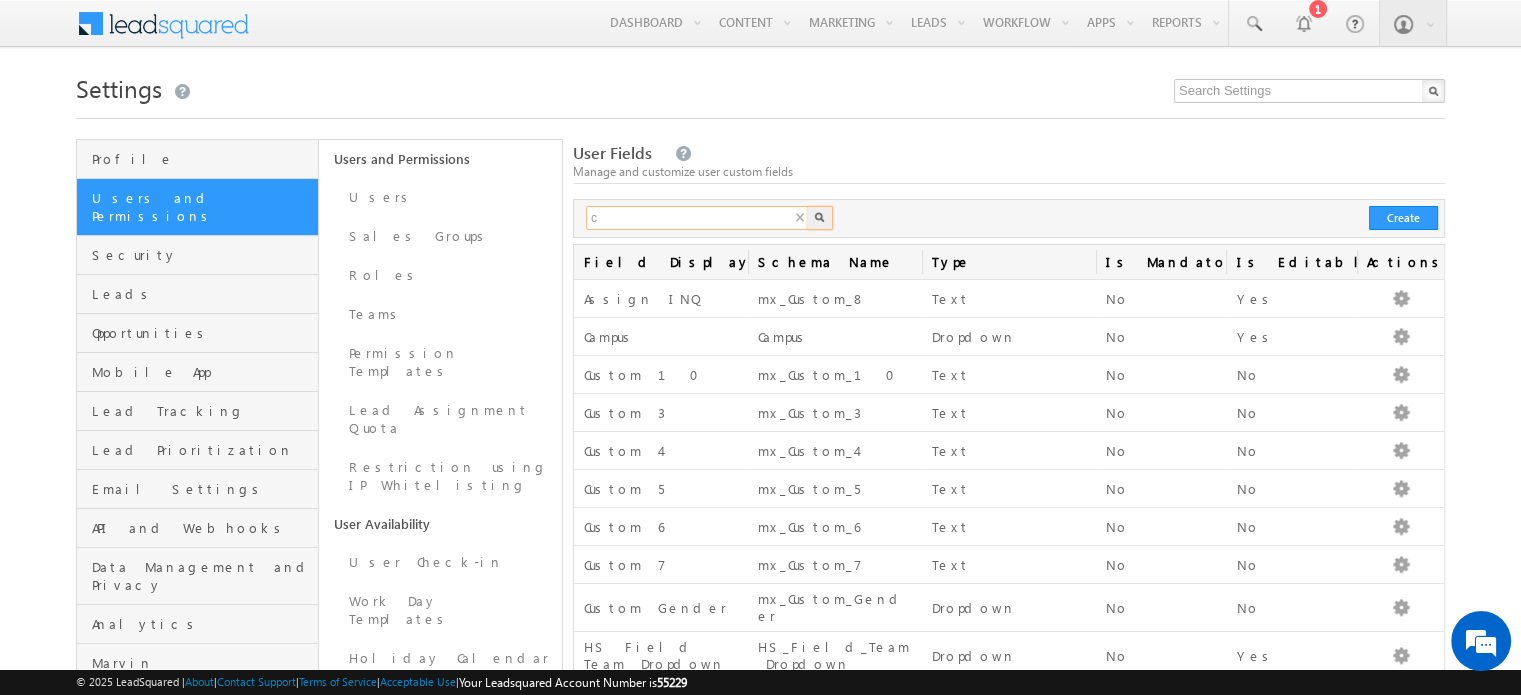 type 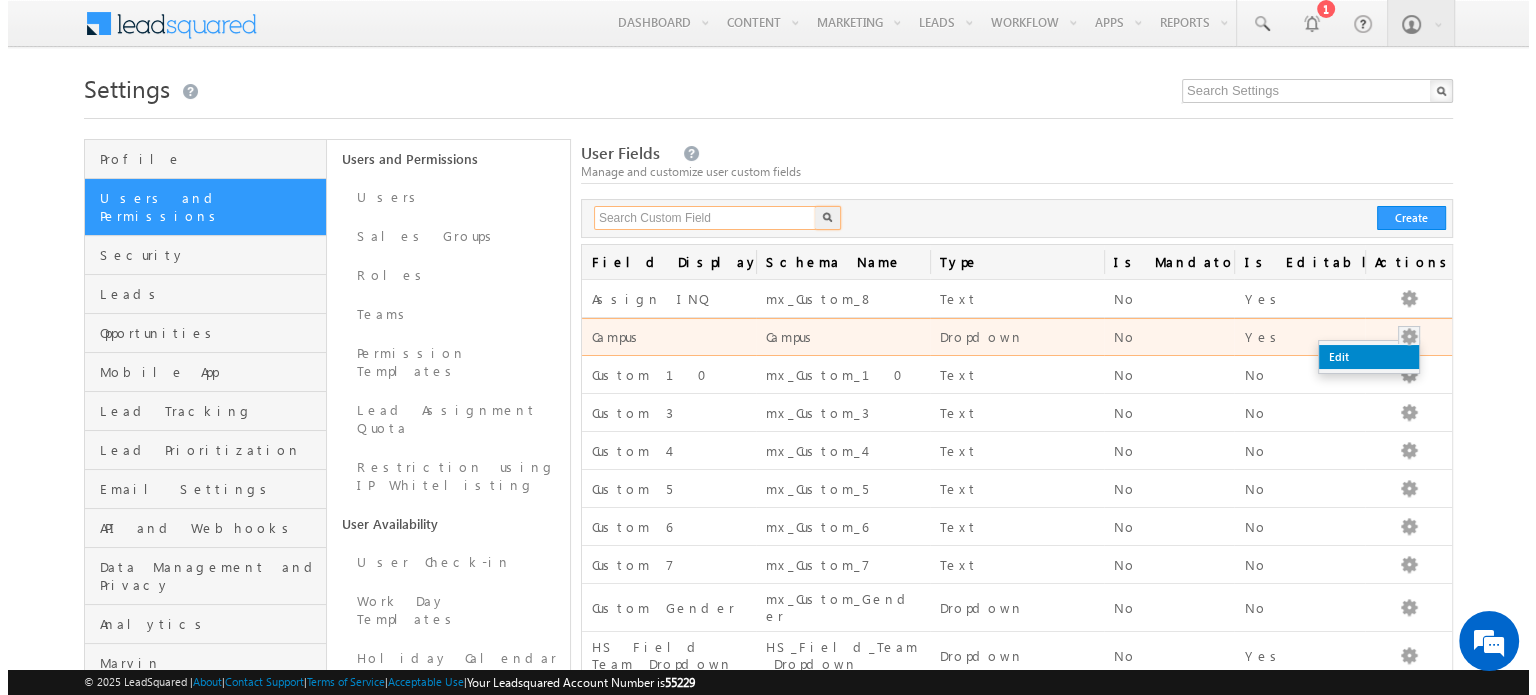 scroll, scrollTop: 0, scrollLeft: 0, axis: both 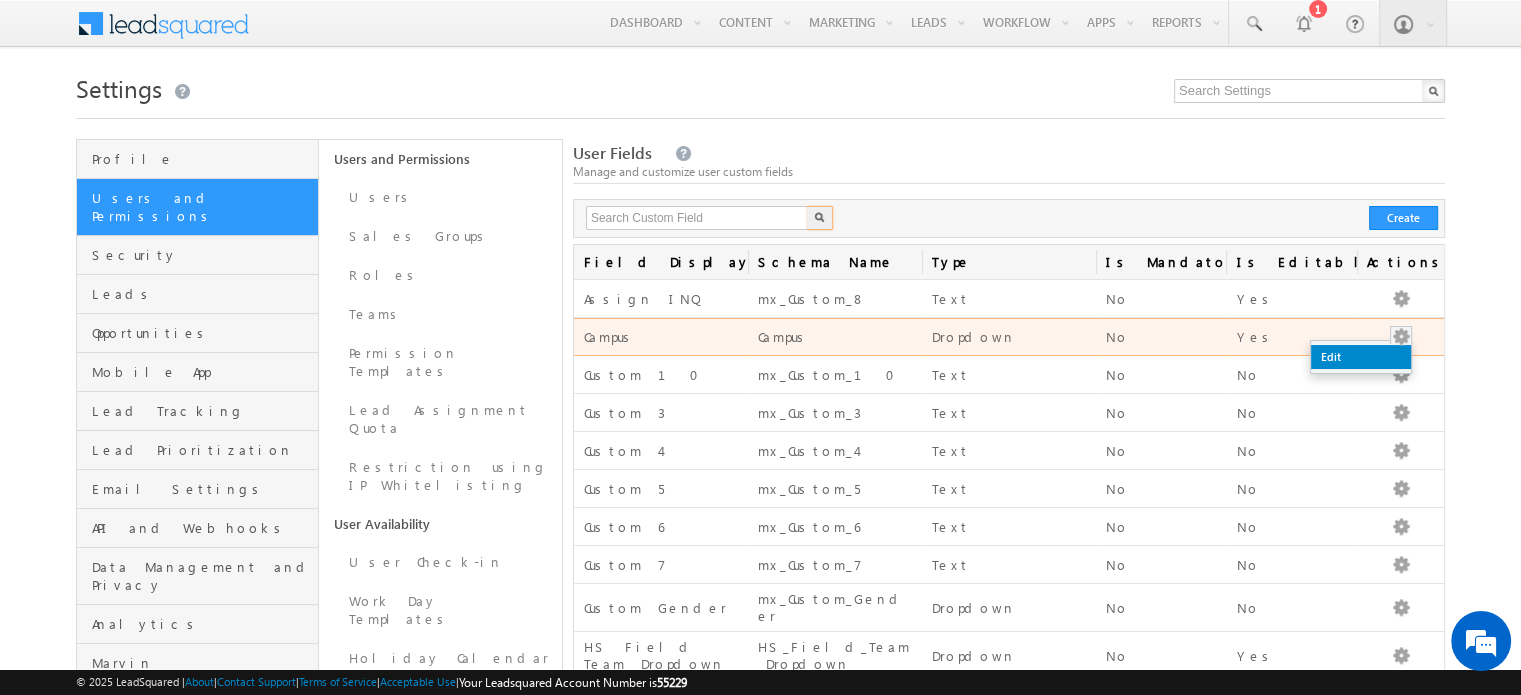 click on "Edit" at bounding box center (1361, 357) 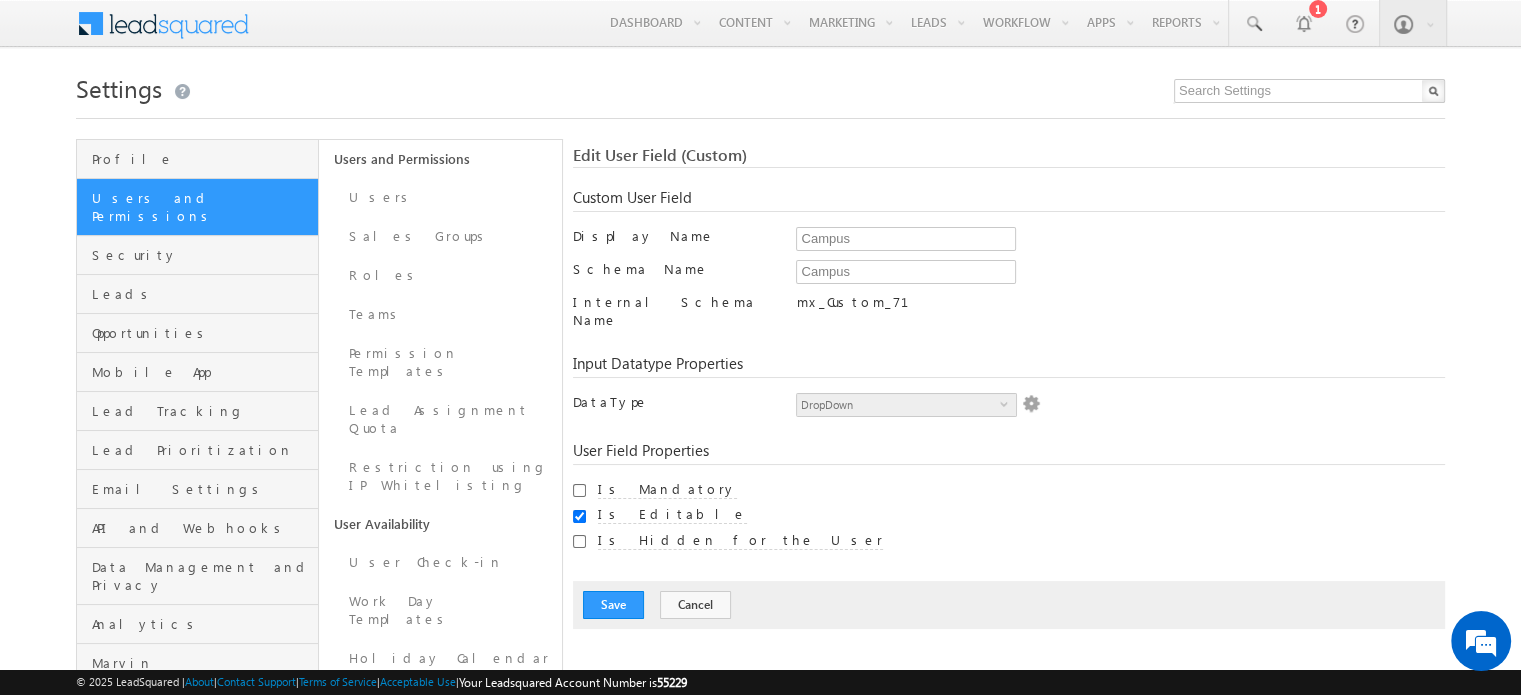 click at bounding box center (1031, 404) 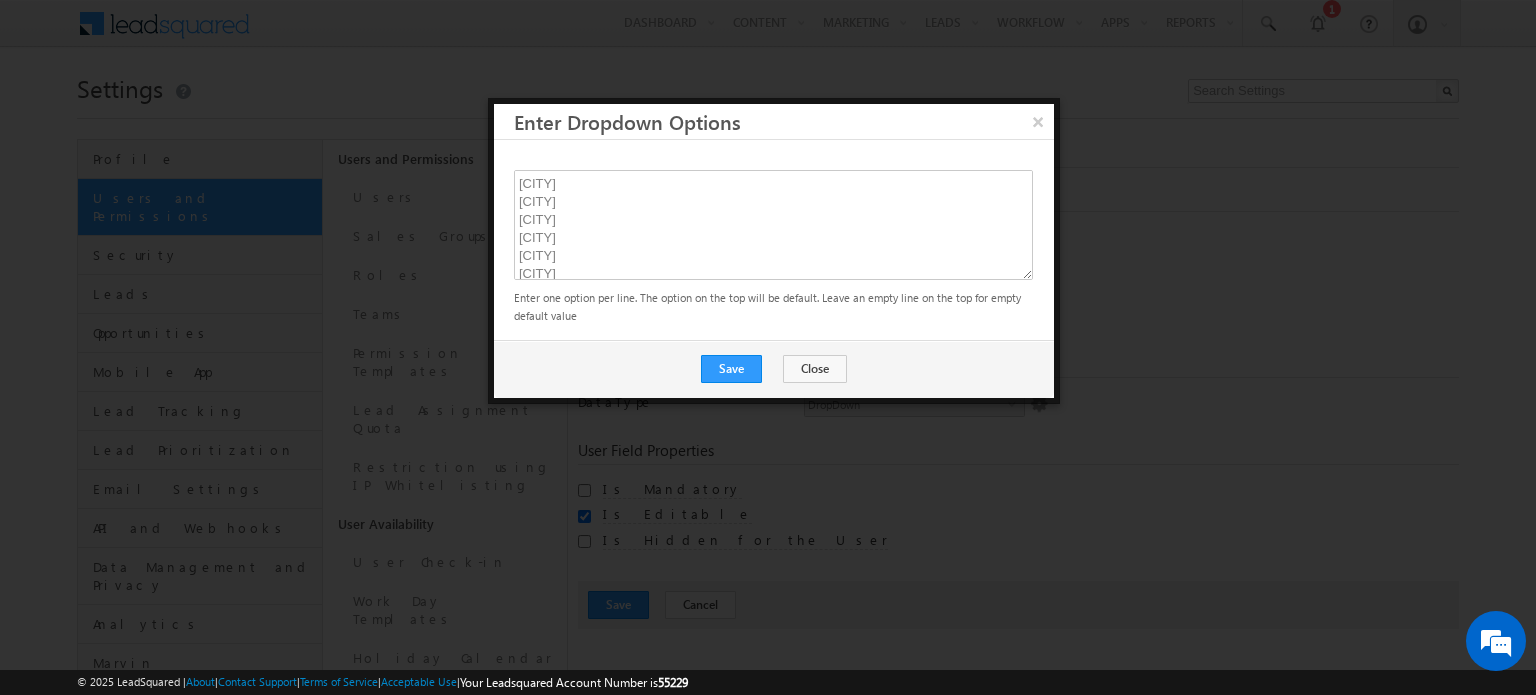 click on "[CITY]
[CITY]
[CITY]
[CITY]
[CITY]
[CITY]
[CITY]
[CITY]
[CITY]
[CITY]
[CITY]
[CITY]
[CITY]
[CITY]
[CITY]
[CITY]
[CITY]
[CITY]
[CITY]
[CITY]
[CITY]
[CITY]
[CITY]
[CITY]
[CITY]
[CITY]
Test Campus Enter one option per line. The option on the top will be default. Leave an empty line on the top for empty default value" at bounding box center [776, 247] 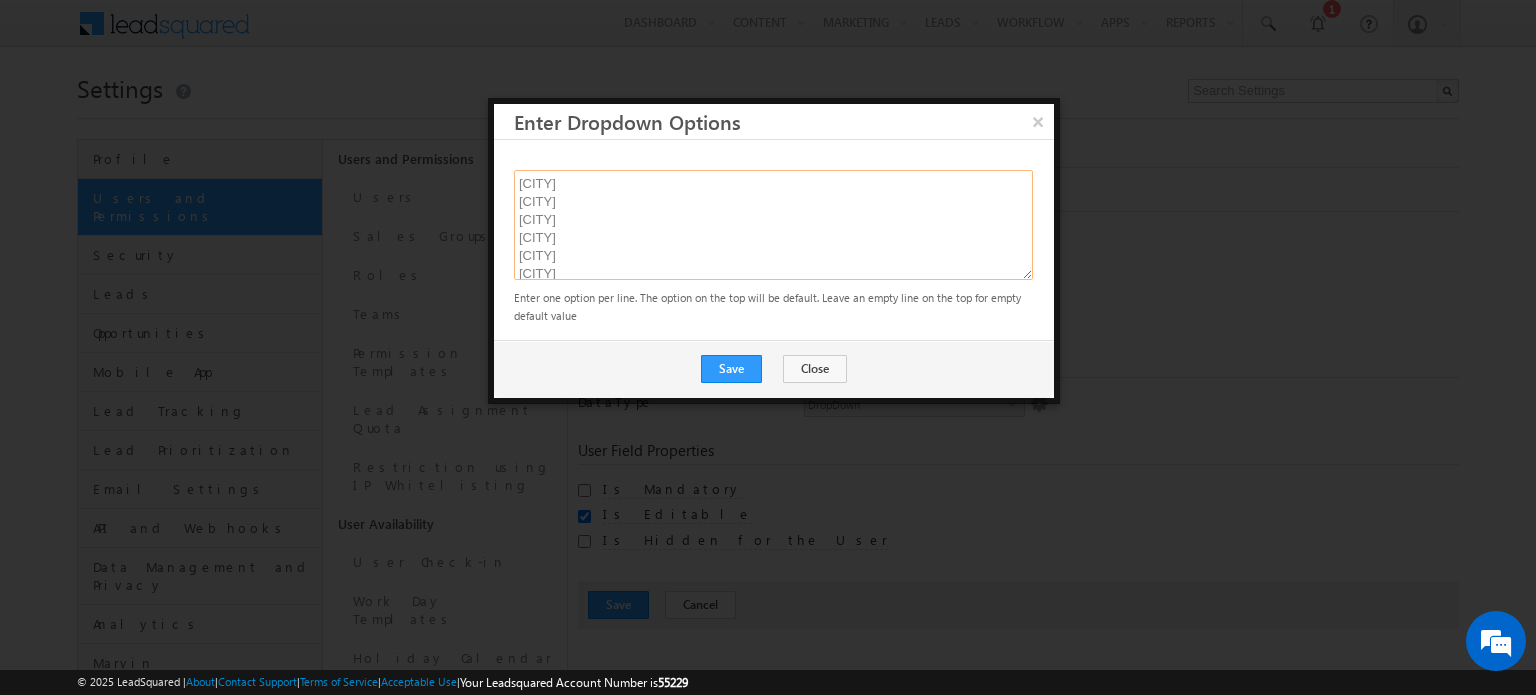 click on "[CITY]
[CITY]
[CITY]
[CITY]
[CITY]
[CITY]
[CITY]
[CITY]
[CITY]
[CITY]
[CITY]
[CITY]
[CITY]
[CITY]
[CITY]
[CITY]
[CITY]
[CITY]
[CITY]
[CITY]
[CITY]
[CITY]
[CITY]
[CITY]
[CITY]
[CITY]
Test Campus" at bounding box center (773, 225) 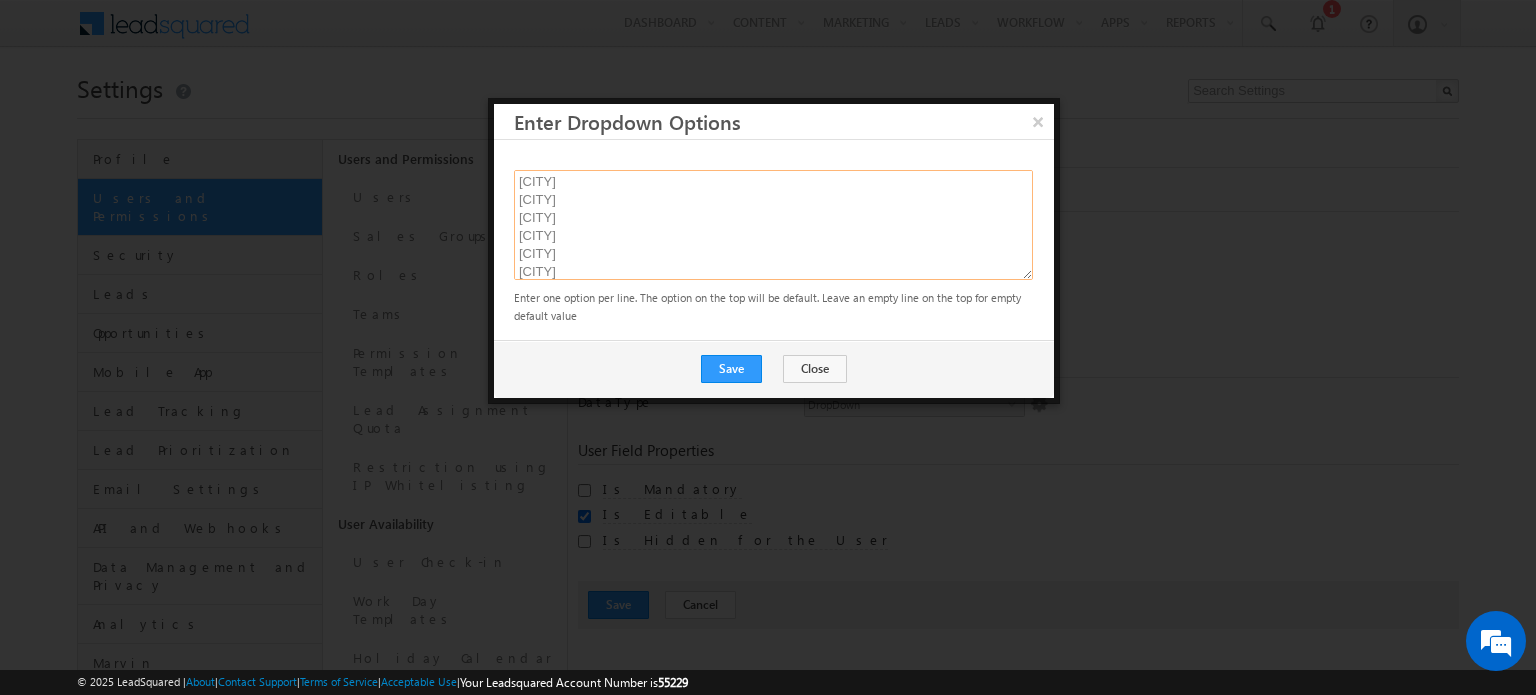 scroll, scrollTop: 128, scrollLeft: 0, axis: vertical 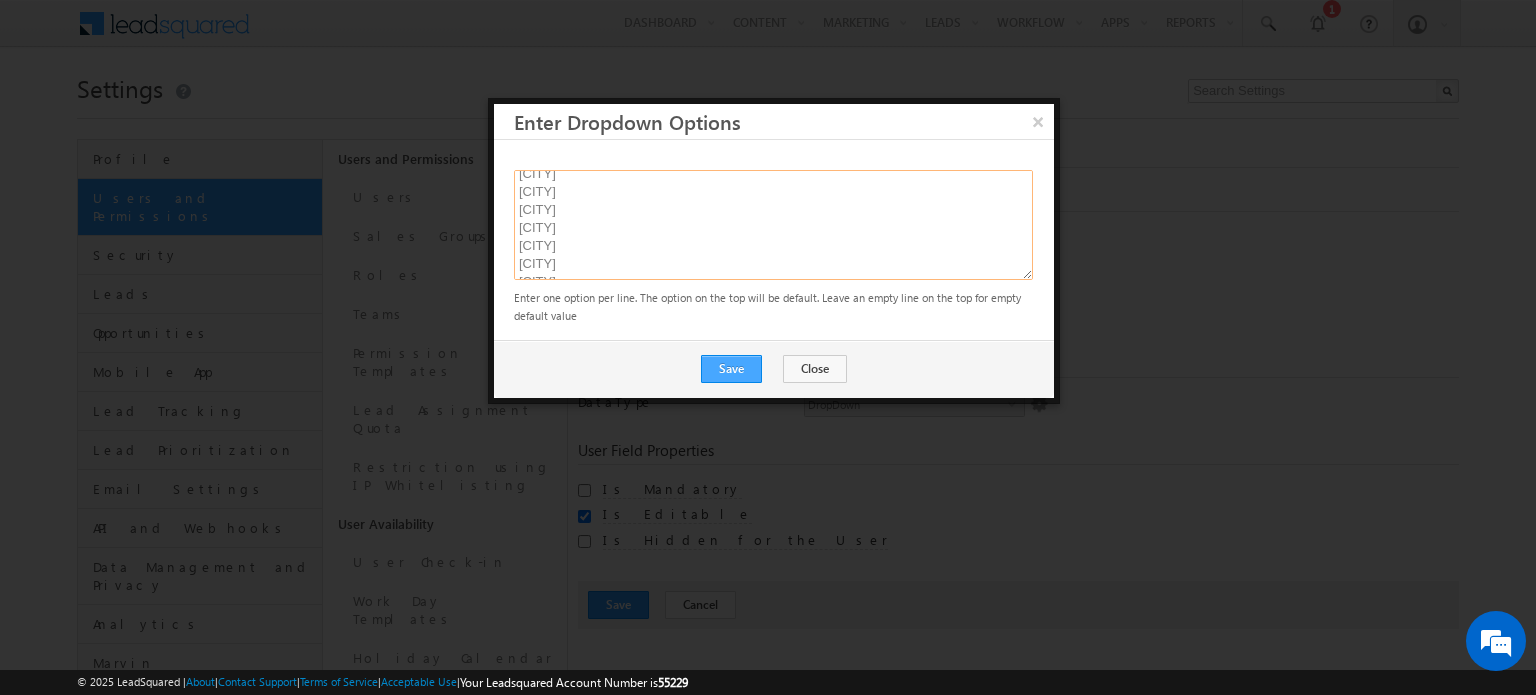 type on "[CITY]
[CITY]
[CITY]
[CITY]
[CITY]
[CITY]
[CITY]
[CITY]
[CITY]
[CITY]
[CITY]
[CITY]
[CITY]
[CITY]
[CITY]
[CITY]
[CITY]
[CITY]
[CITY]
[CITY]
[CITY]
[CITY]
[CITY]
[CITY]
[CITY]
[CITY]
Test Campus" 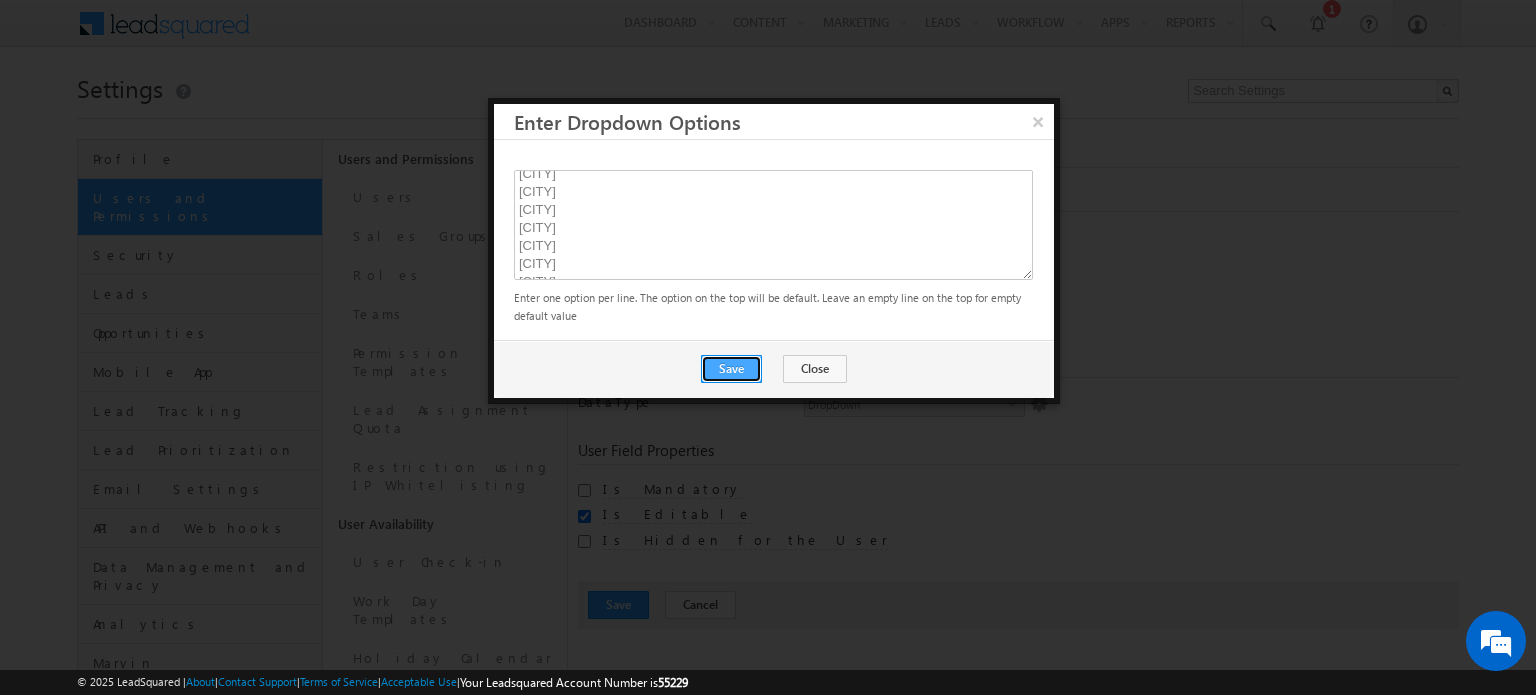 click on "Save" at bounding box center [731, 369] 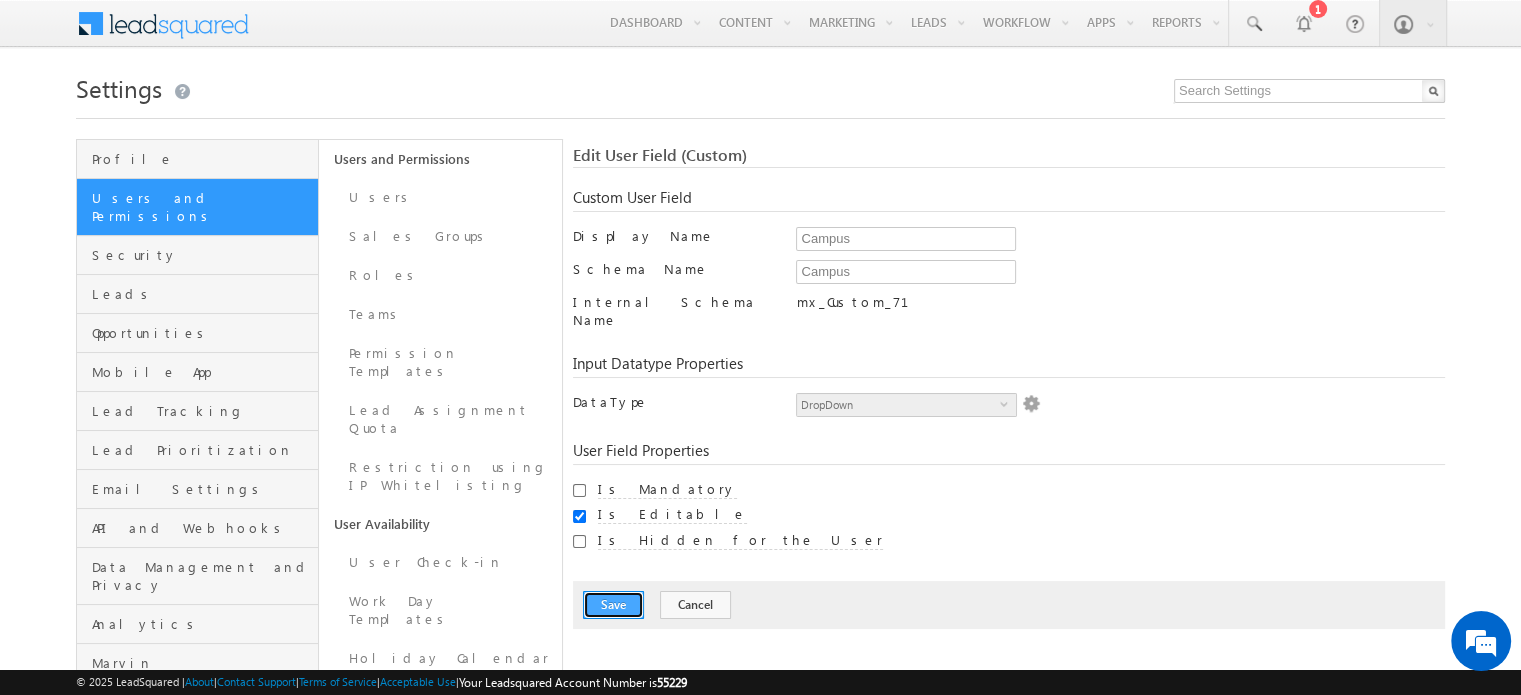 click on "Save" at bounding box center (613, 605) 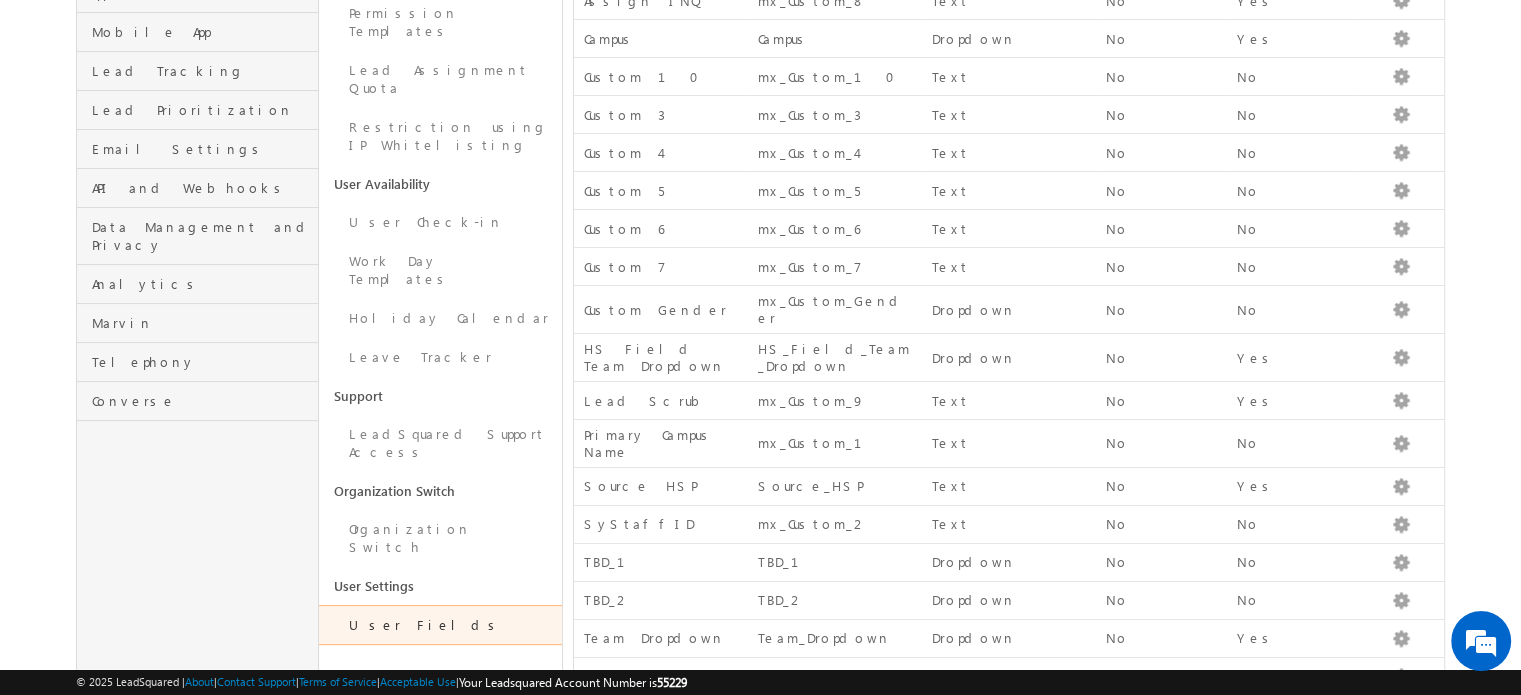 scroll, scrollTop: 440, scrollLeft: 0, axis: vertical 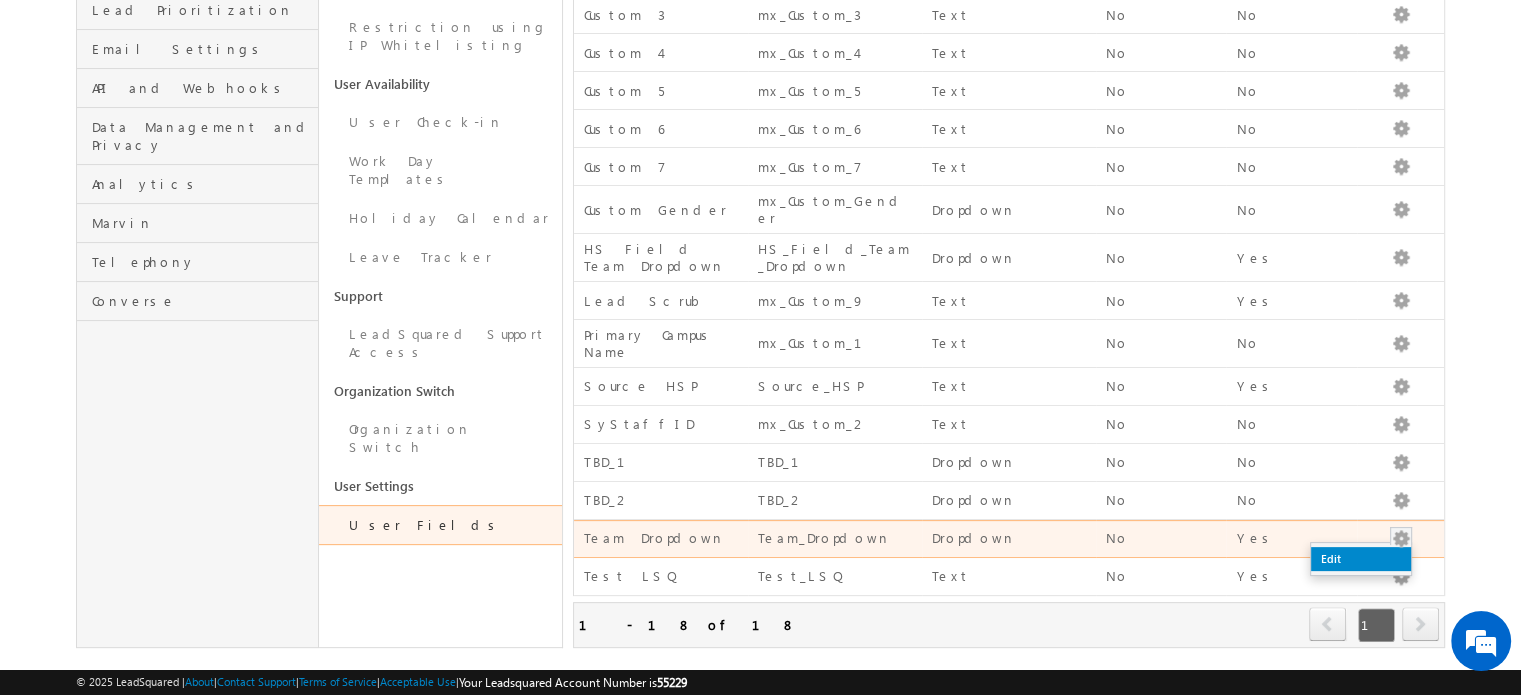 click on "Edit" at bounding box center (1361, 559) 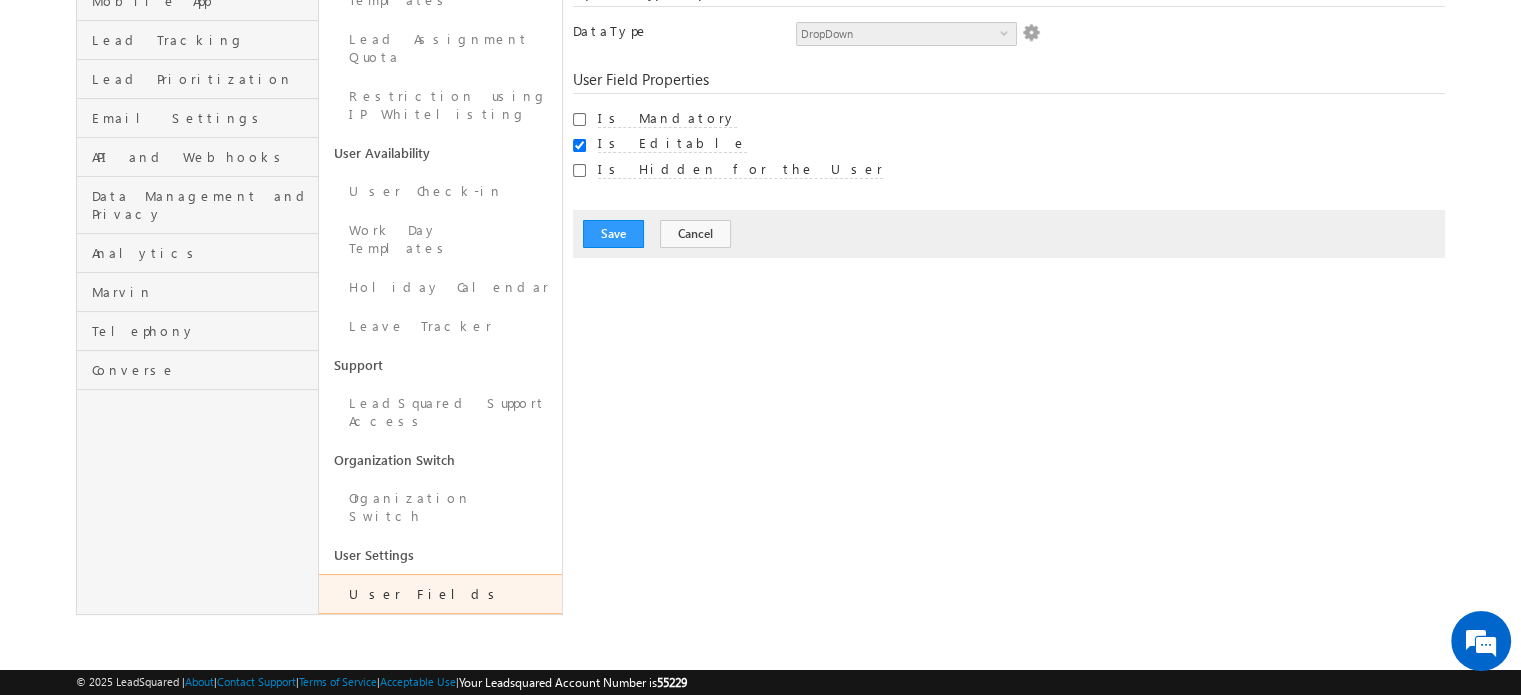 scroll, scrollTop: 257, scrollLeft: 0, axis: vertical 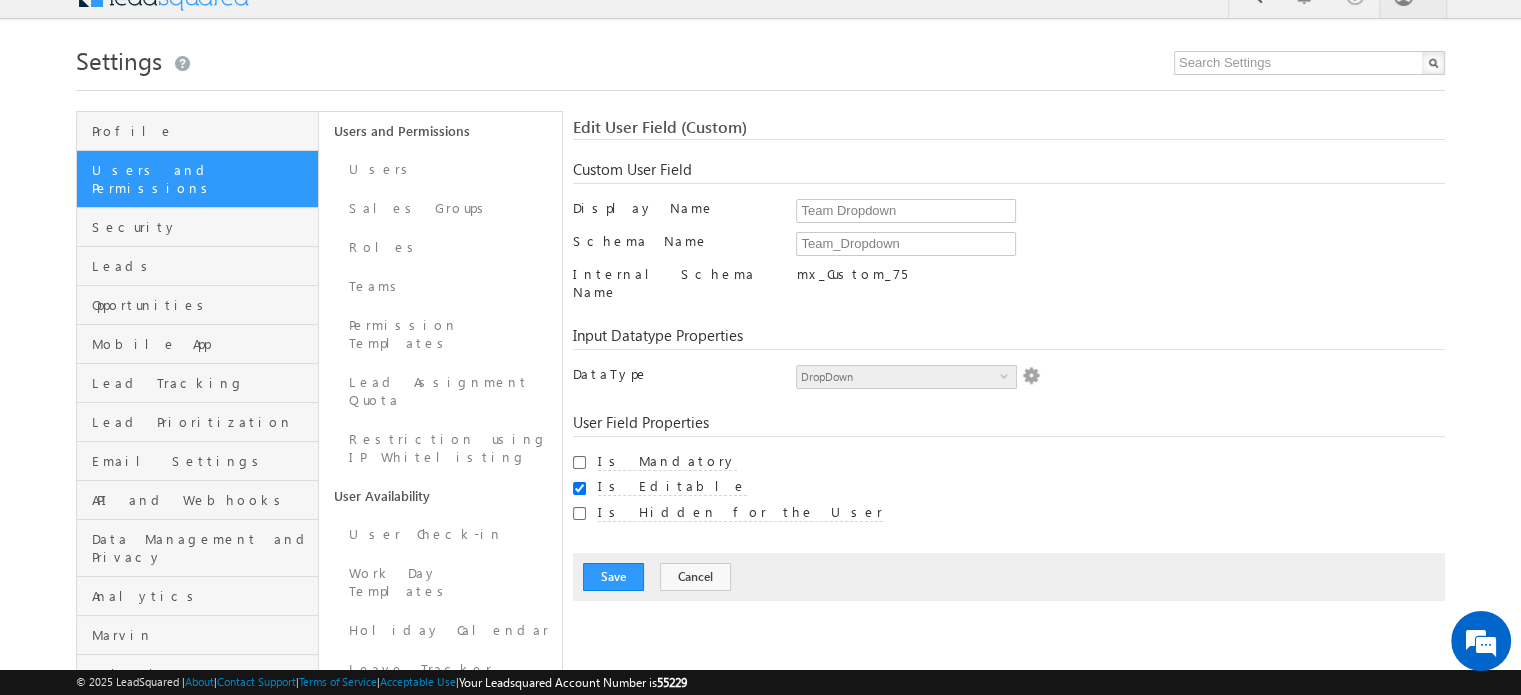 click at bounding box center (1031, 376) 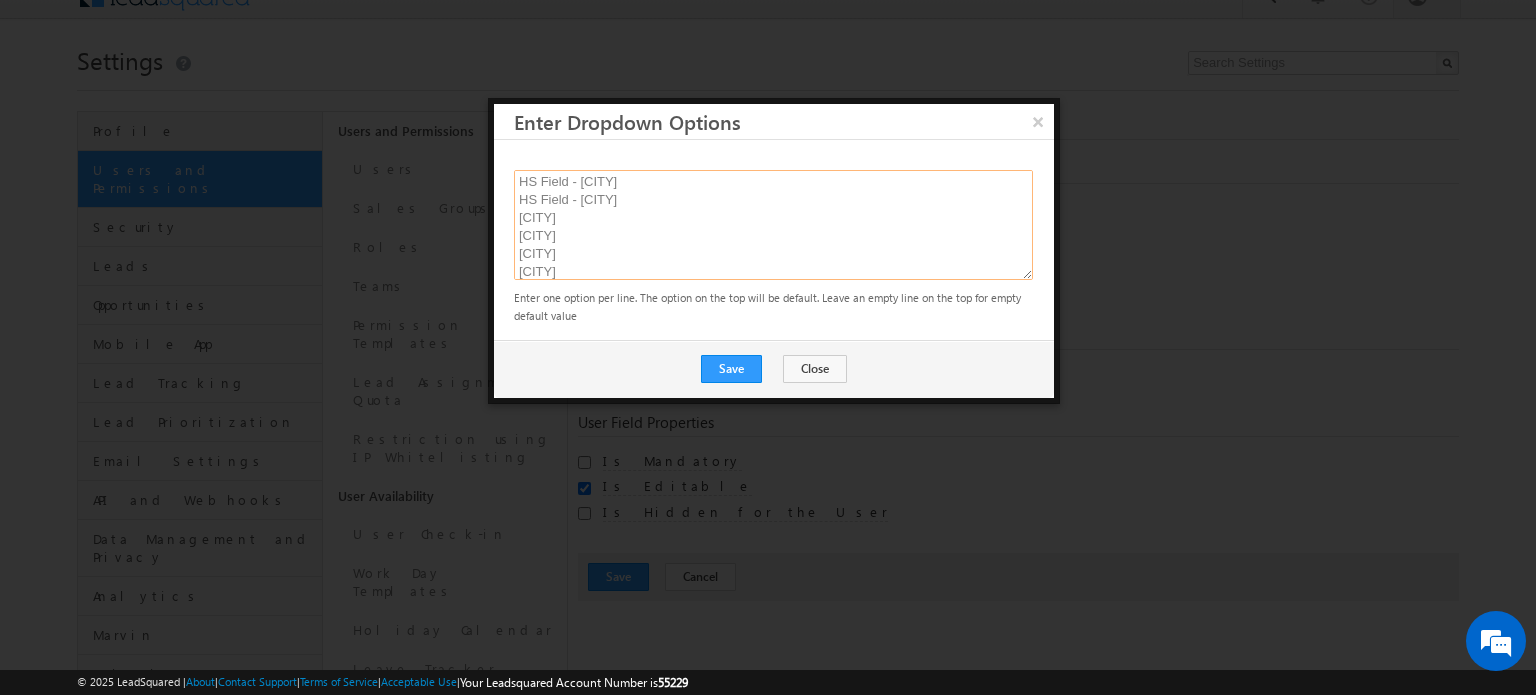 scroll, scrollTop: 160, scrollLeft: 0, axis: vertical 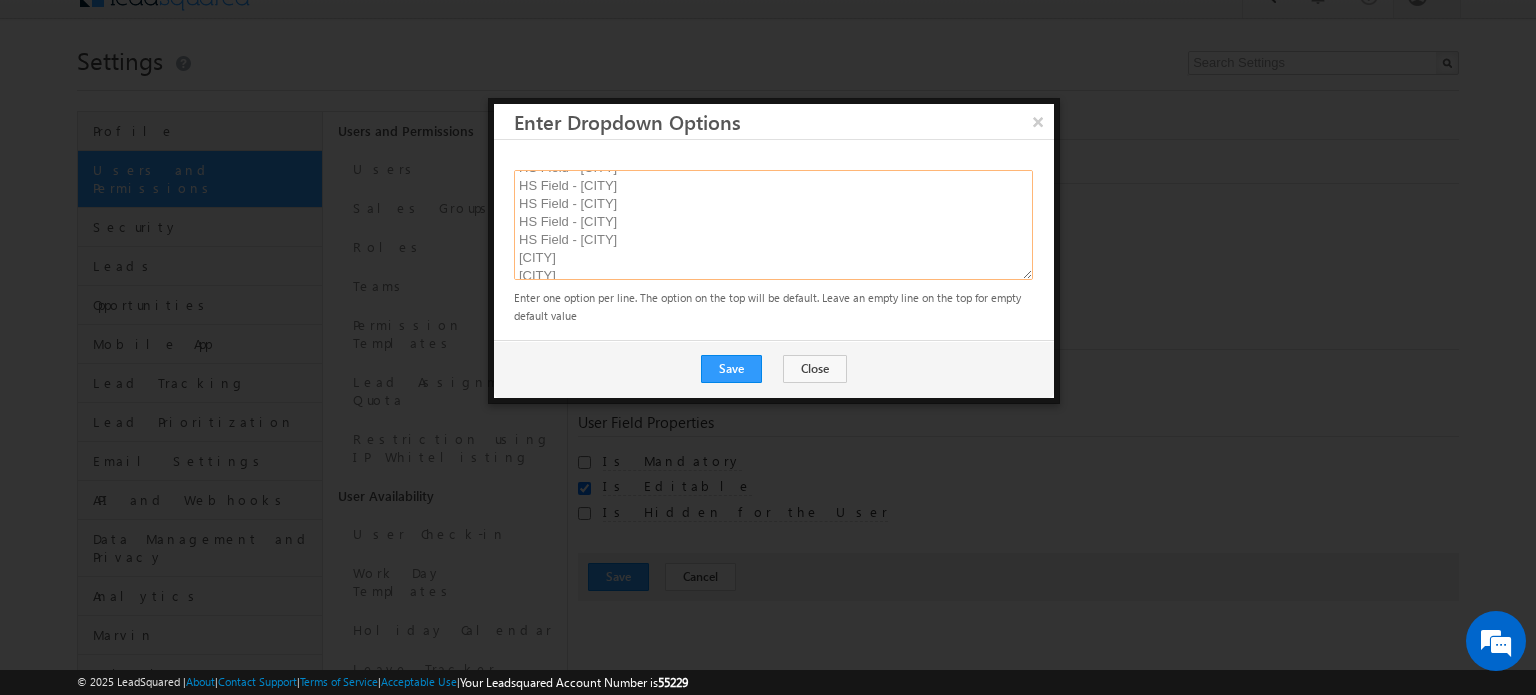 click on "Admissions Support Center
[CITY]
[CITY]
[CITY]
[CITY]
[CITY]
[CITY]
[CITY]
HS Field - [CITY]
HS Field - [CITY]
HS Field - [CITY]
HS Field - [CITY]
HS Field - [CITY]
[CITY]
[CITY]
[CITY]
[CITY]
[CITY]
[CITY]
[CITY]
[CITY]
[CITY]
National Admissions Team
[CITY]
[CITY]
[CITY]
[CITY]
[CITY]
[CITY]
[CITY]
[CITY]
Test Campus" at bounding box center [773, 225] 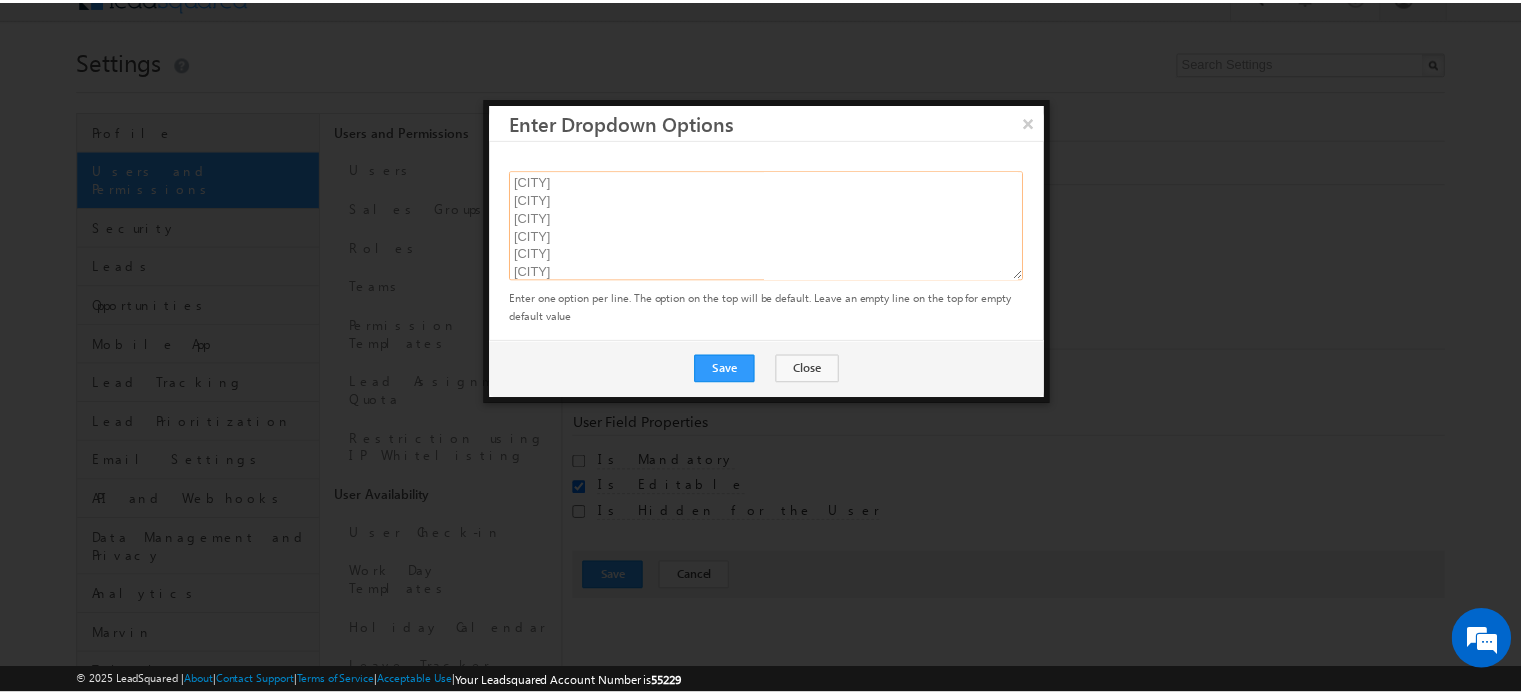 scroll, scrollTop: 290, scrollLeft: 0, axis: vertical 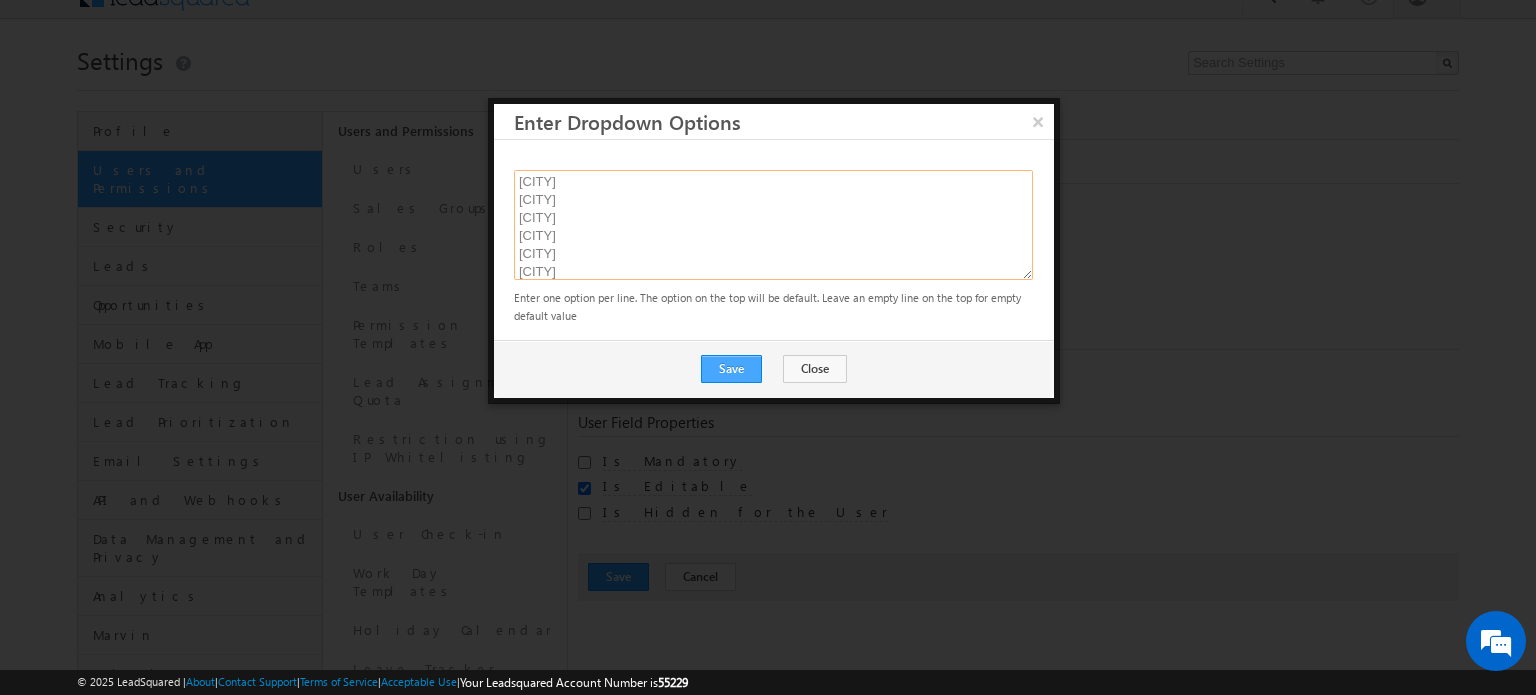 type on "Admissions Support Center
[CITY]
[CITY]
[CITY]
[CITY]
[CITY]
[CITY]
[CITY]
HS Field - [CITY]
HS Field - [CITY]
HS Field - [CITY]
HS Field - [CITY]
HS Field - [CITY]
HS Field - [CITY]
HS Field - [CITY]
[CITY]
[CITY]
[CITY]
[CITY]
[CITY]
[CITY]
[CITY]
[CITY]
[CITY]
[CITY]
National Admissions Team
[CITY]
[CITY]
[CITY]
[CITY]
[CITY]
[CITY]
[CITY]
[CITY]
[CITY]
Test Campus" 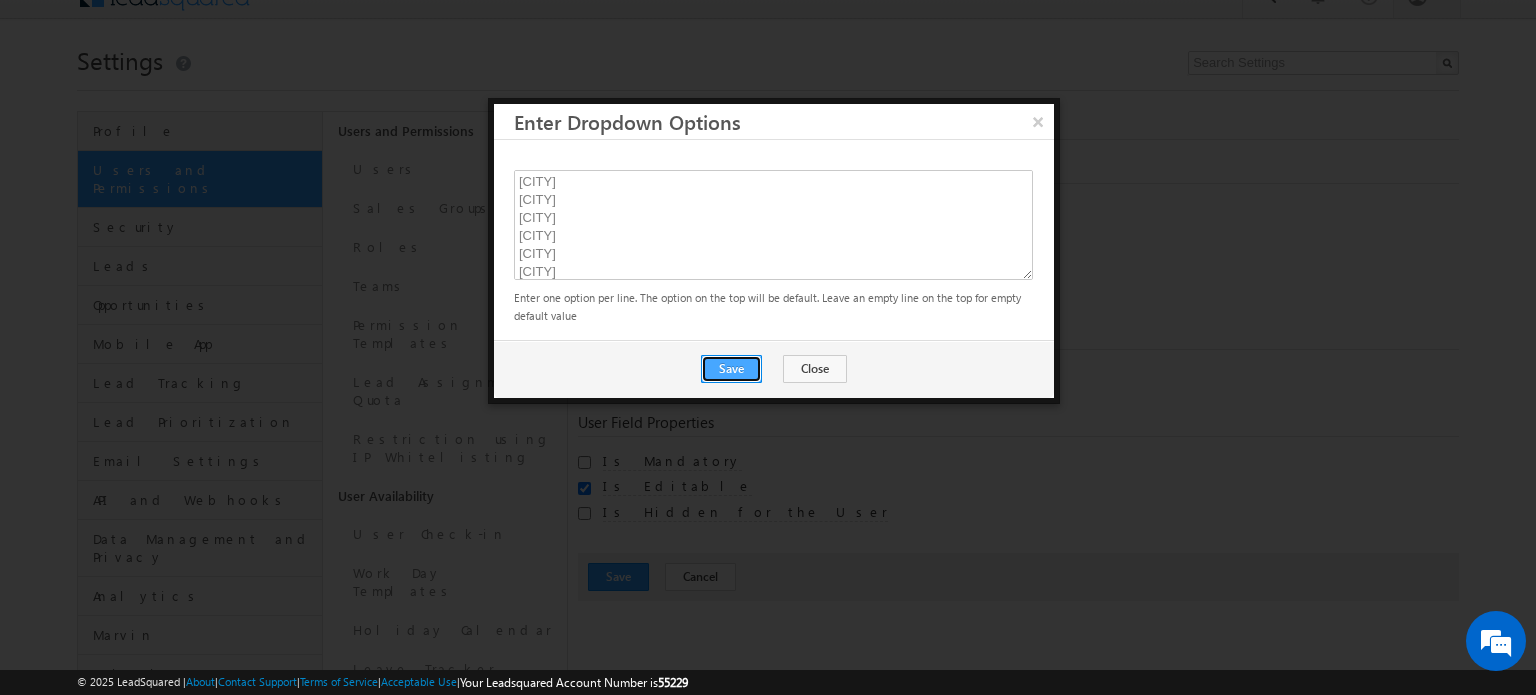 click on "Save" at bounding box center [731, 369] 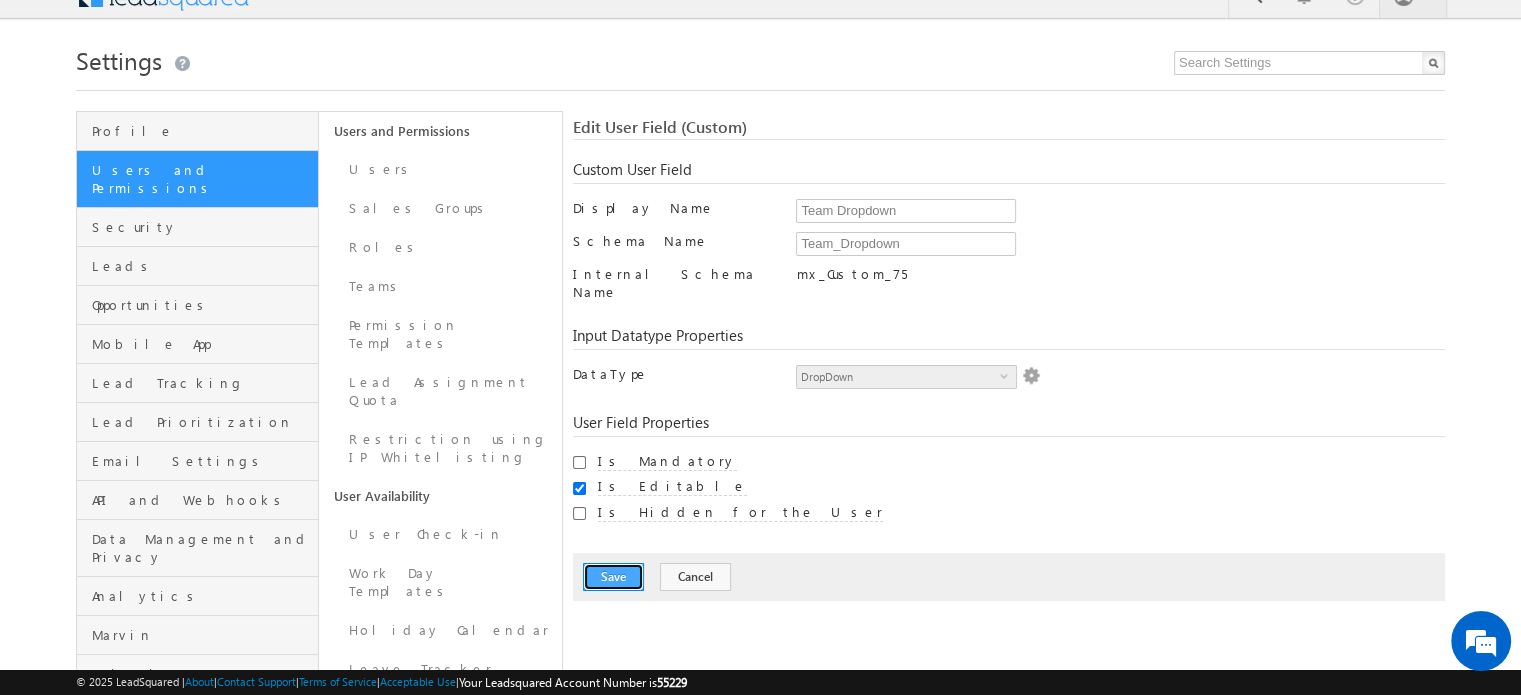 click on "Save" at bounding box center [613, 577] 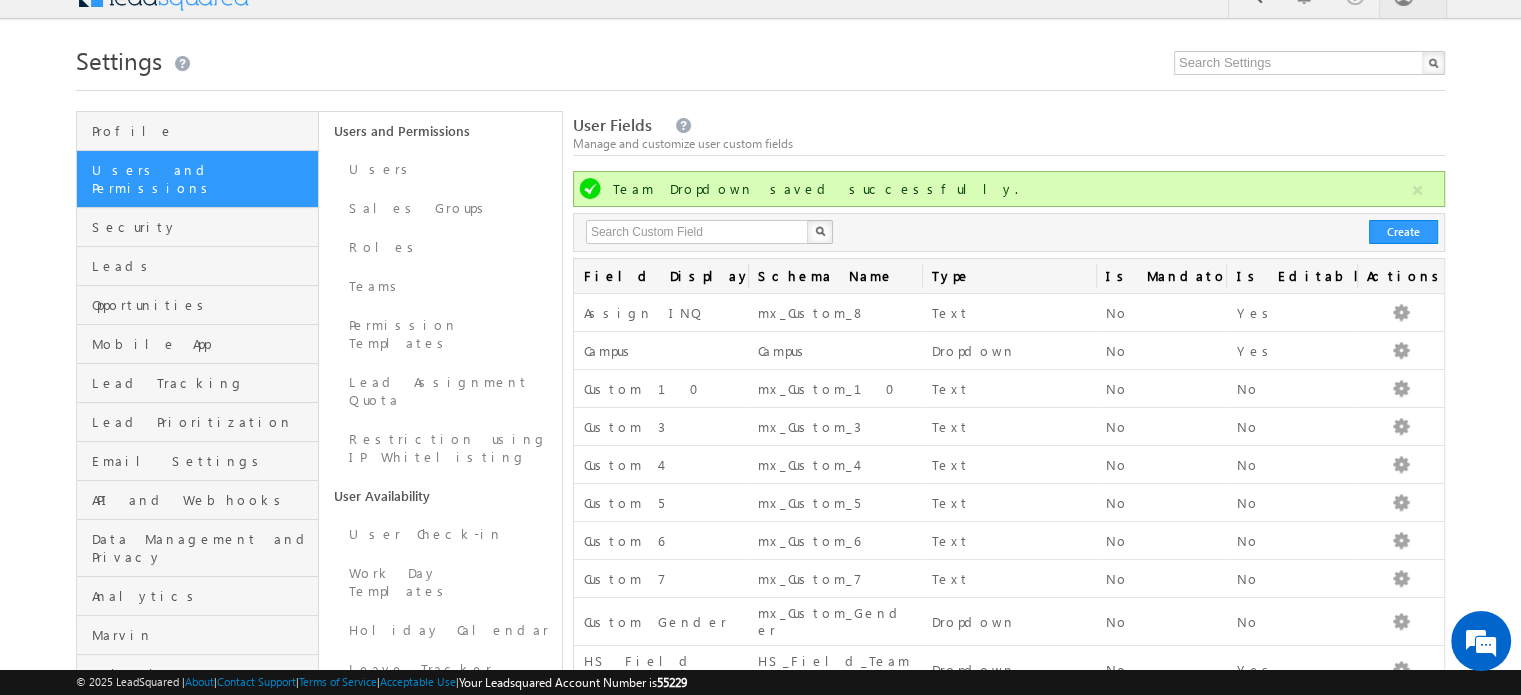 scroll, scrollTop: 440, scrollLeft: 0, axis: vertical 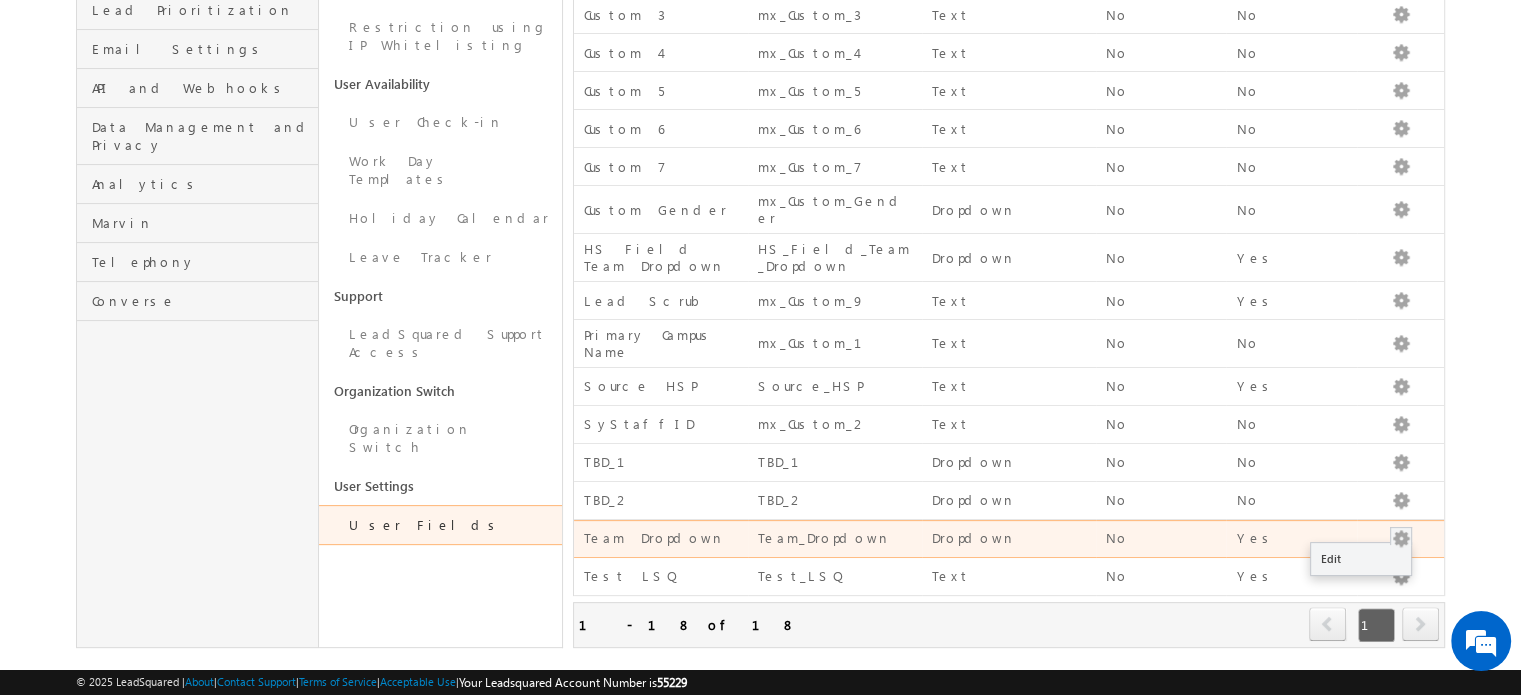 click at bounding box center [1401, 539] 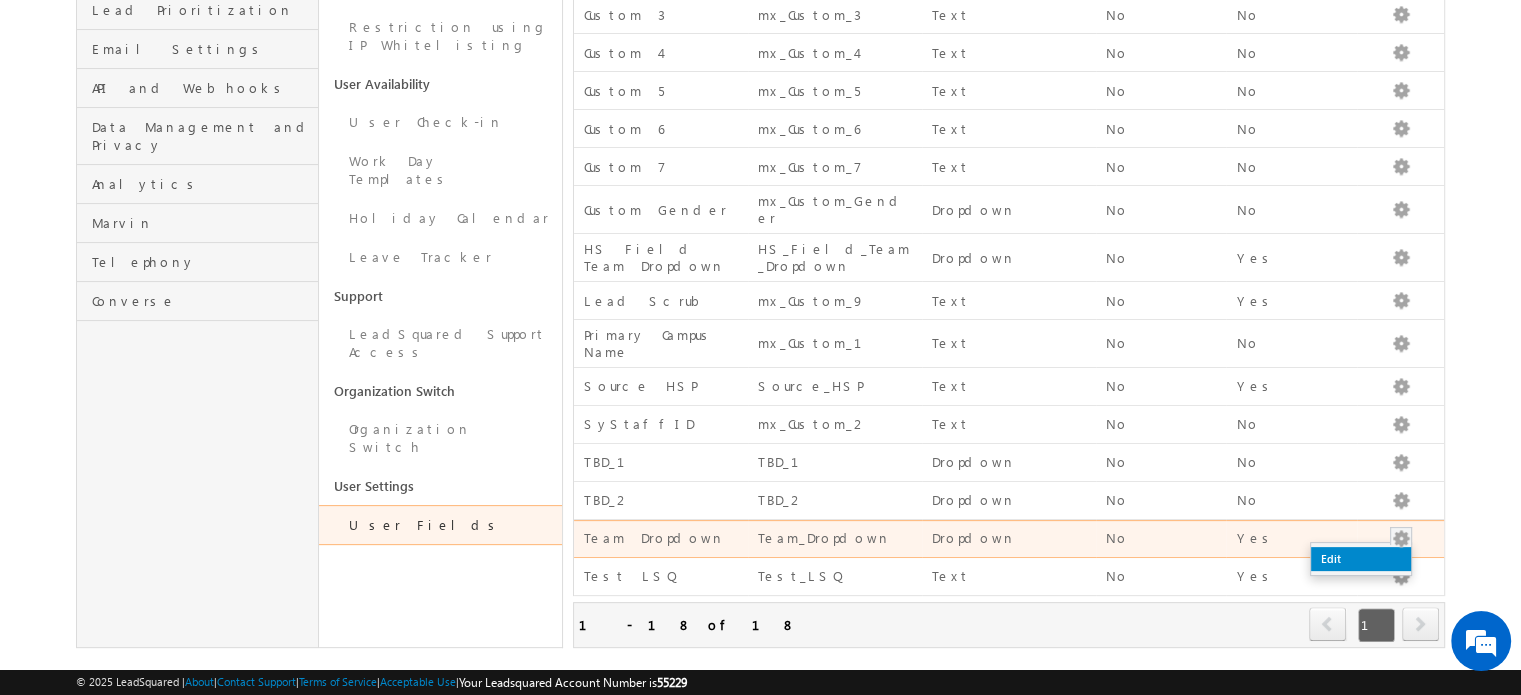click on "Edit" at bounding box center [1361, 559] 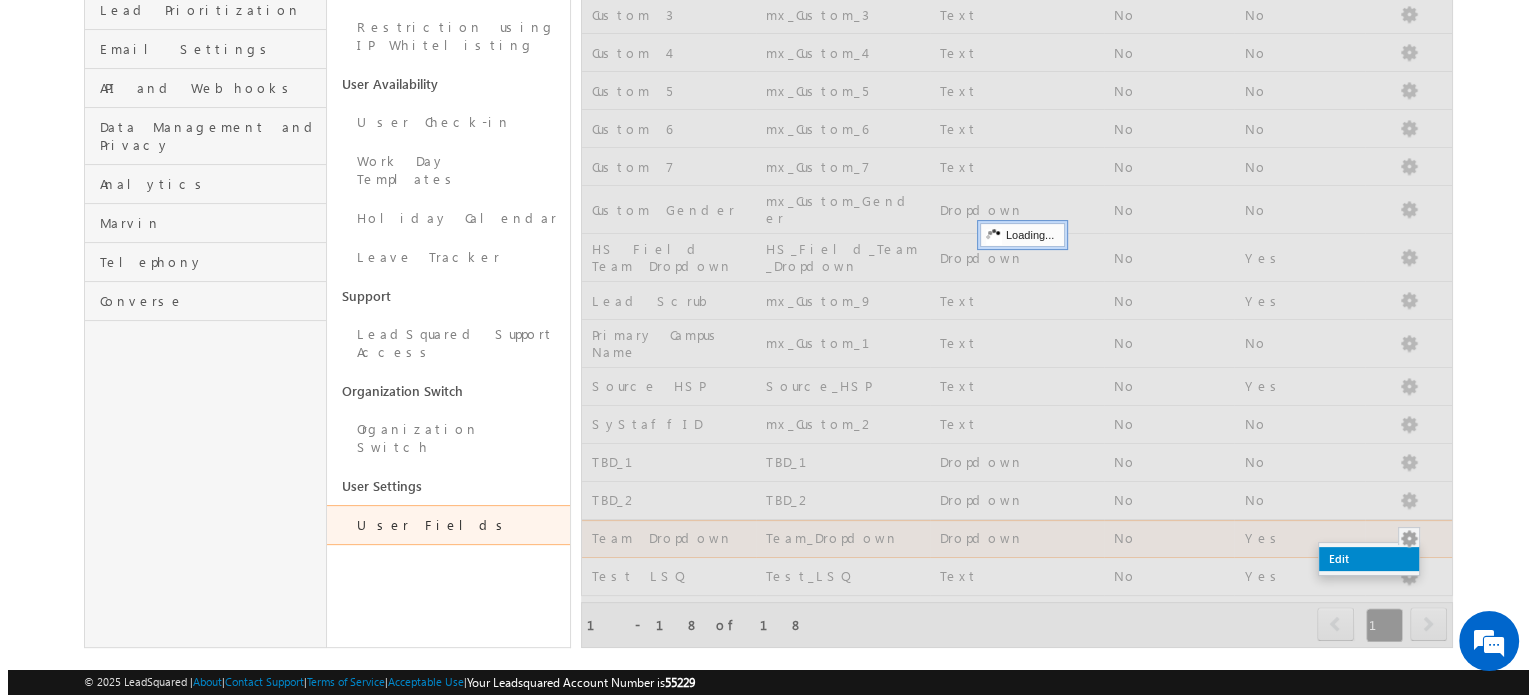 scroll, scrollTop: 257, scrollLeft: 0, axis: vertical 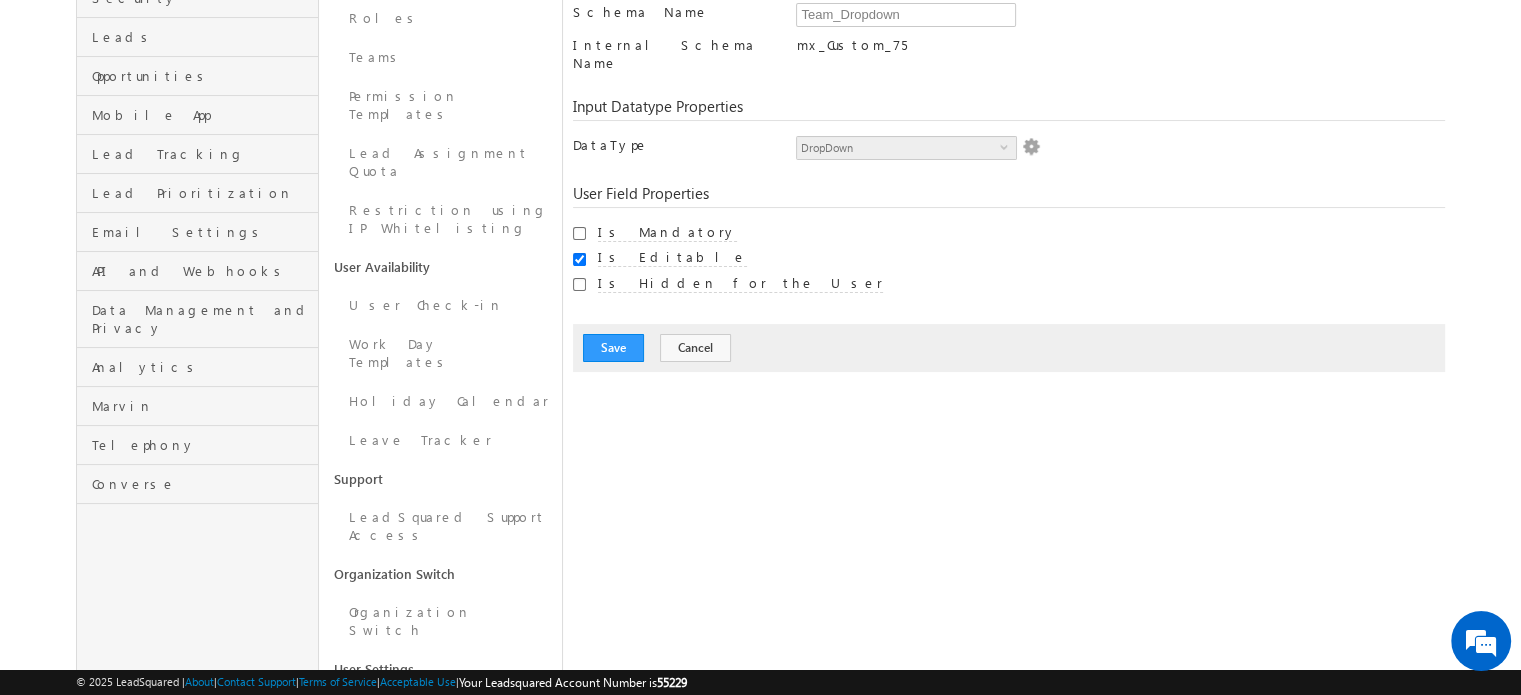 click at bounding box center [1031, 147] 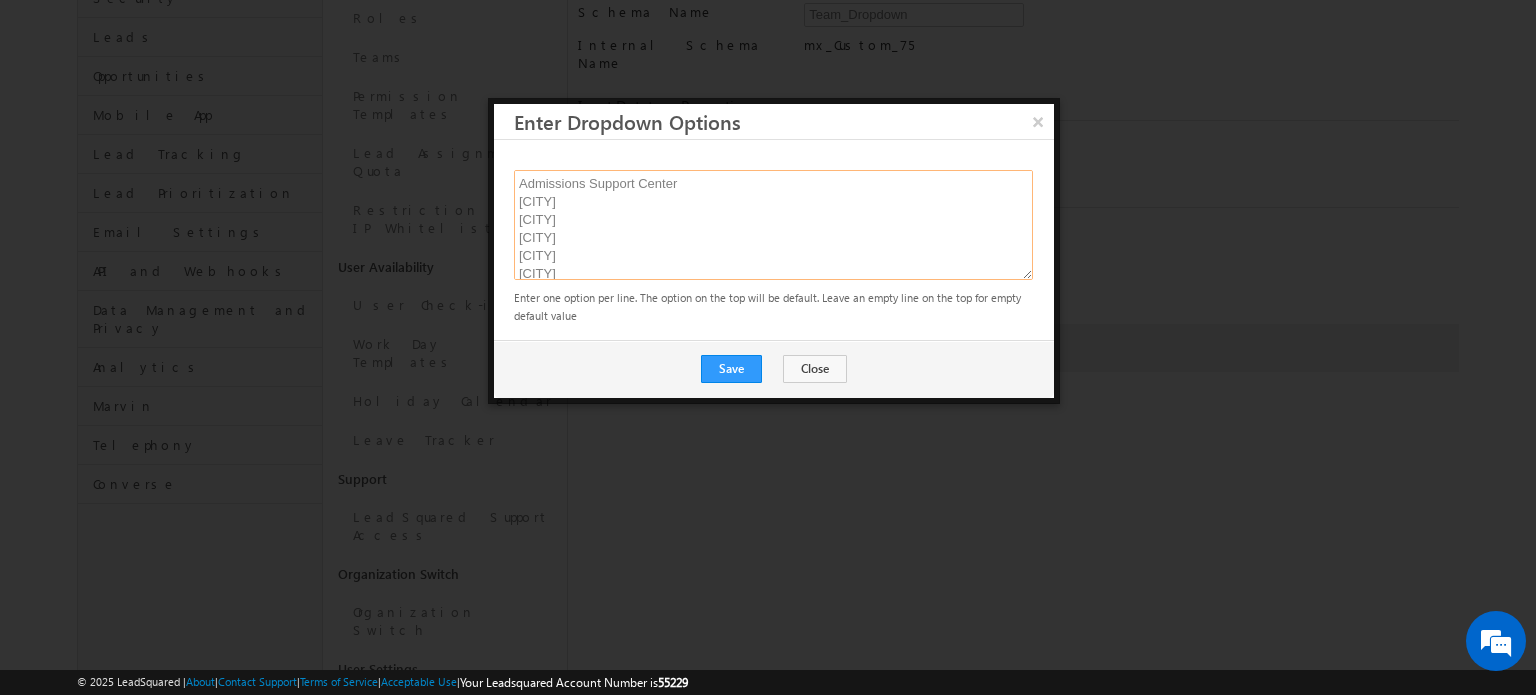 click on "Admissions Support Center
[CITY]
[CITY]
[CITY]
[CITY]
[CITY]
[CITY]
[CITY]
HS Field - [CITY]
HS Field - [CITY]
HS Field - [CITY]
HS Field - [CITY]
HS Field - [CITY]
HS Field - [CITY]
HS Field - [CITY]
[CITY]
[CITY]
[CITY]
[CITY]
[CITY]
[CITY]
[CITY]
[CITY]
[CITY]
[CITY]
National Admissions Team
[CITY]
[CITY]
[CITY]
[CITY]
[CITY]
[CITY]
[CITY]
[CITY]
[CITY]
Test Campus" at bounding box center [773, 225] 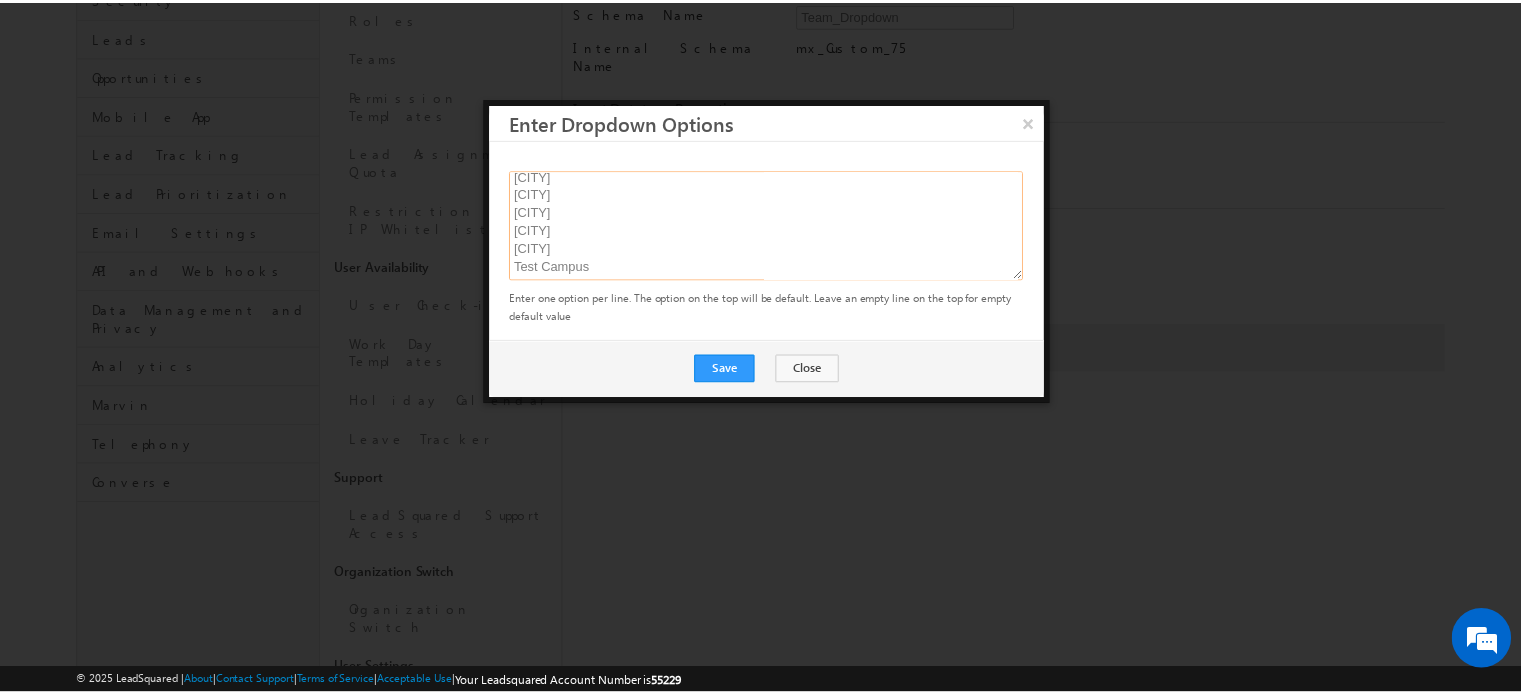 scroll, scrollTop: 578, scrollLeft: 0, axis: vertical 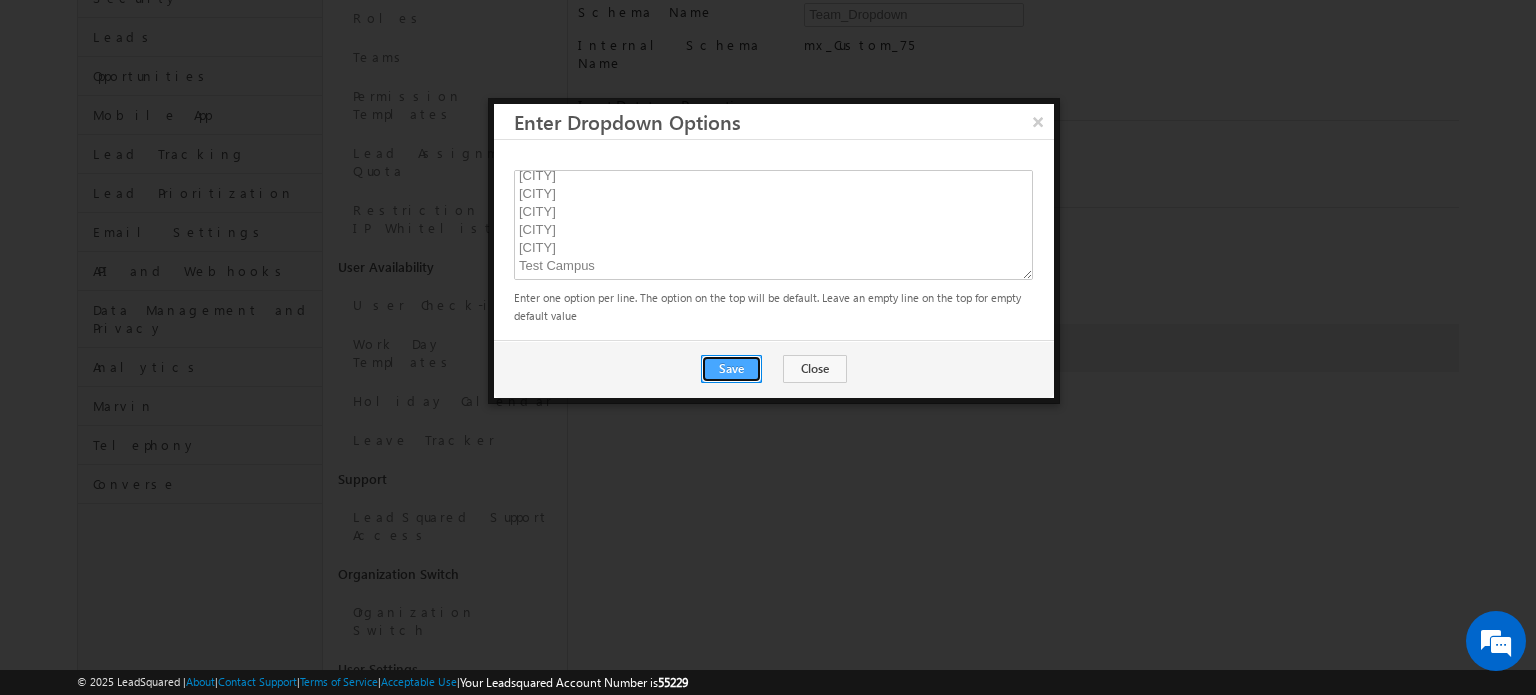 click on "Save" at bounding box center (731, 369) 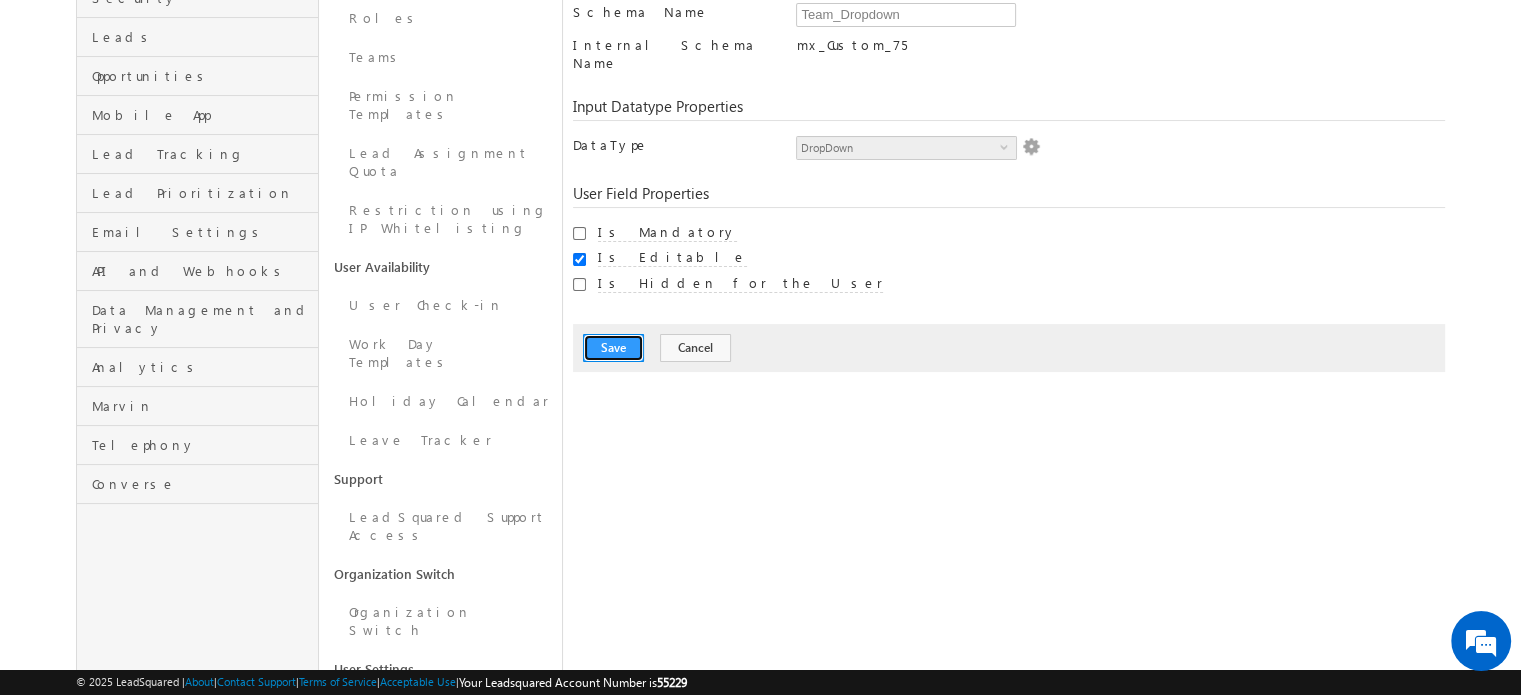 click on "Save" at bounding box center (613, 348) 